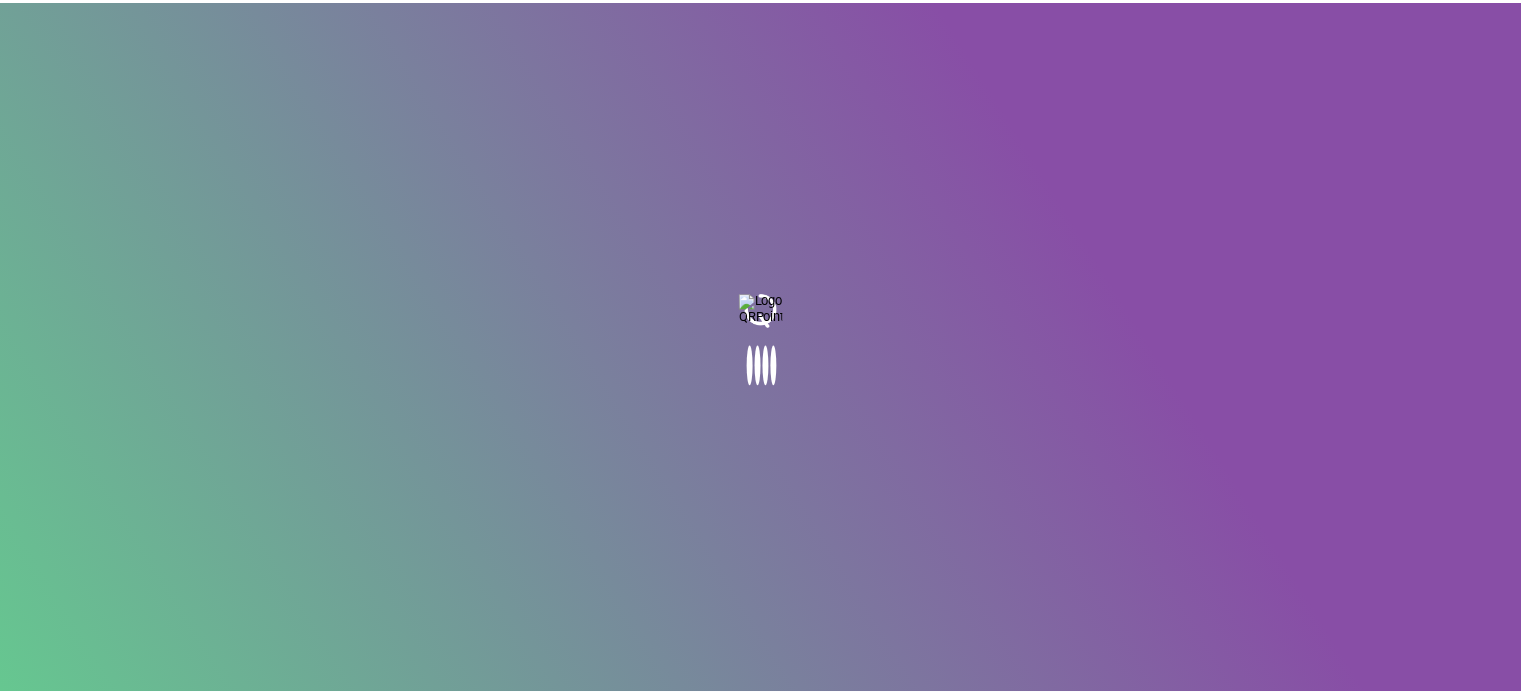 scroll, scrollTop: 0, scrollLeft: 0, axis: both 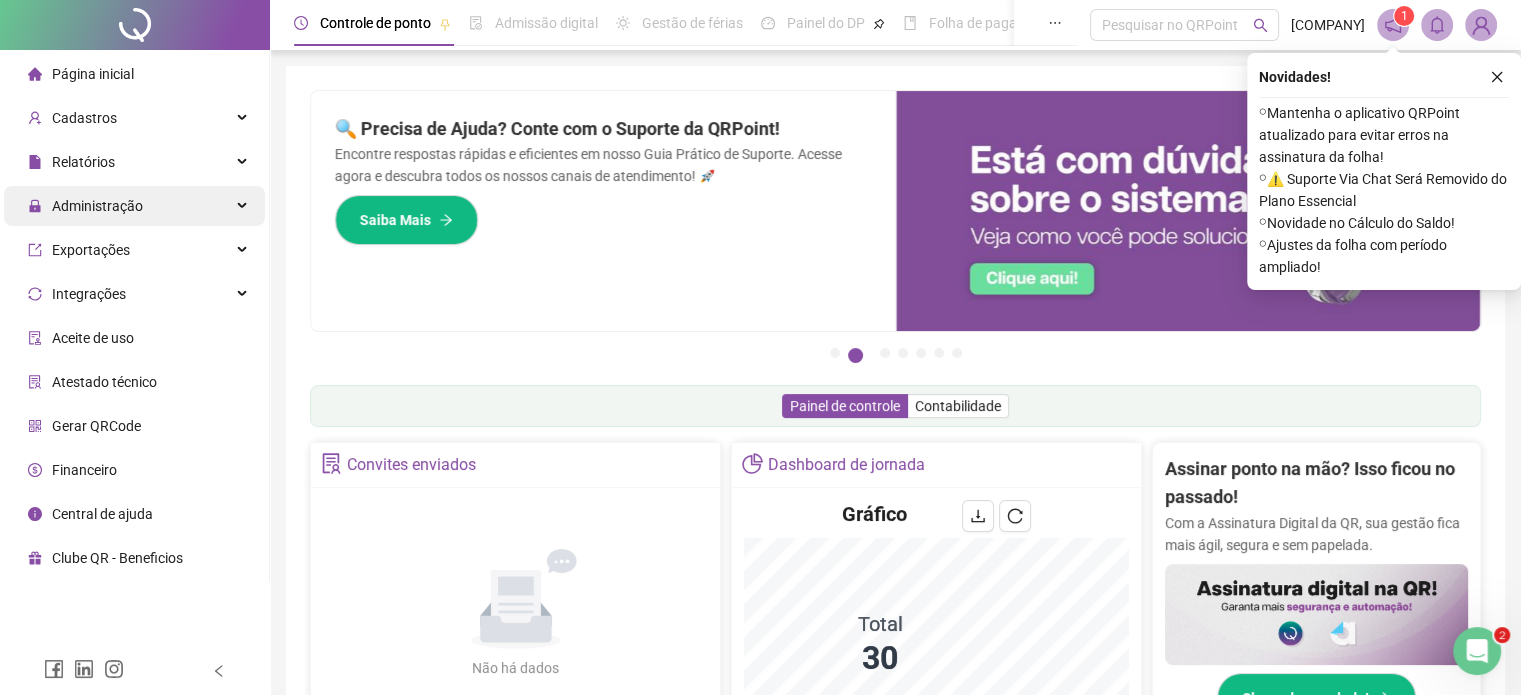 click on "Administração" at bounding box center [97, 206] 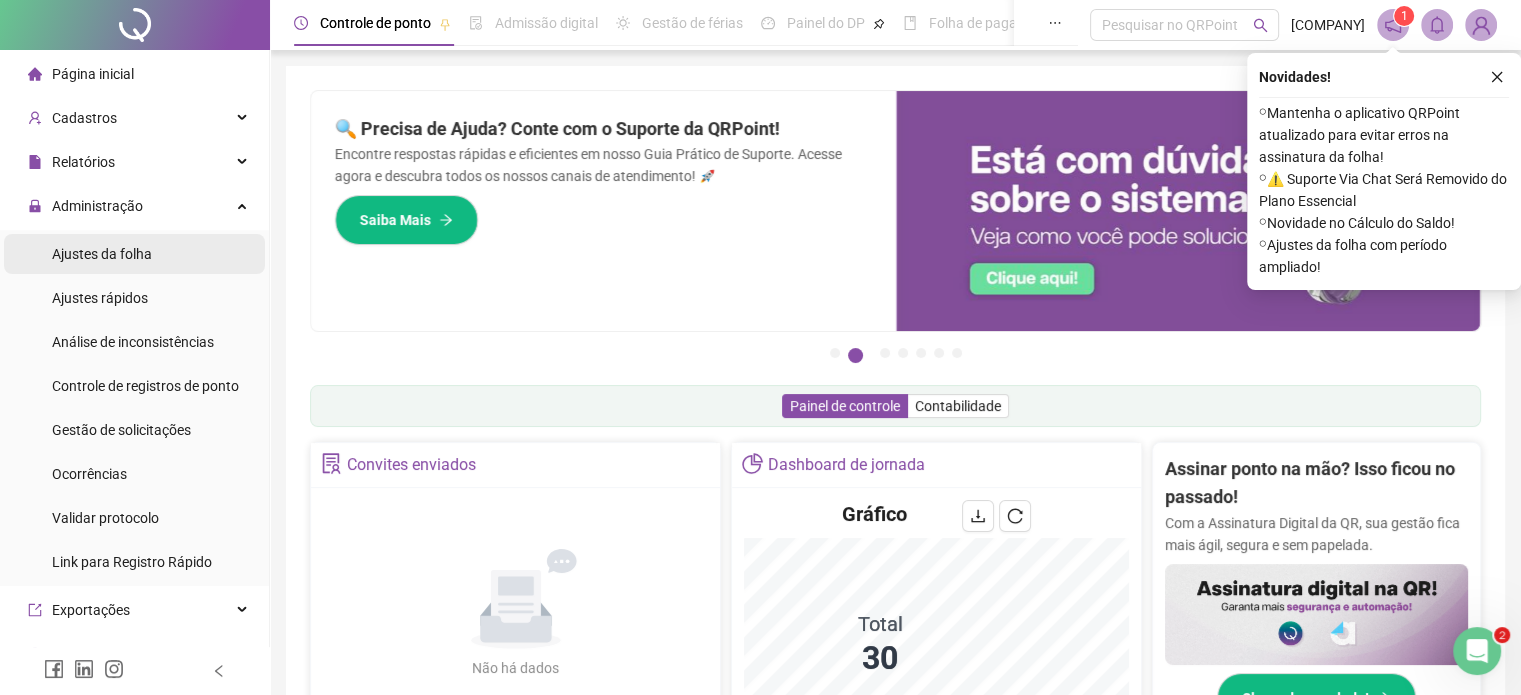 click on "Ajustes da folha" at bounding box center (102, 254) 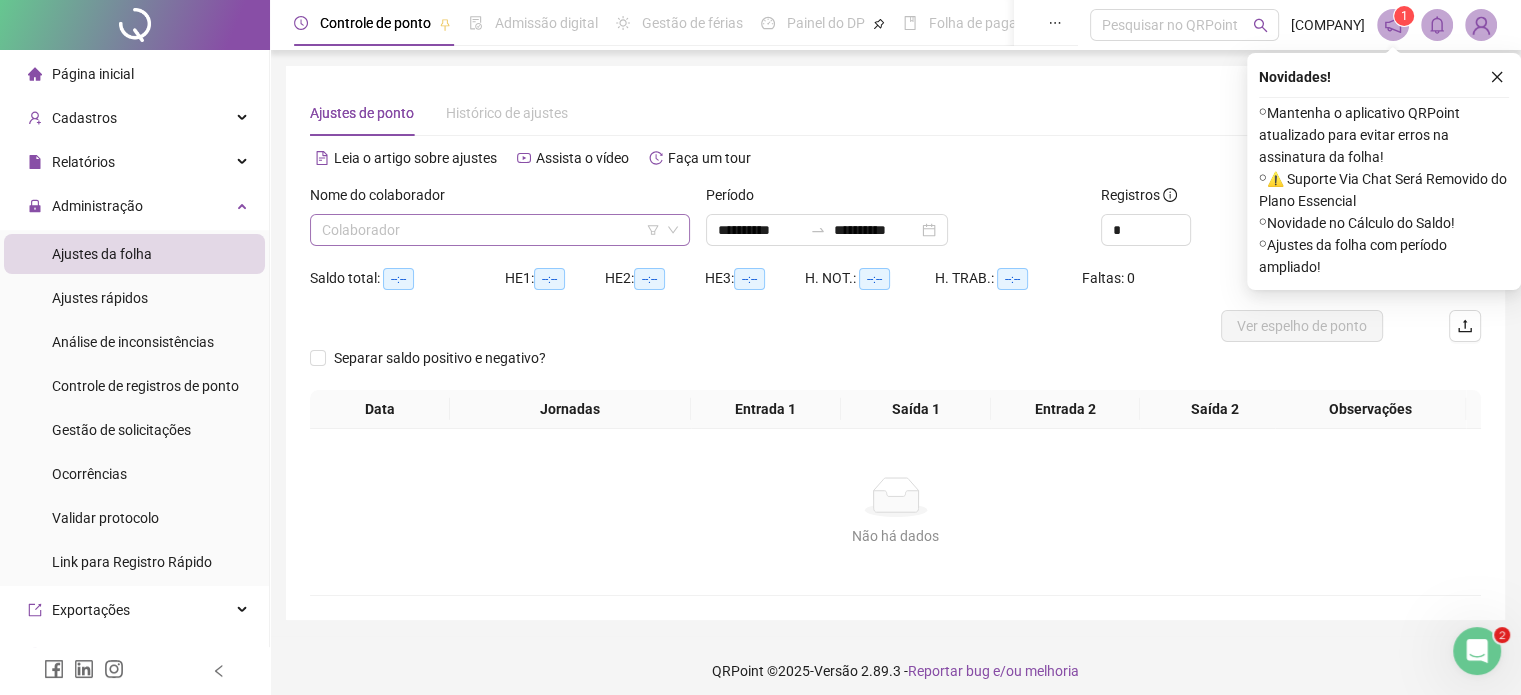 click at bounding box center [491, 230] 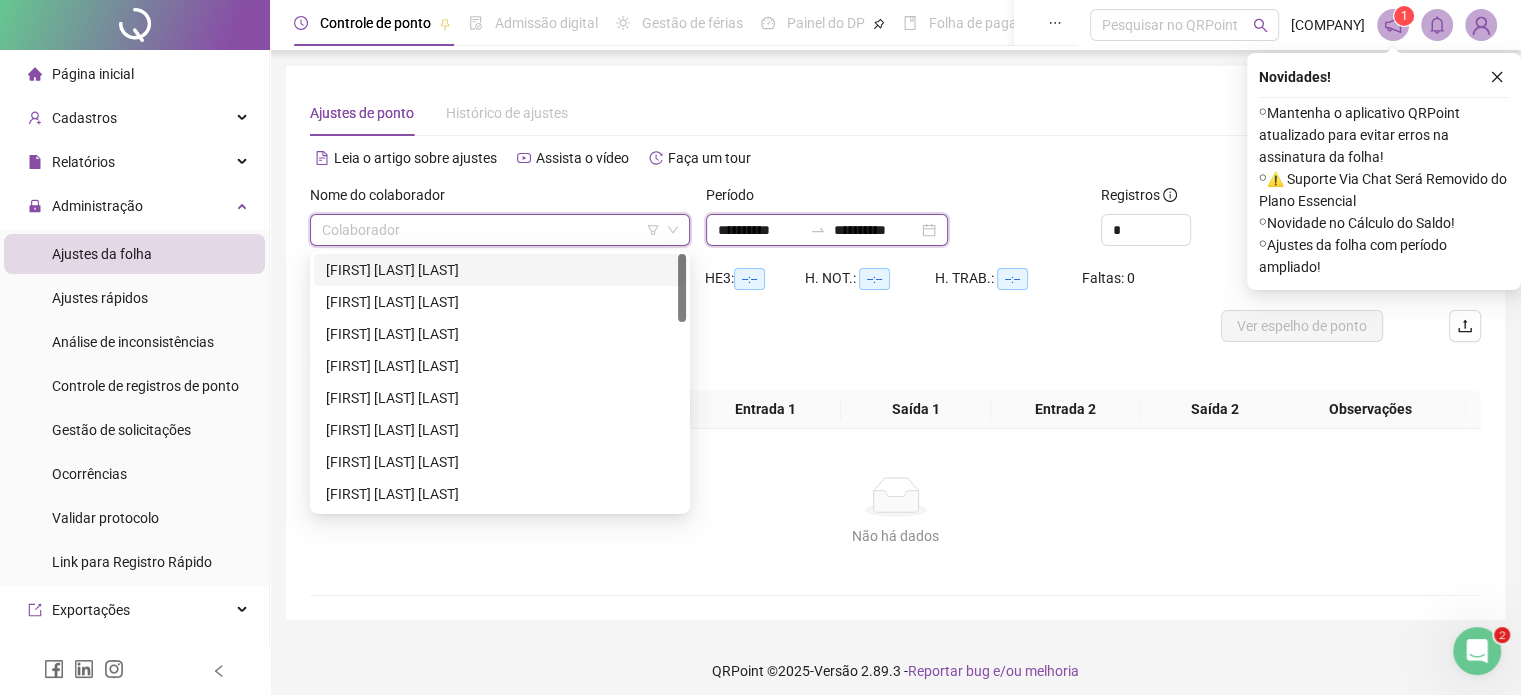 click on "**********" at bounding box center [760, 230] 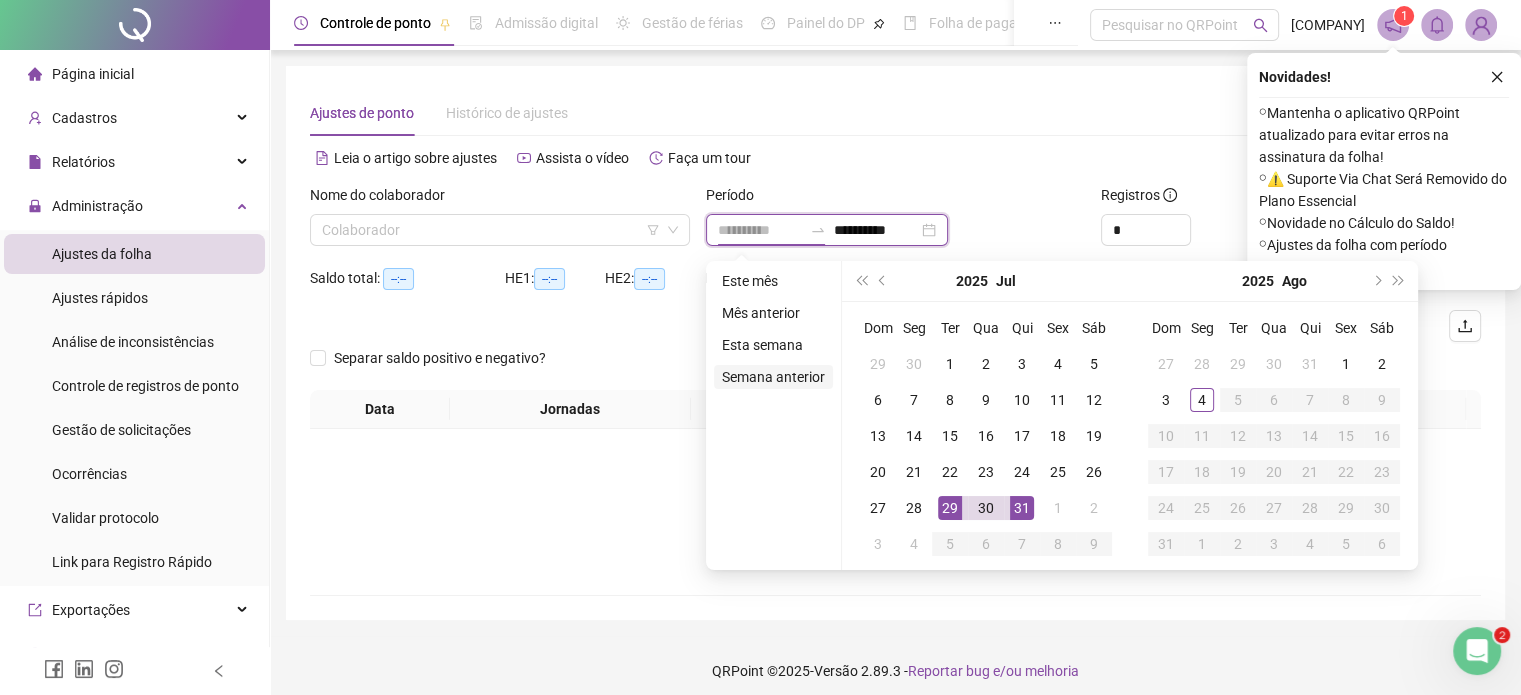 type on "**********" 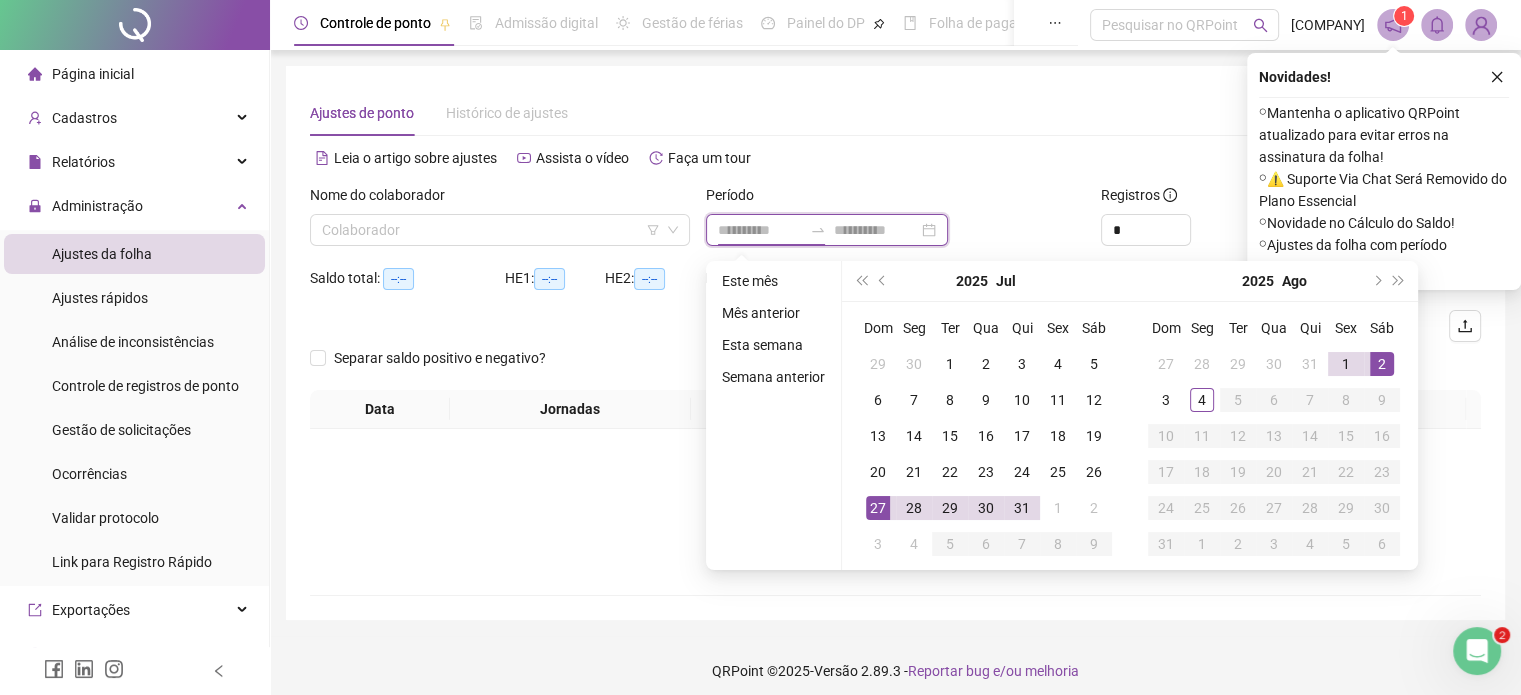 type on "**********" 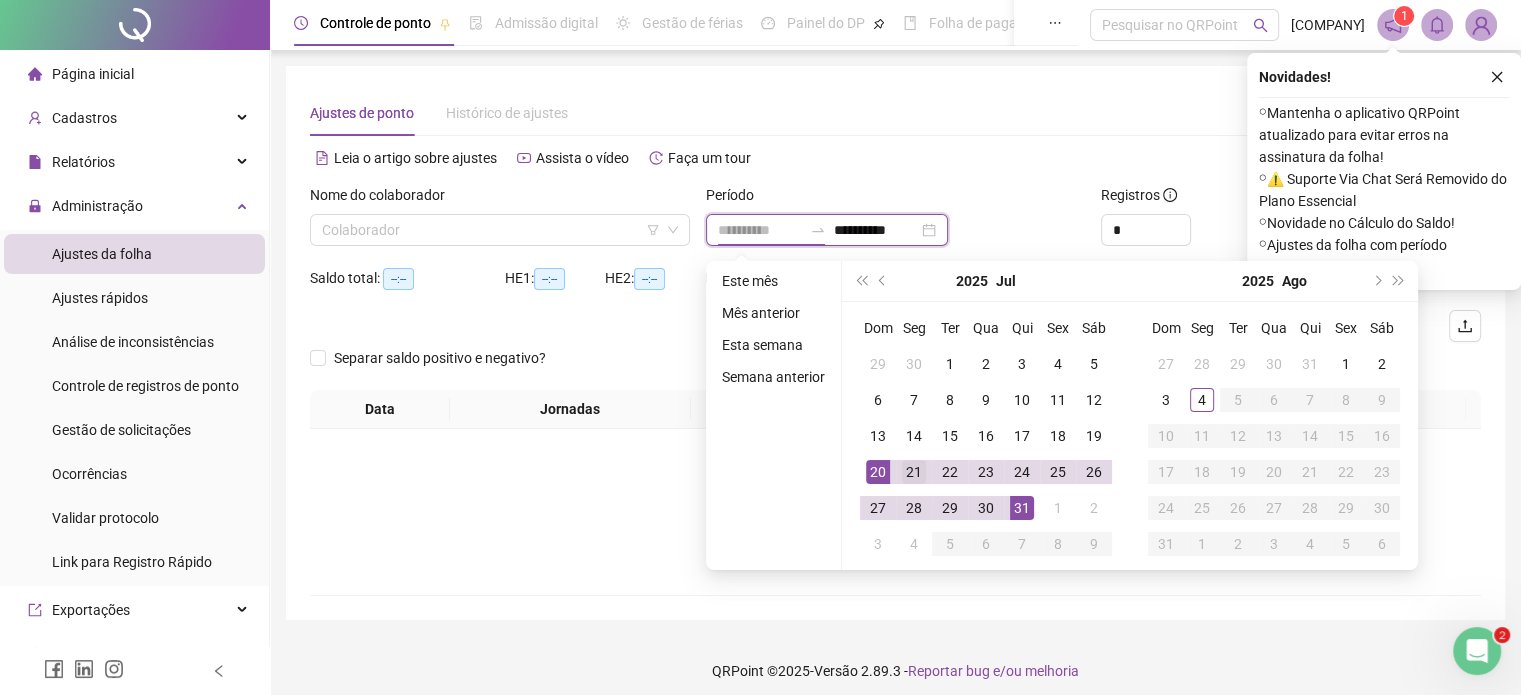 type on "**********" 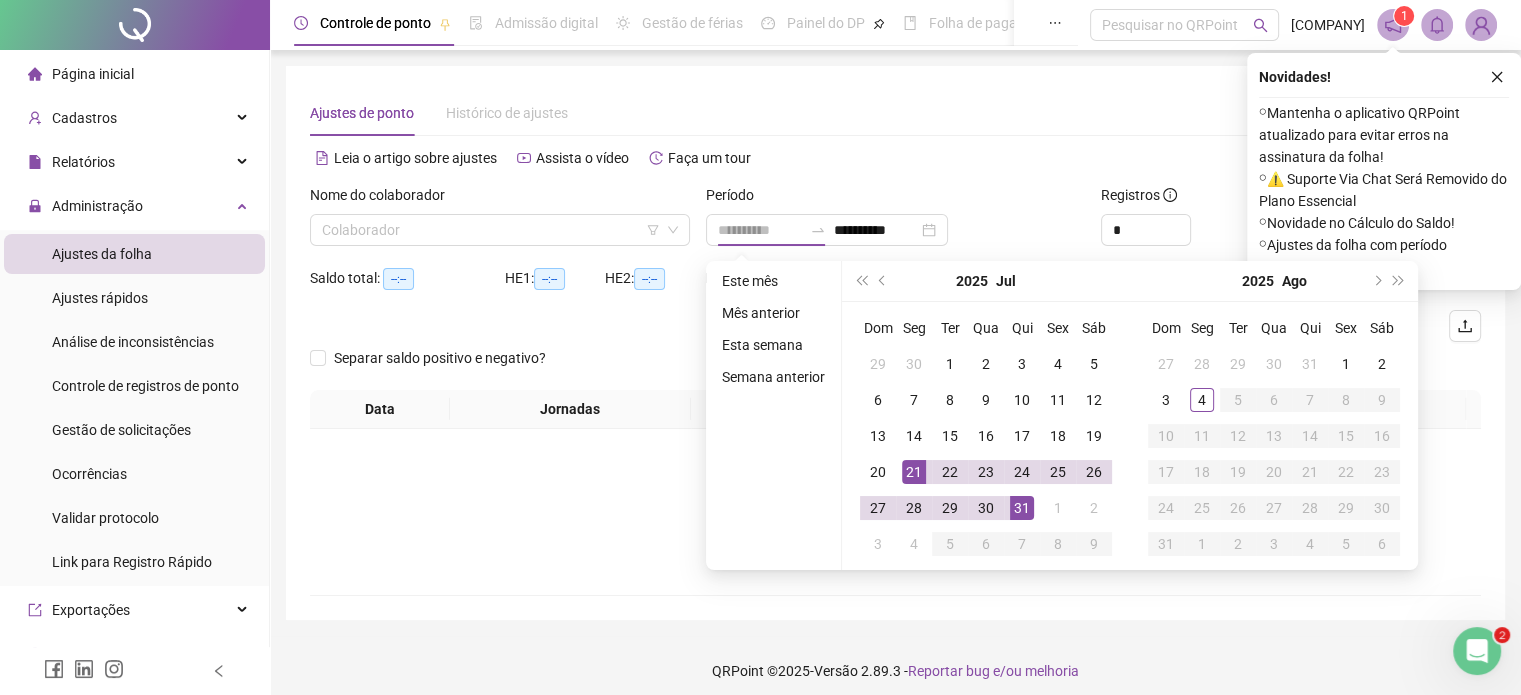 click on "21" at bounding box center [914, 472] 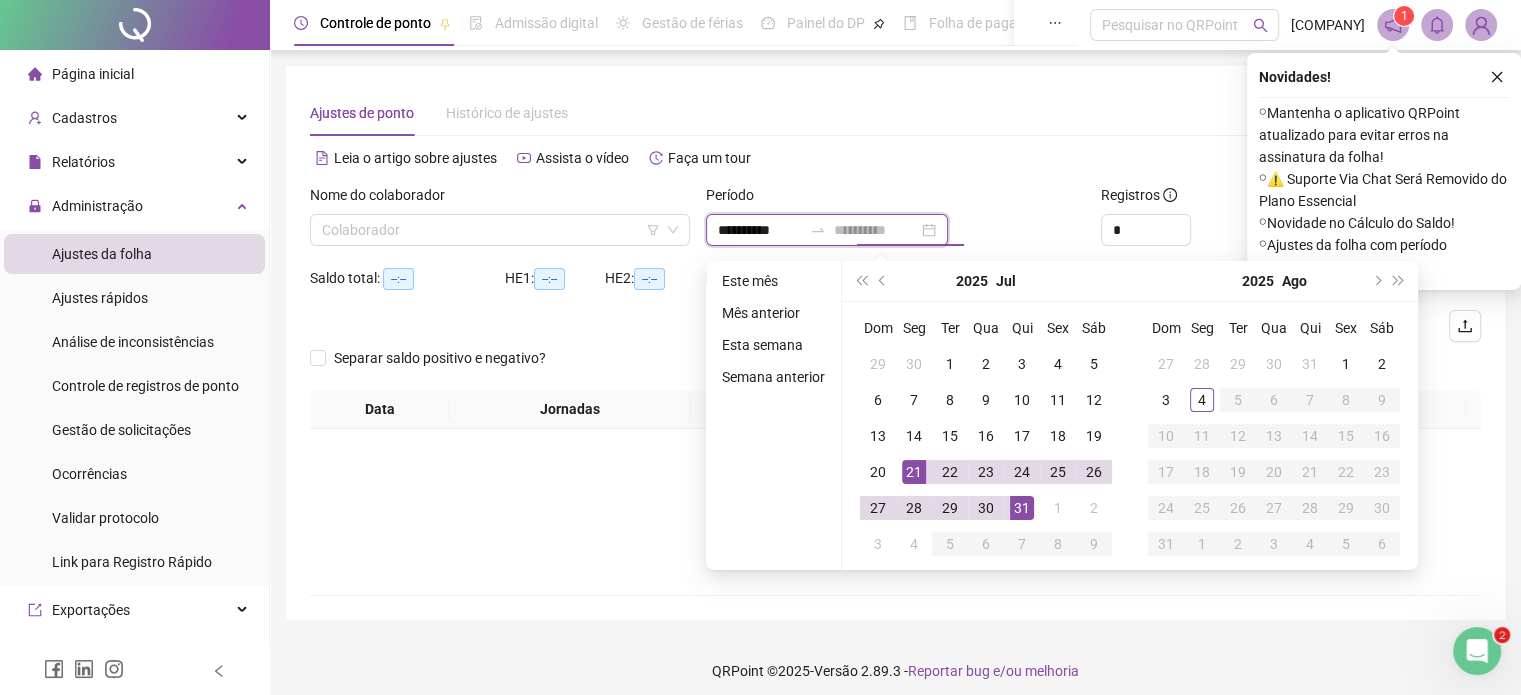 type on "**********" 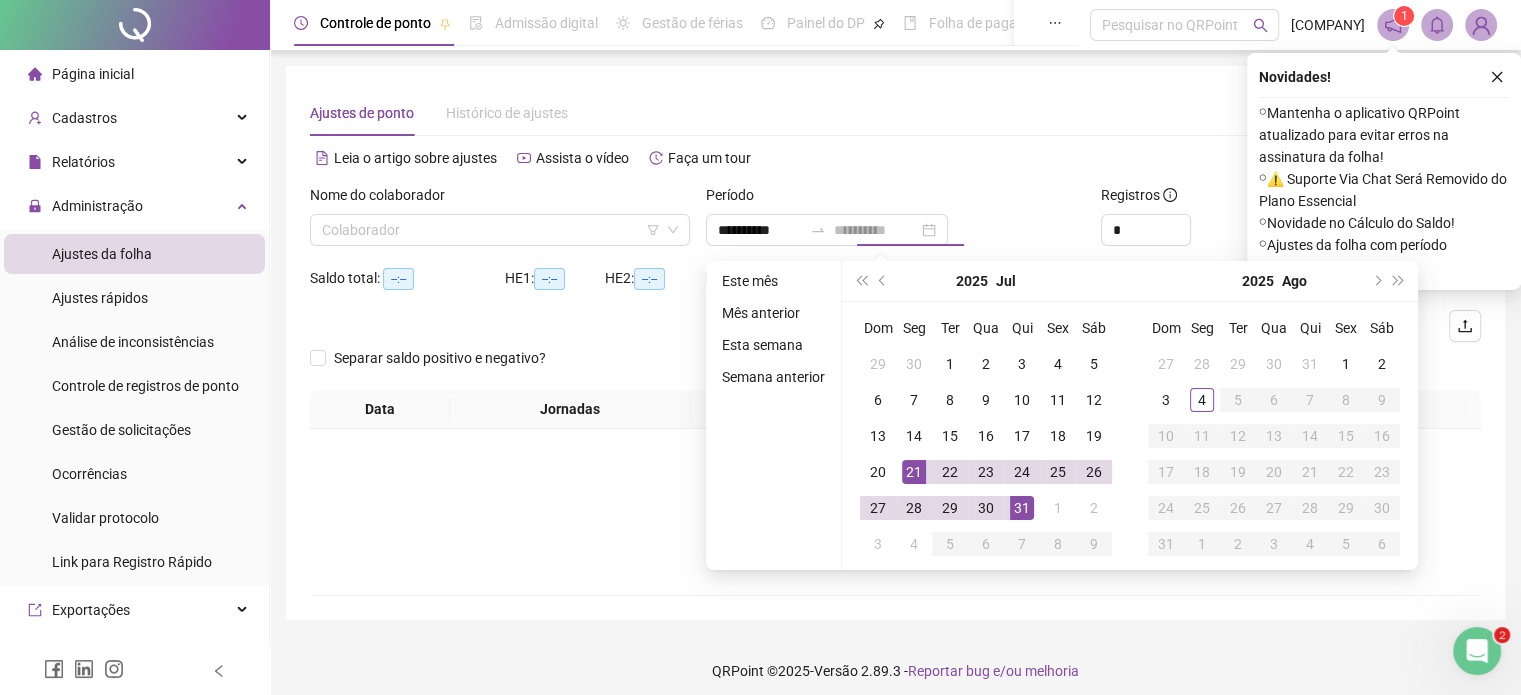 click on "31" at bounding box center [1022, 508] 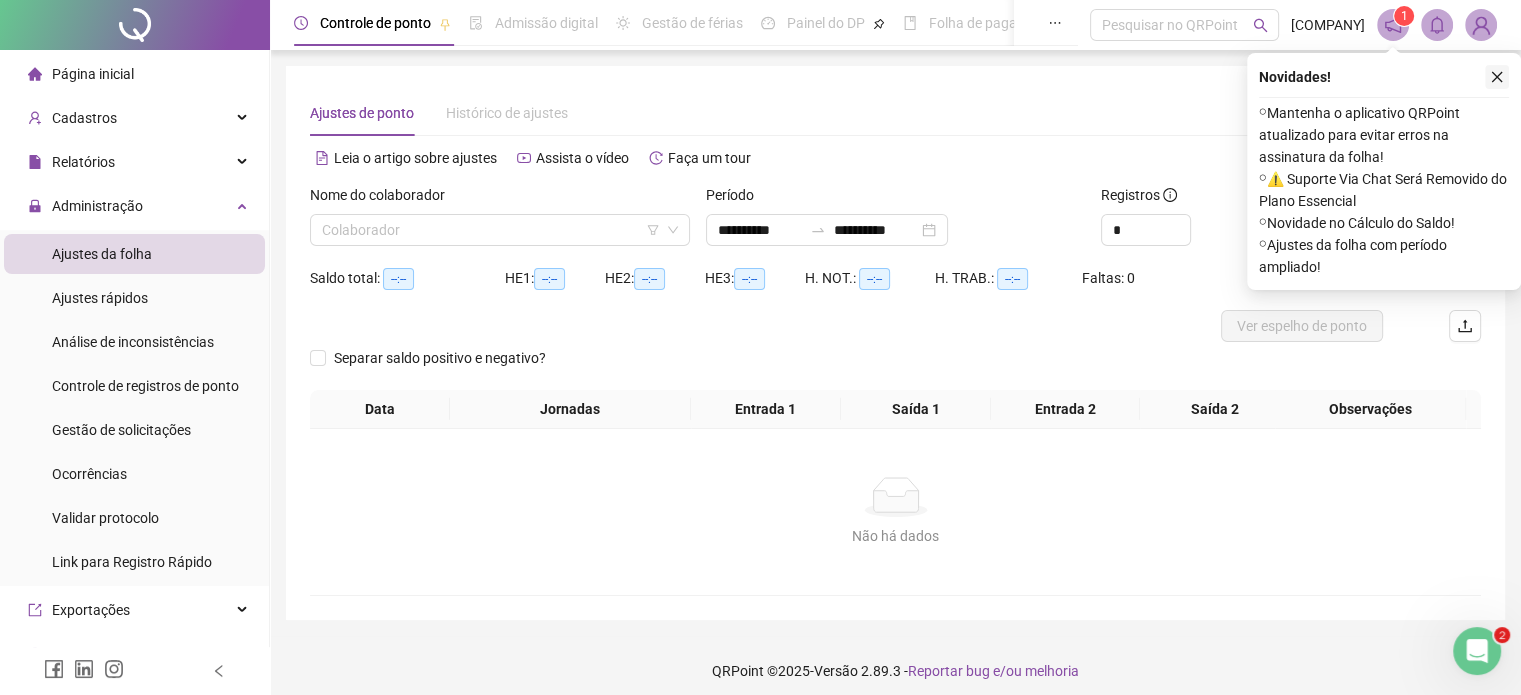 click 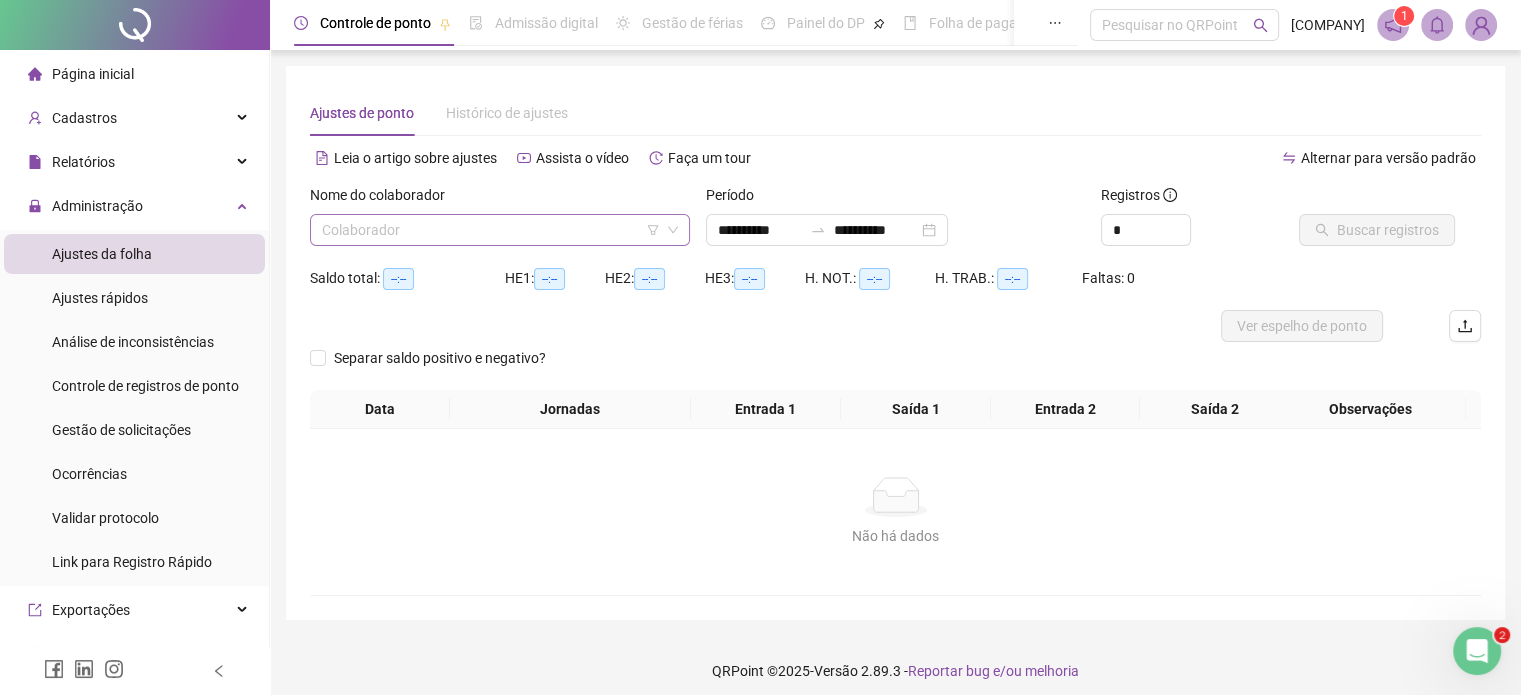click at bounding box center [491, 230] 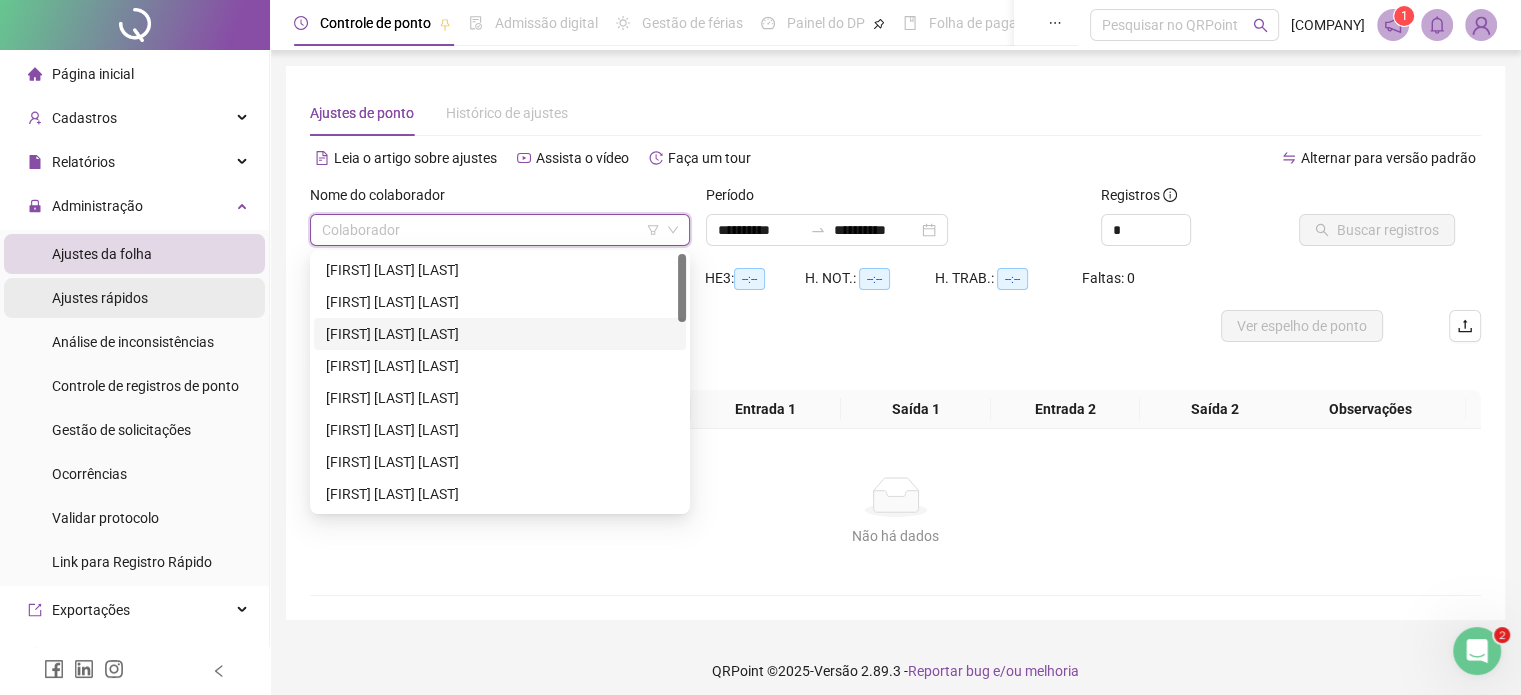 click on "Ajustes rápidos" at bounding box center (134, 298) 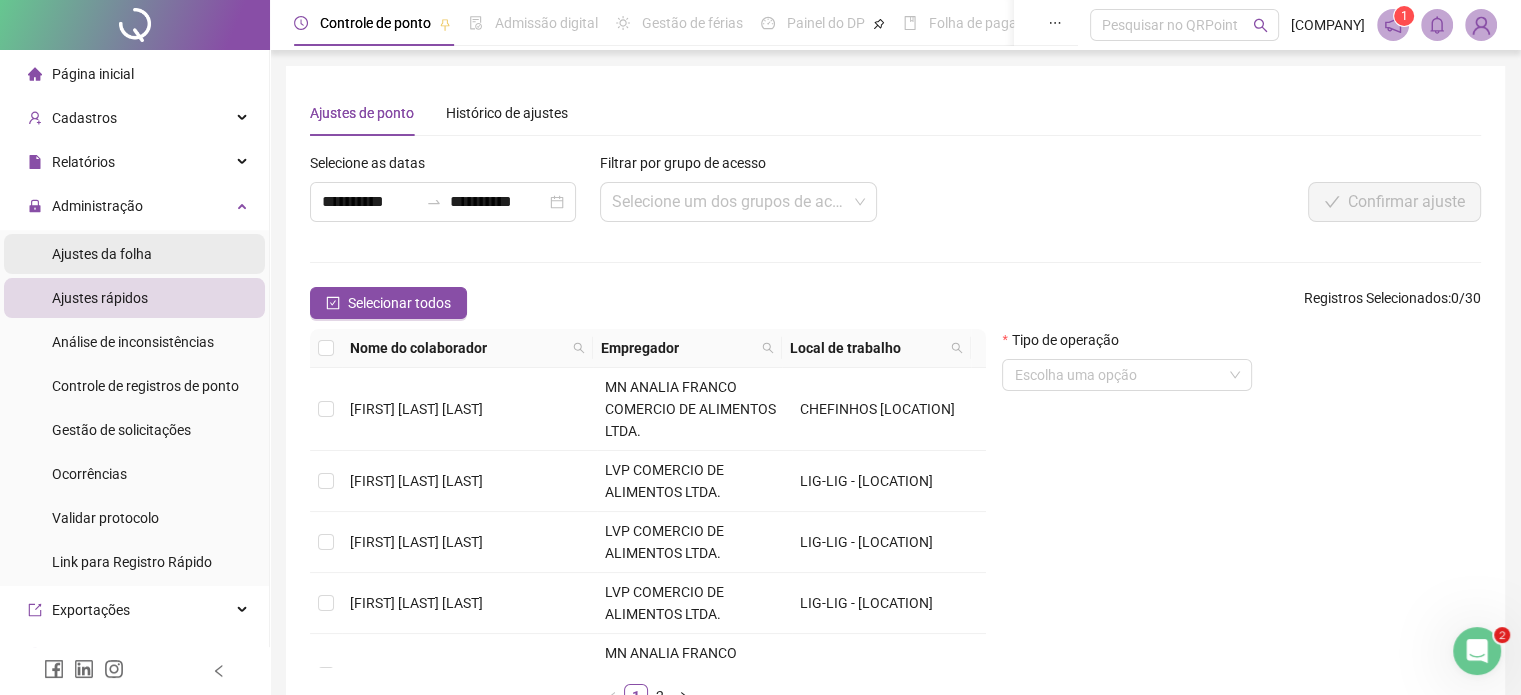 click on "Ajustes da folha" at bounding box center [134, 254] 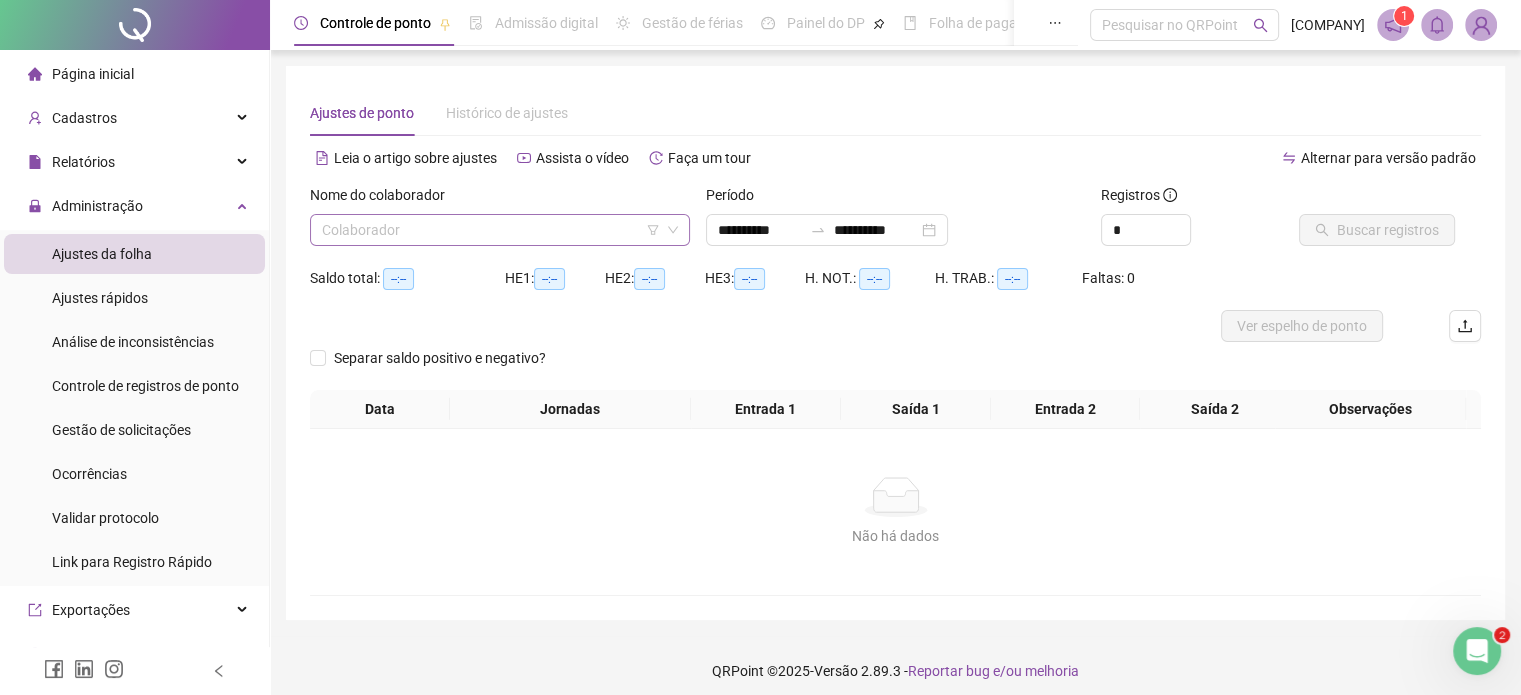 click at bounding box center (491, 230) 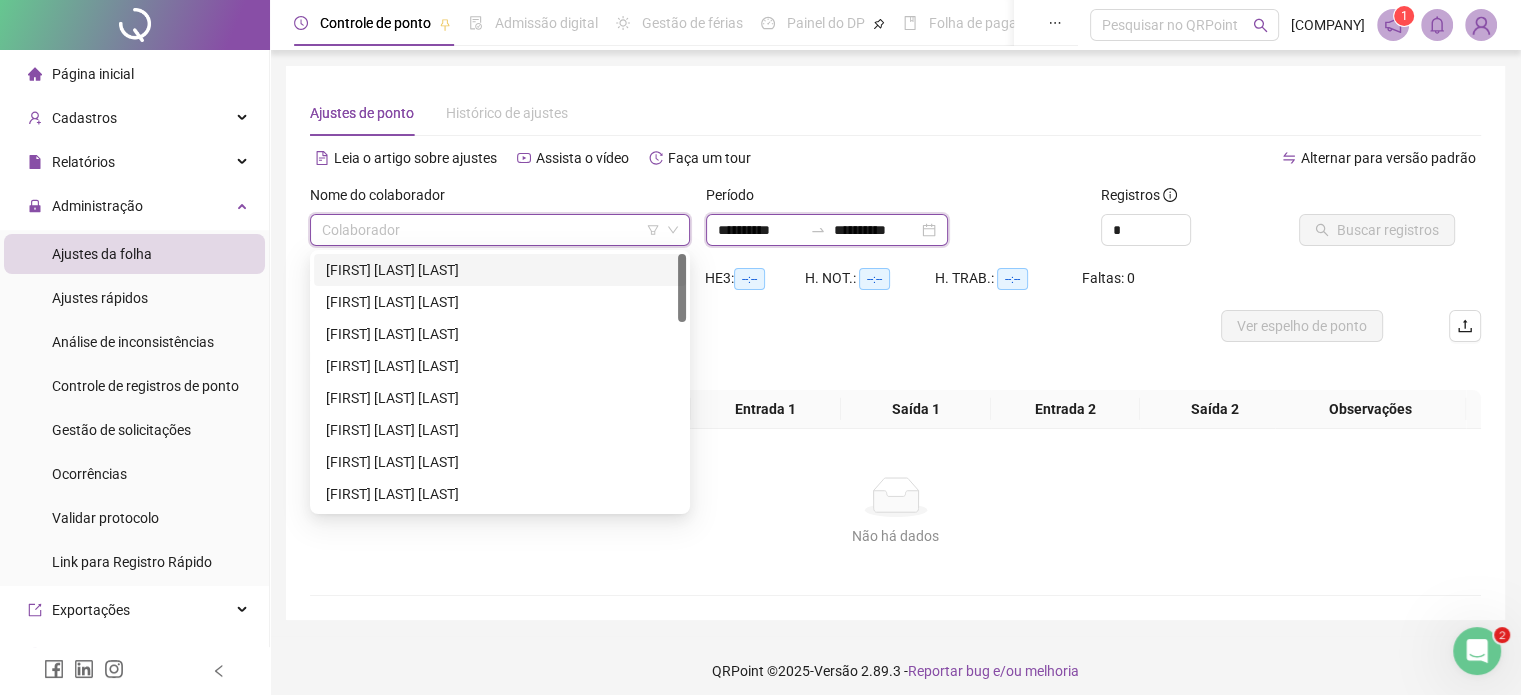 click on "**********" at bounding box center (760, 230) 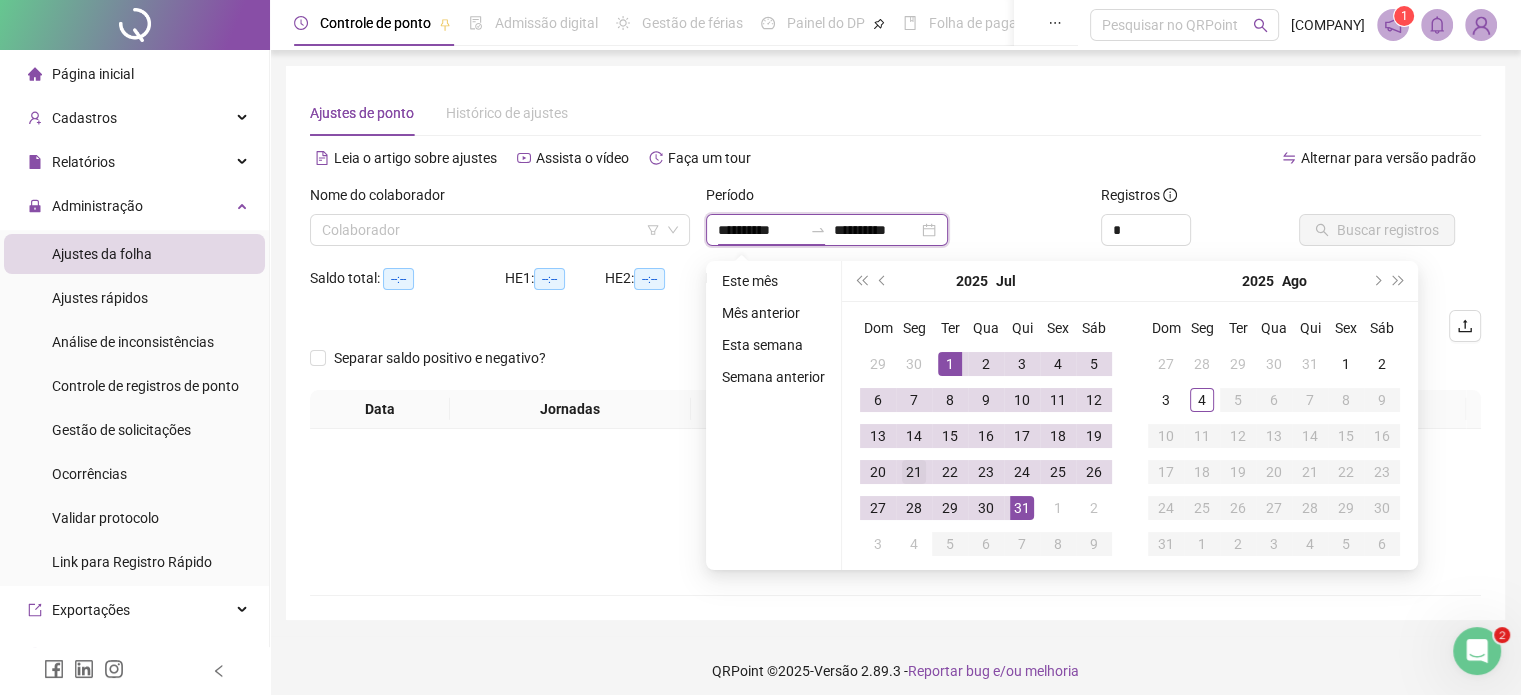 type on "**********" 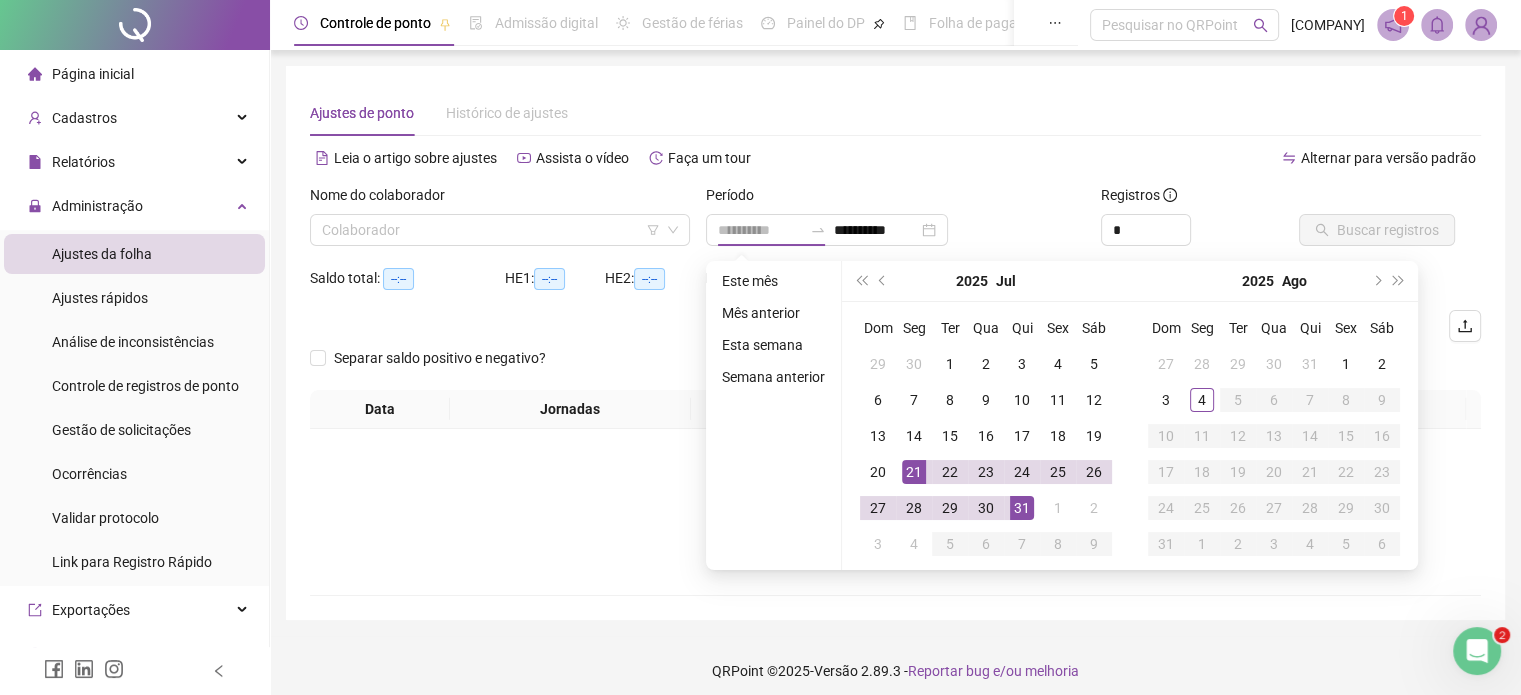 click on "21" at bounding box center (914, 472) 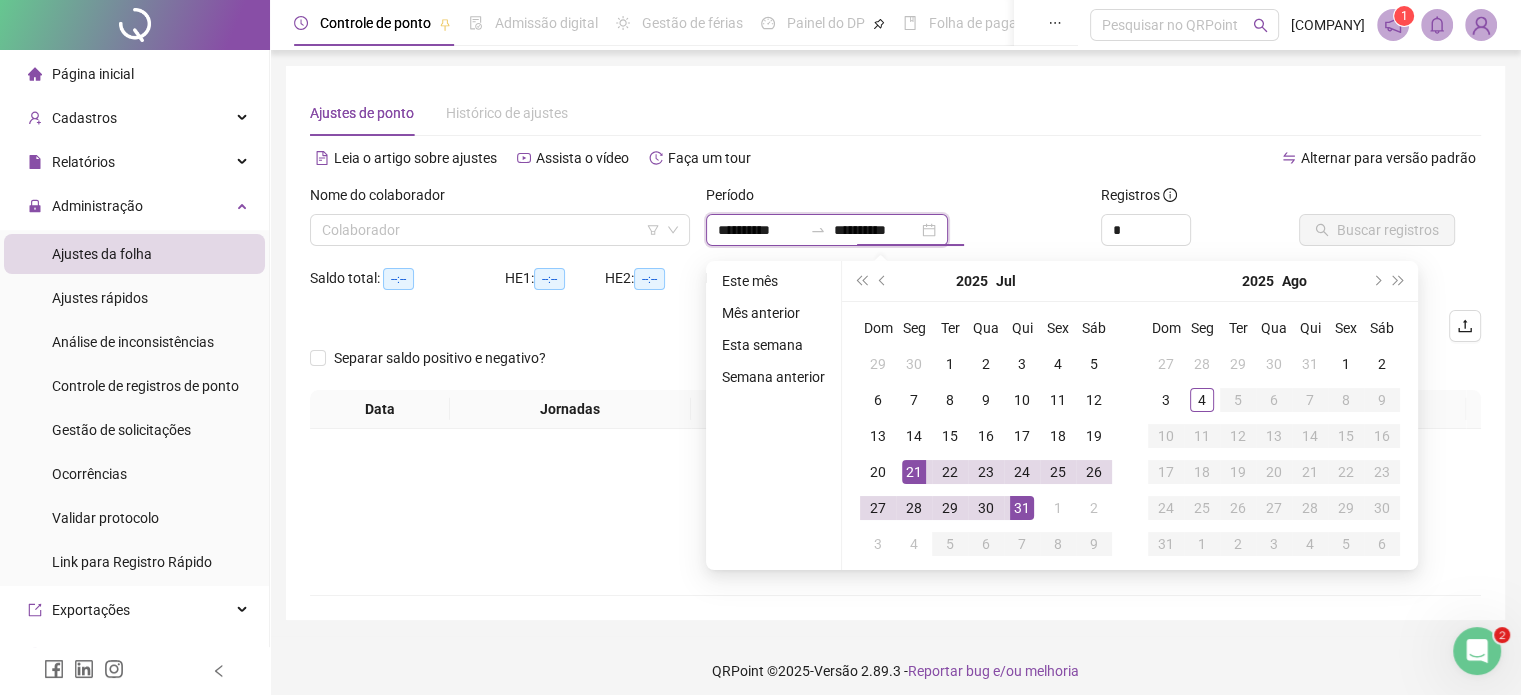 type on "**********" 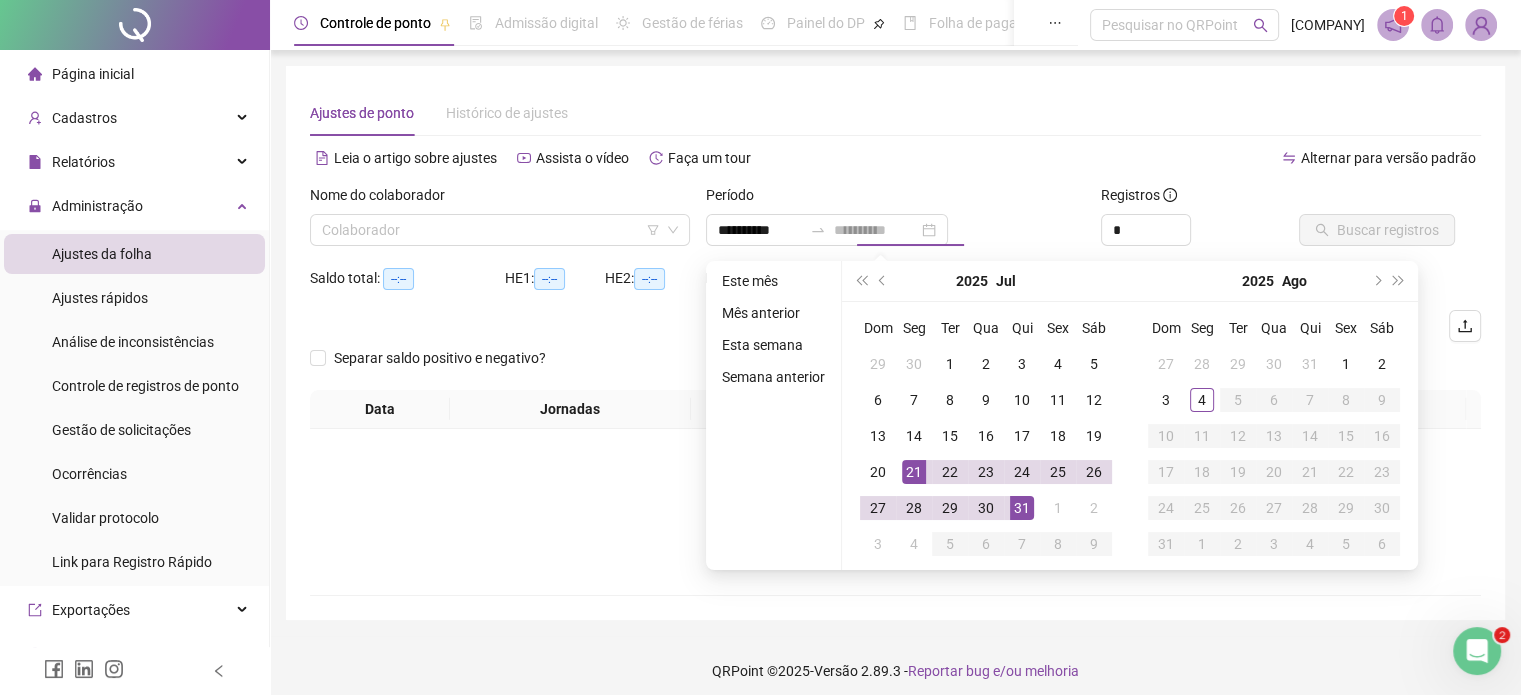 click on "31" at bounding box center [1022, 508] 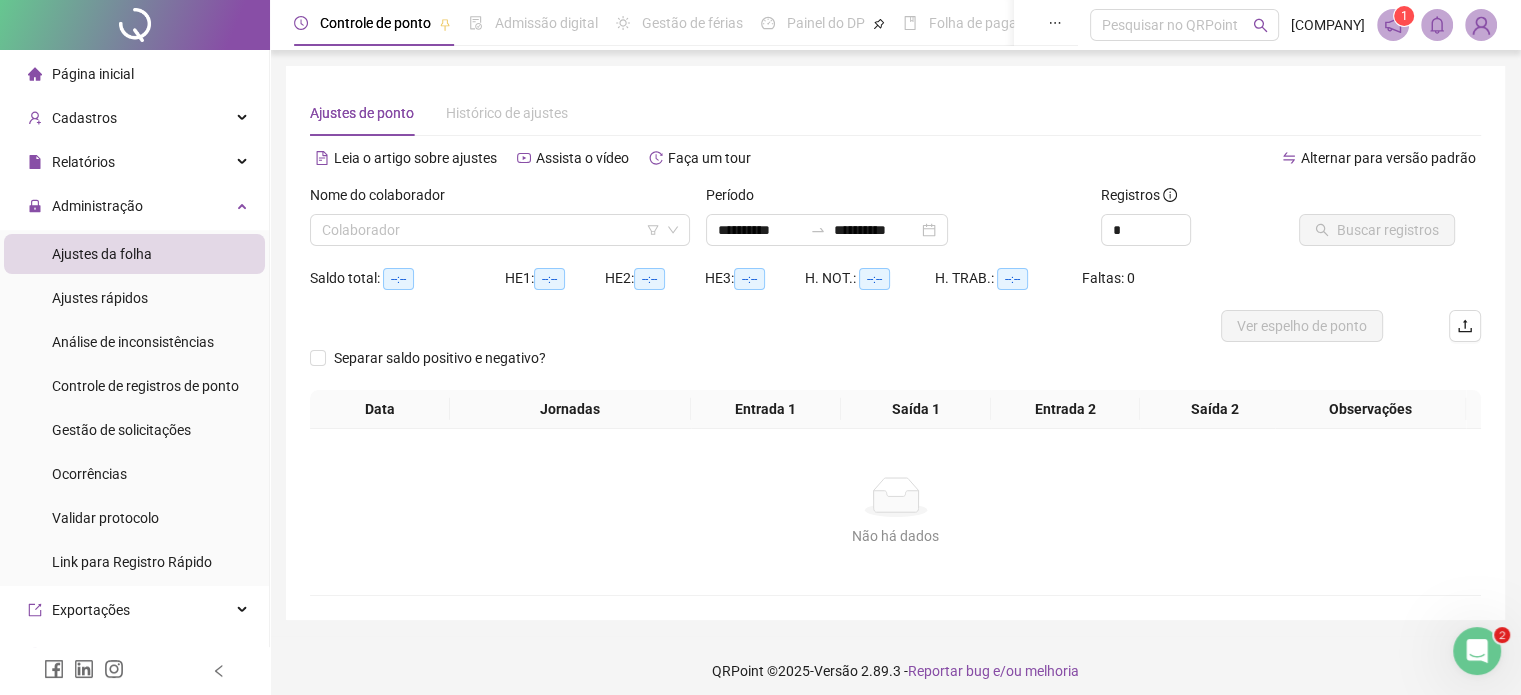 click on "Nome do colaborador Colaborador" at bounding box center [500, 223] 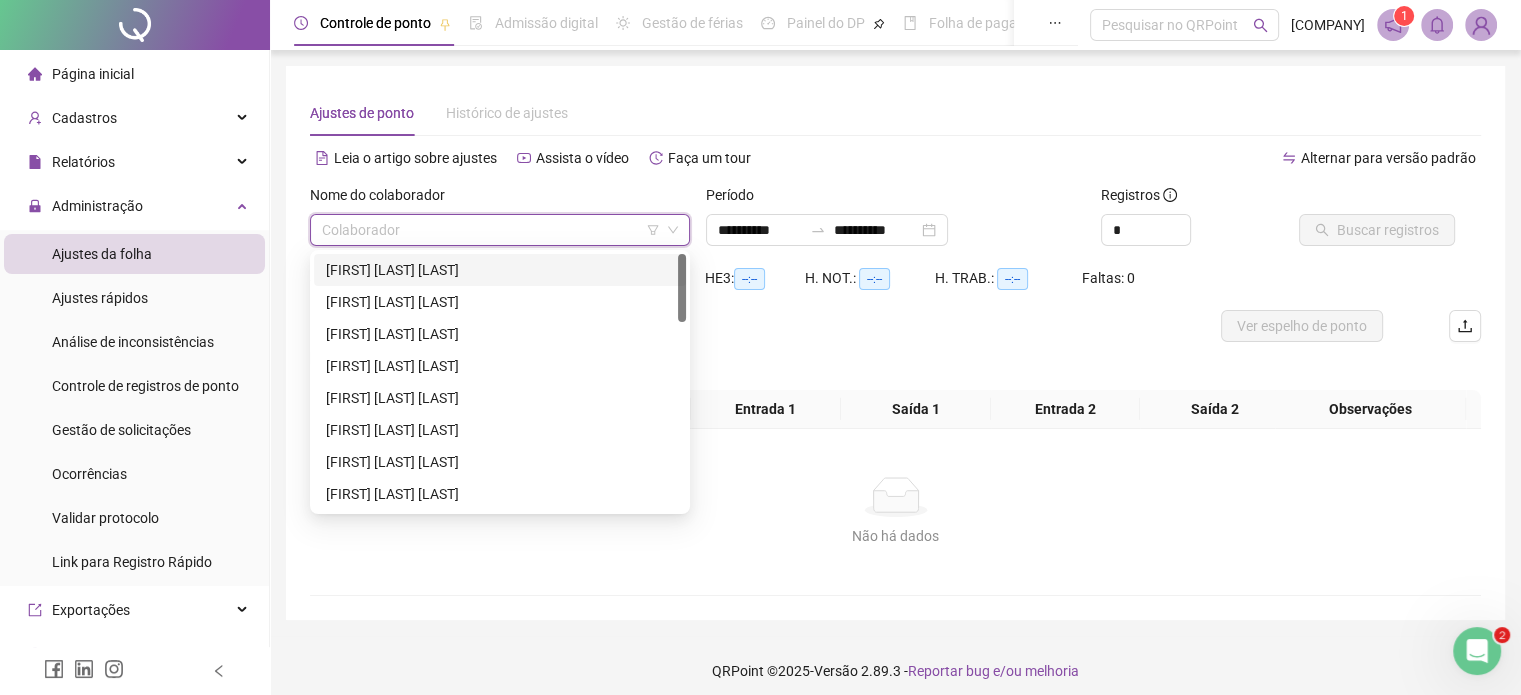 click at bounding box center (491, 230) 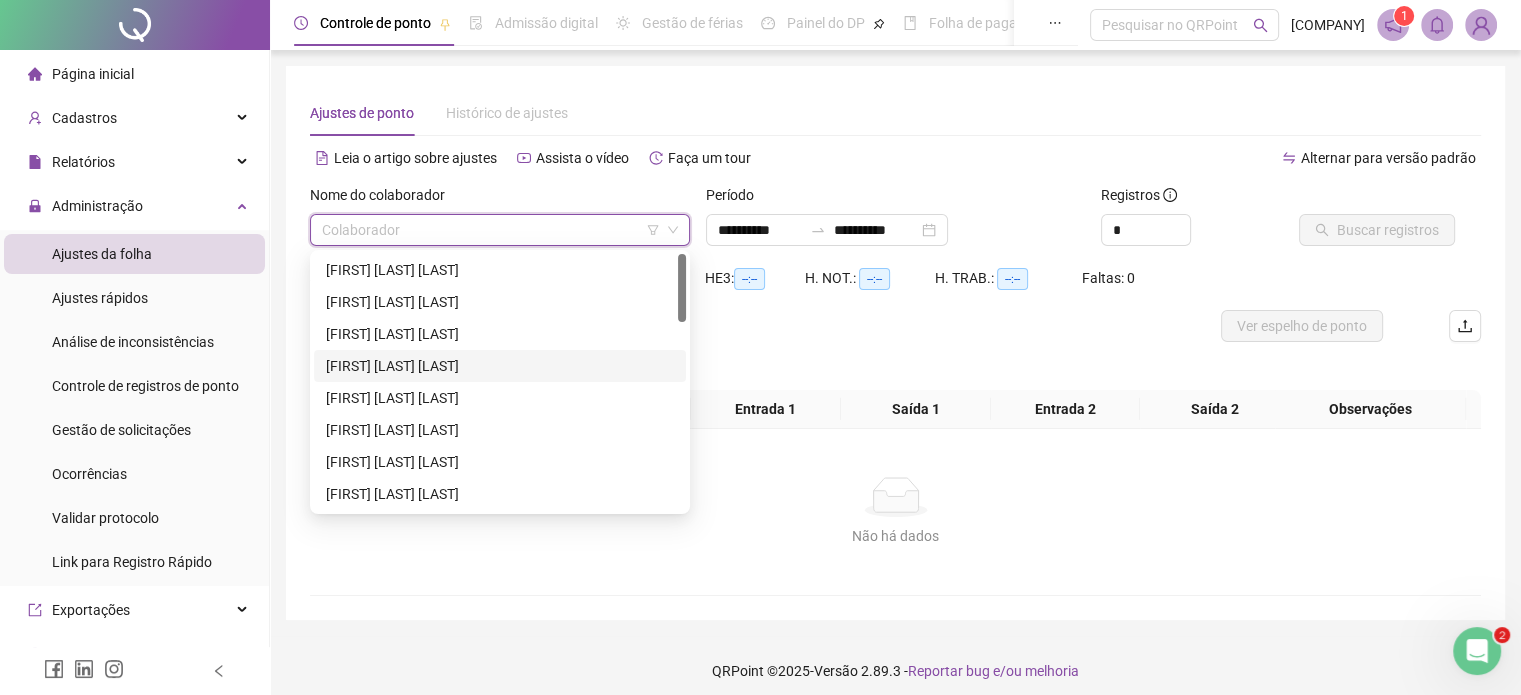 scroll, scrollTop: 200, scrollLeft: 0, axis: vertical 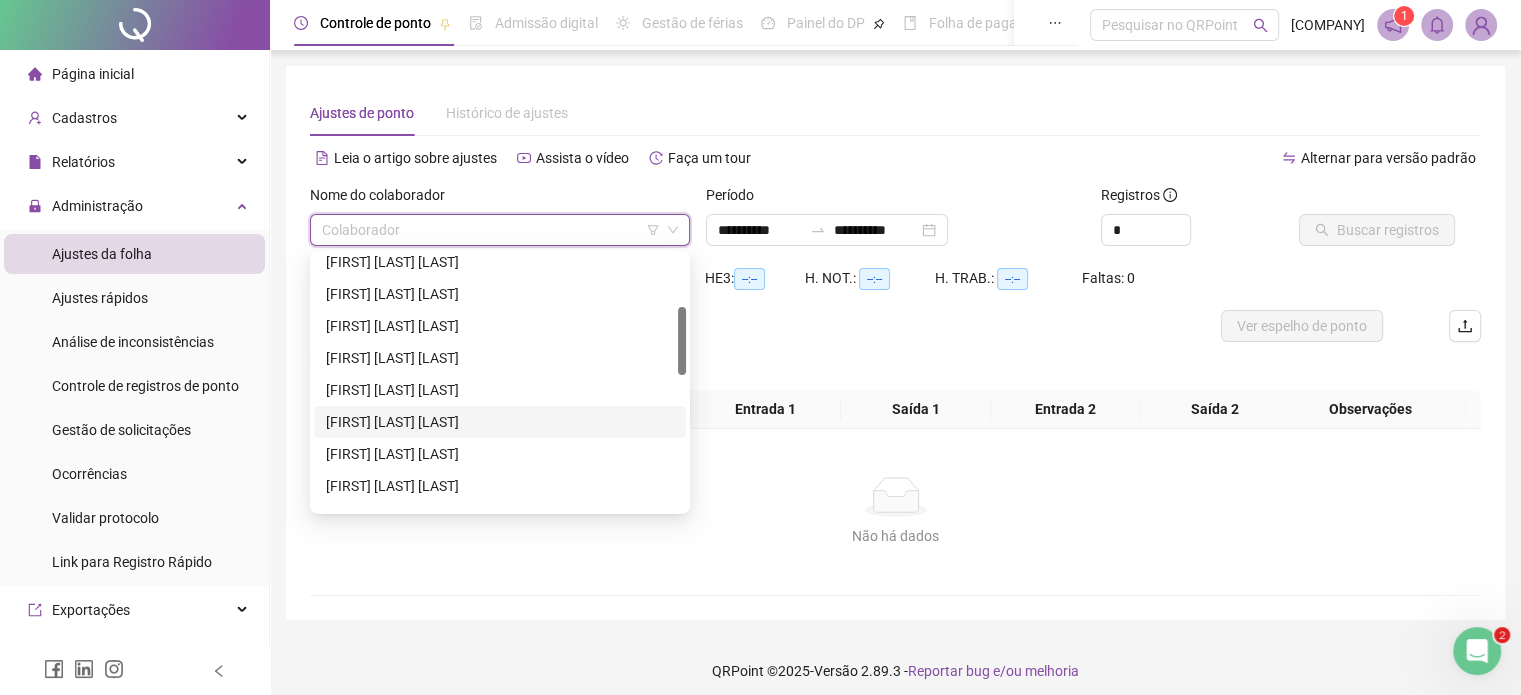 click on "[FIRST] [LAST] [LAST]" at bounding box center (500, 422) 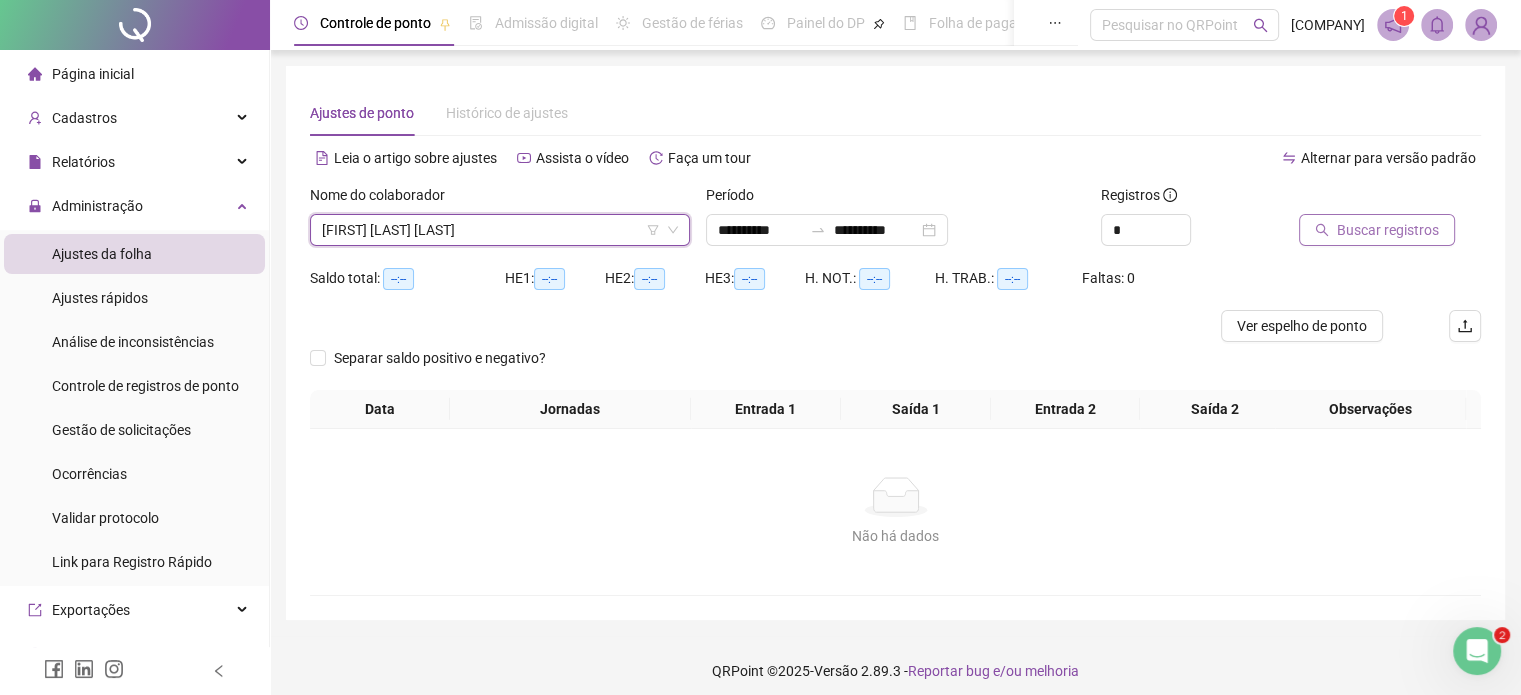 click on "Buscar registros" at bounding box center (1388, 230) 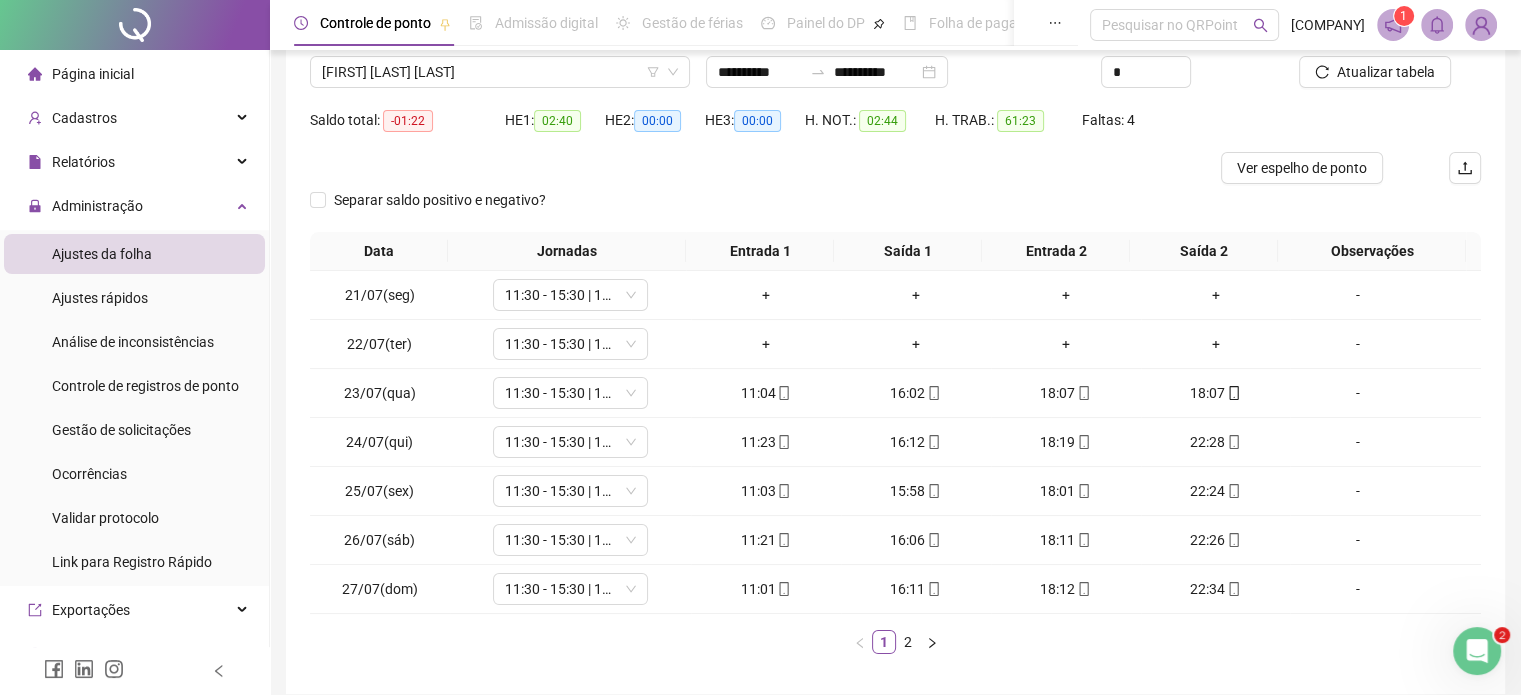 scroll, scrollTop: 141, scrollLeft: 0, axis: vertical 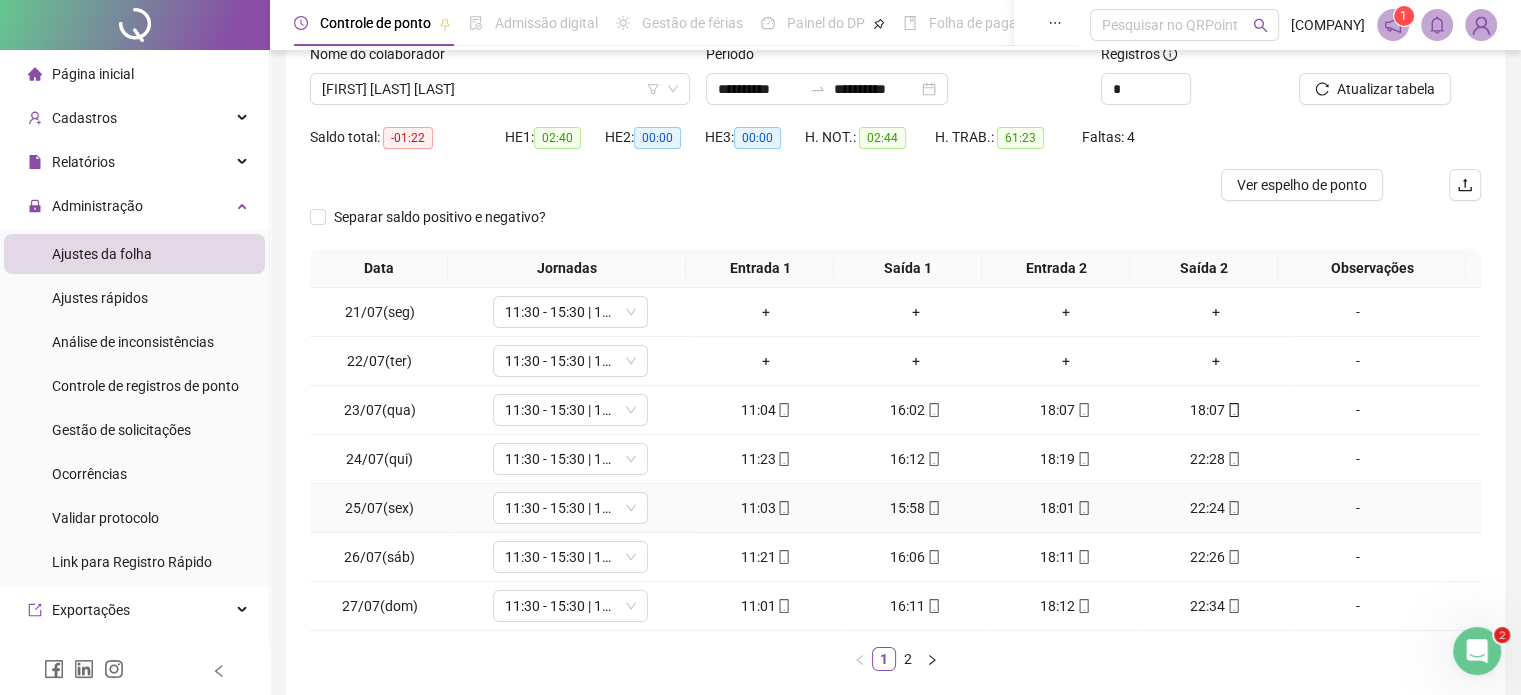 click on "11:03" at bounding box center (766, 508) 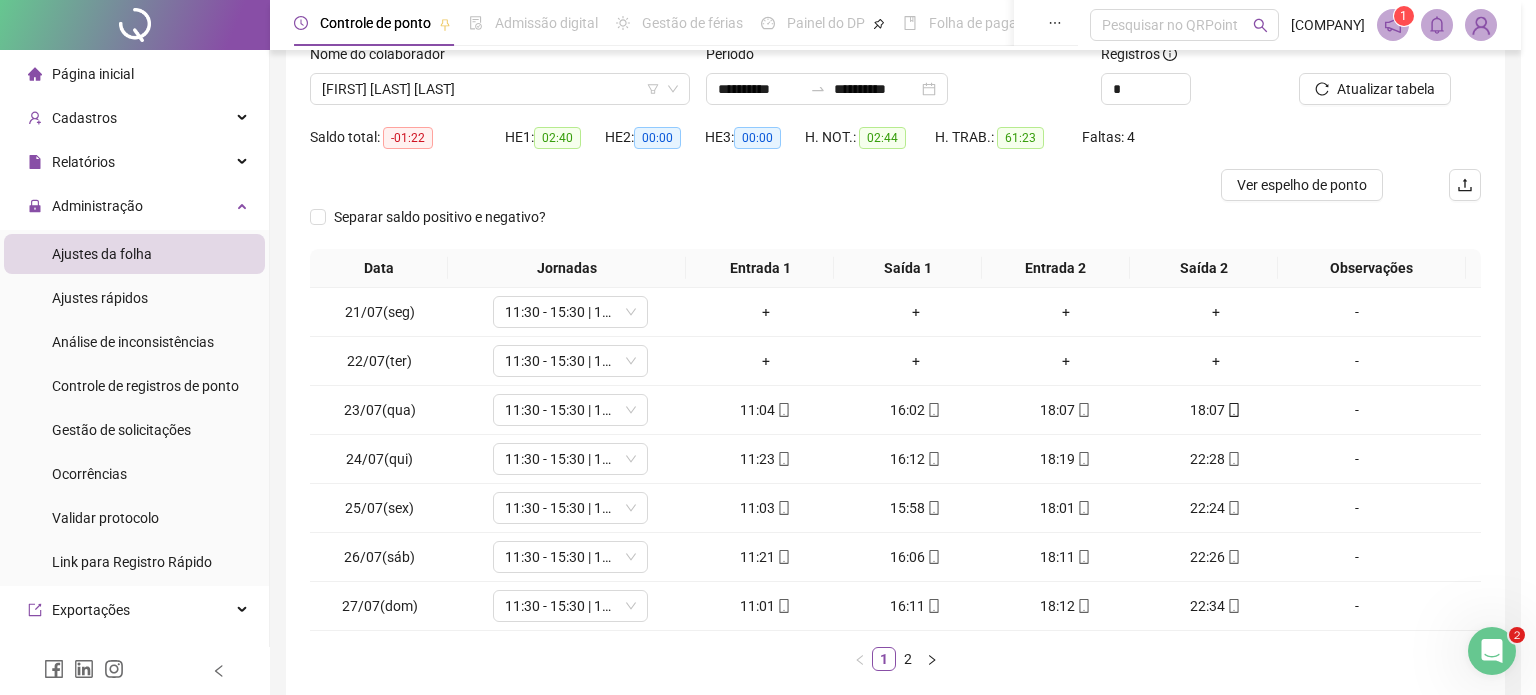 type on "**********" 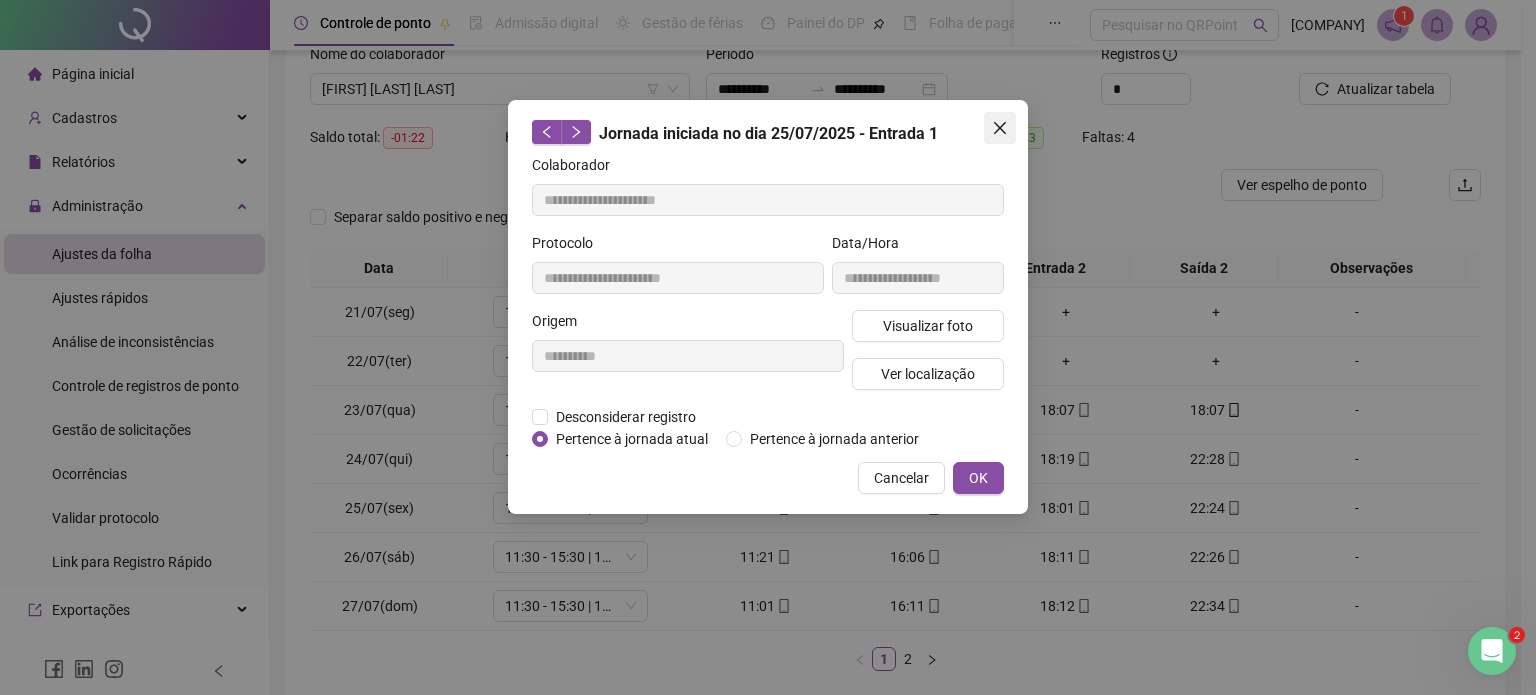 click at bounding box center (1000, 128) 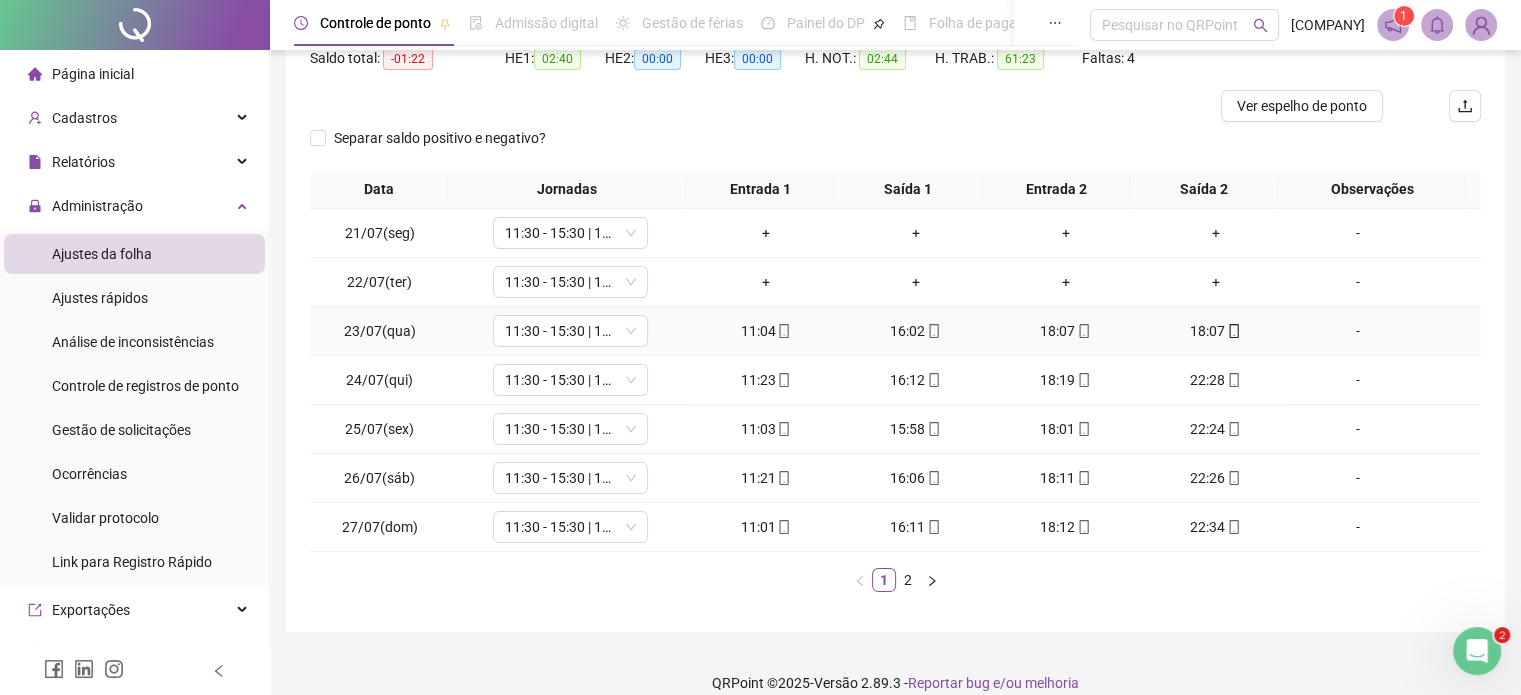 scroll, scrollTop: 241, scrollLeft: 0, axis: vertical 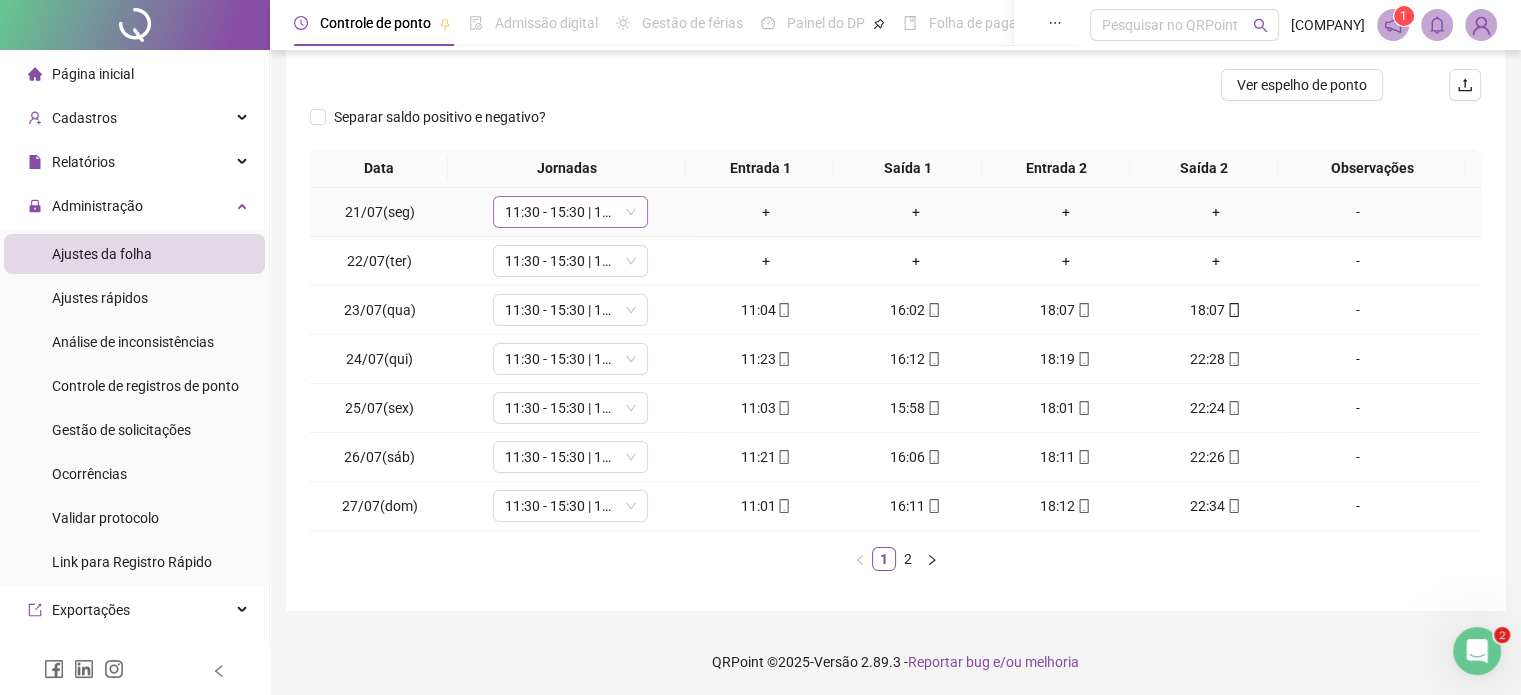click on "11:30 - 15:30 | 17:30 - 22:30" at bounding box center (570, 212) 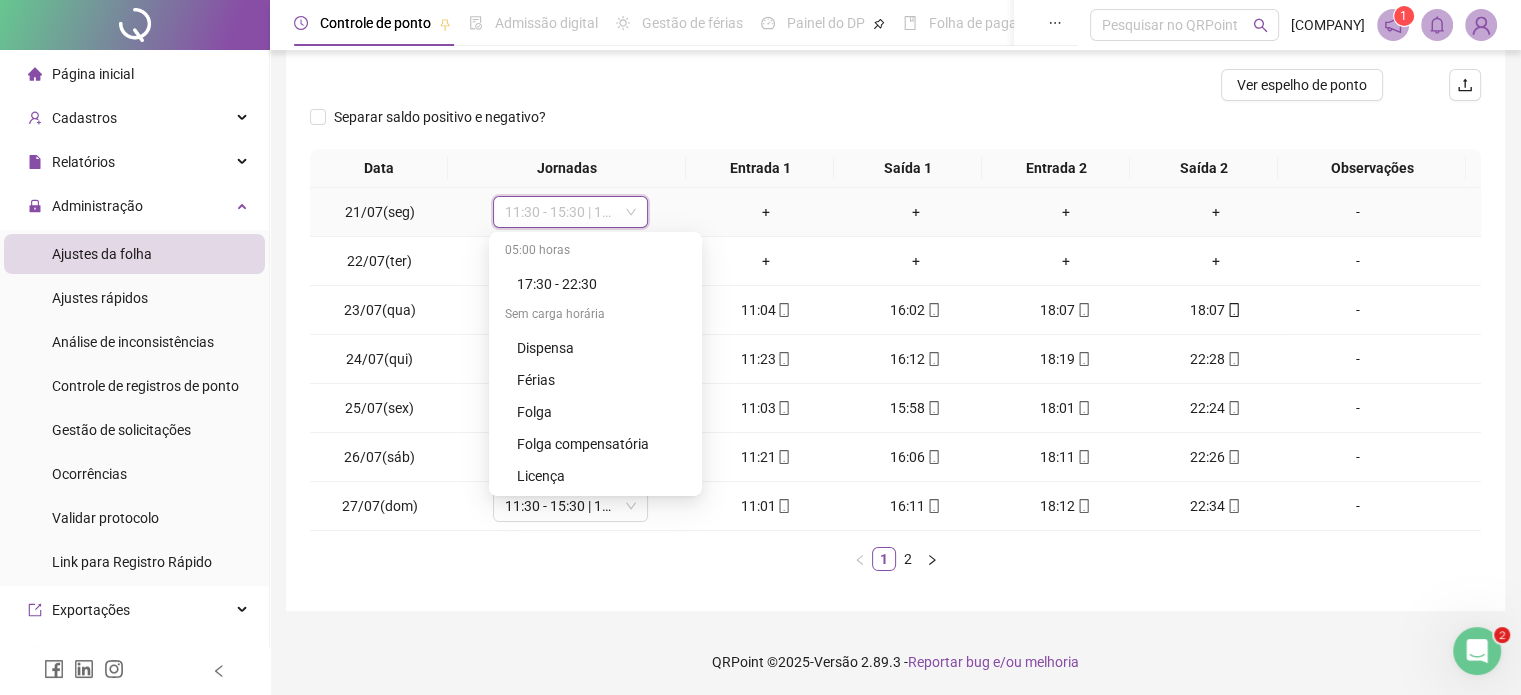 scroll, scrollTop: 256, scrollLeft: 0, axis: vertical 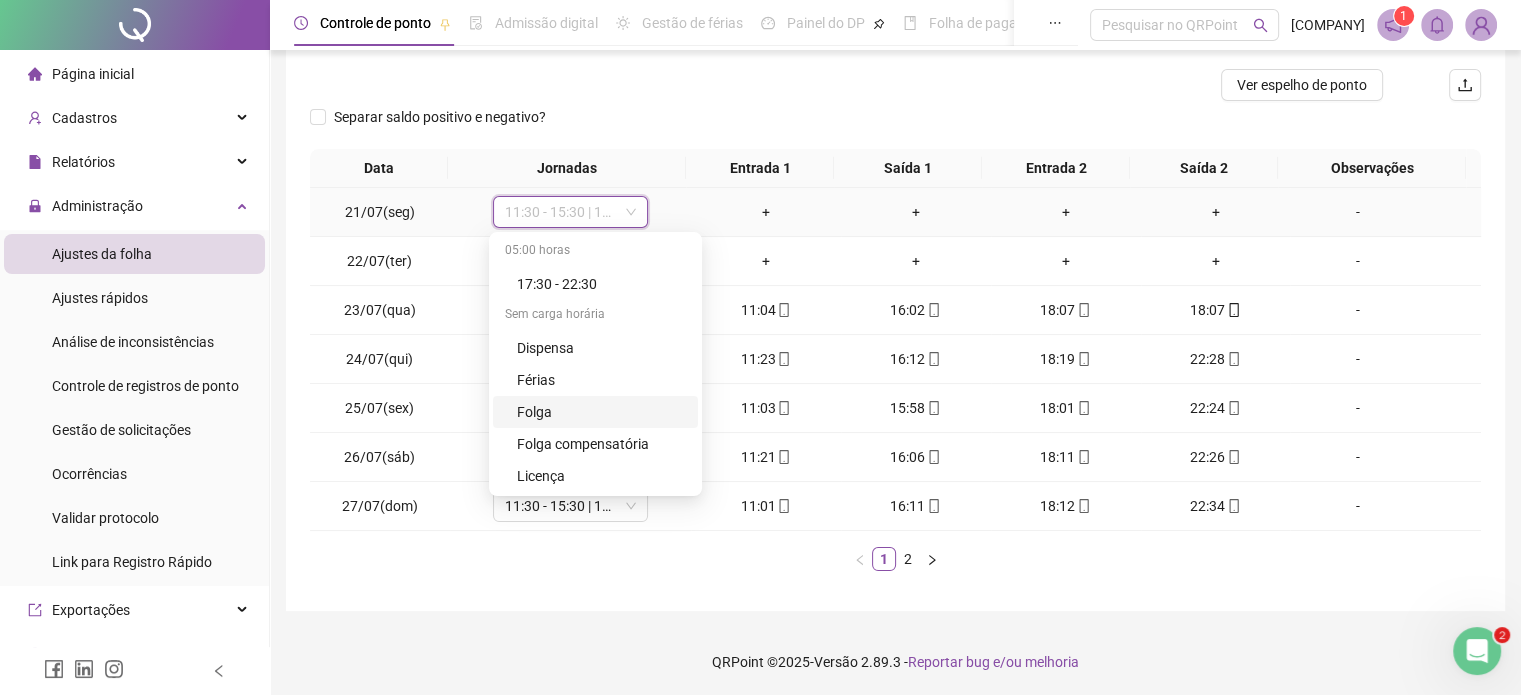 click on "Folga" at bounding box center [601, 412] 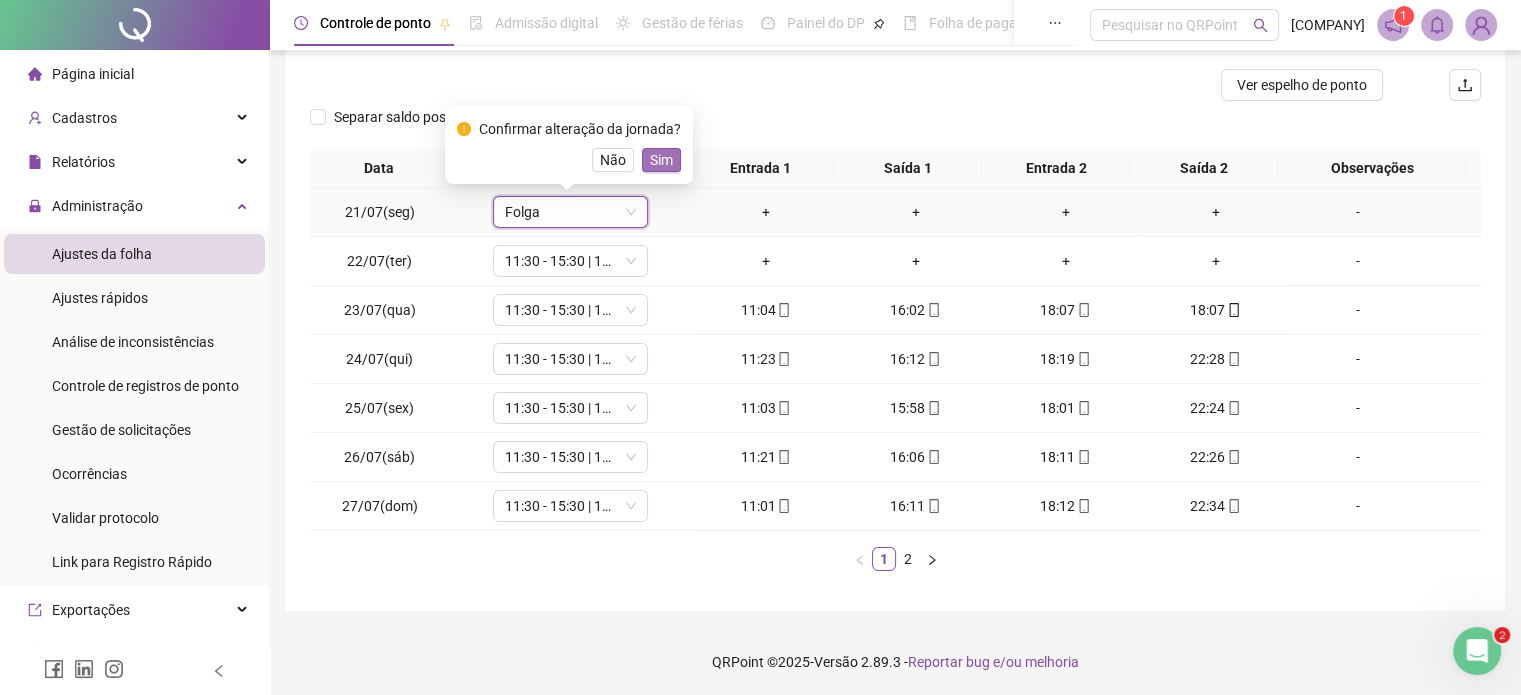 click on "Sim" at bounding box center [661, 160] 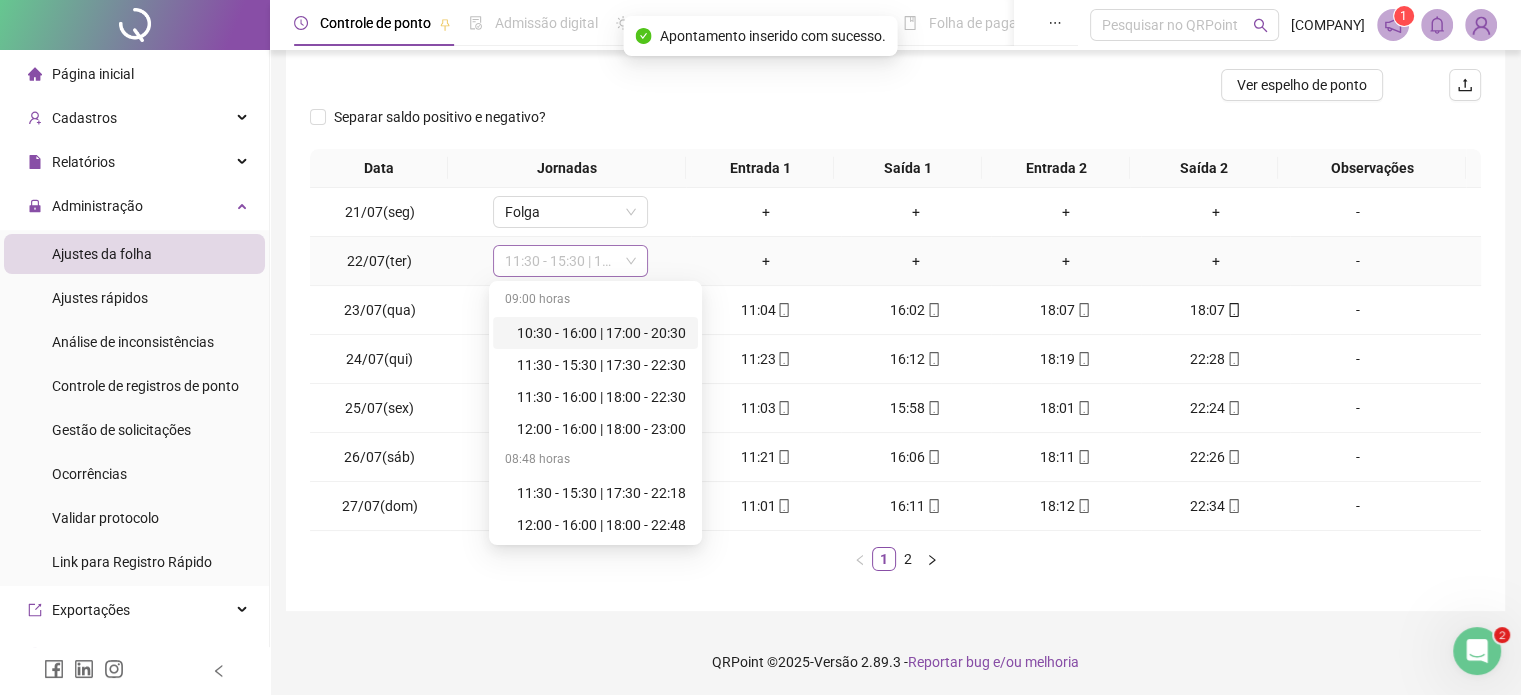 click on "11:30 - 15:30 | 17:30 - 22:30" at bounding box center [570, 261] 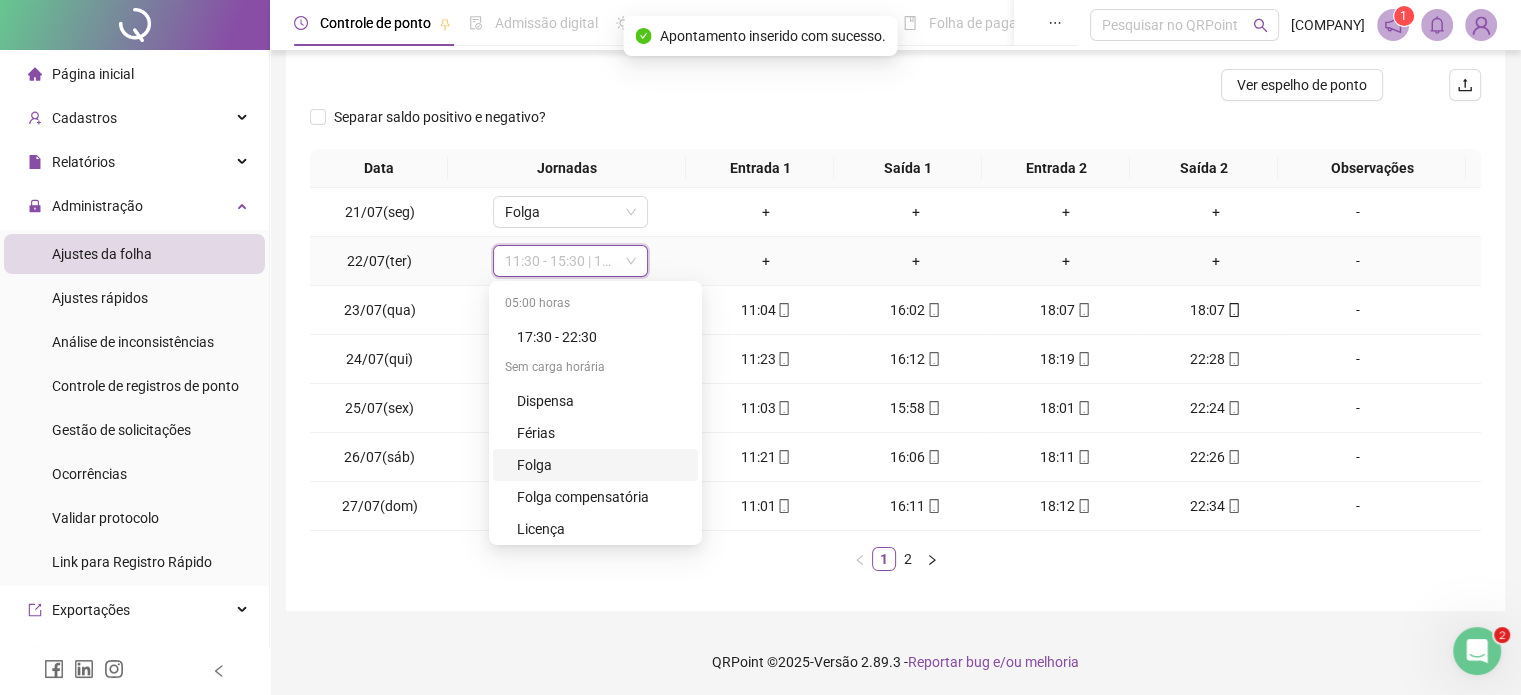 scroll, scrollTop: 256, scrollLeft: 0, axis: vertical 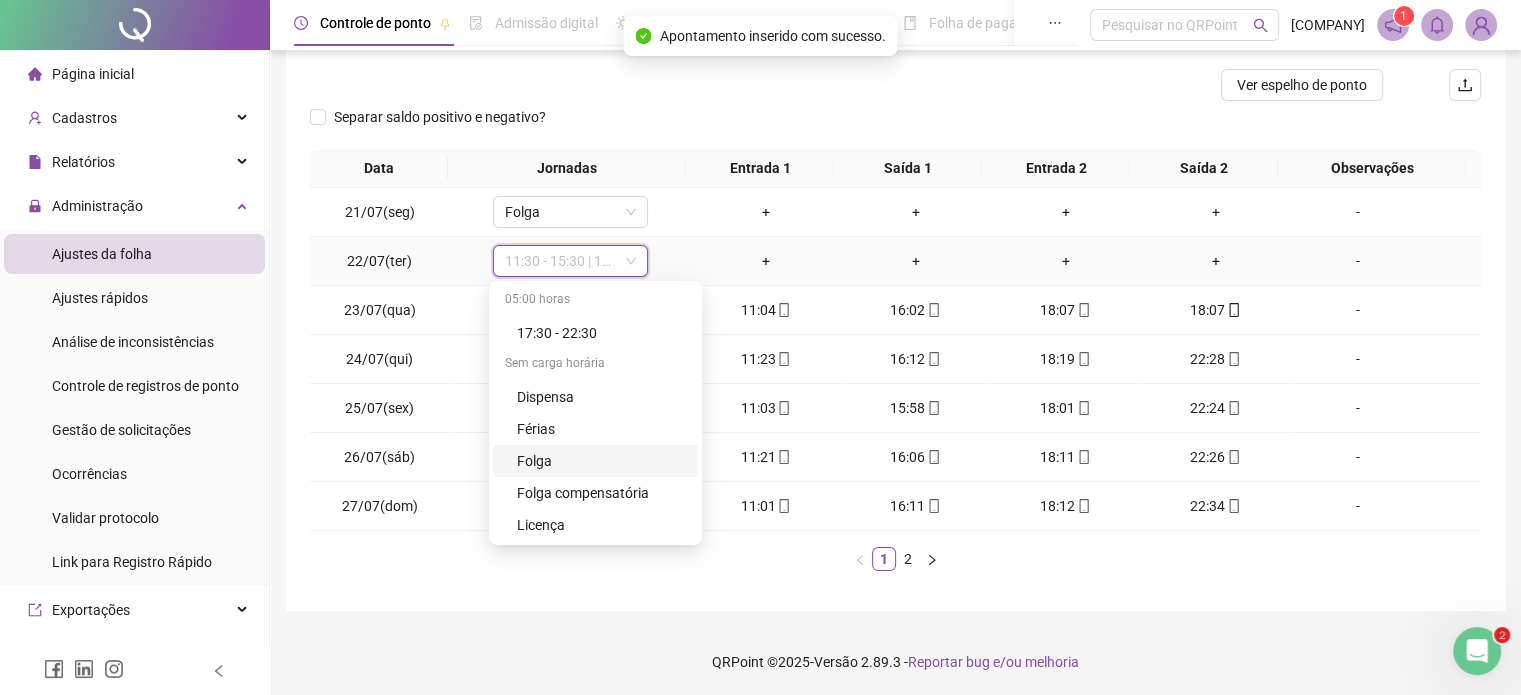 click on "Folga" at bounding box center (601, 461) 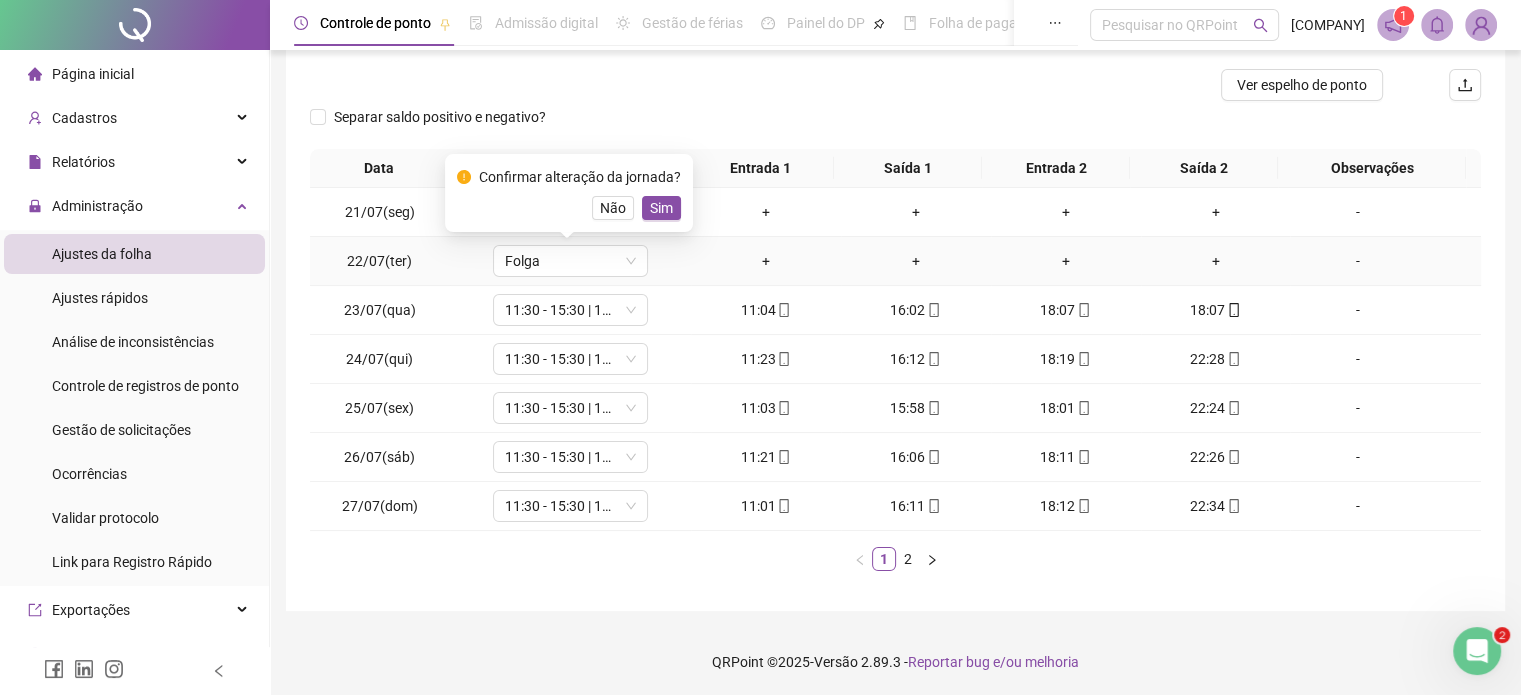 click on "Confirmar alteração da jornada? Não Sim" at bounding box center (569, 193) 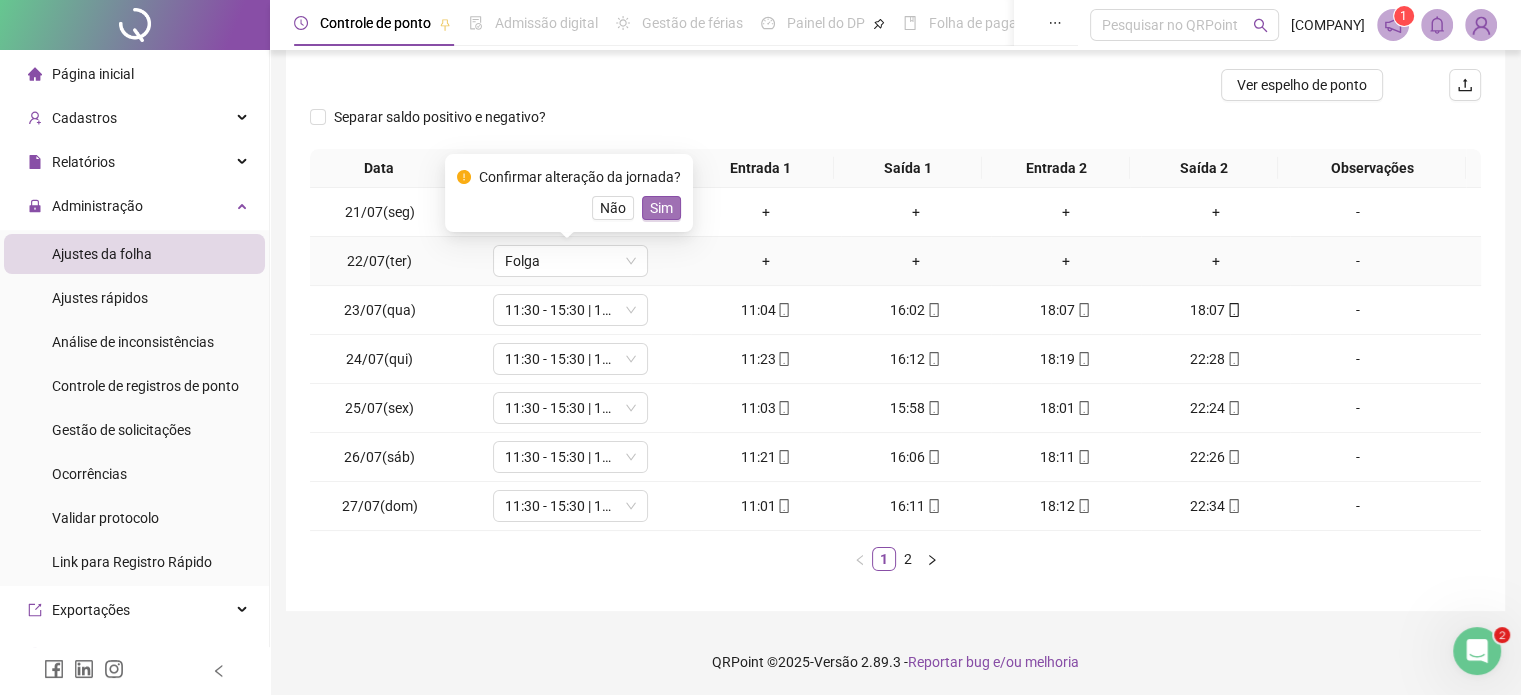 click on "Sim" at bounding box center (661, 208) 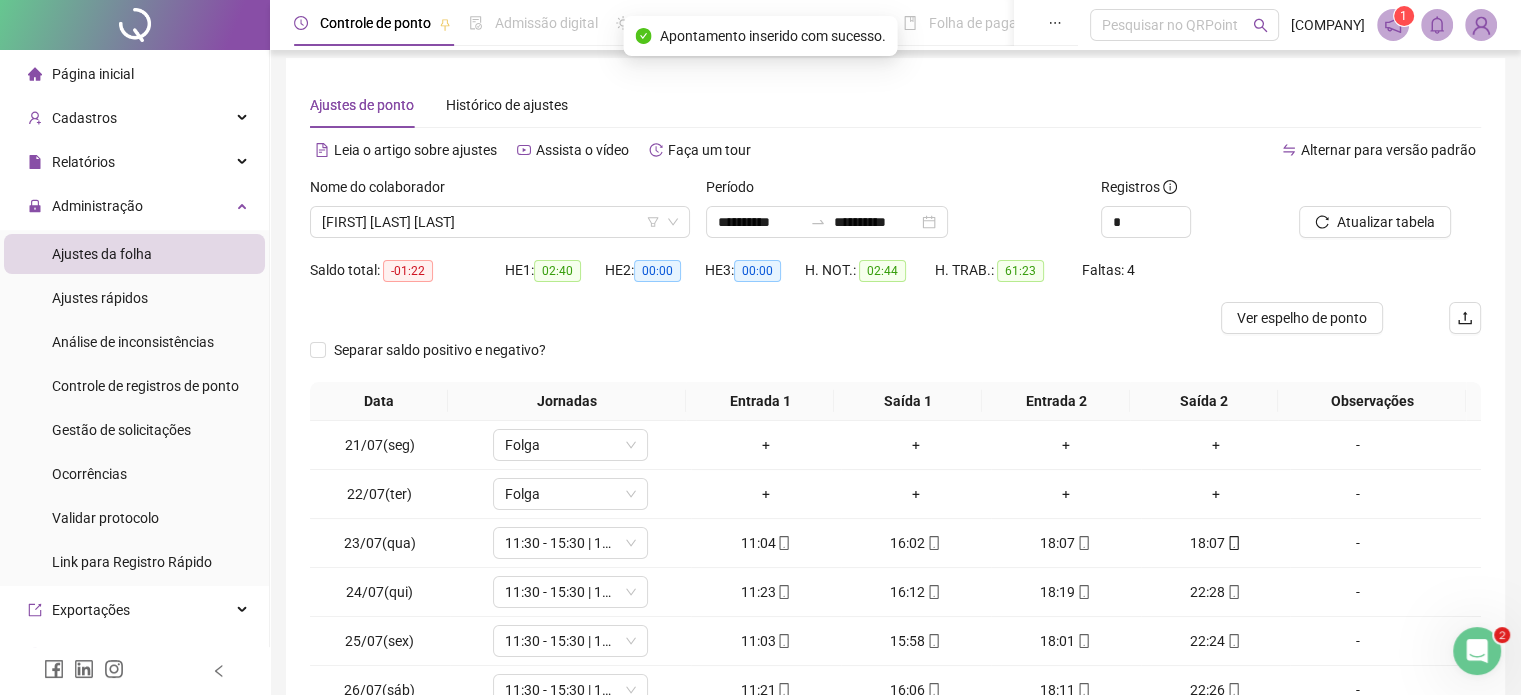 scroll, scrollTop: 0, scrollLeft: 0, axis: both 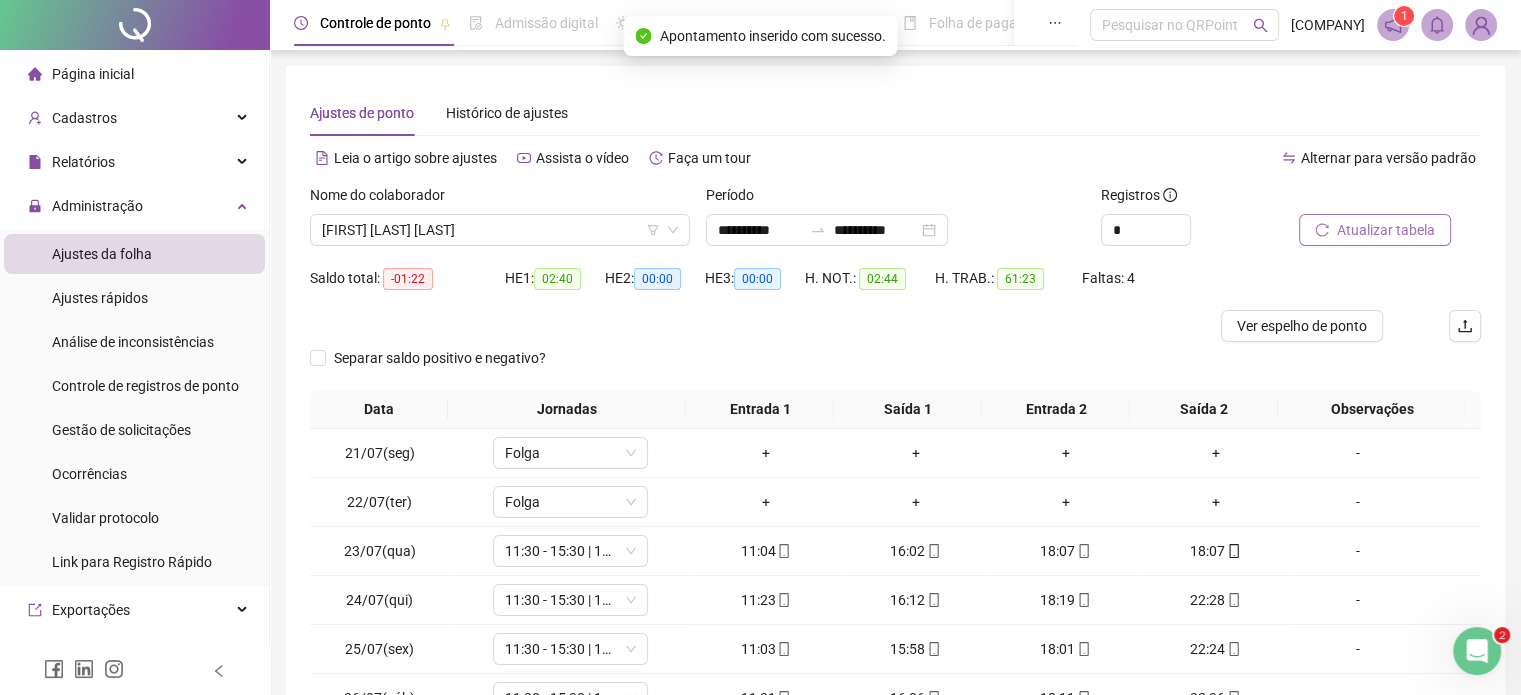 click on "Atualizar tabela" at bounding box center [1386, 230] 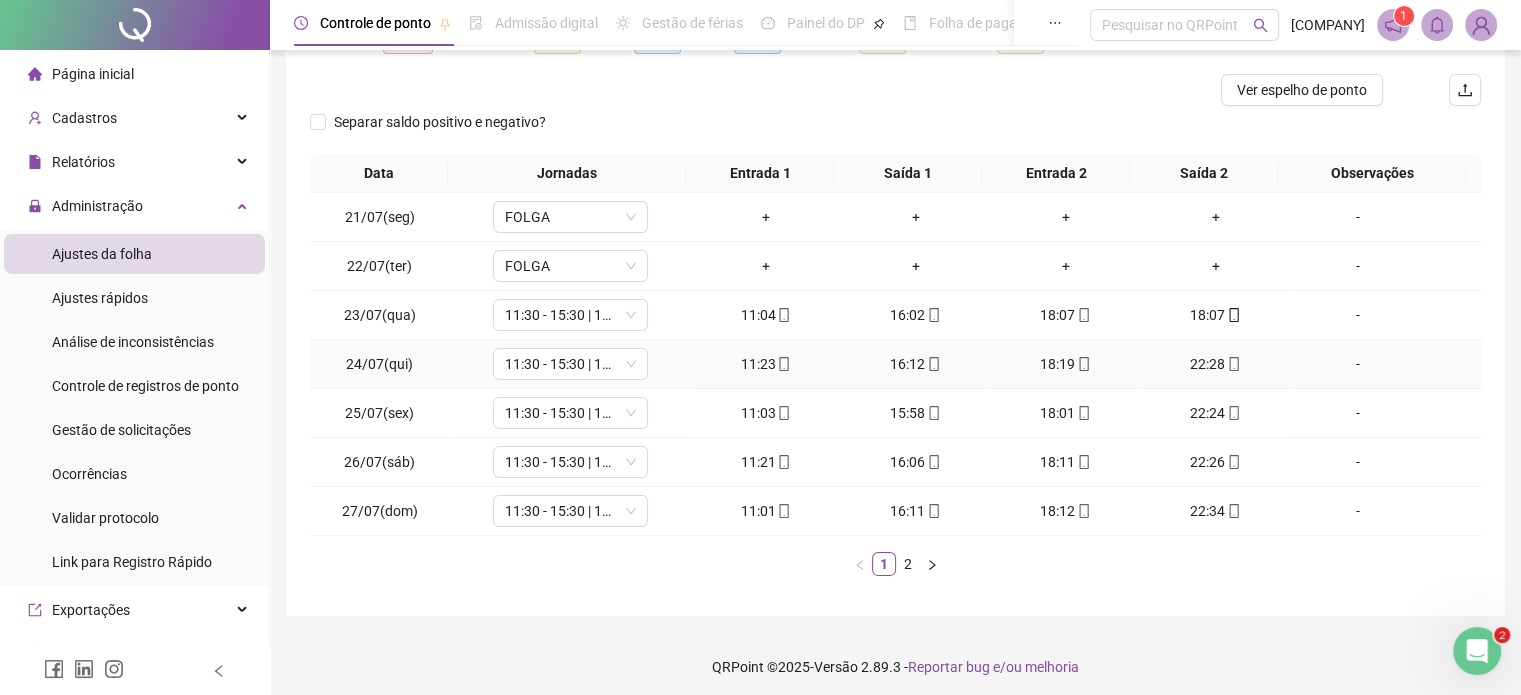 scroll, scrollTop: 241, scrollLeft: 0, axis: vertical 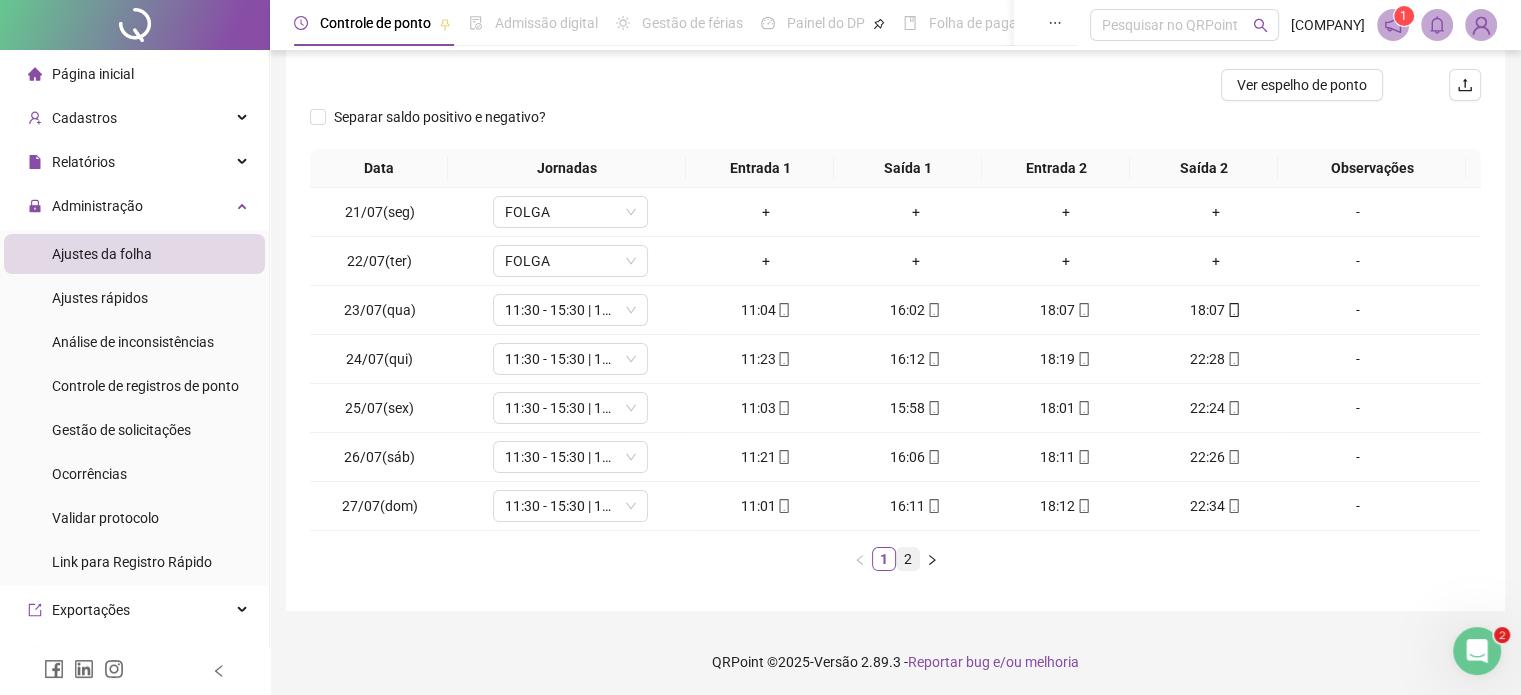 click on "2" at bounding box center [908, 559] 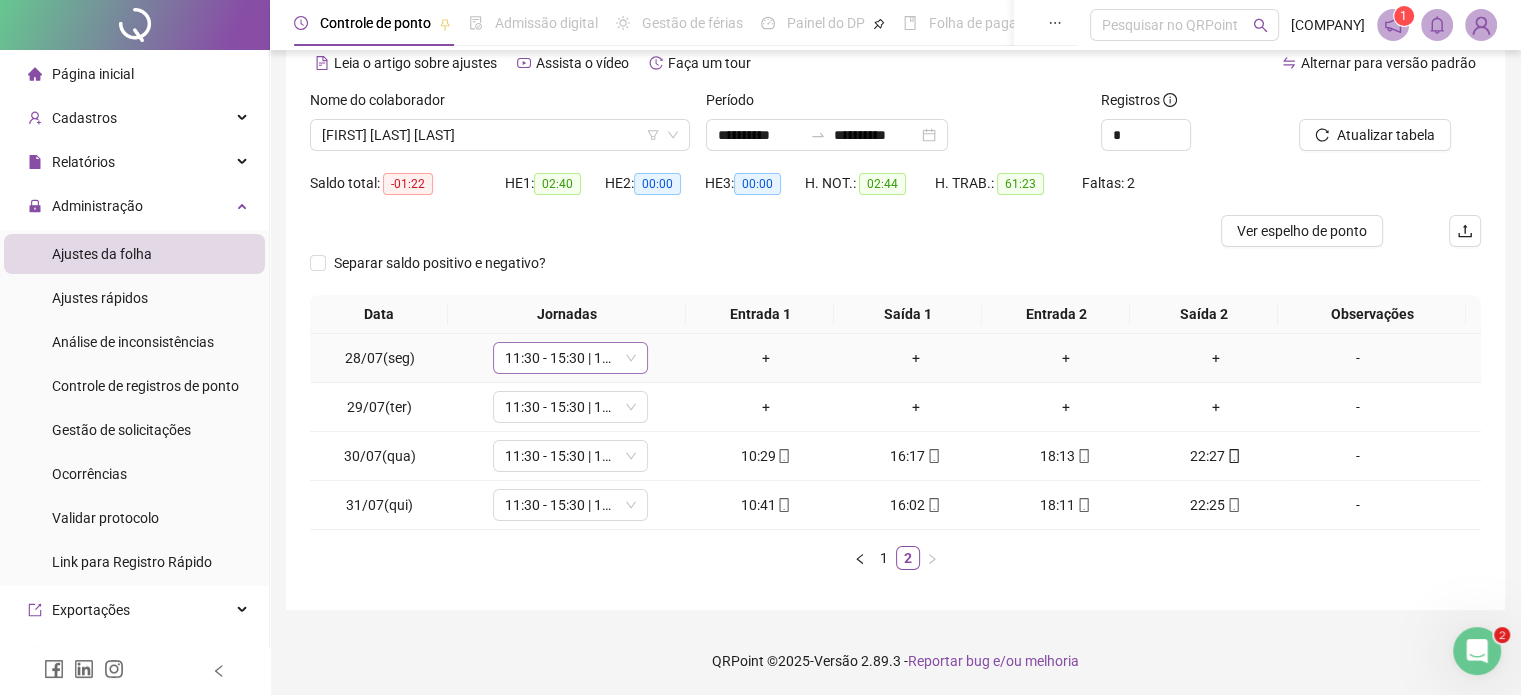 click on "11:30 - 15:30 | 17:30 - 22:30" at bounding box center [570, 358] 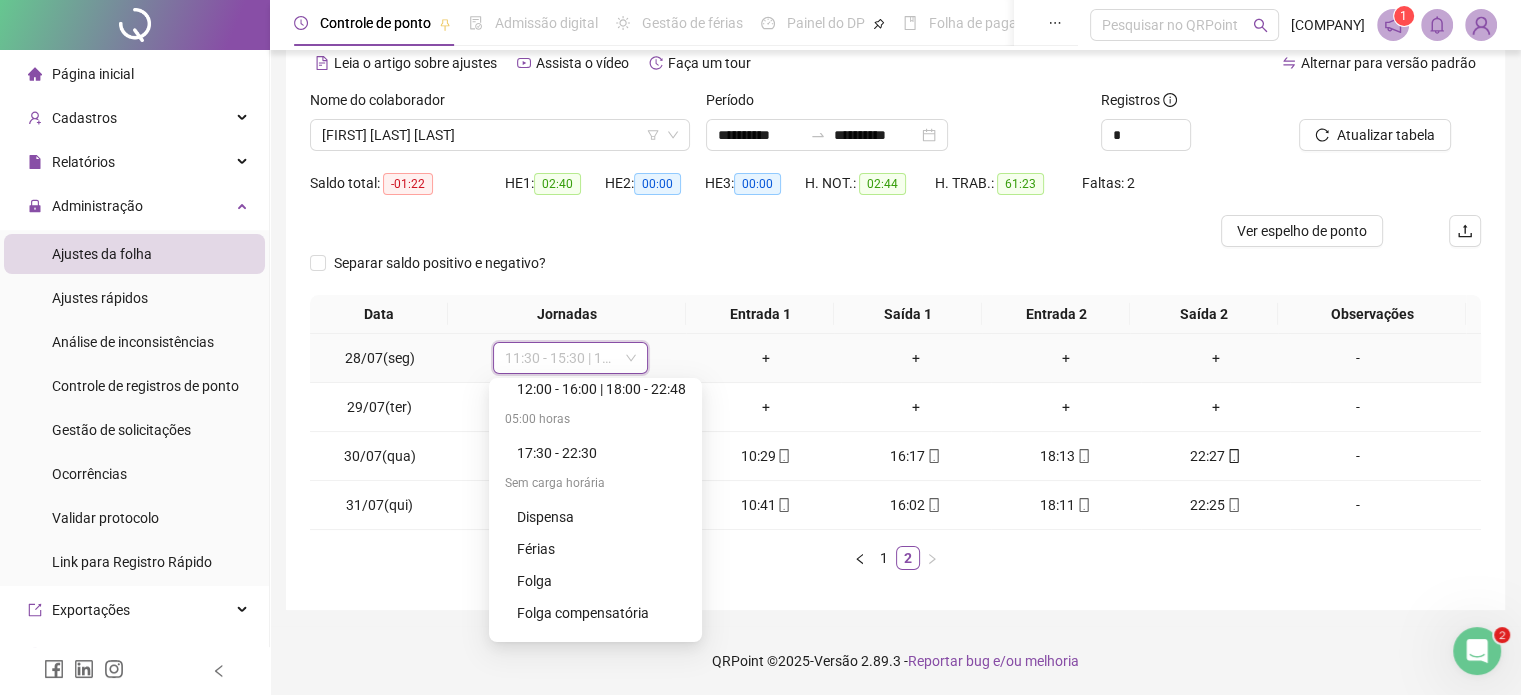 scroll, scrollTop: 256, scrollLeft: 0, axis: vertical 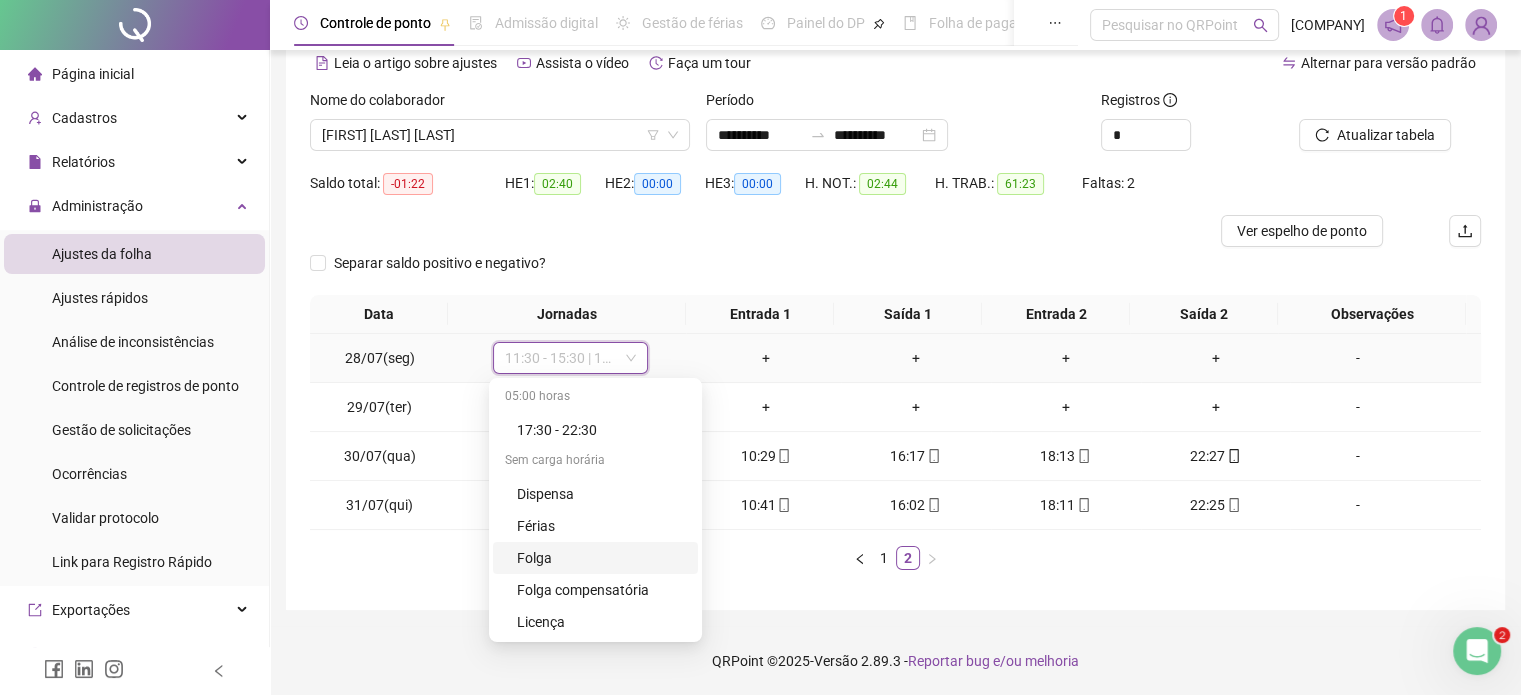 click on "Folga" at bounding box center (601, 558) 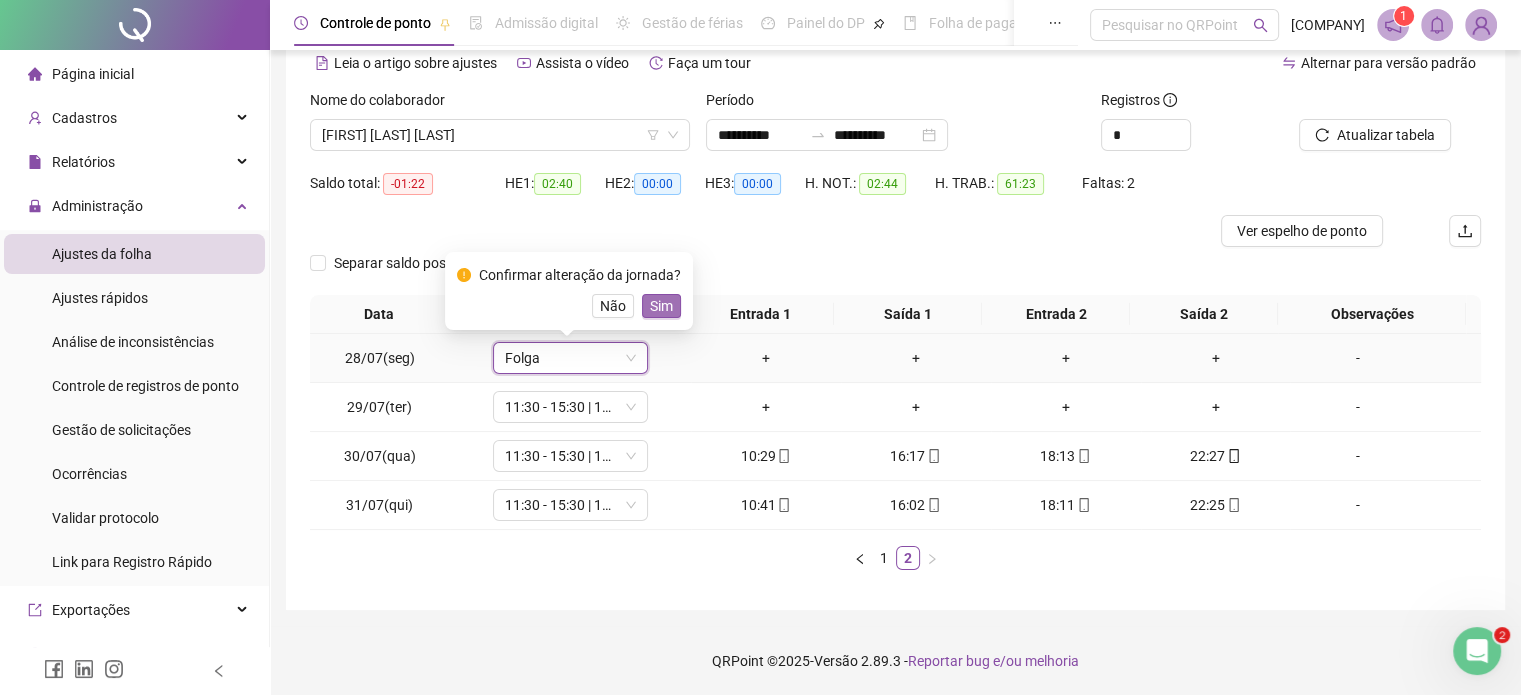 click on "Sim" at bounding box center [661, 306] 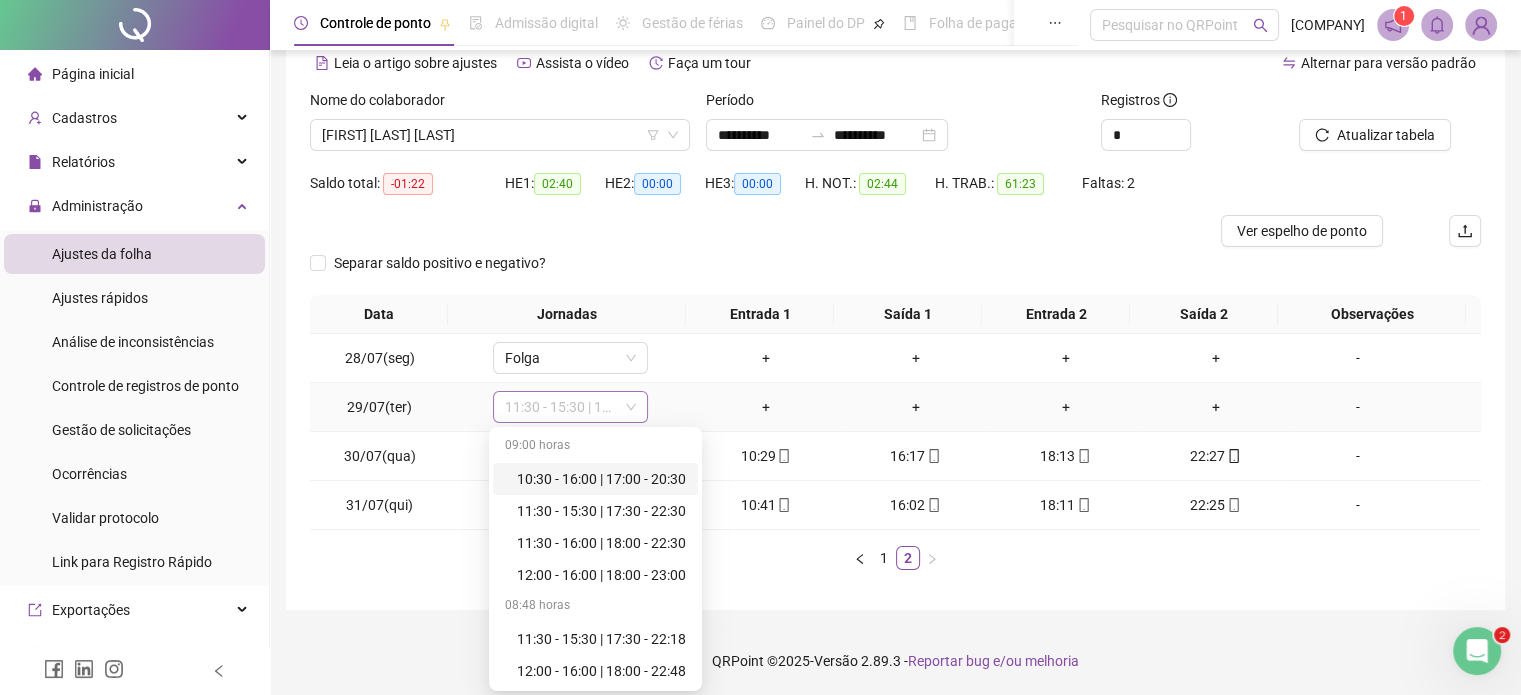 click on "11:30 - 15:30 | 17:30 - 22:30" at bounding box center [570, 407] 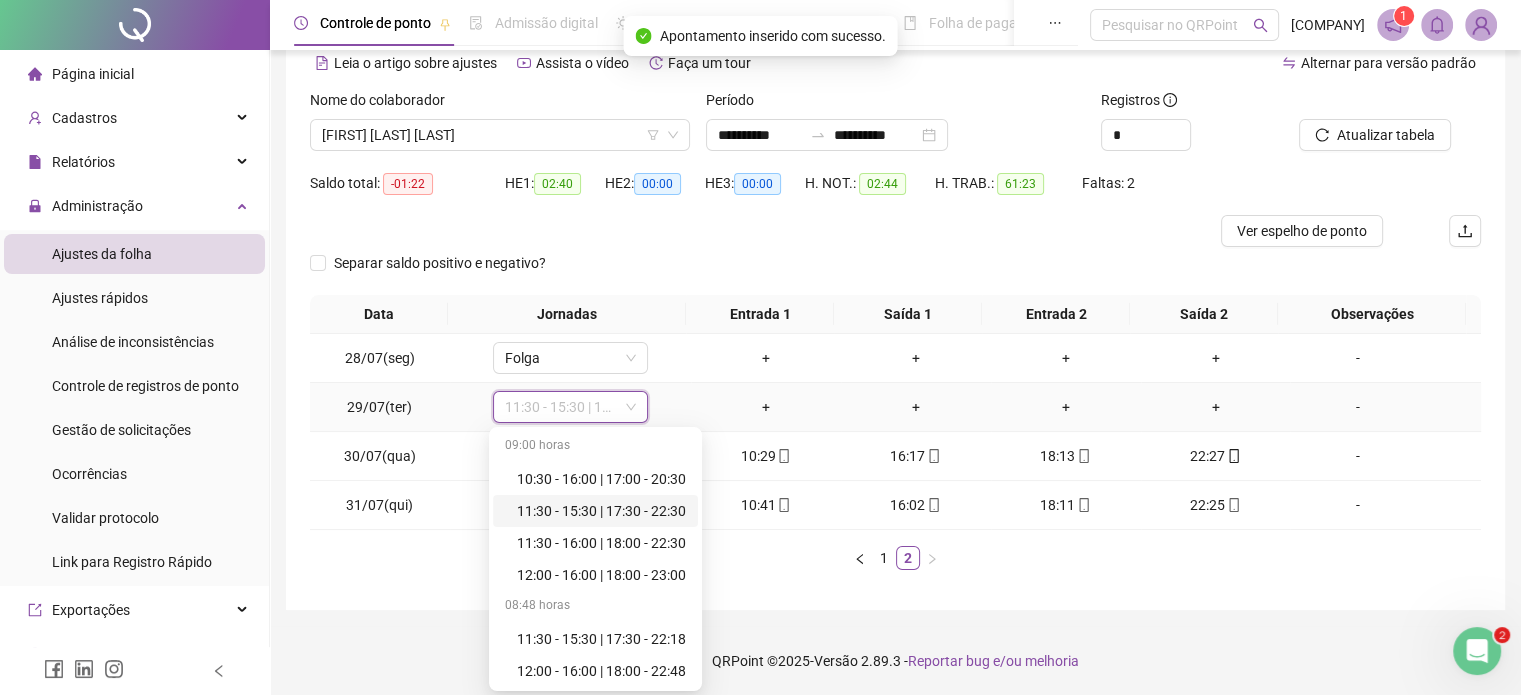 scroll, scrollTop: 200, scrollLeft: 0, axis: vertical 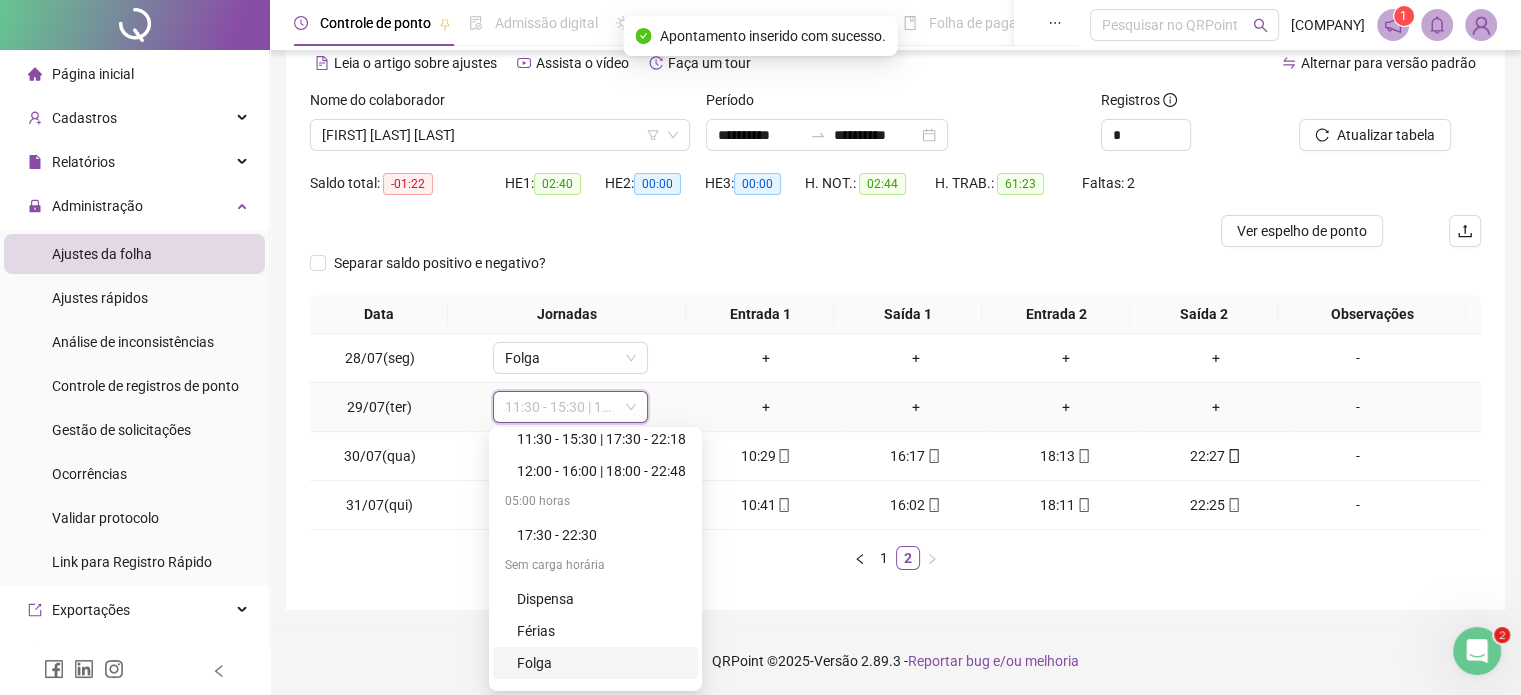 click on "Folga" at bounding box center [601, 663] 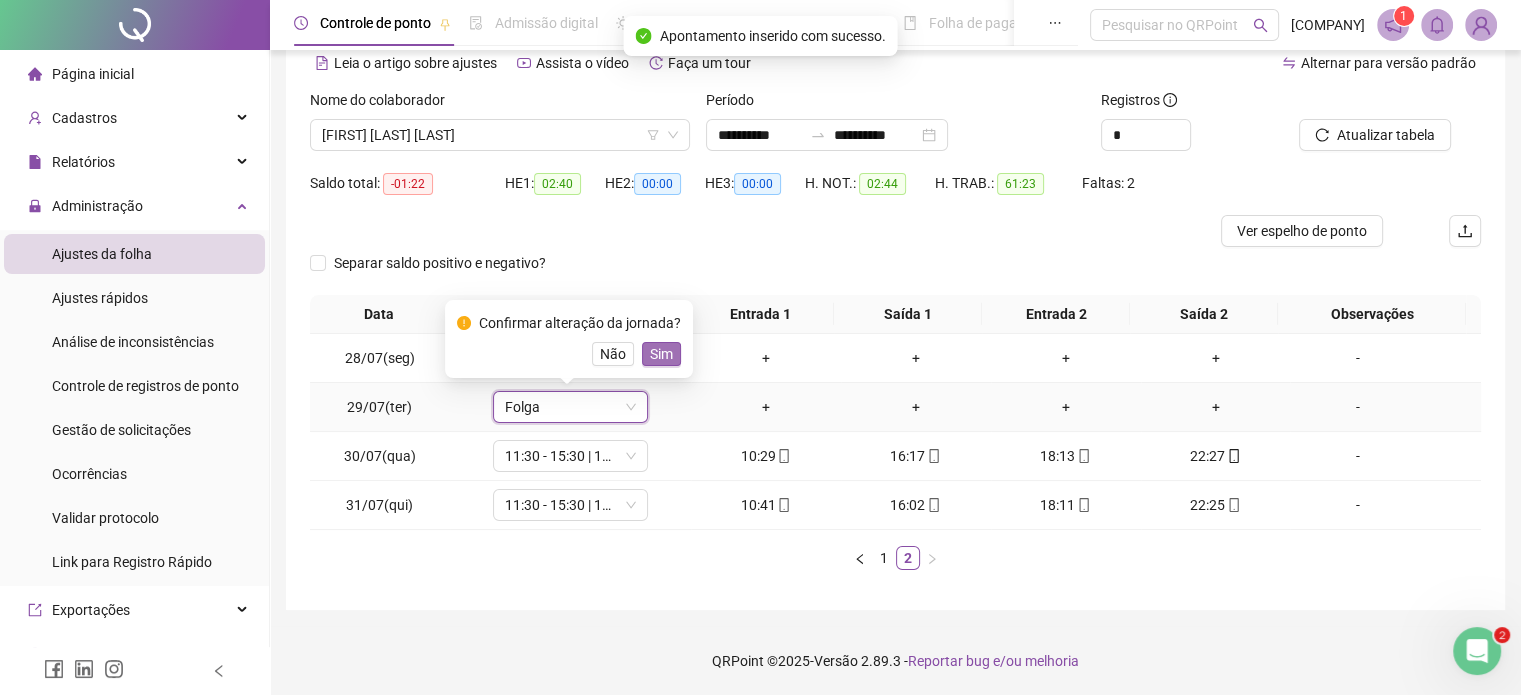 click on "Sim" at bounding box center (661, 354) 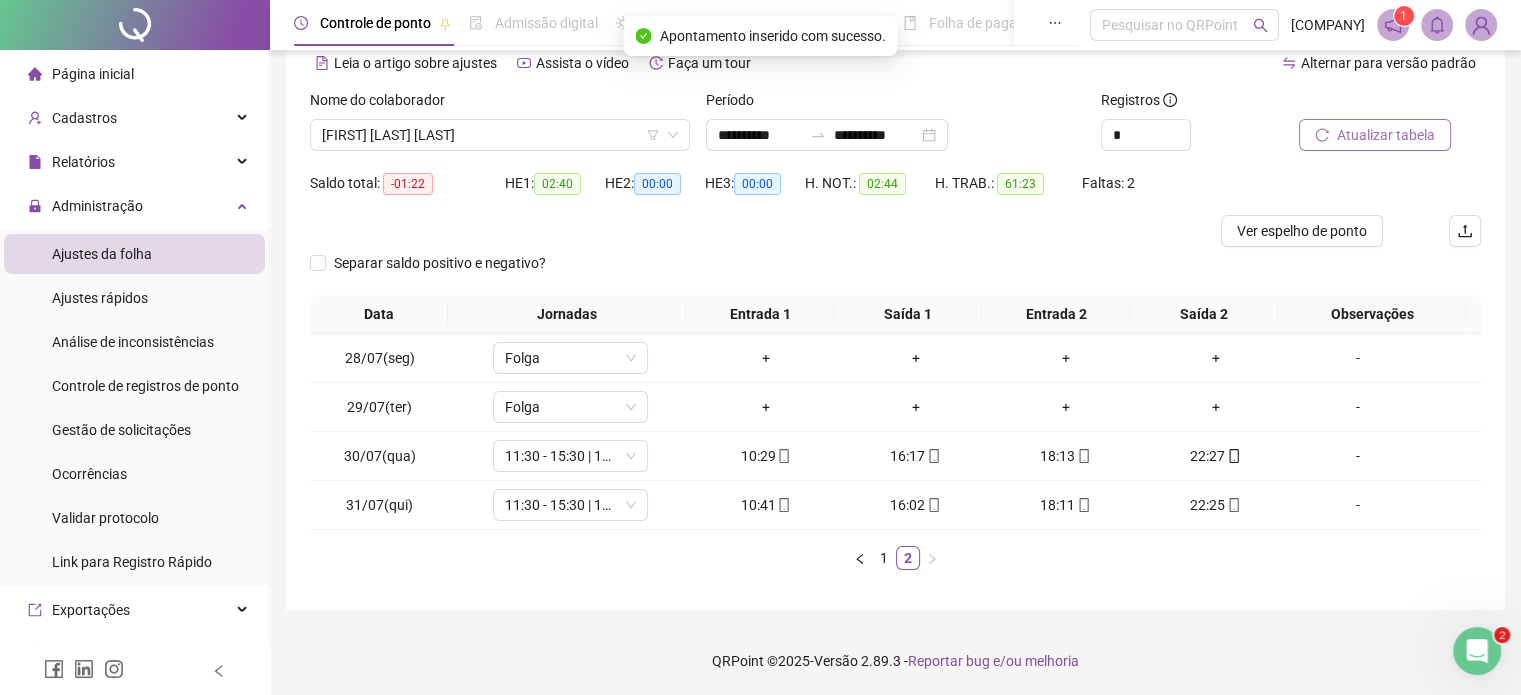 click on "Atualizar tabela" at bounding box center [1386, 135] 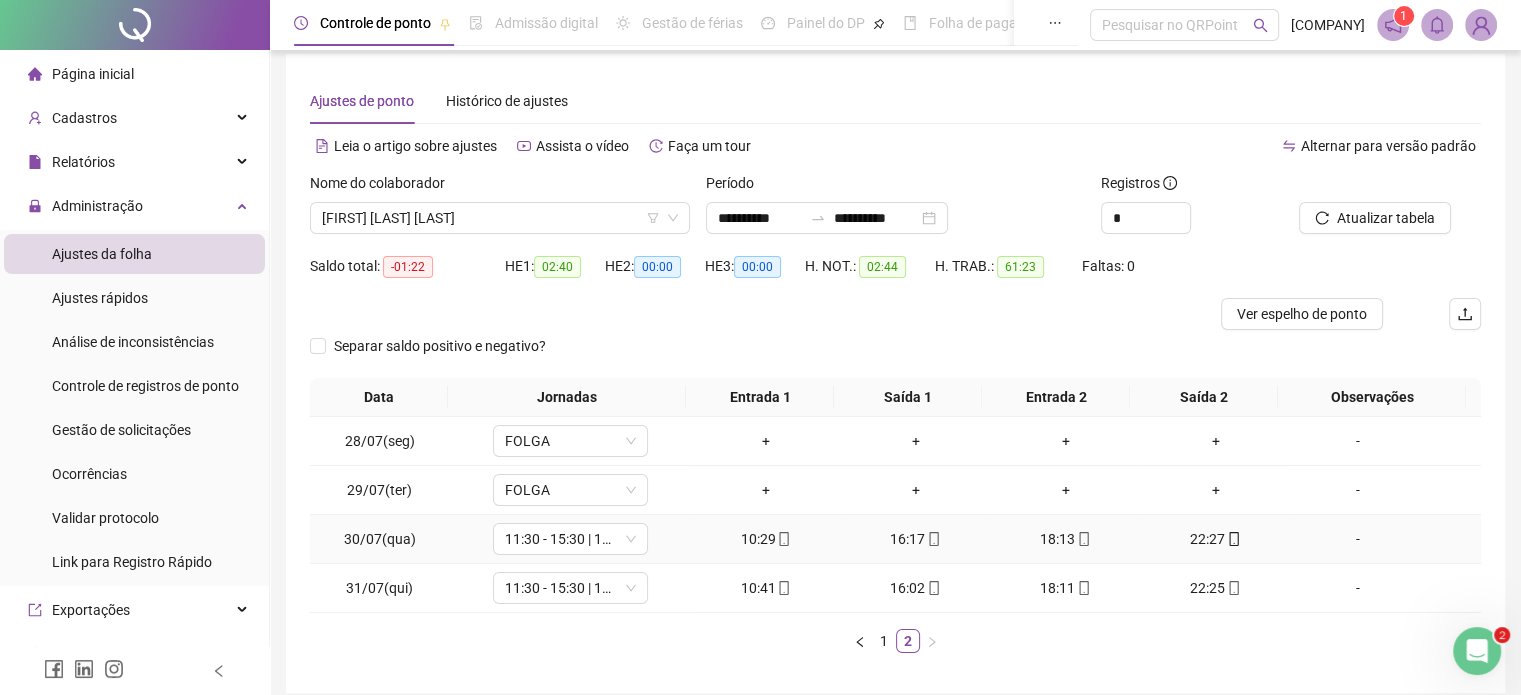 scroll, scrollTop: 95, scrollLeft: 0, axis: vertical 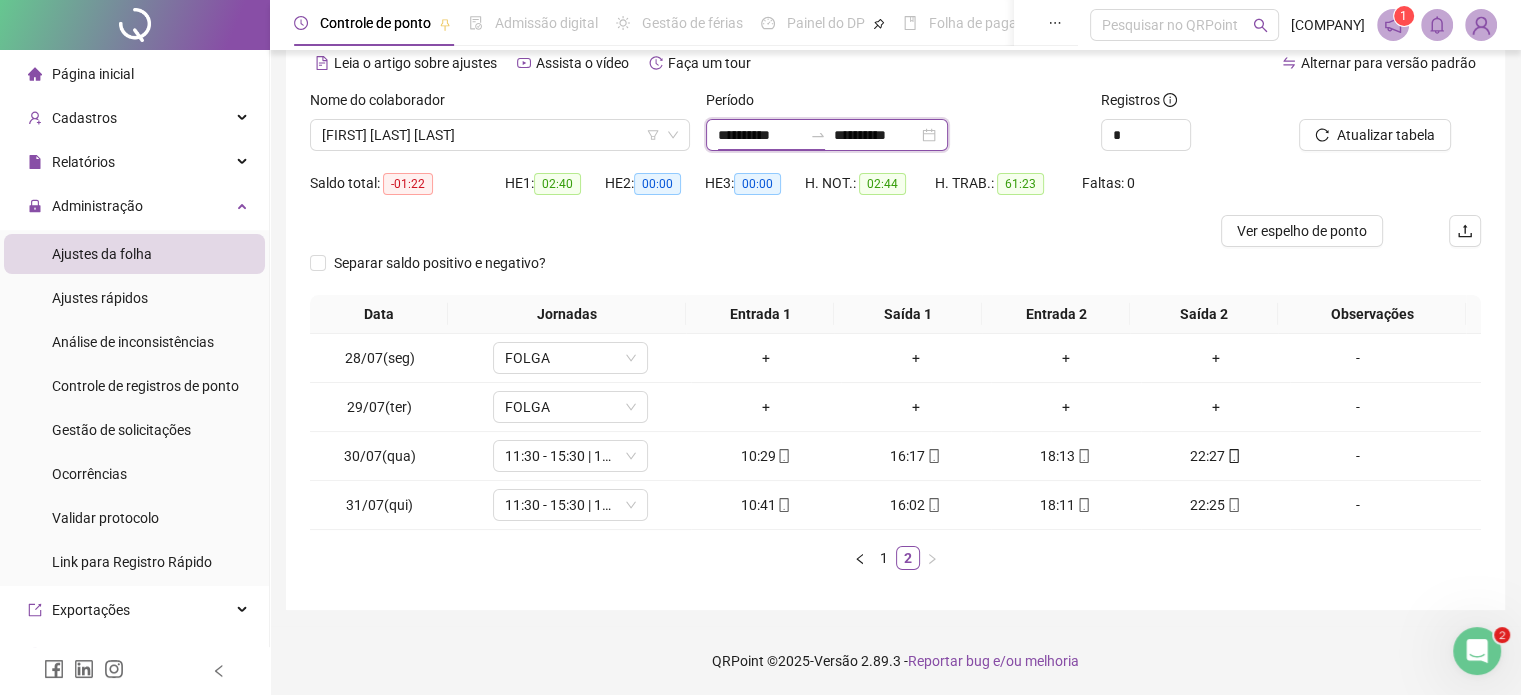 click on "**********" at bounding box center (760, 135) 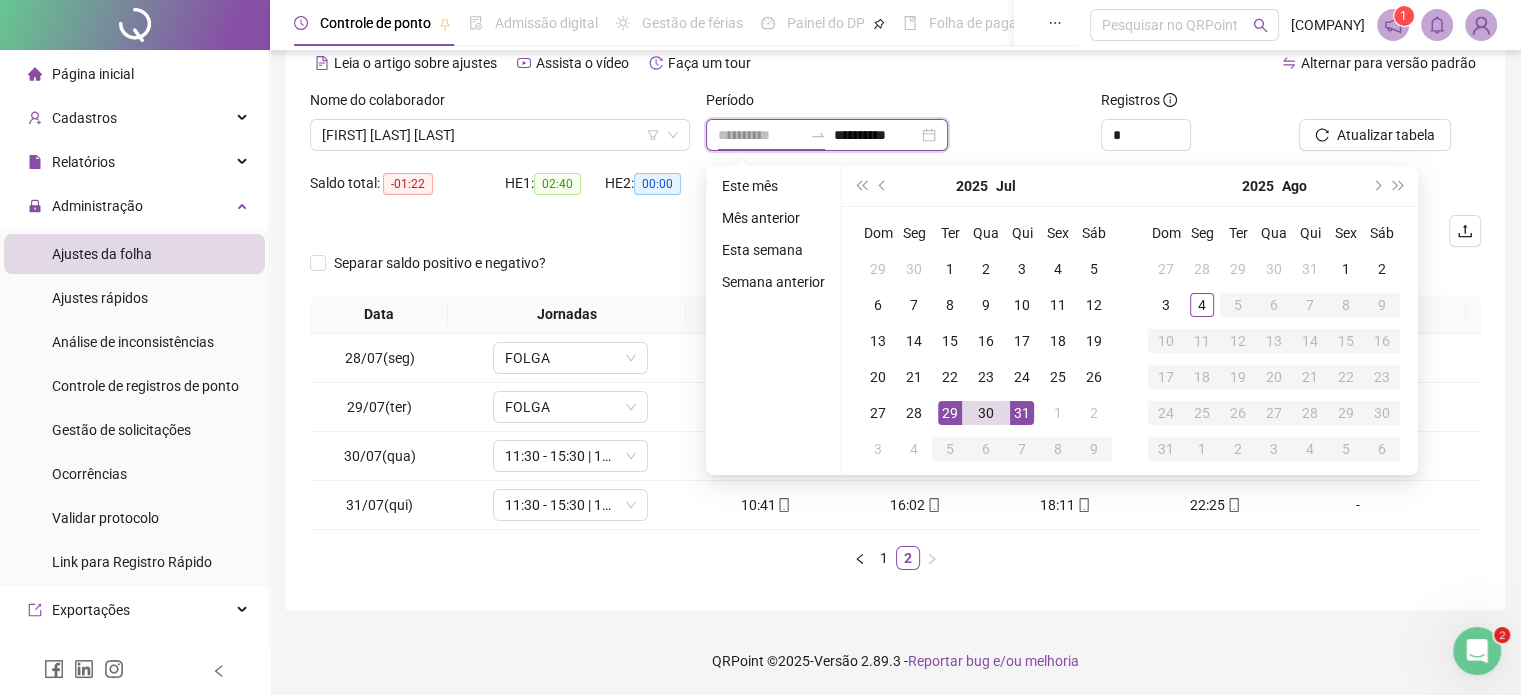 type on "**********" 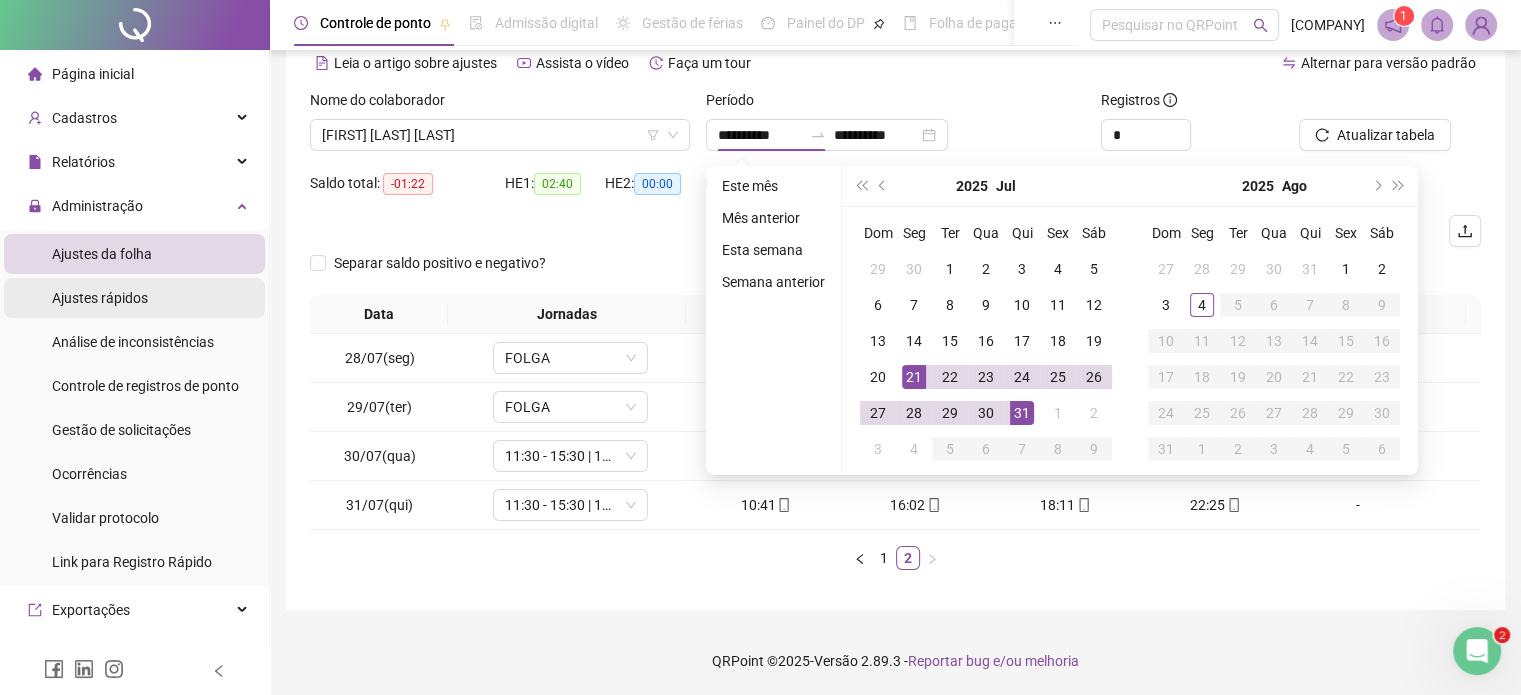 click on "Ajustes rápidos" at bounding box center (100, 298) 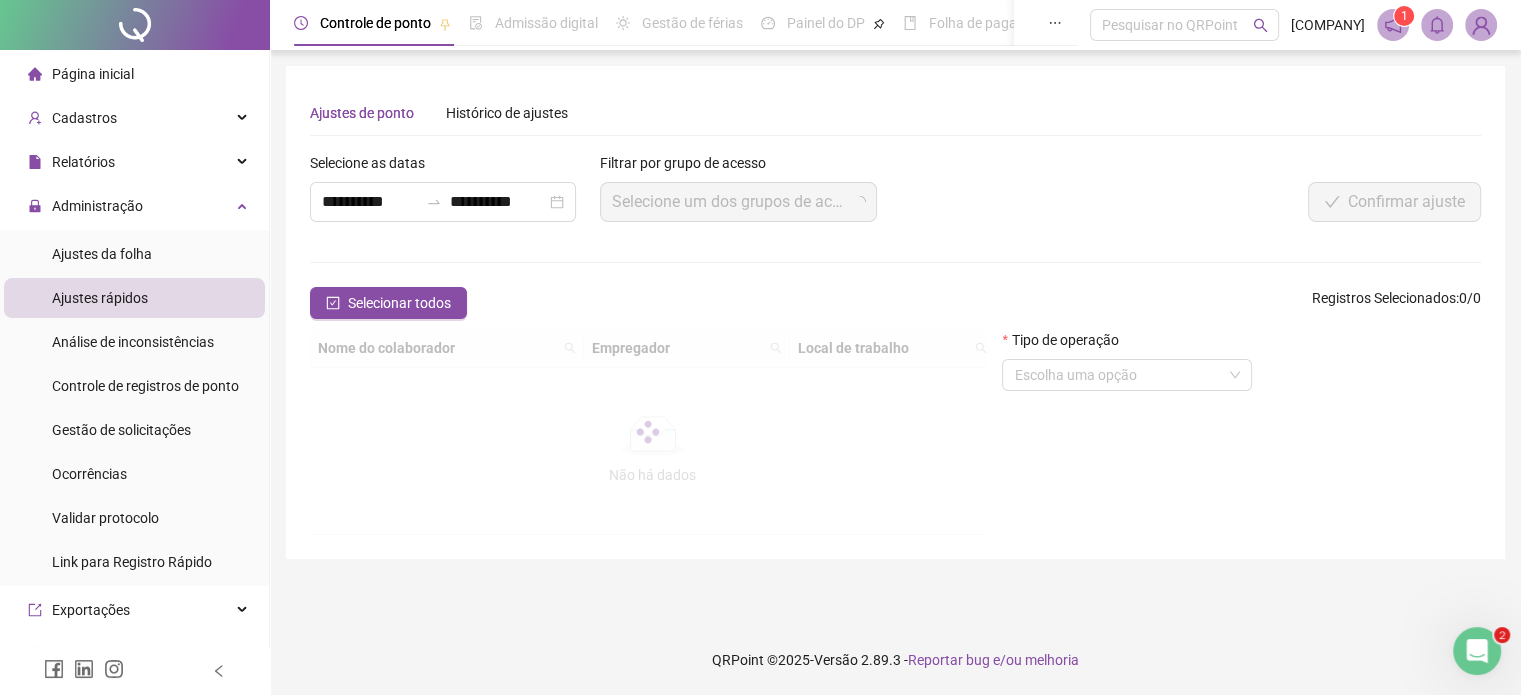 scroll, scrollTop: 0, scrollLeft: 0, axis: both 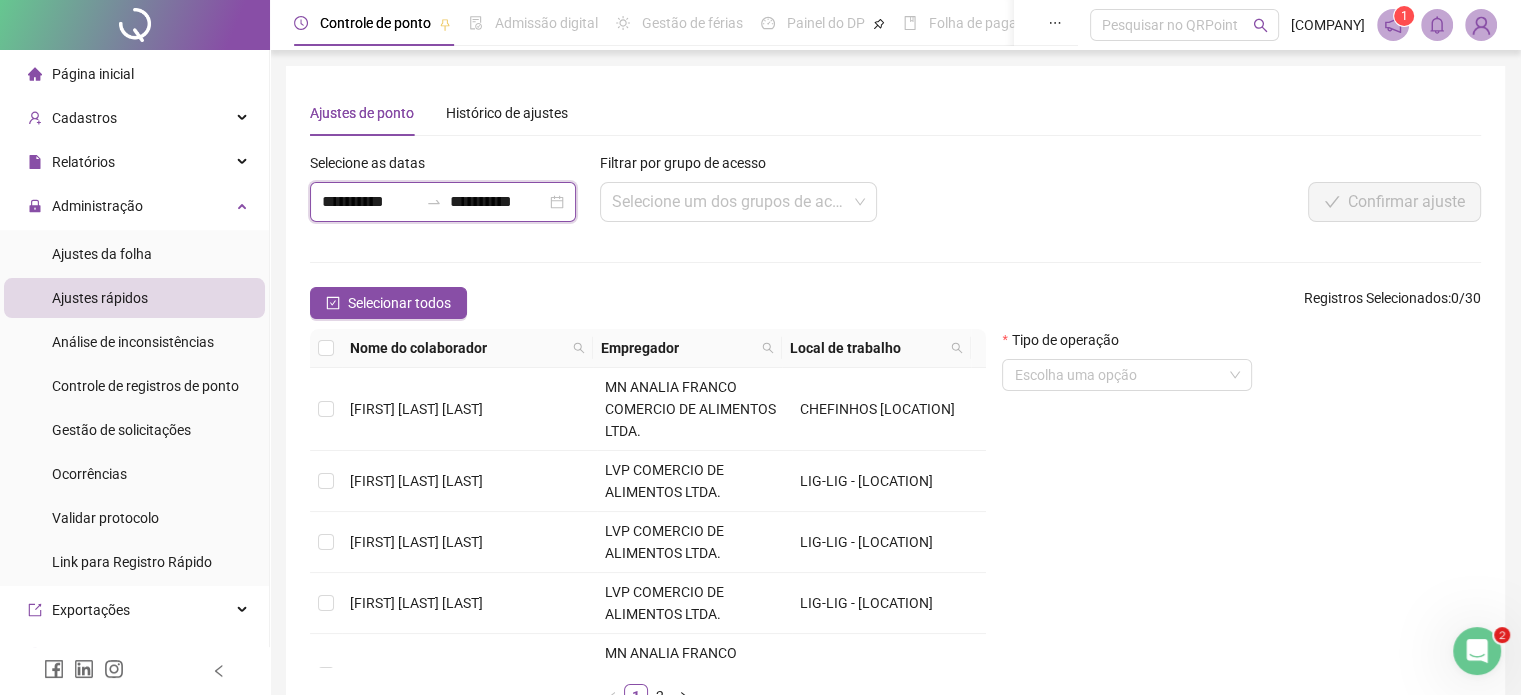 click on "**********" at bounding box center (370, 202) 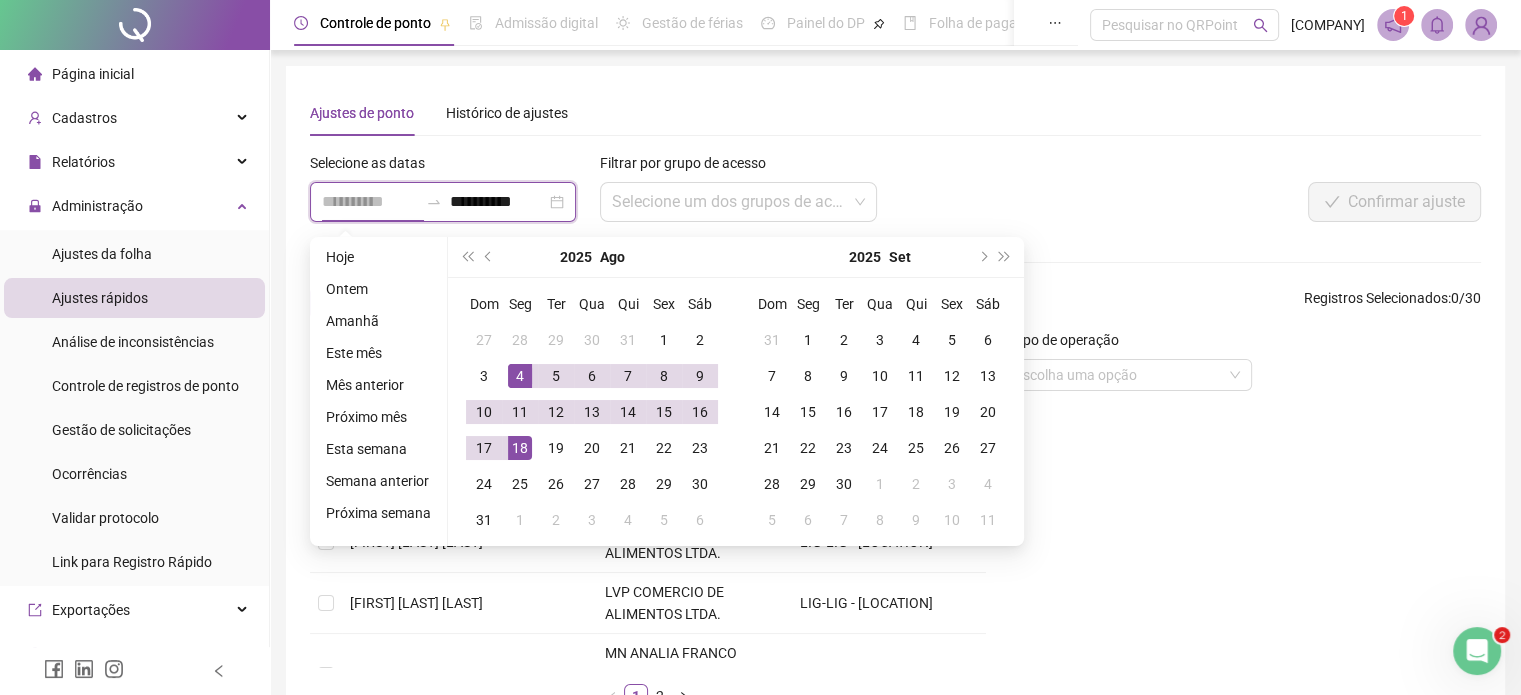type on "**********" 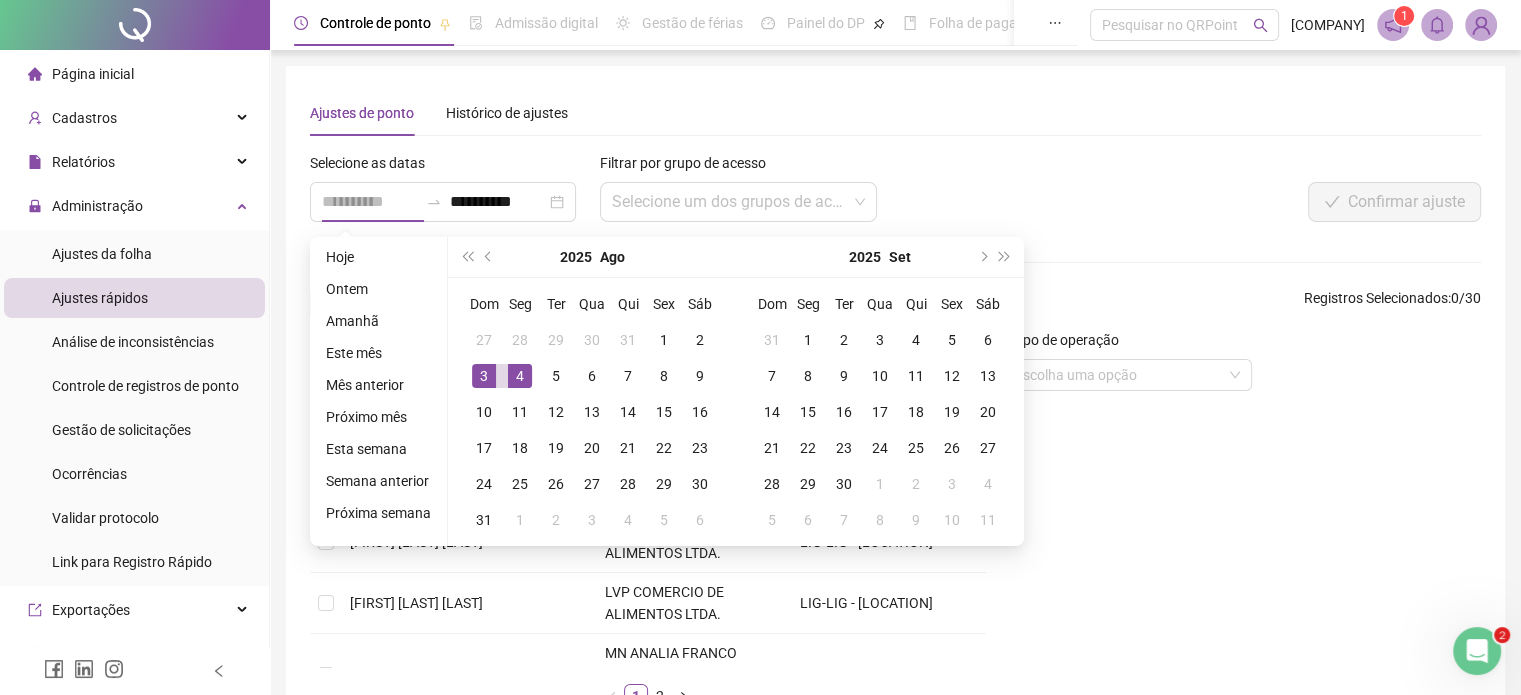 click on "3" at bounding box center (484, 376) 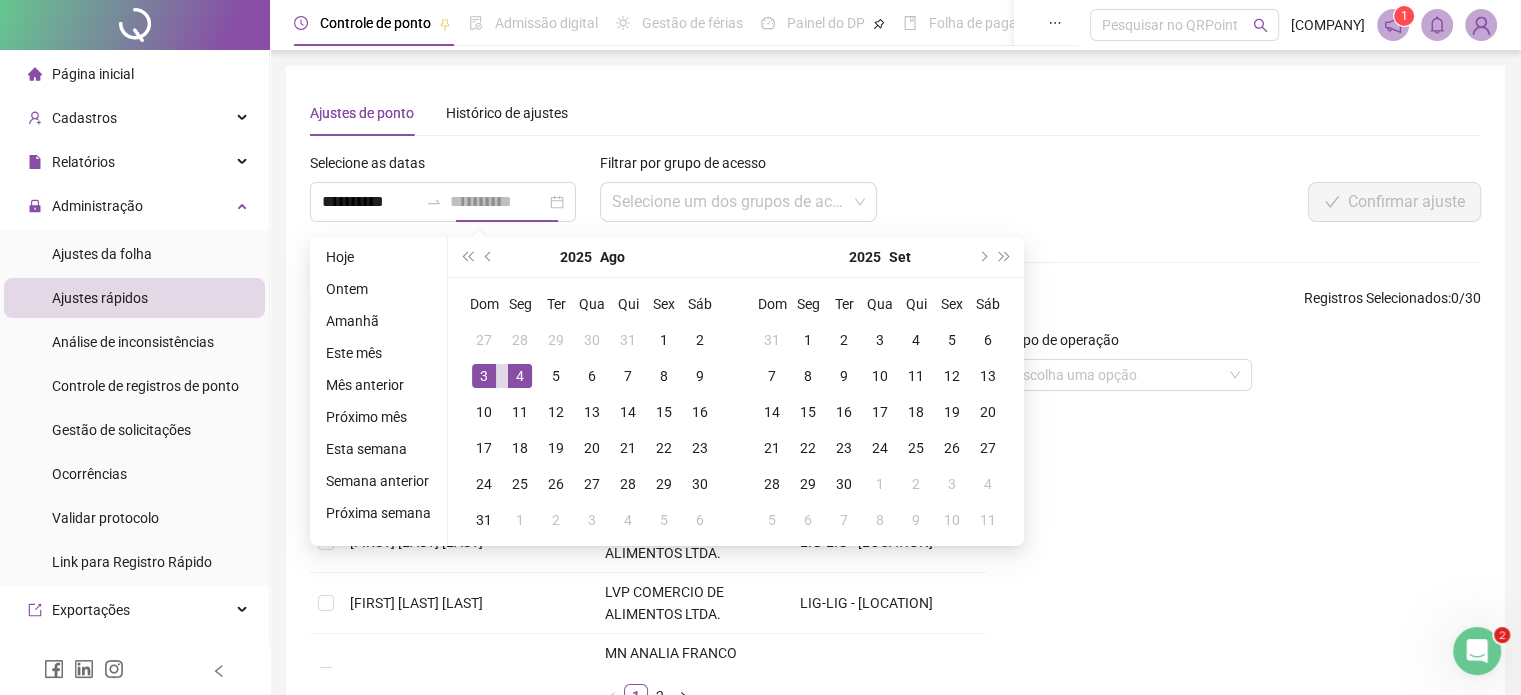 click on "4" at bounding box center [520, 376] 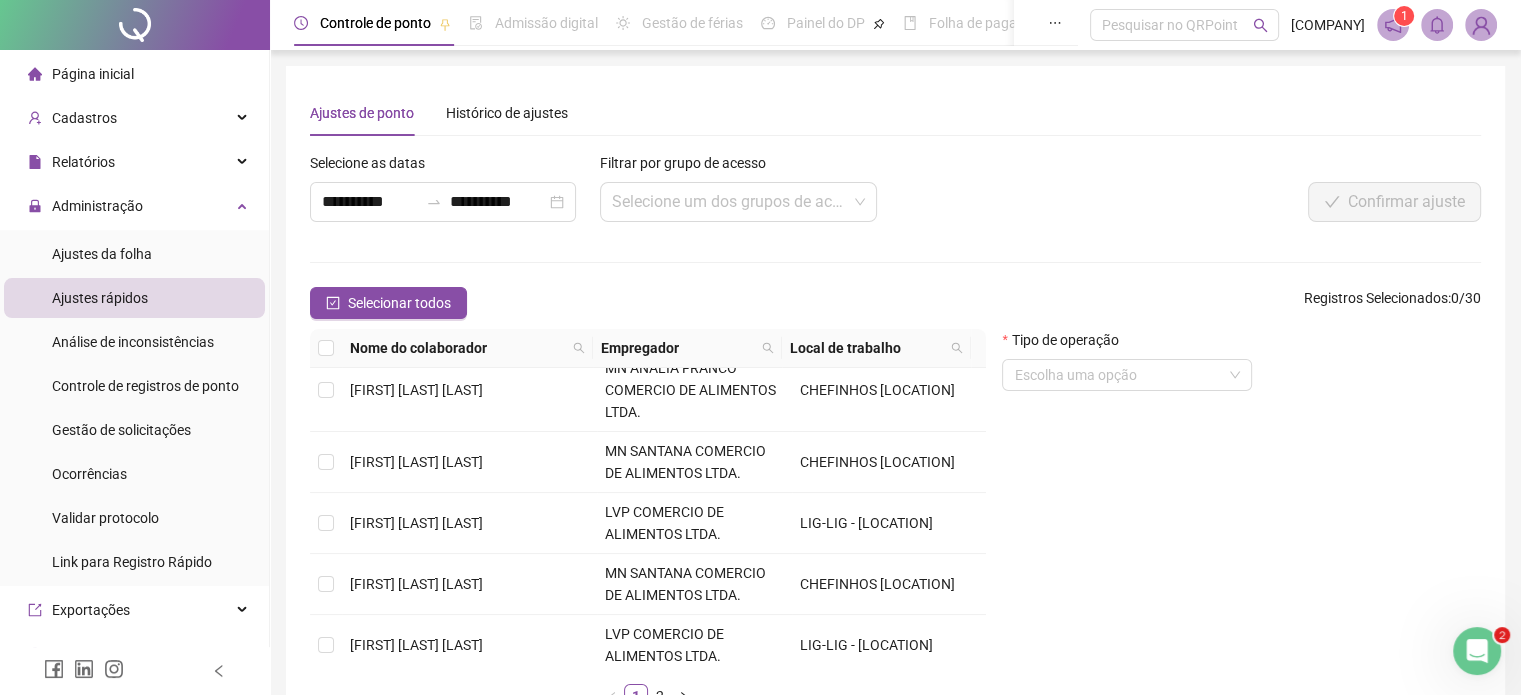 scroll, scrollTop: 700, scrollLeft: 0, axis: vertical 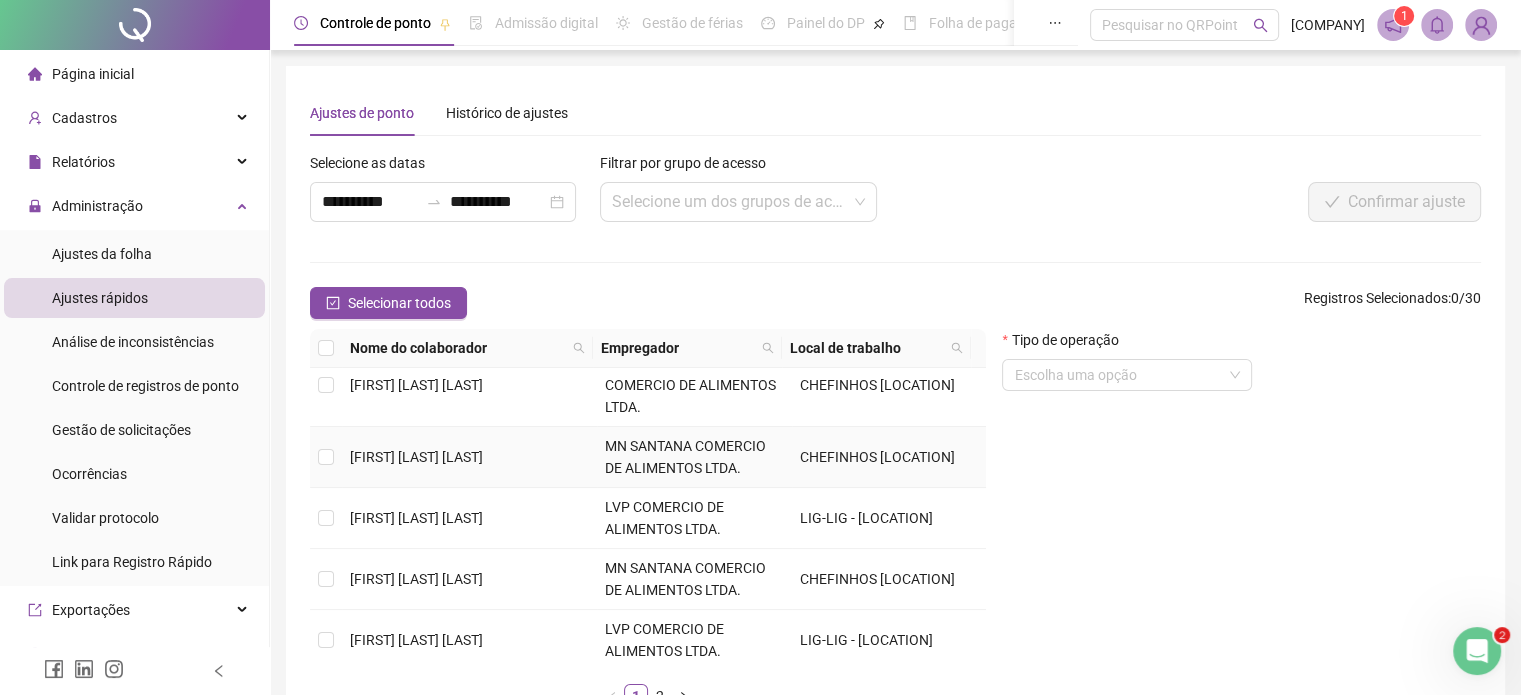 click on "[FIRST] [LAST] [LAST]" at bounding box center (416, 457) 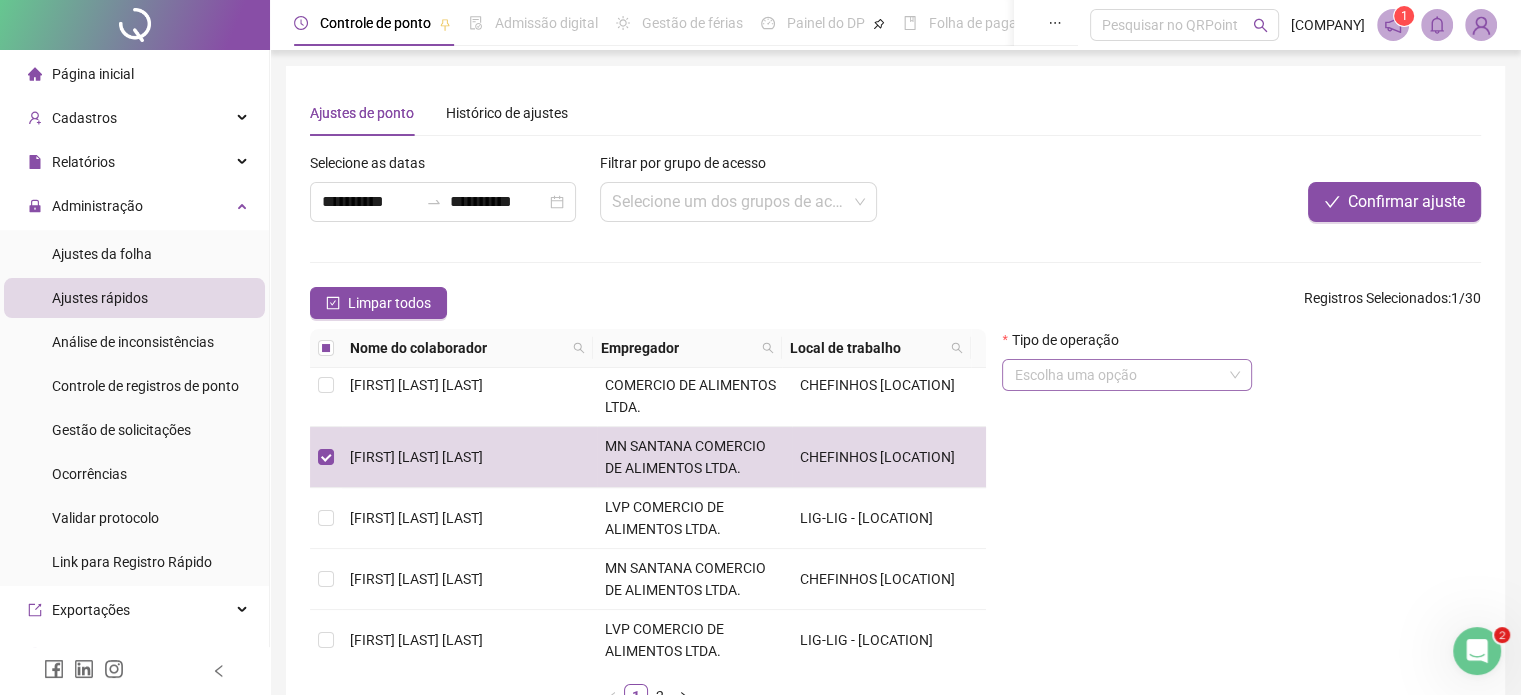 click at bounding box center [1118, 375] 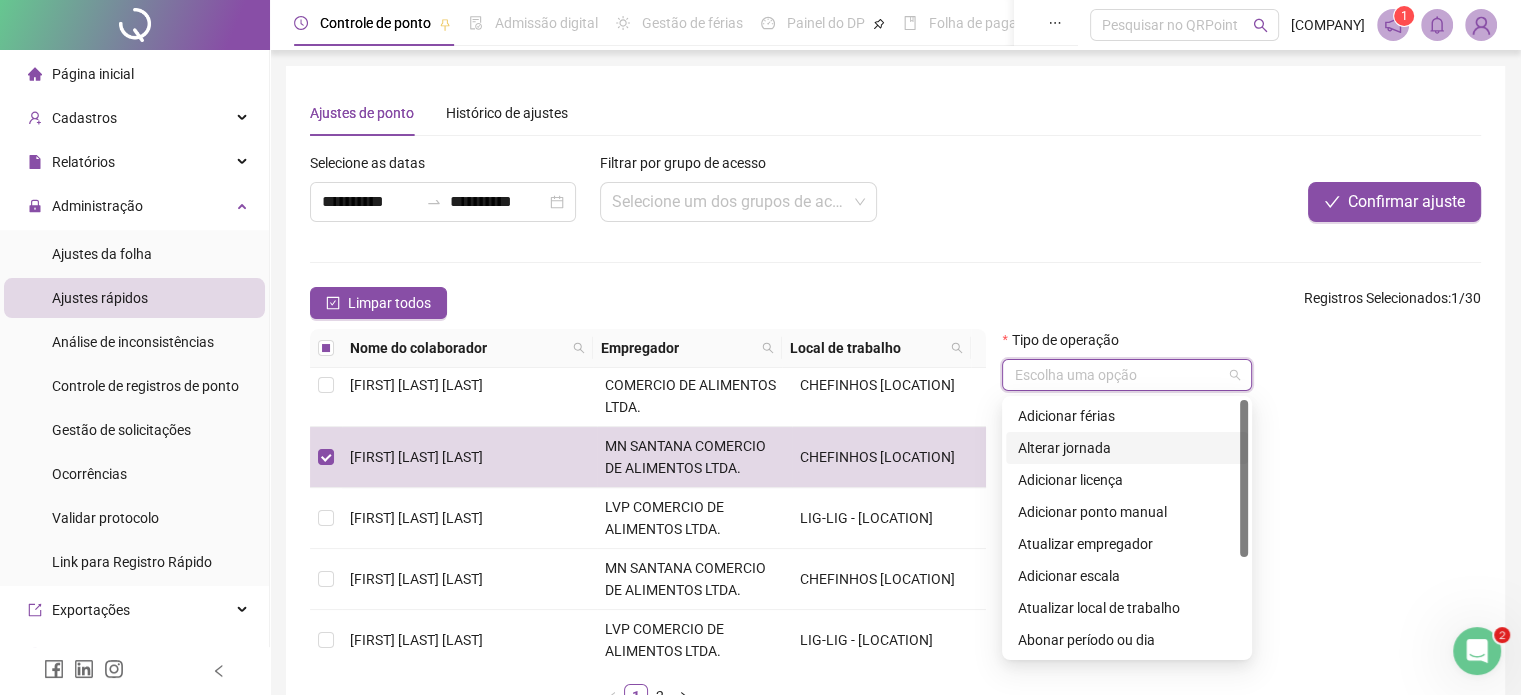 click on "Alterar jornada" at bounding box center [1127, 448] 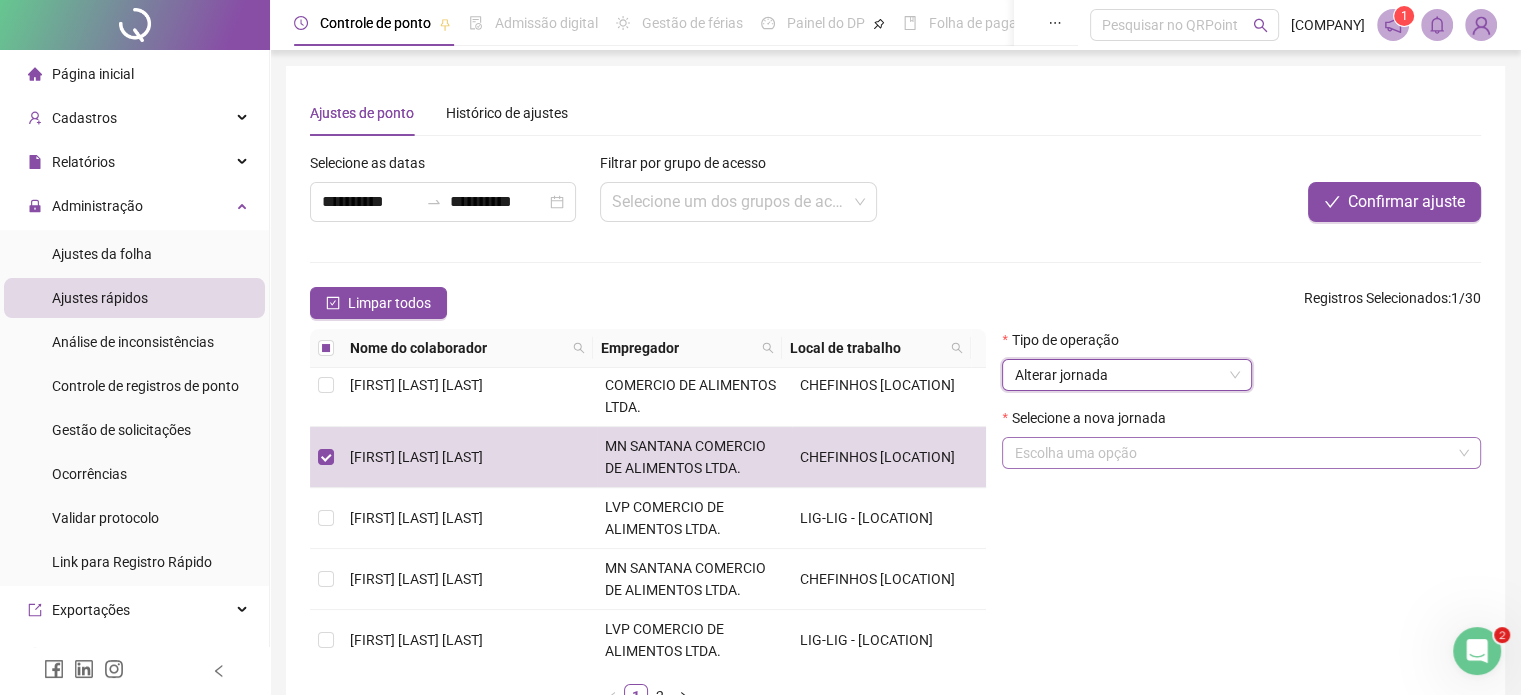 click at bounding box center (1232, 453) 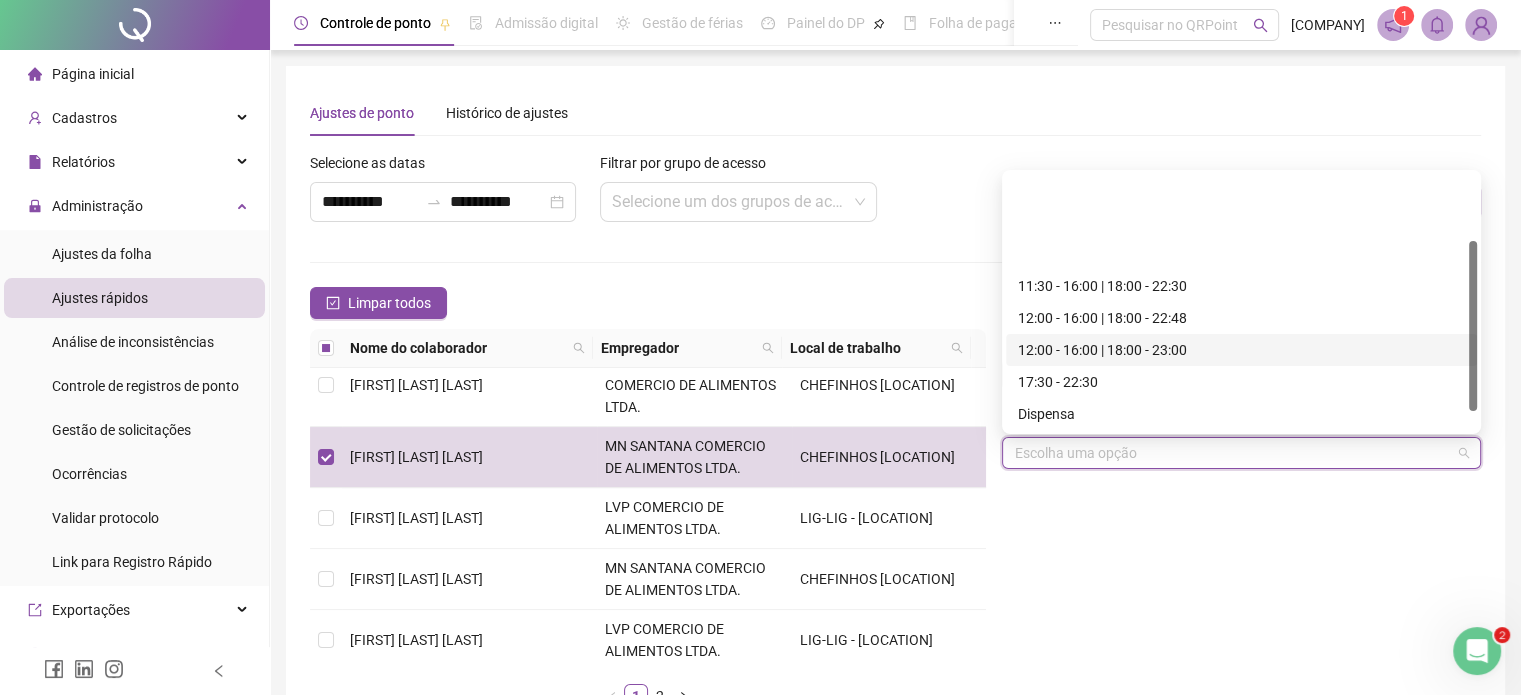 scroll, scrollTop: 100, scrollLeft: 0, axis: vertical 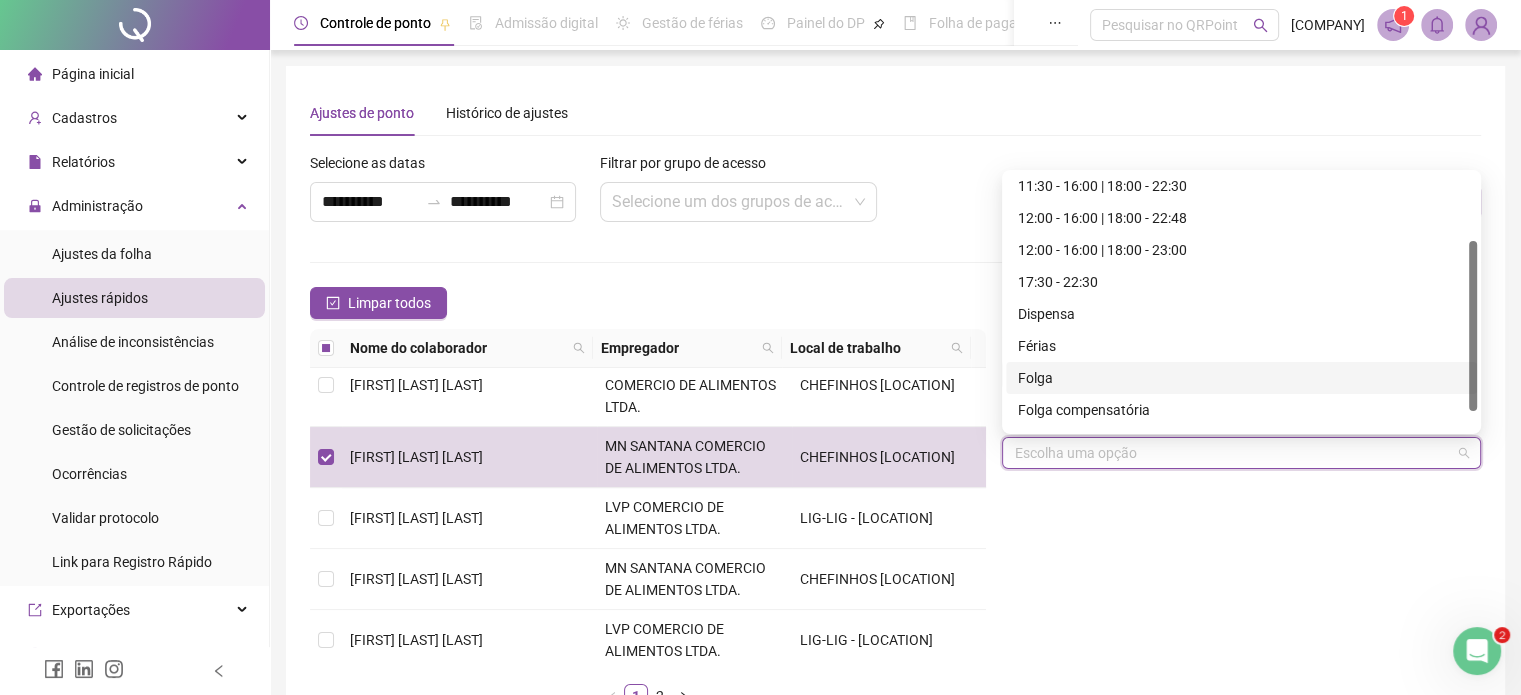 click on "Folga" at bounding box center [1241, 378] 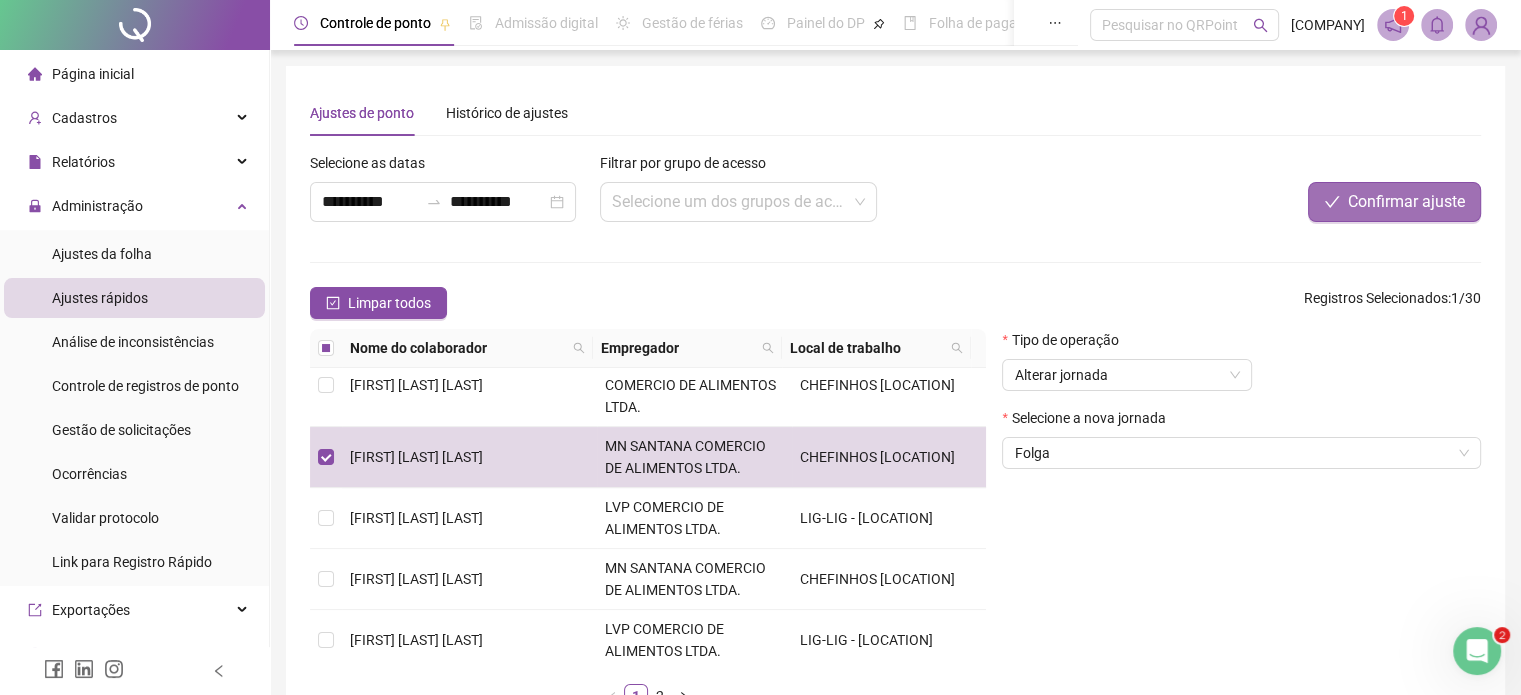 click on "Confirmar ajuste" at bounding box center (1394, 202) 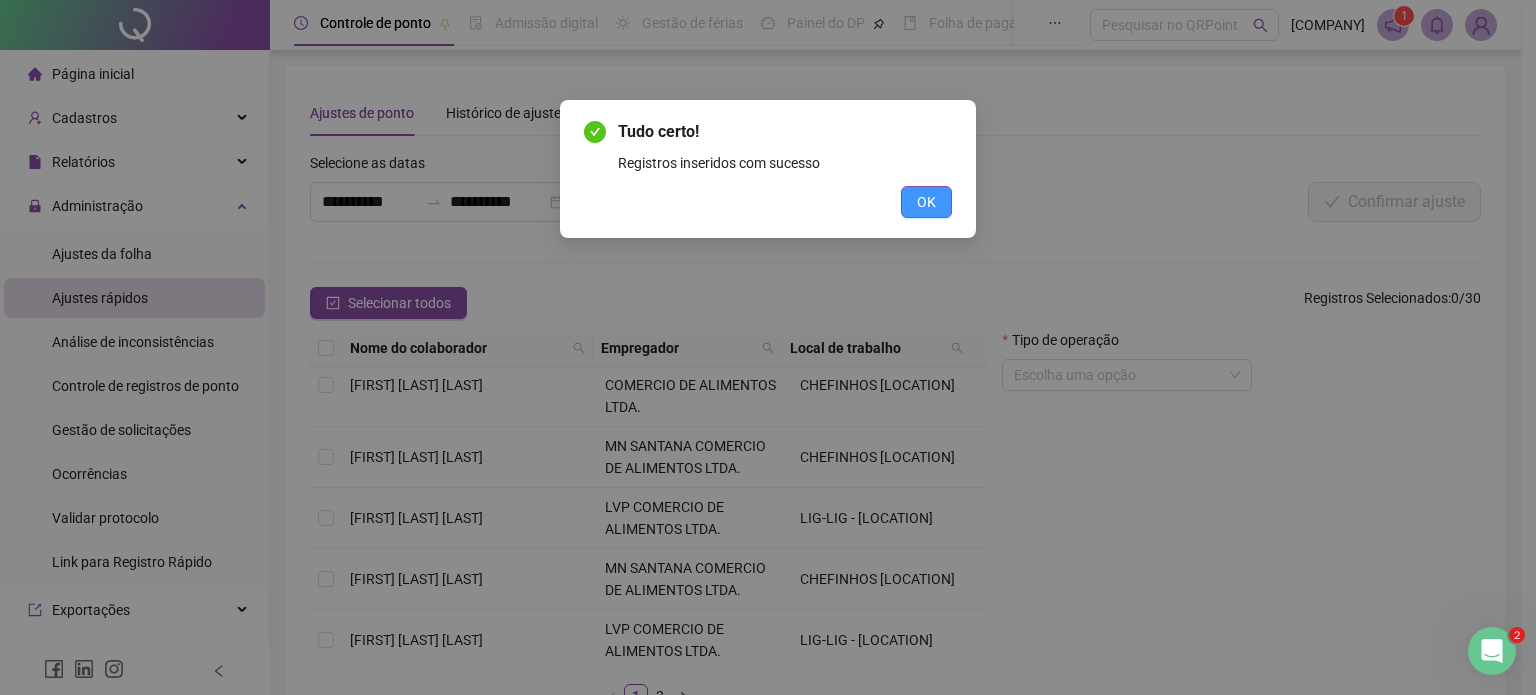 click on "OK" at bounding box center [926, 202] 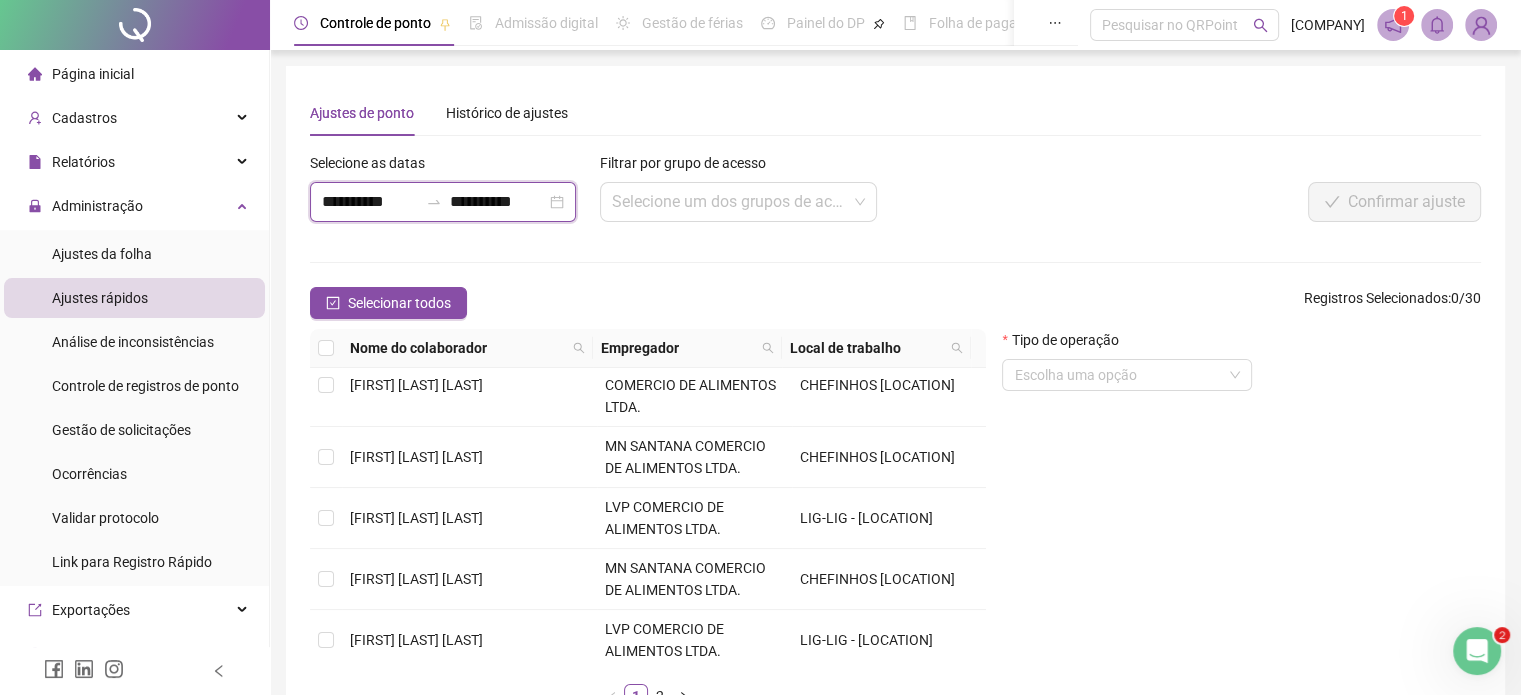 click on "**********" at bounding box center (370, 202) 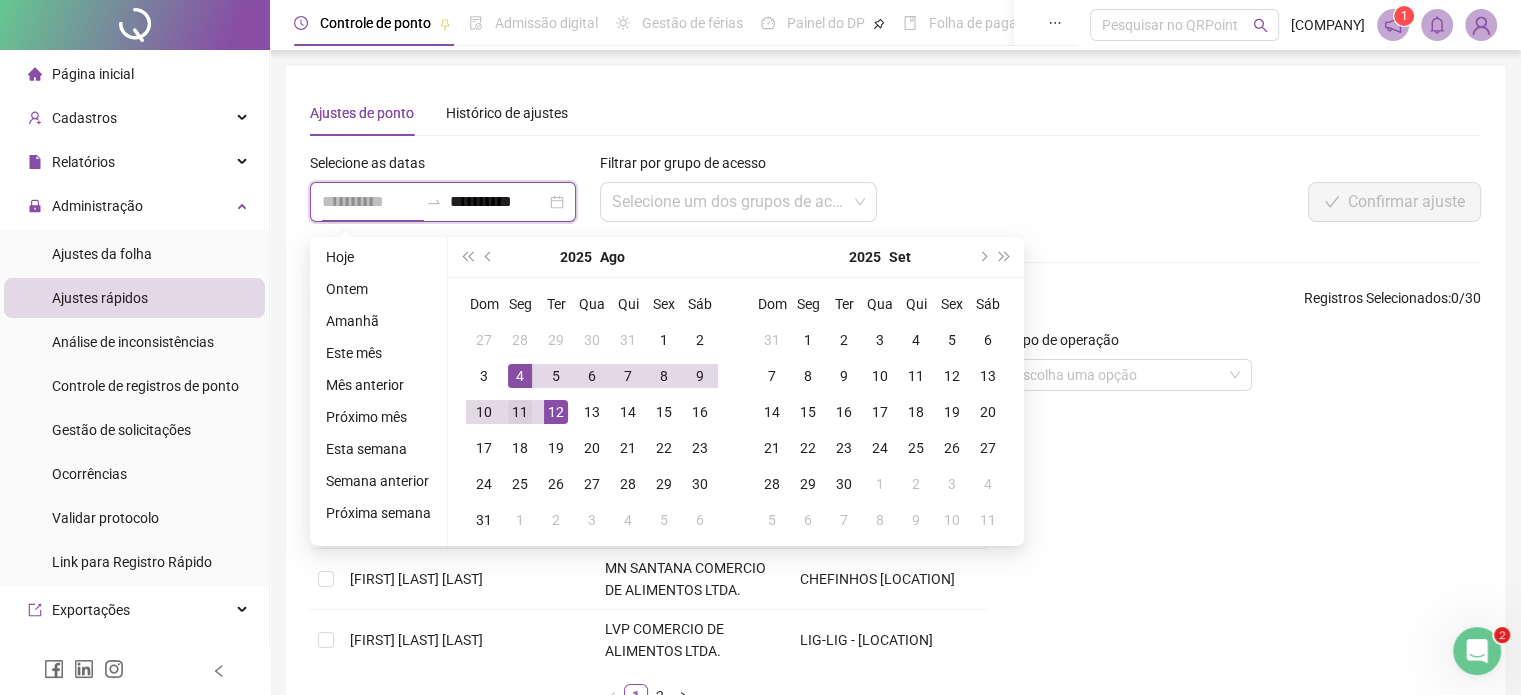 type on "**********" 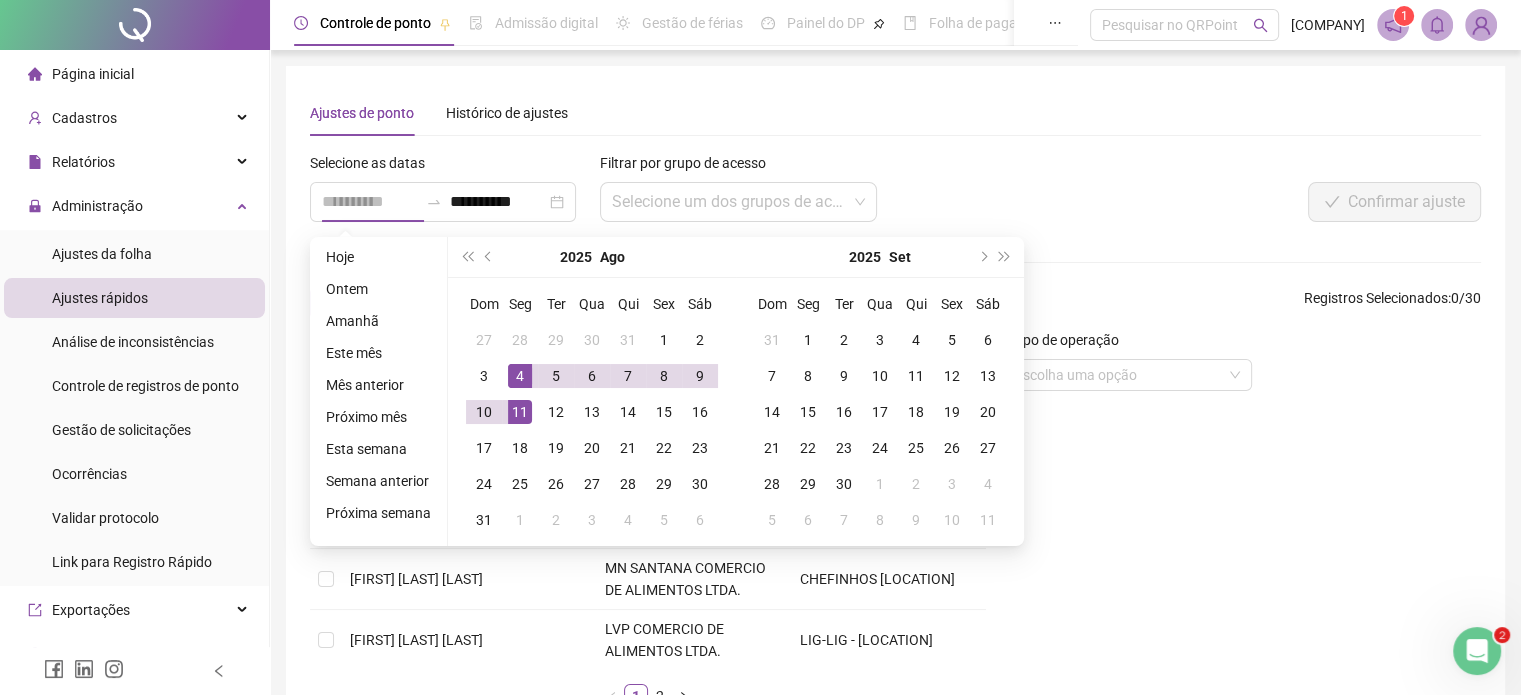 click on "11" at bounding box center [520, 412] 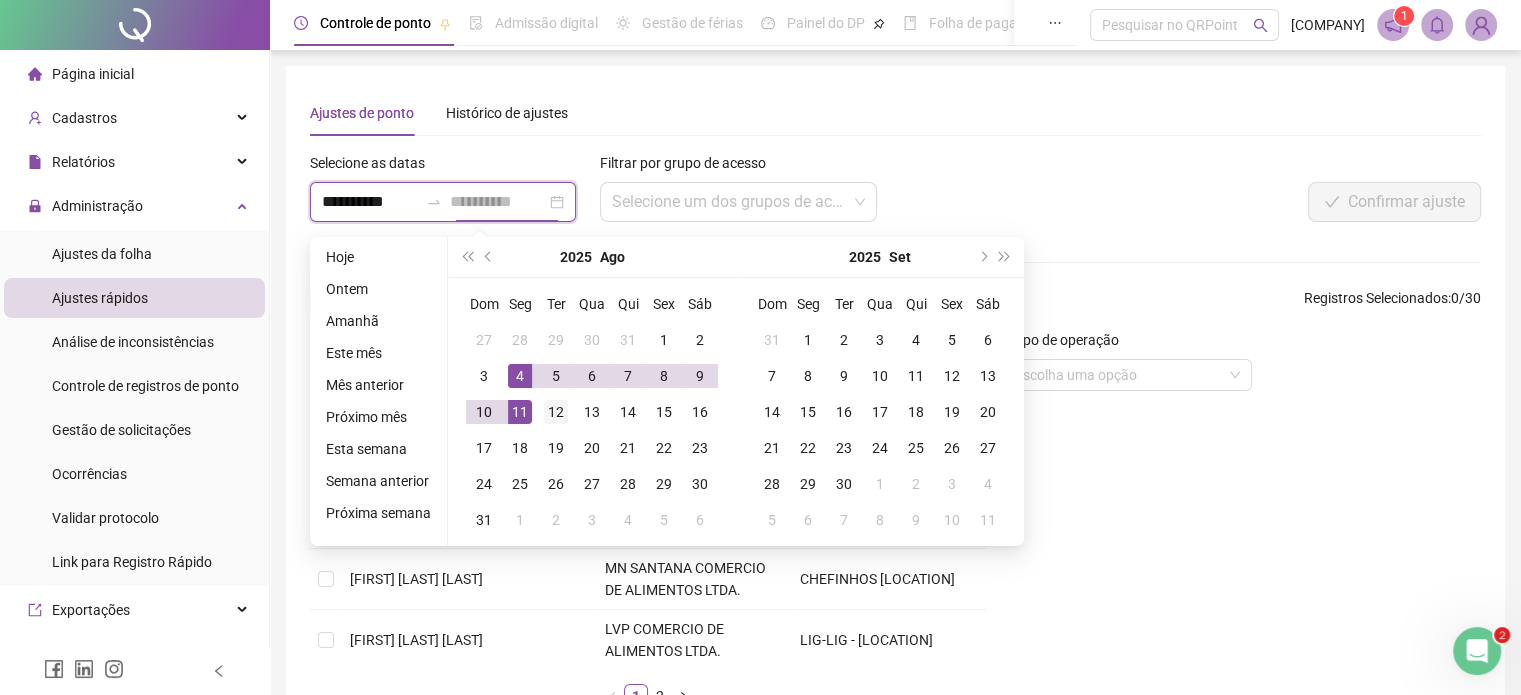 type on "**********" 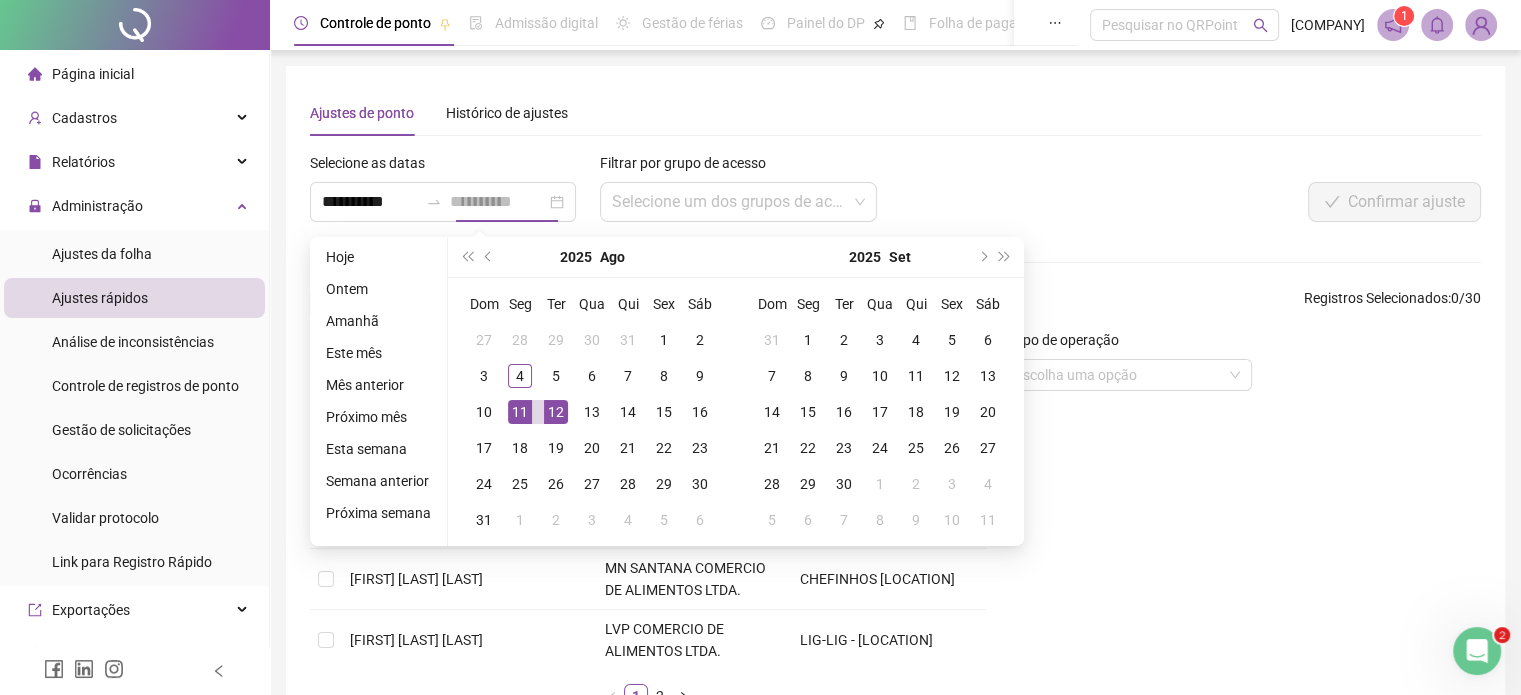 click on "12" at bounding box center [556, 412] 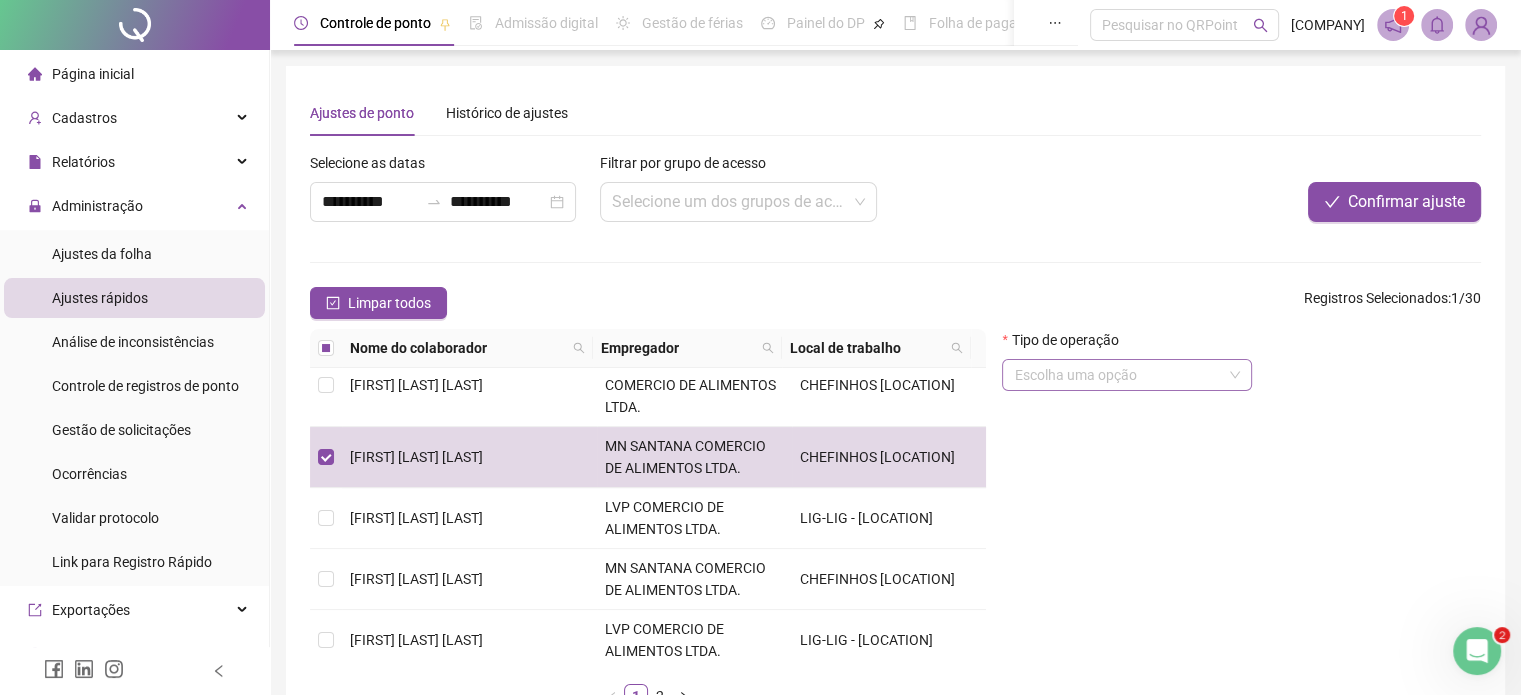 click at bounding box center (1118, 375) 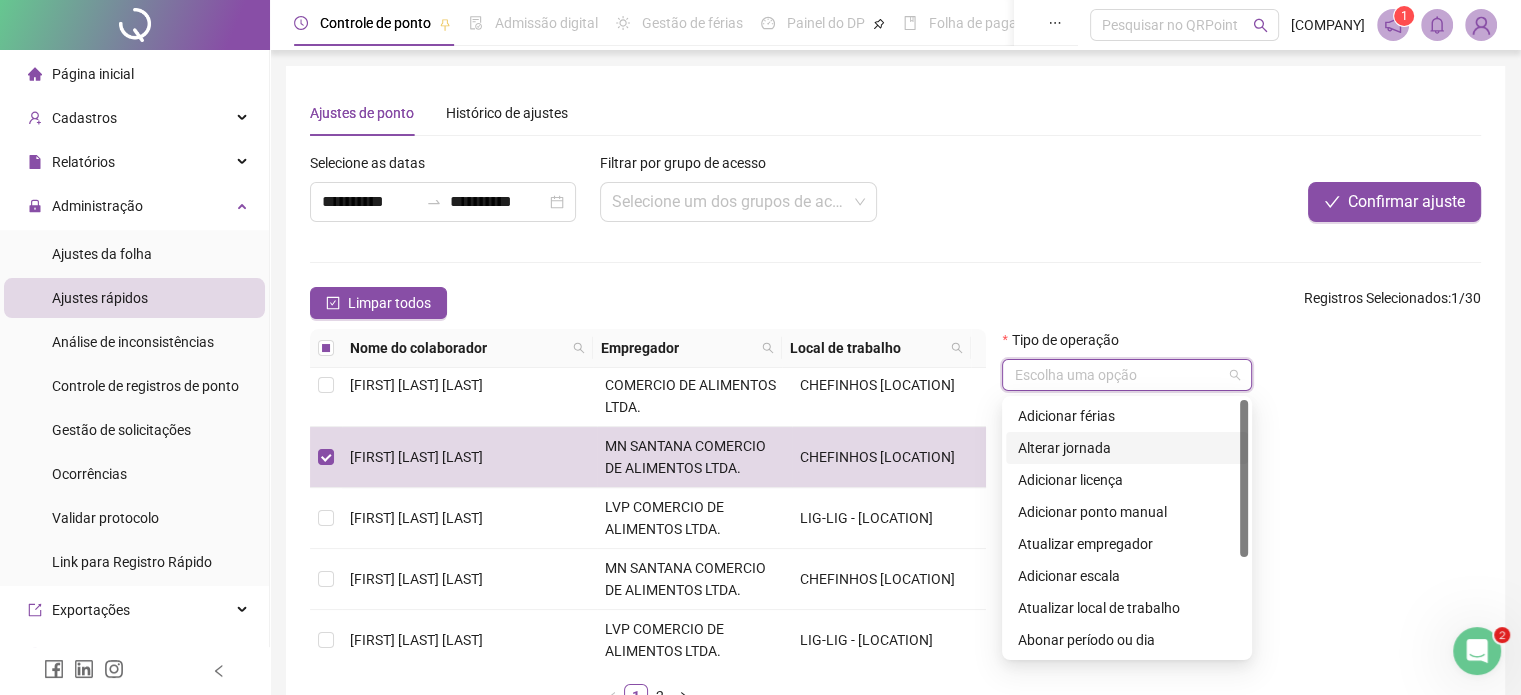 click on "Alterar jornada" at bounding box center [1127, 448] 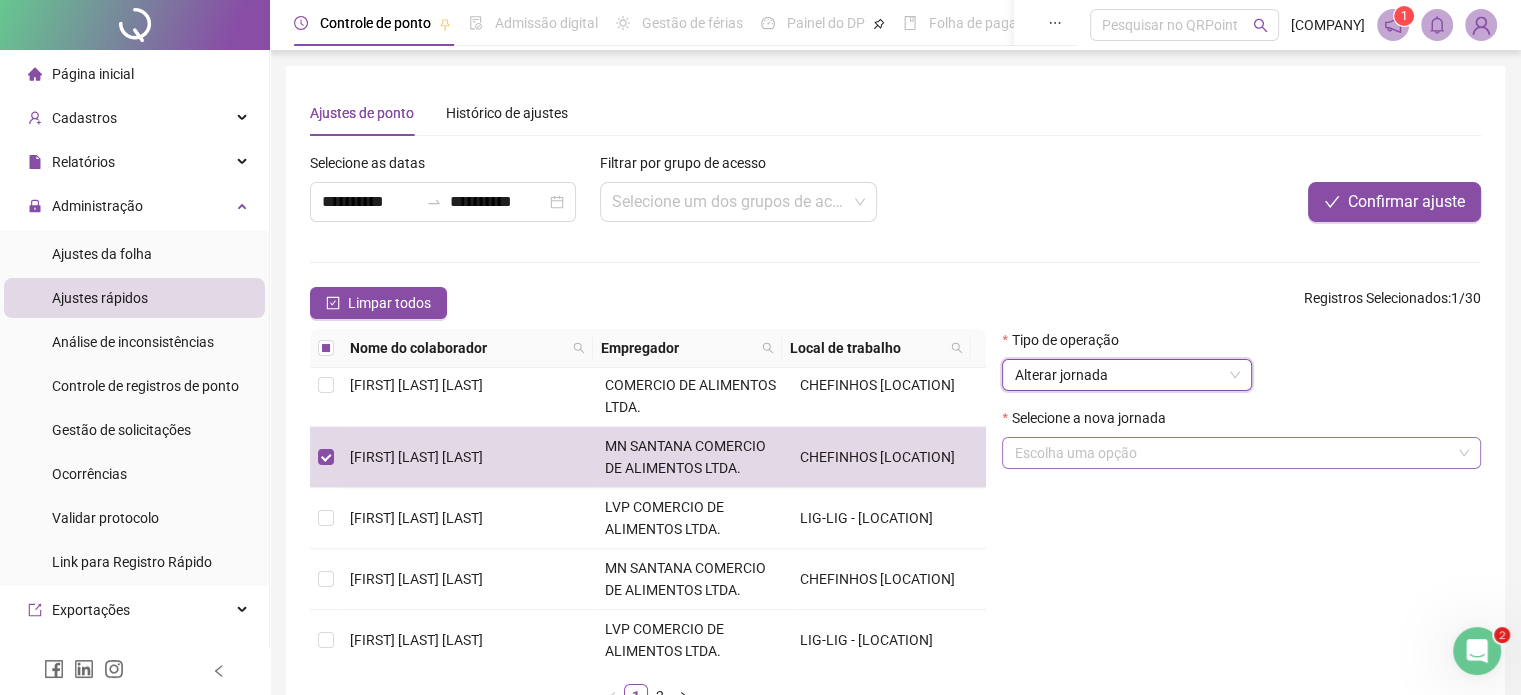 click at bounding box center (1232, 453) 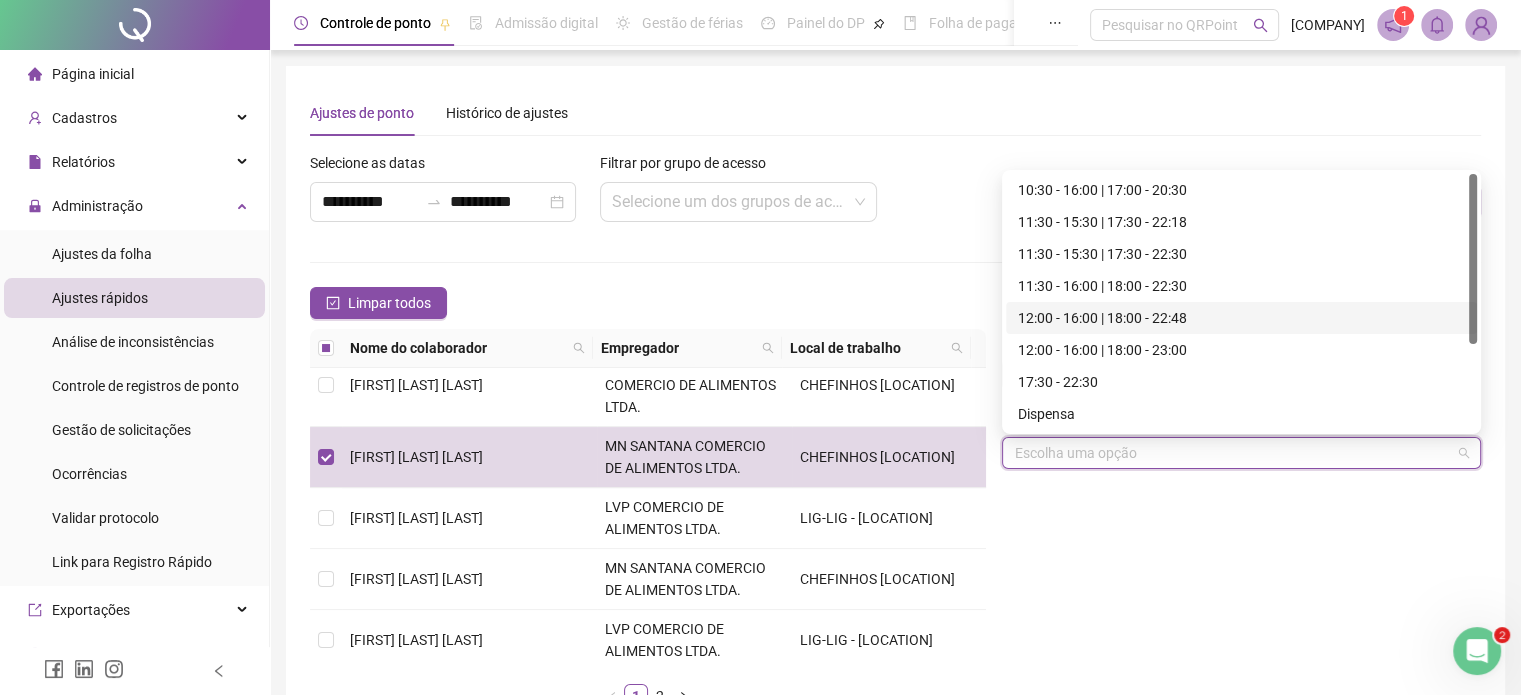 scroll, scrollTop: 100, scrollLeft: 0, axis: vertical 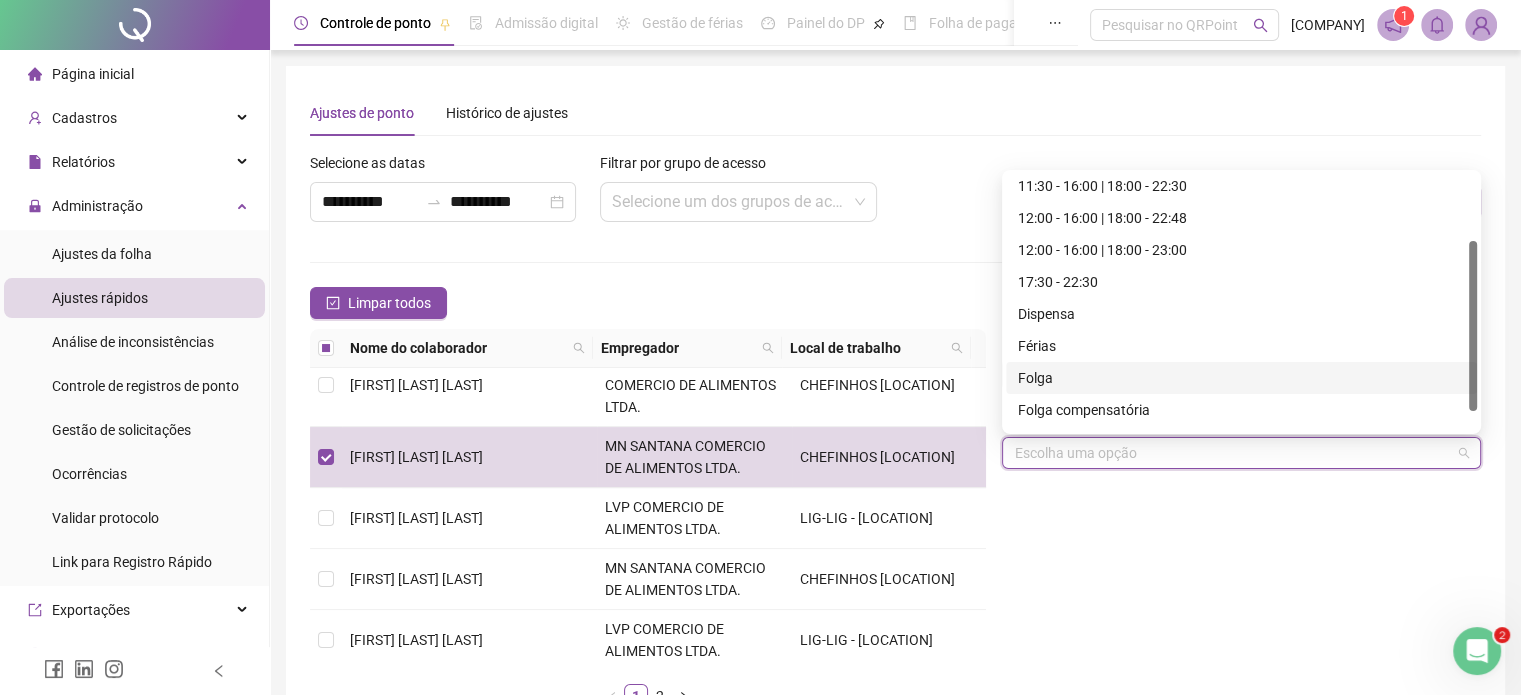 click on "Folga" at bounding box center [1241, 378] 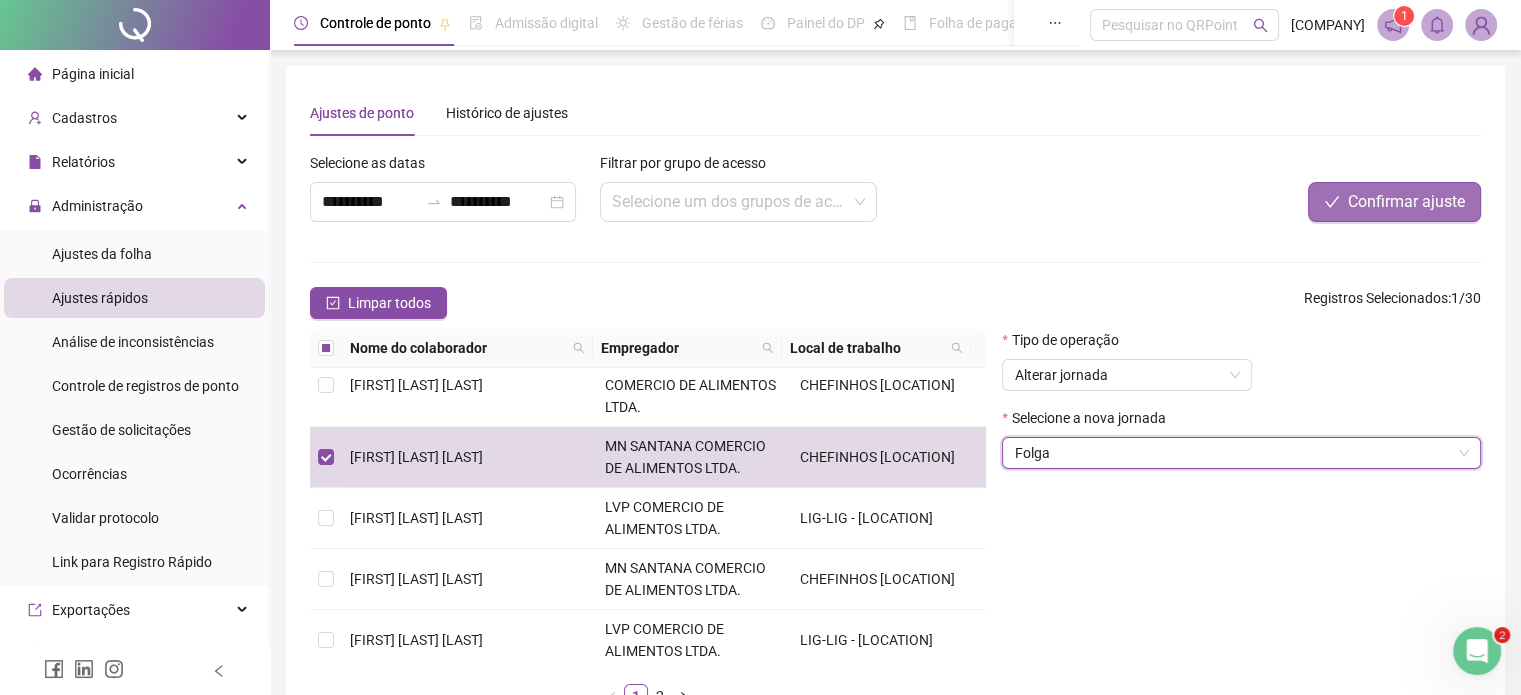 click on "Confirmar ajuste" at bounding box center [1406, 202] 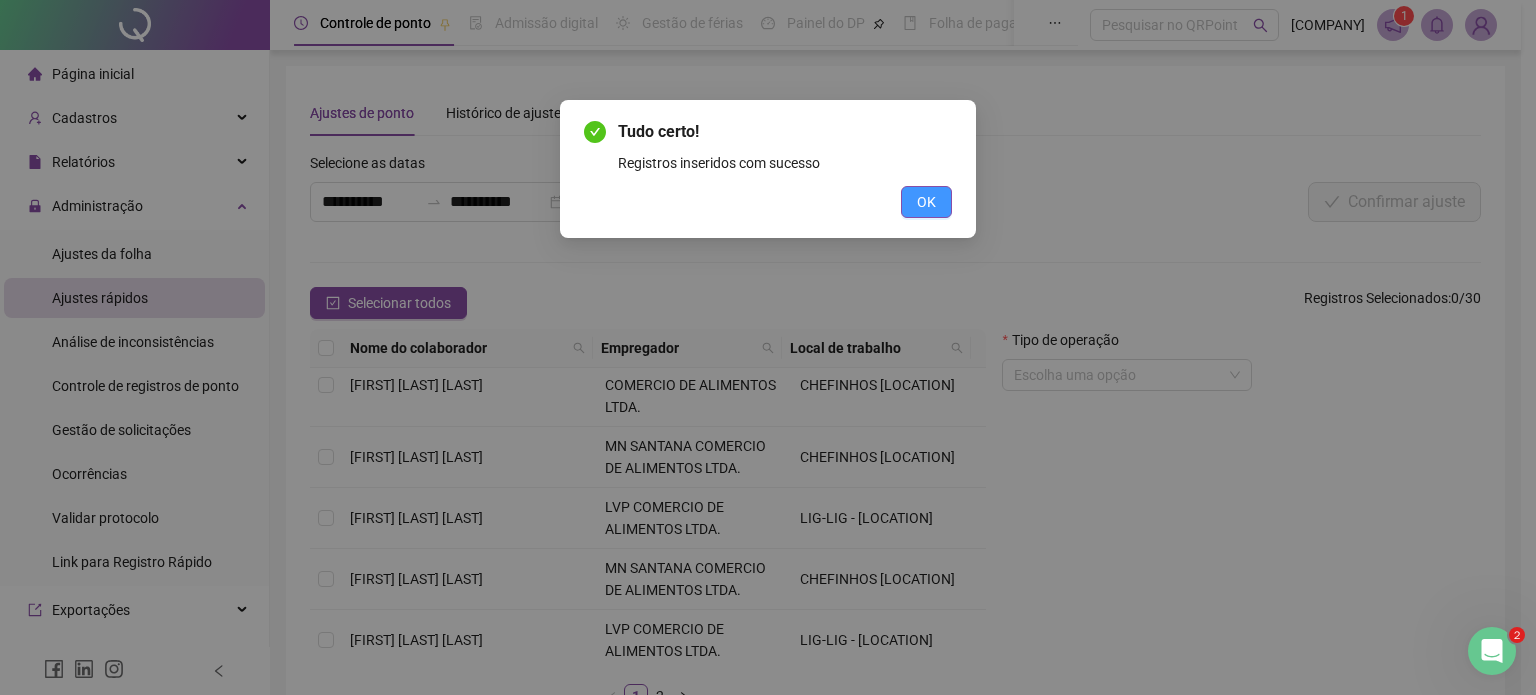 click on "OK" at bounding box center [926, 202] 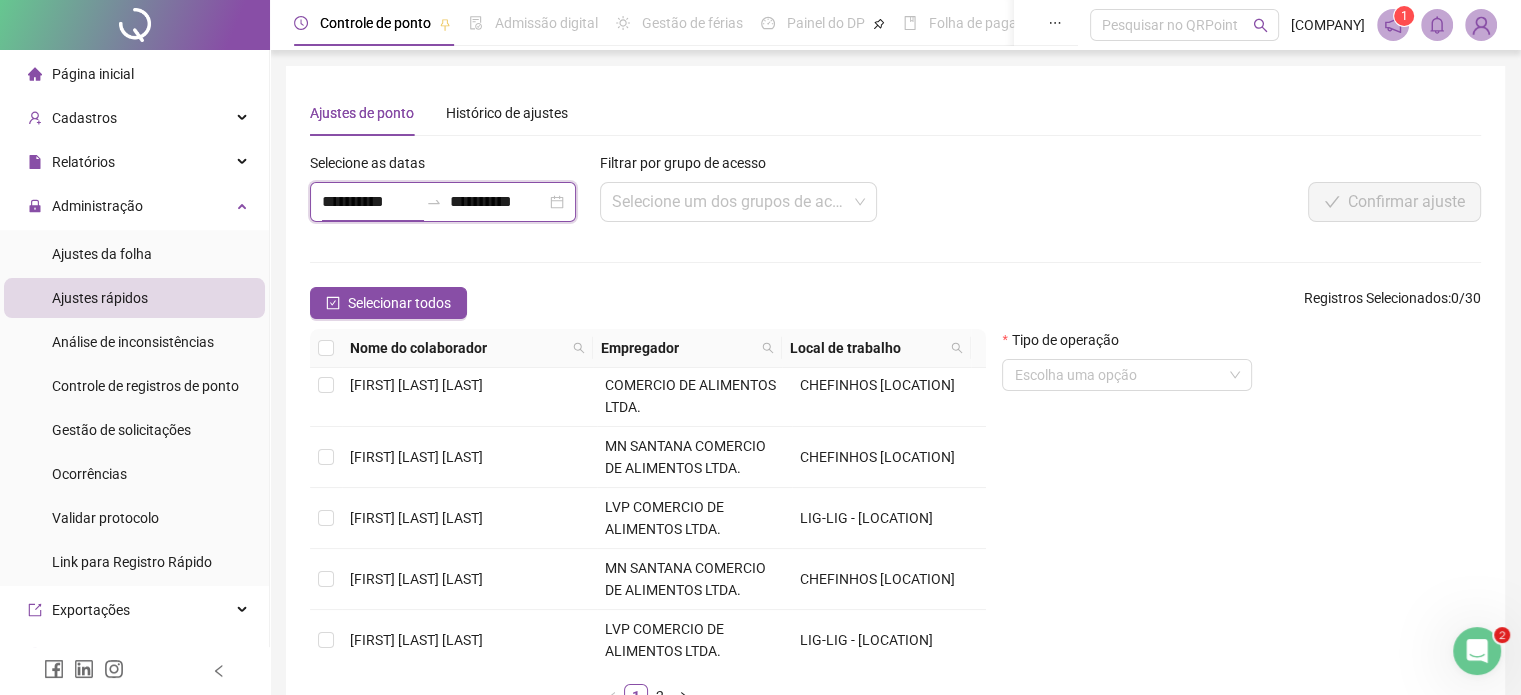click on "**********" at bounding box center [370, 202] 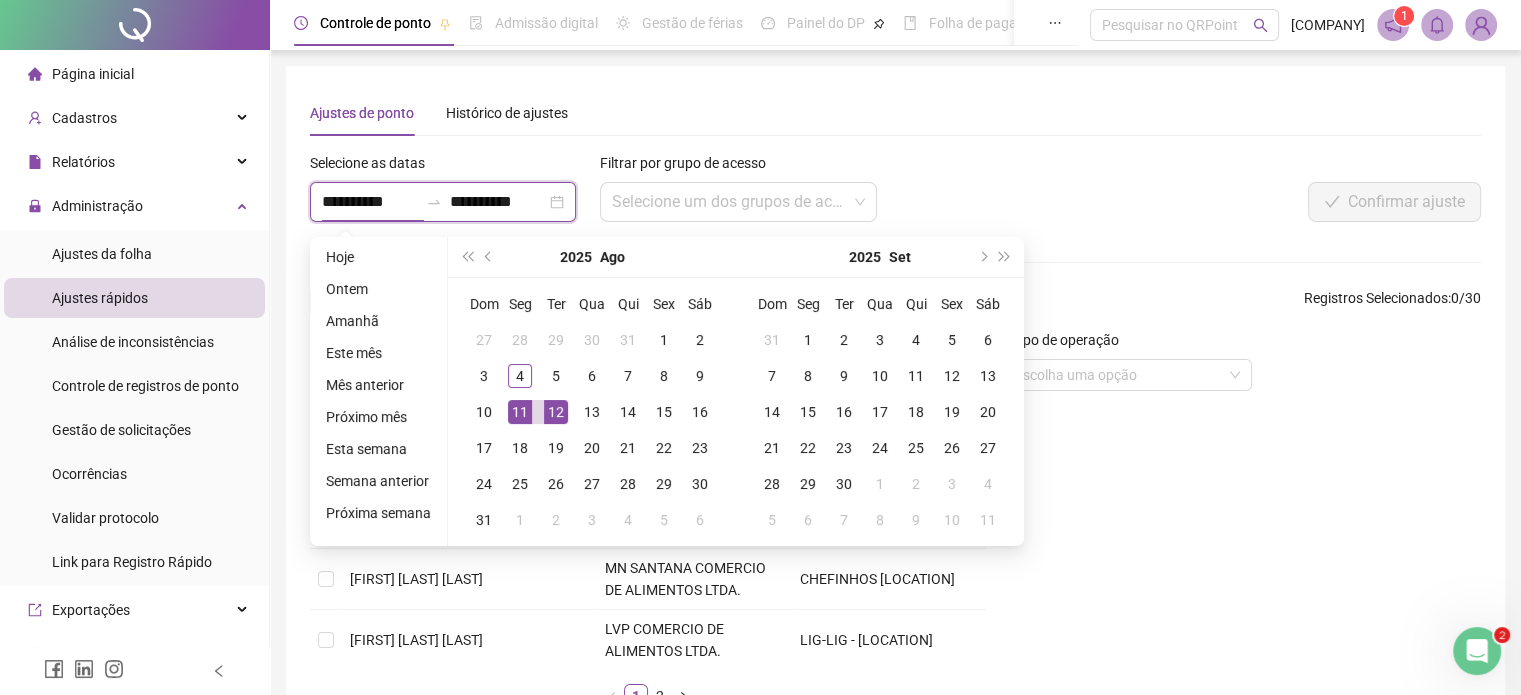type on "**********" 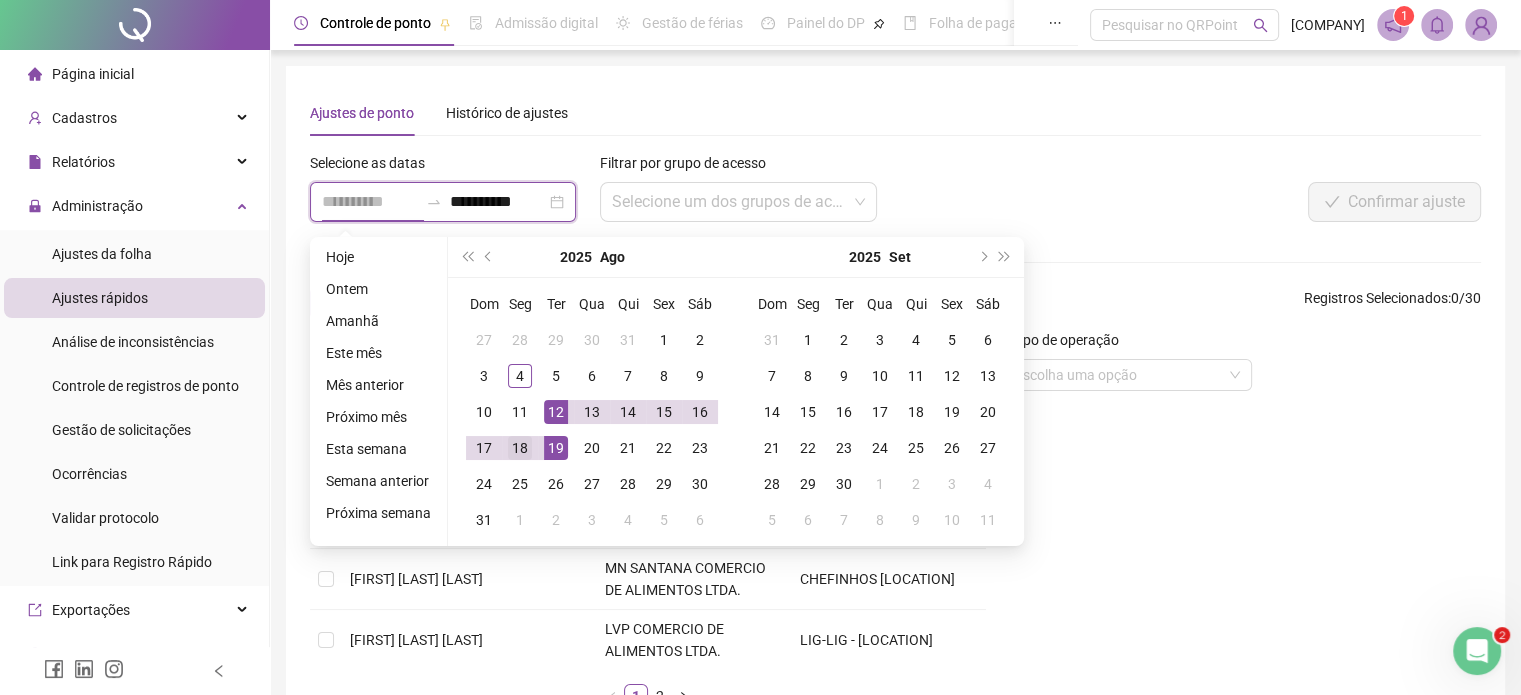 type on "**********" 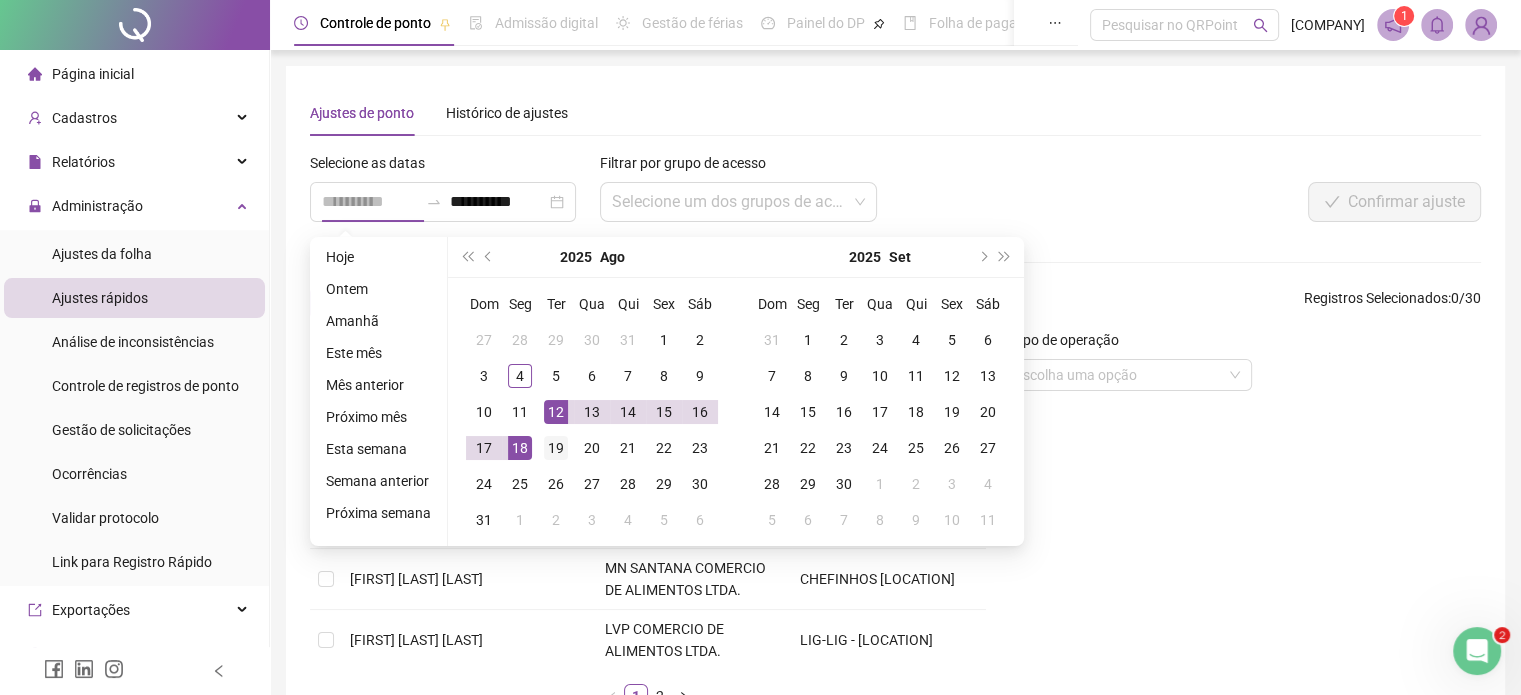 drag, startPoint x: 515, startPoint y: 443, endPoint x: 537, endPoint y: 444, distance: 22.022715 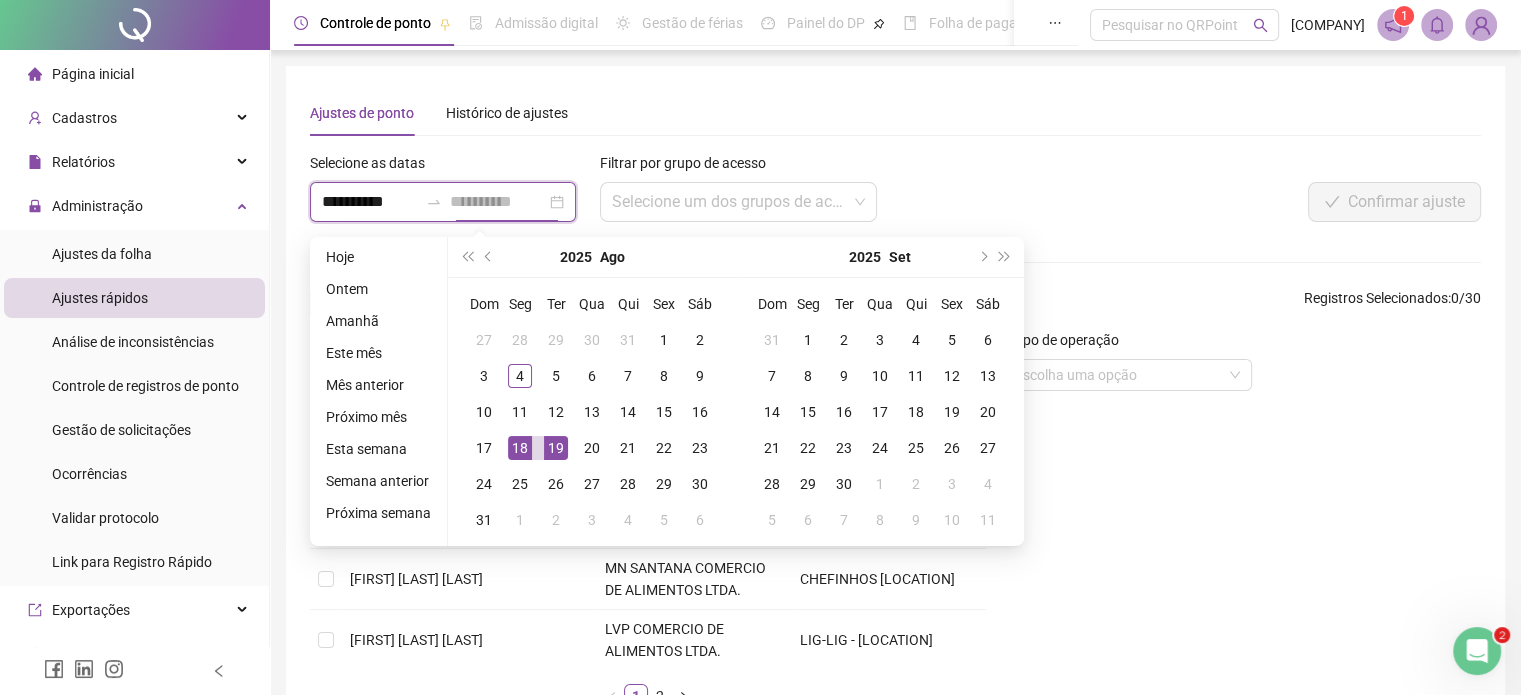 type on "**********" 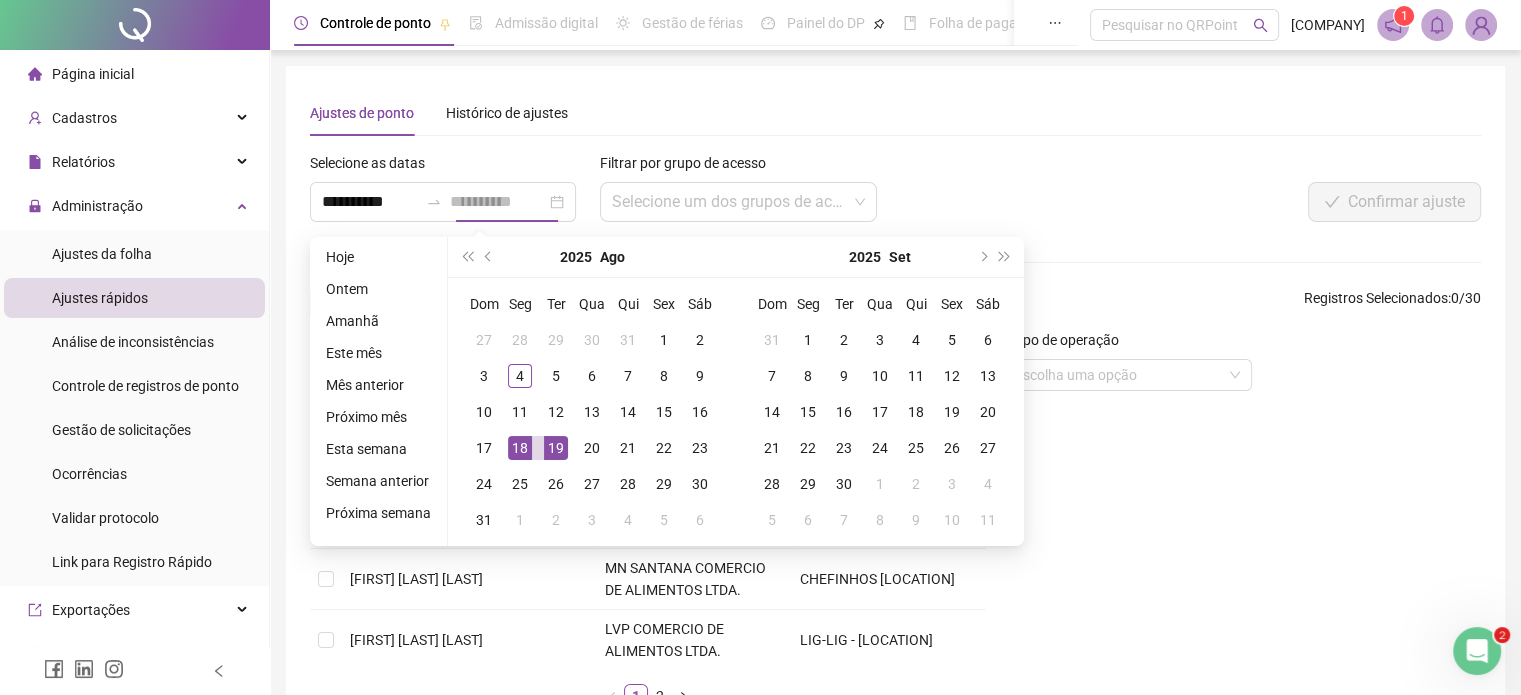 click on "19" at bounding box center [556, 448] 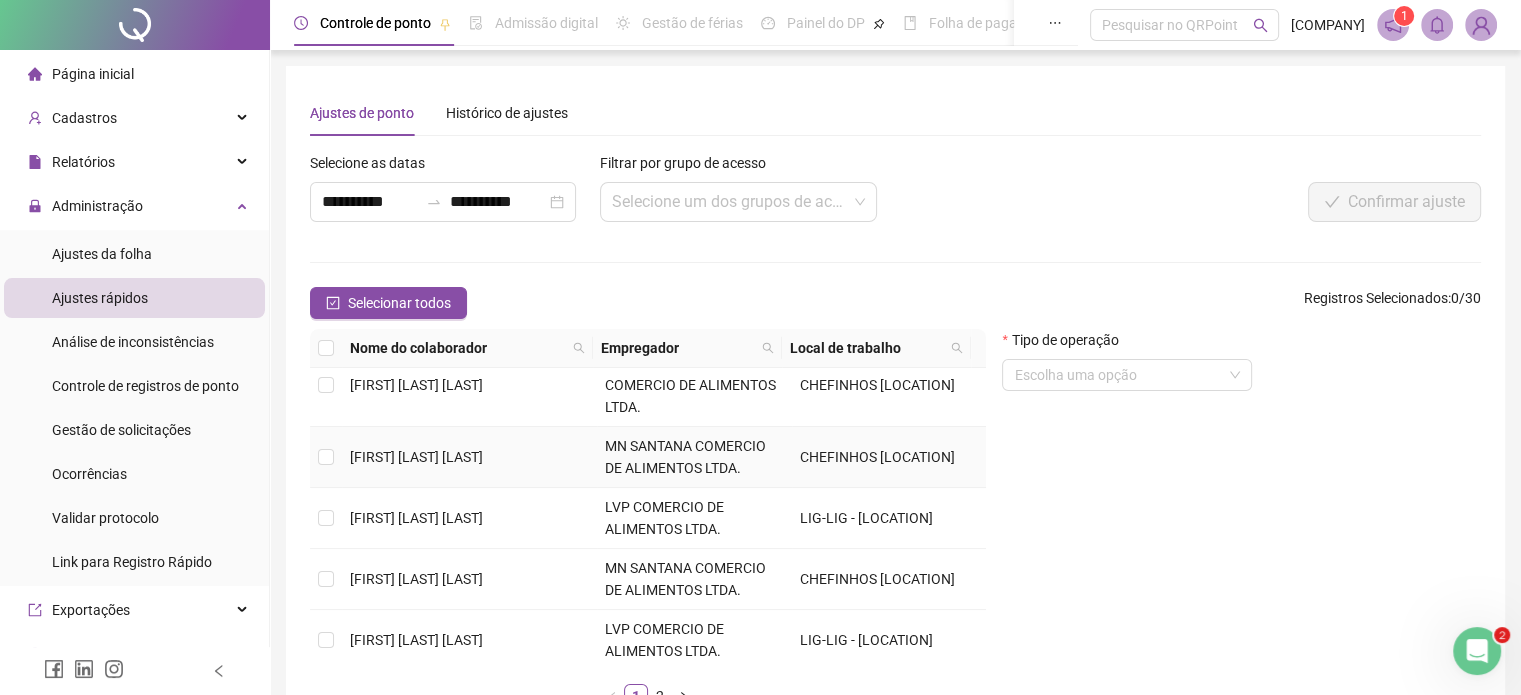 click on "[FIRST] [LAST] [LAST]" at bounding box center (416, 457) 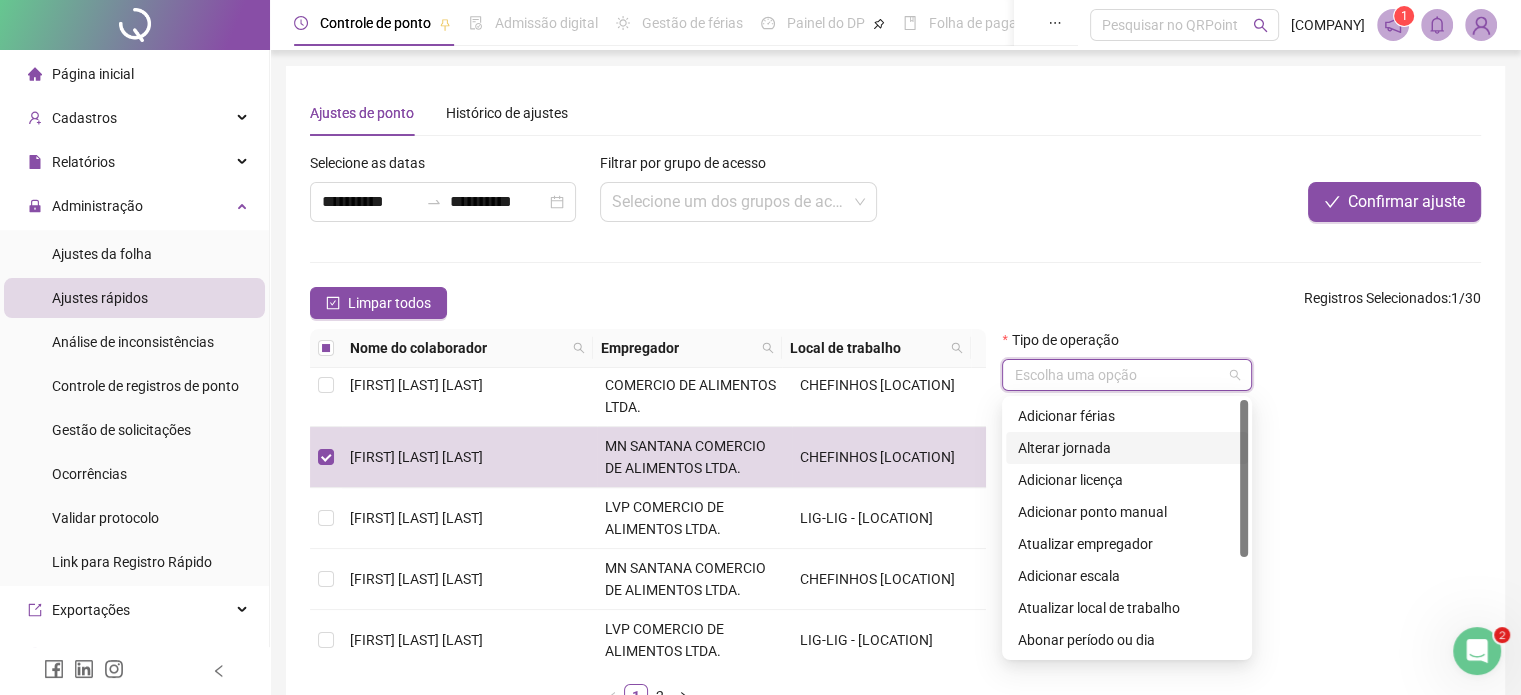 click at bounding box center [1118, 375] 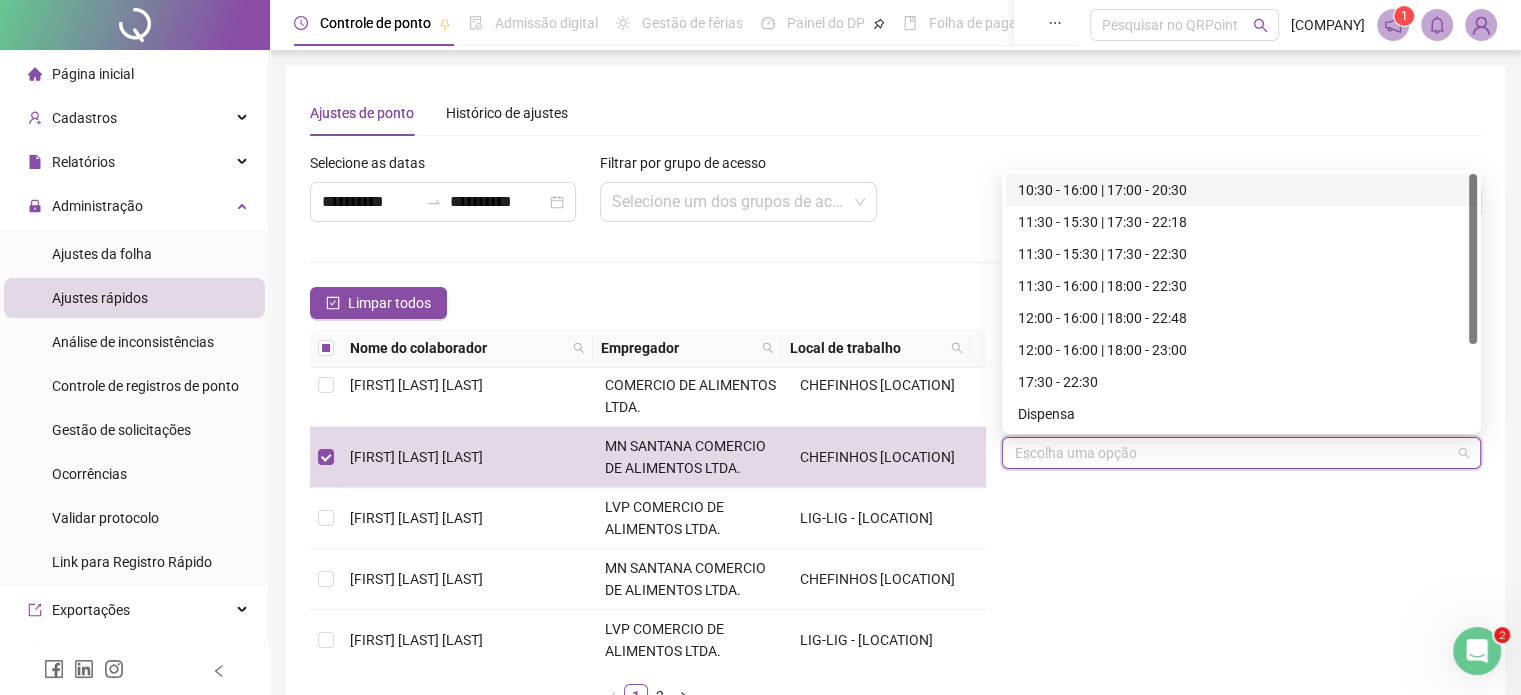 click at bounding box center [1232, 453] 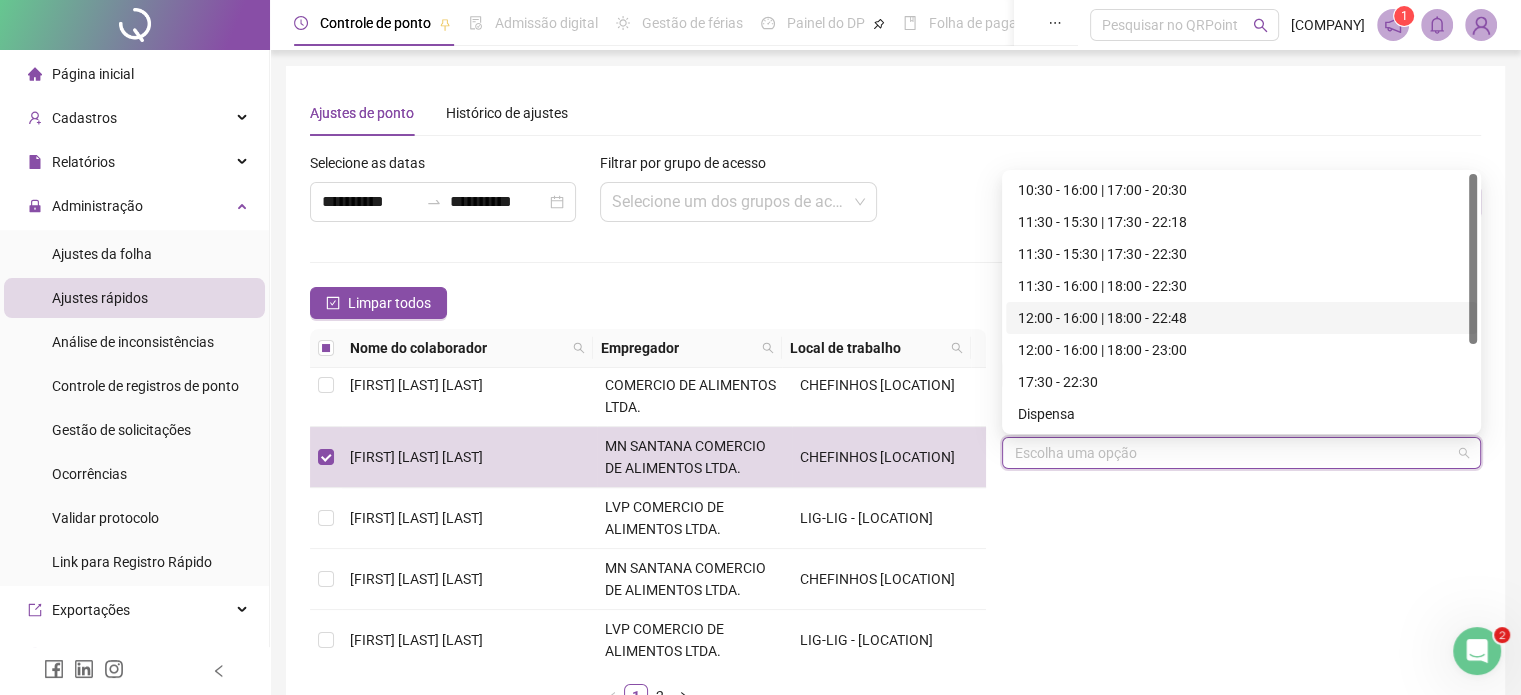 scroll, scrollTop: 128, scrollLeft: 0, axis: vertical 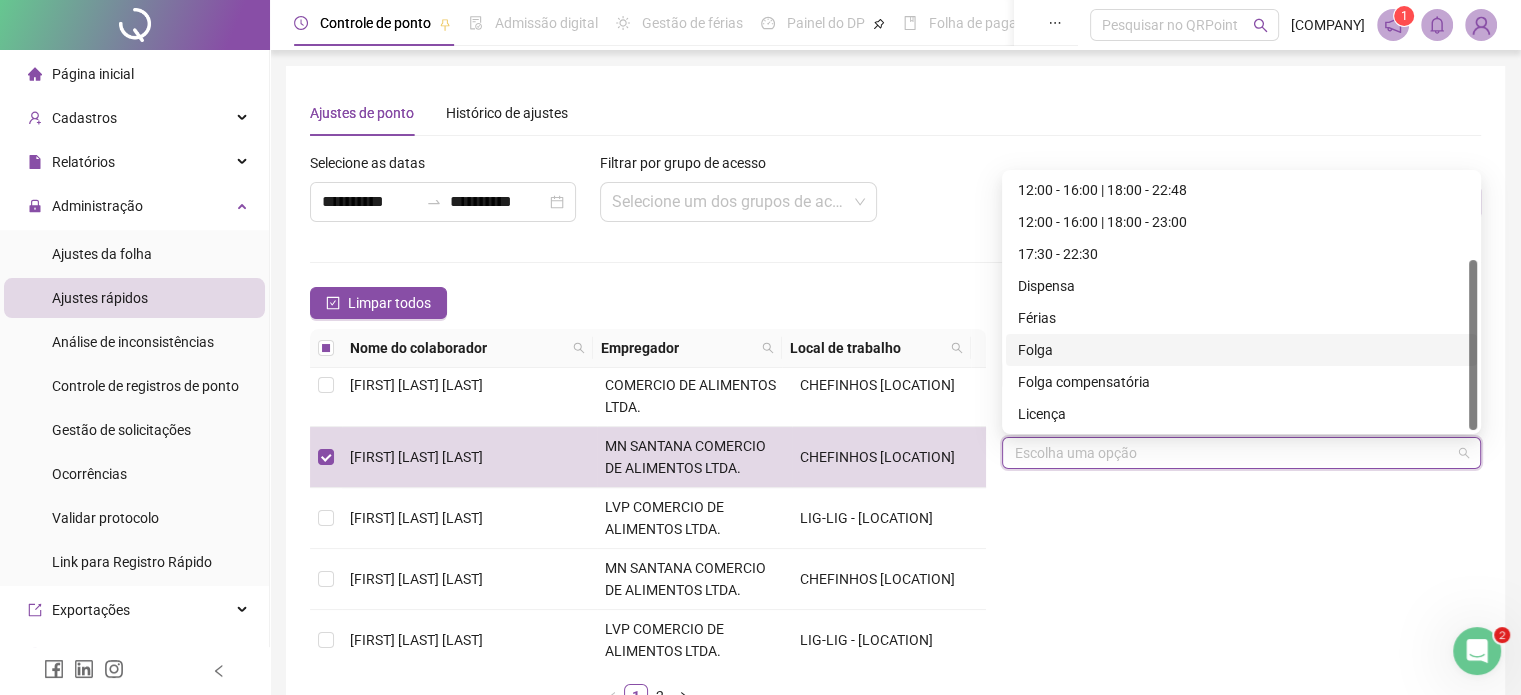 click on "Folga" at bounding box center [1241, 350] 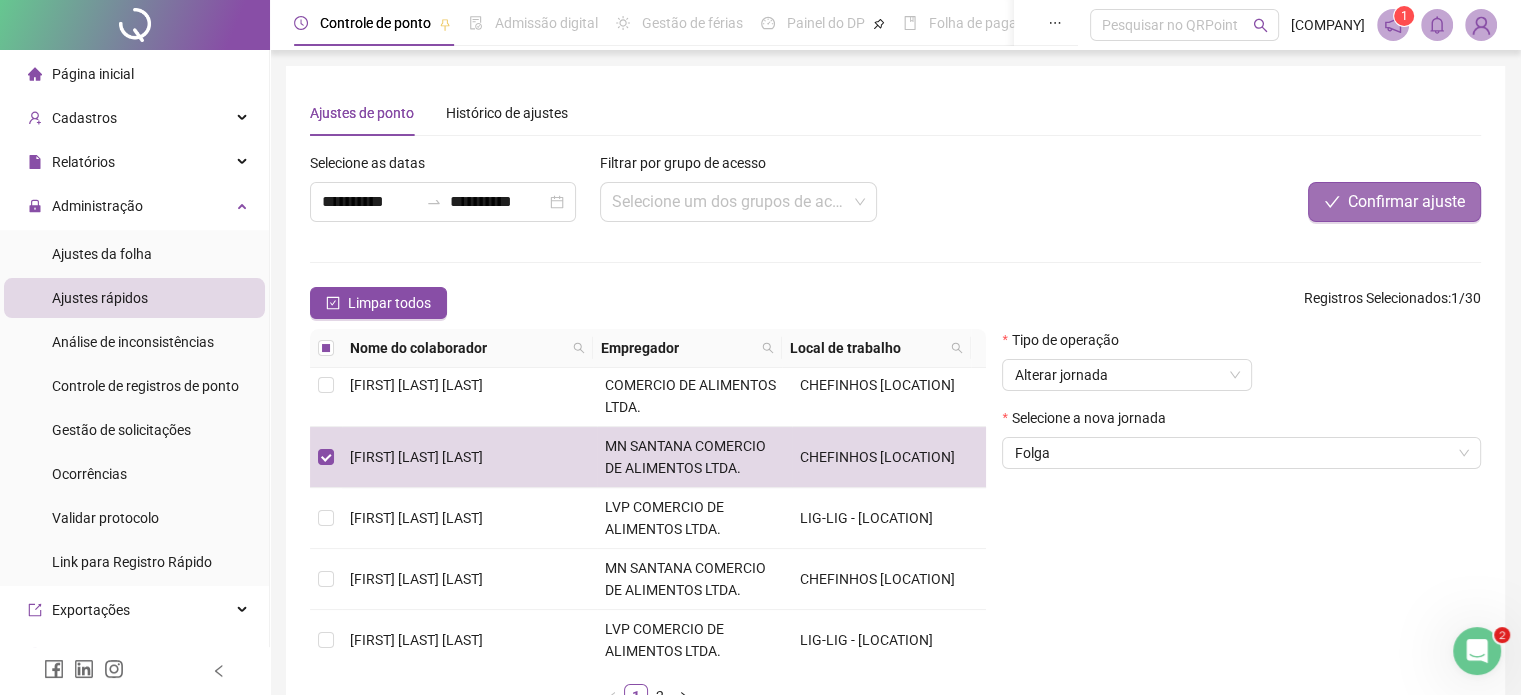 click on "Confirmar ajuste" at bounding box center (1406, 202) 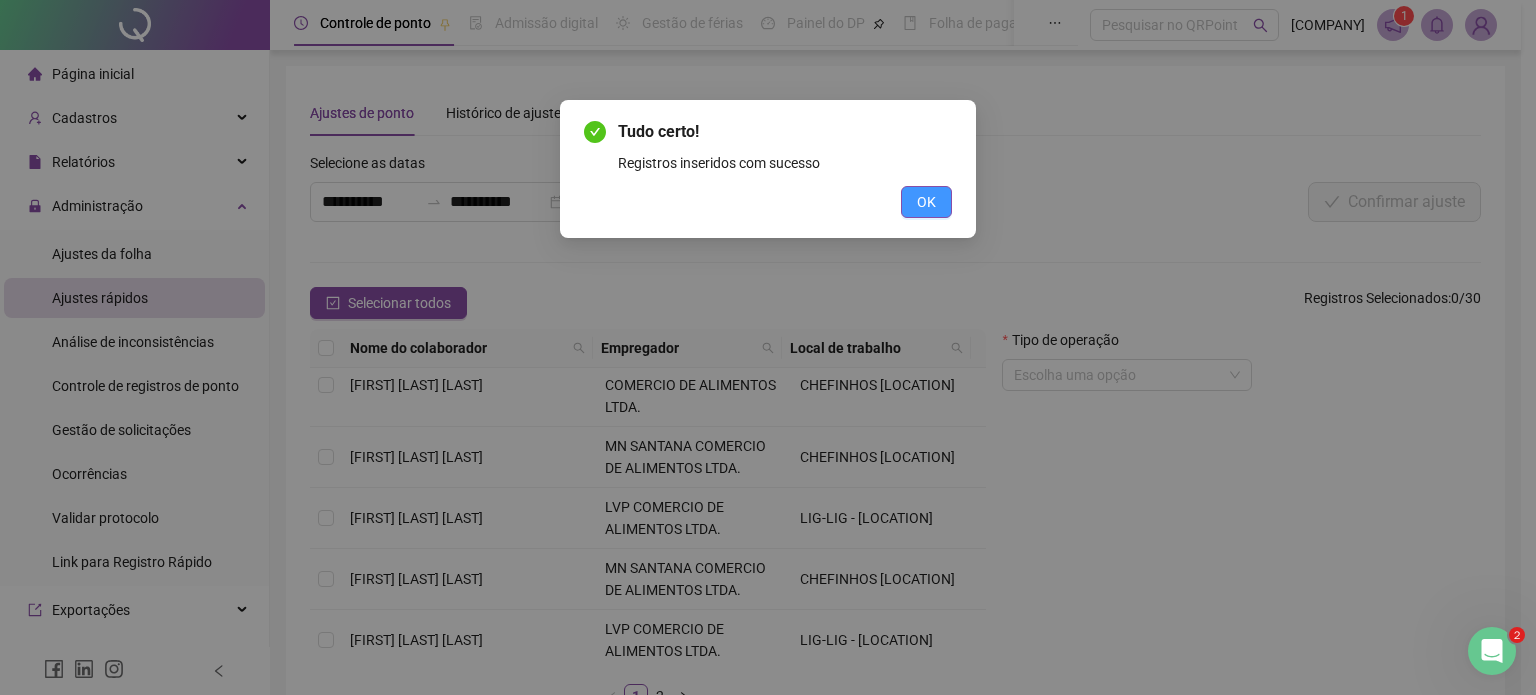 click on "OK" at bounding box center (926, 202) 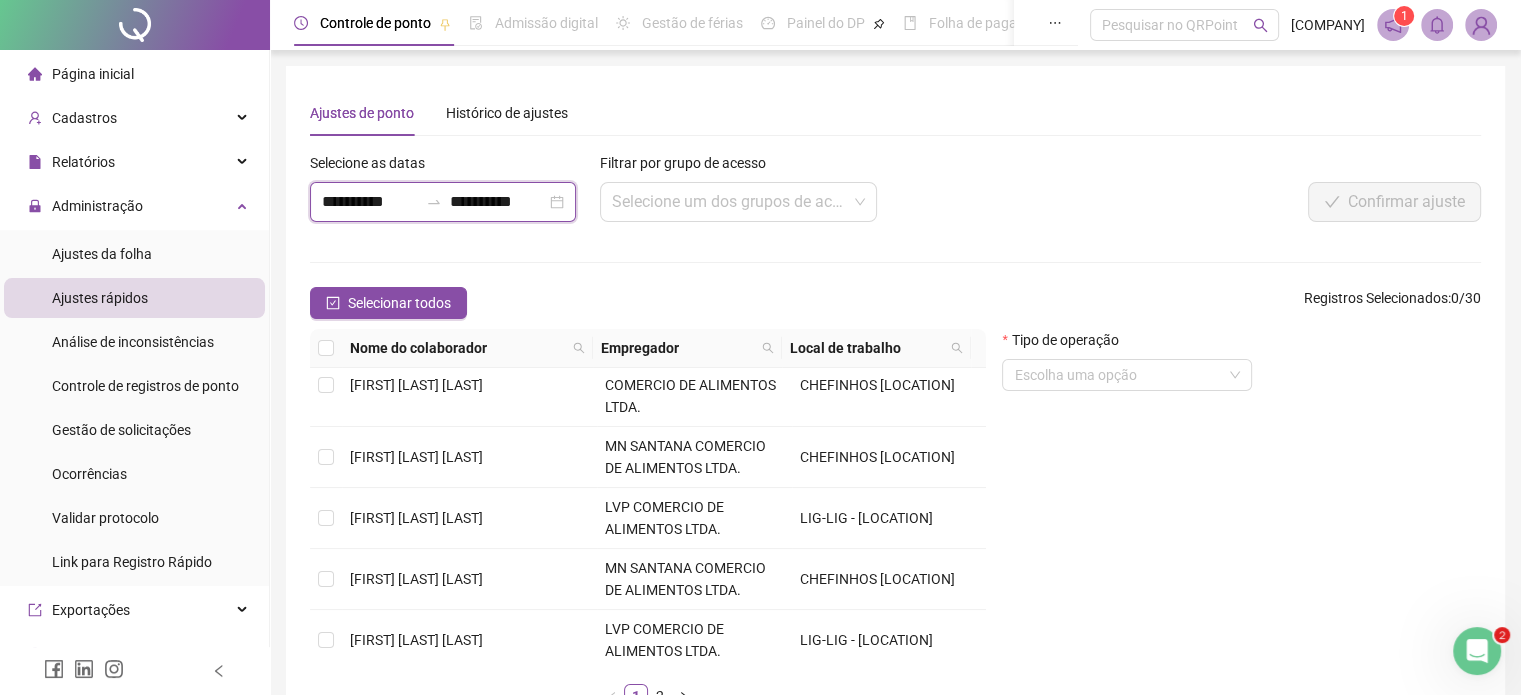 click on "**********" at bounding box center [370, 202] 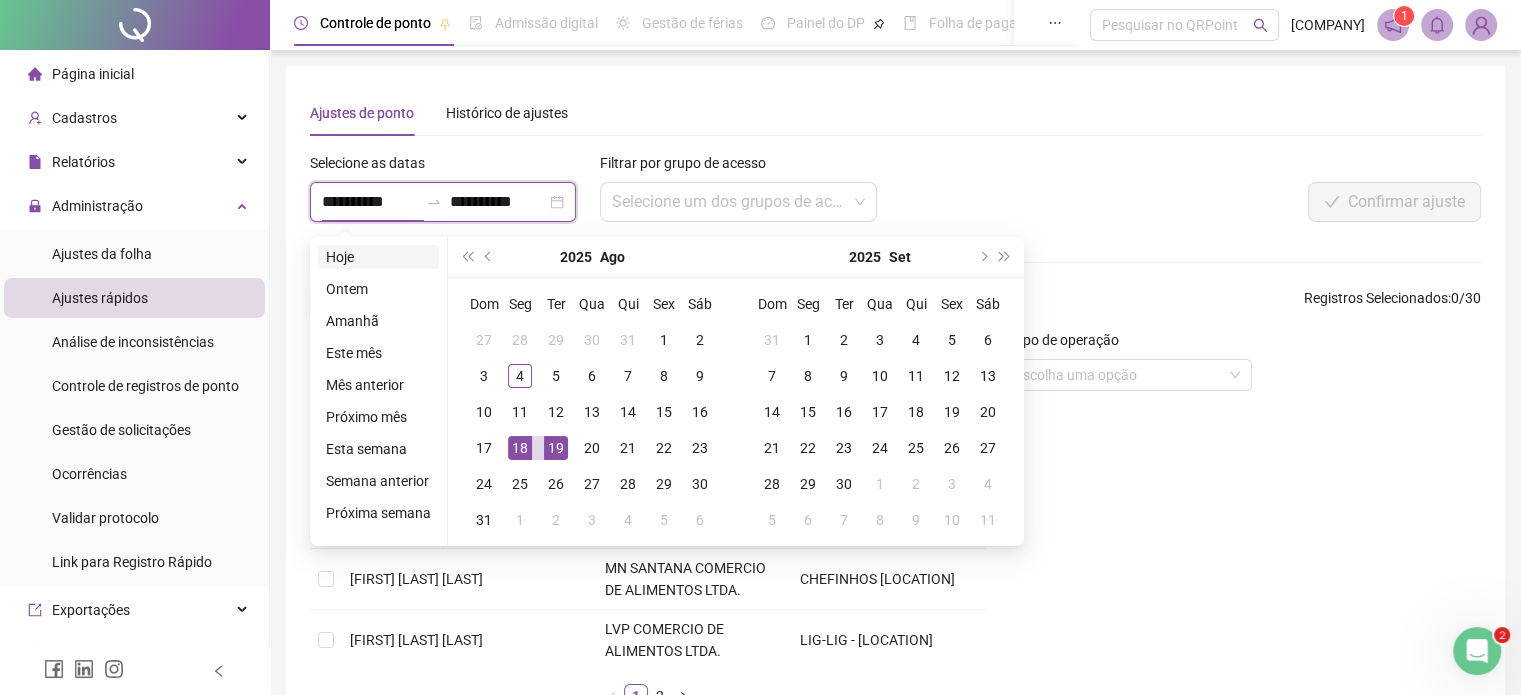 type on "**********" 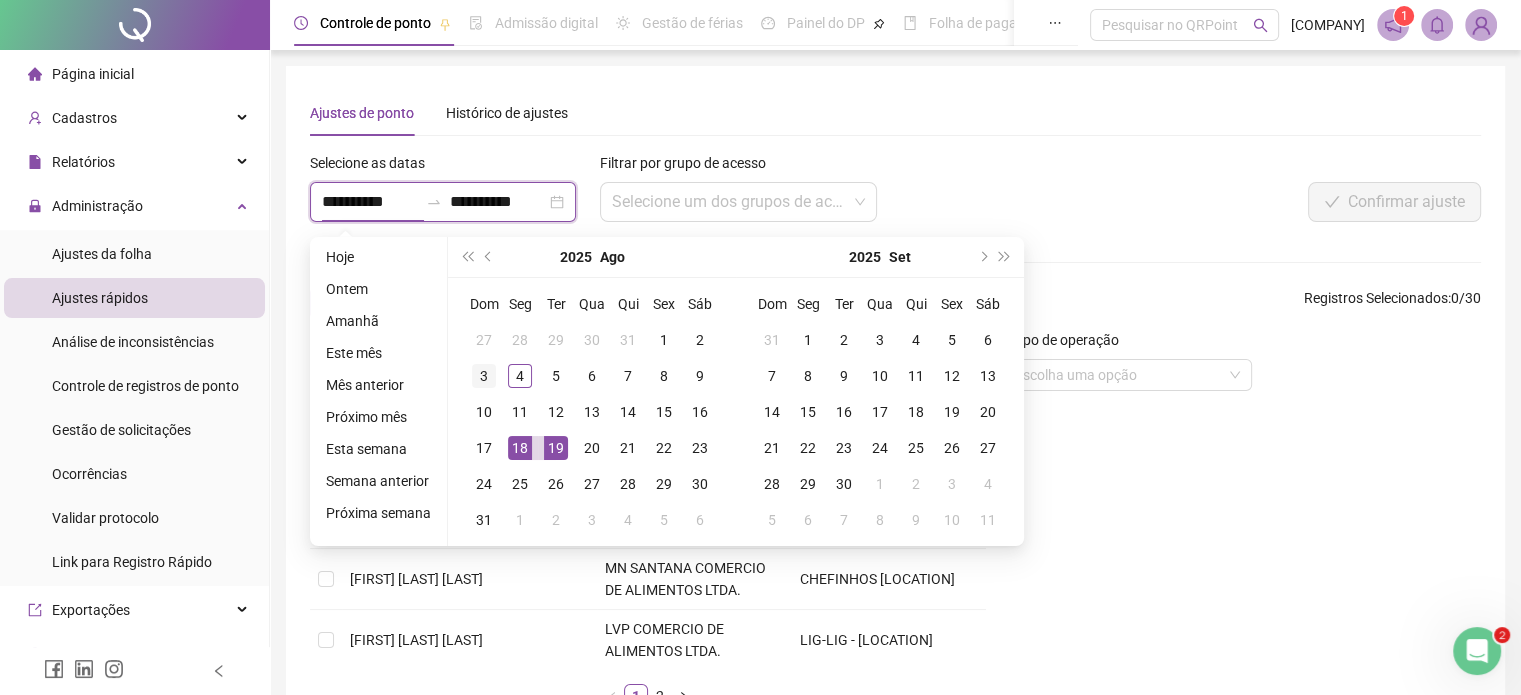 type on "**********" 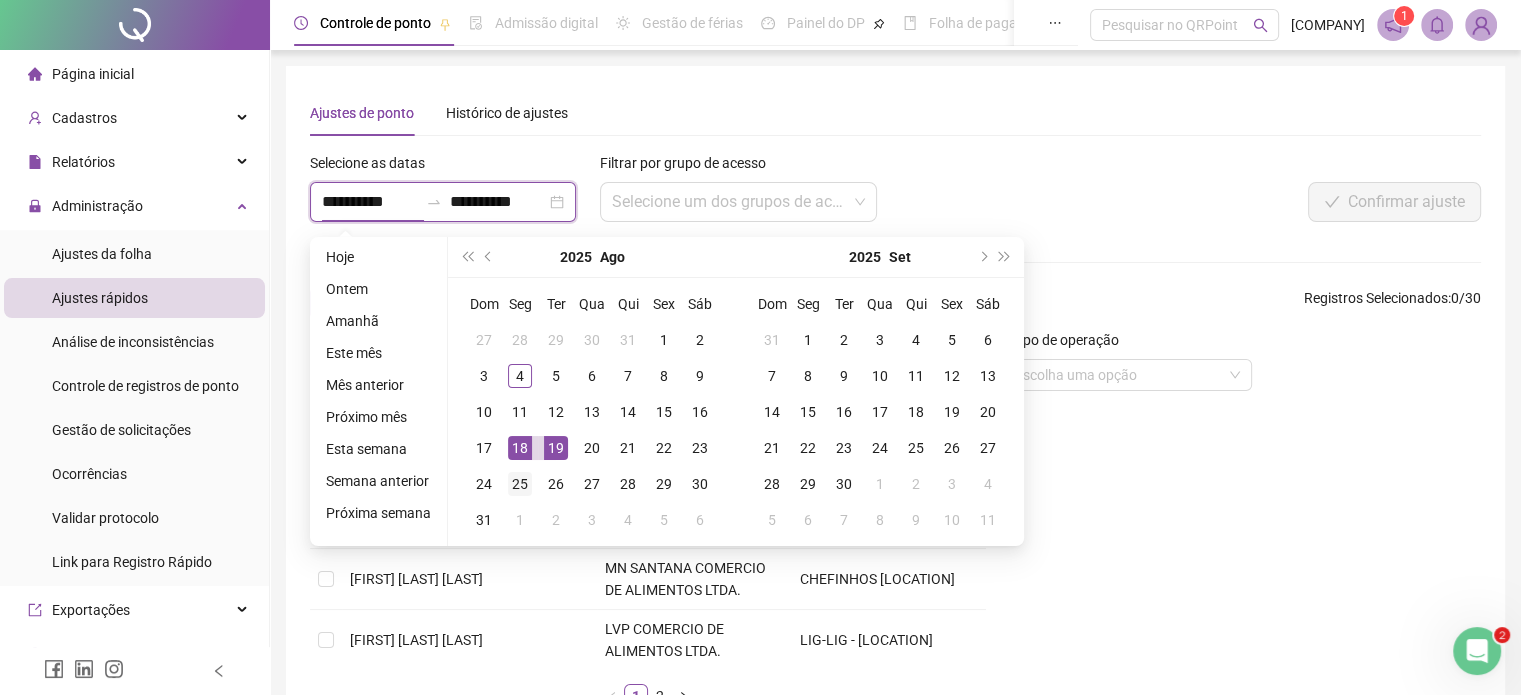 type on "**********" 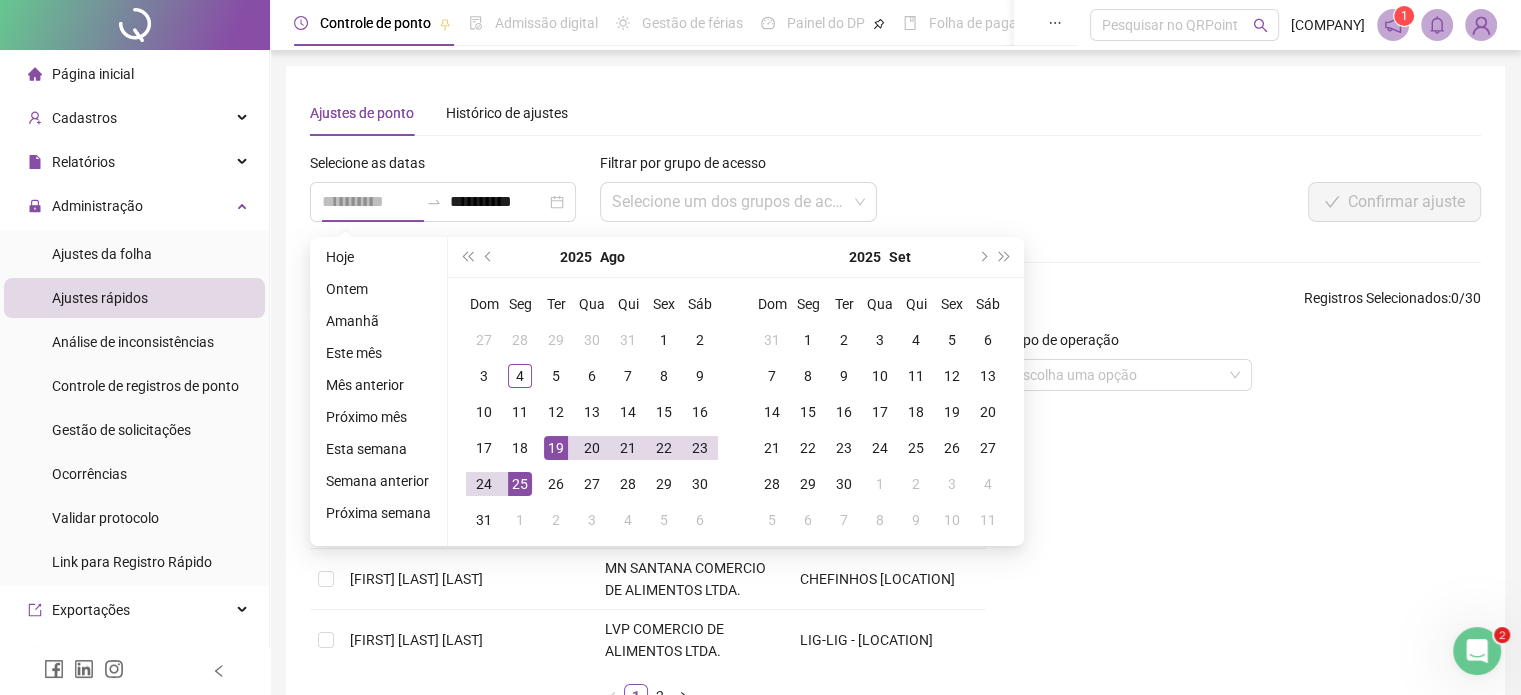 click on "25" at bounding box center [520, 484] 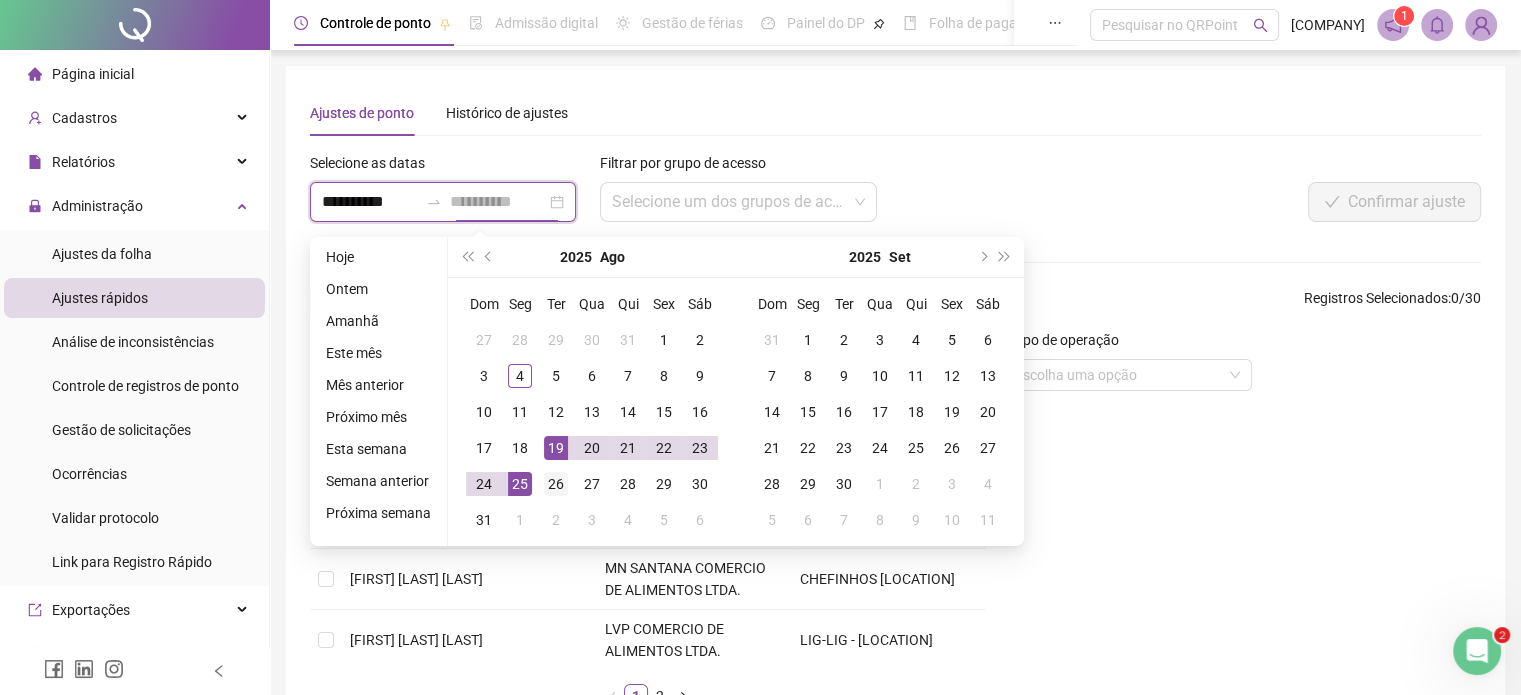 type on "**********" 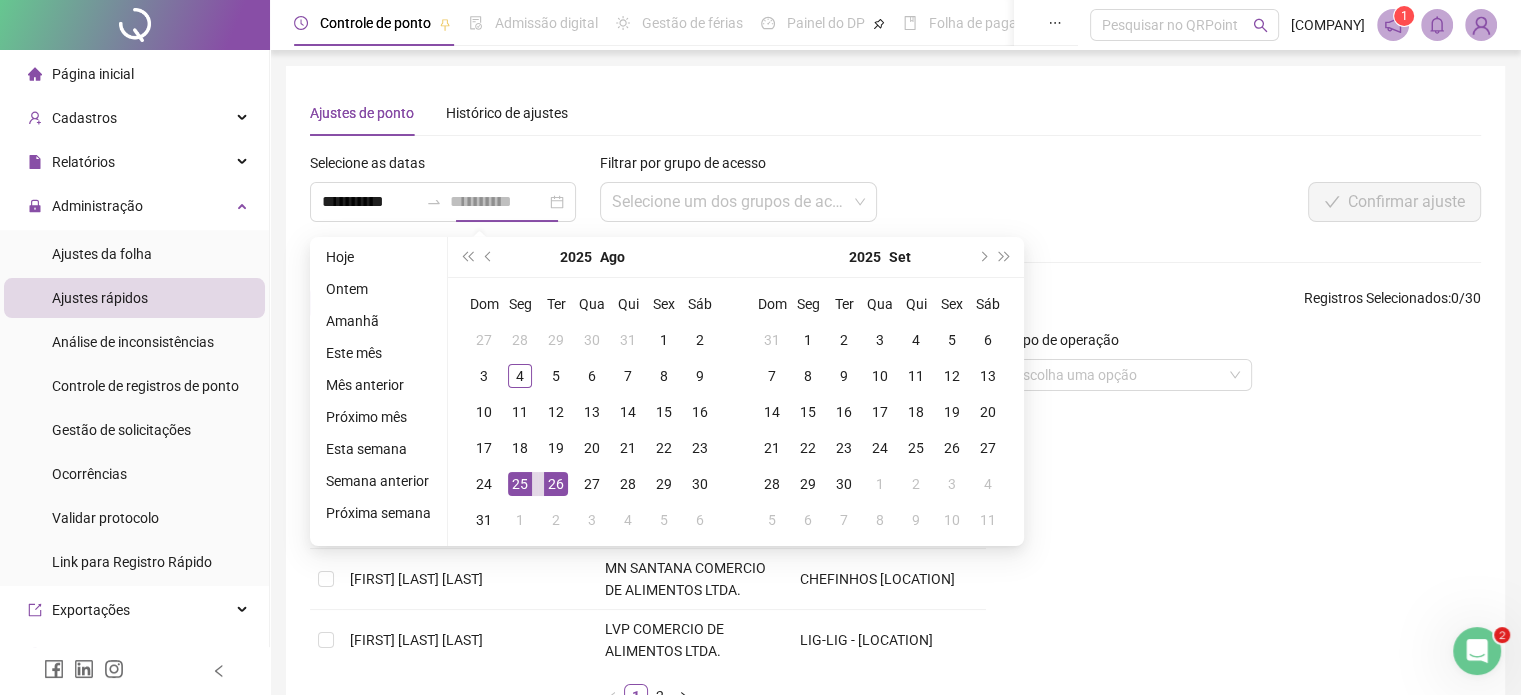 click on "26" at bounding box center (556, 484) 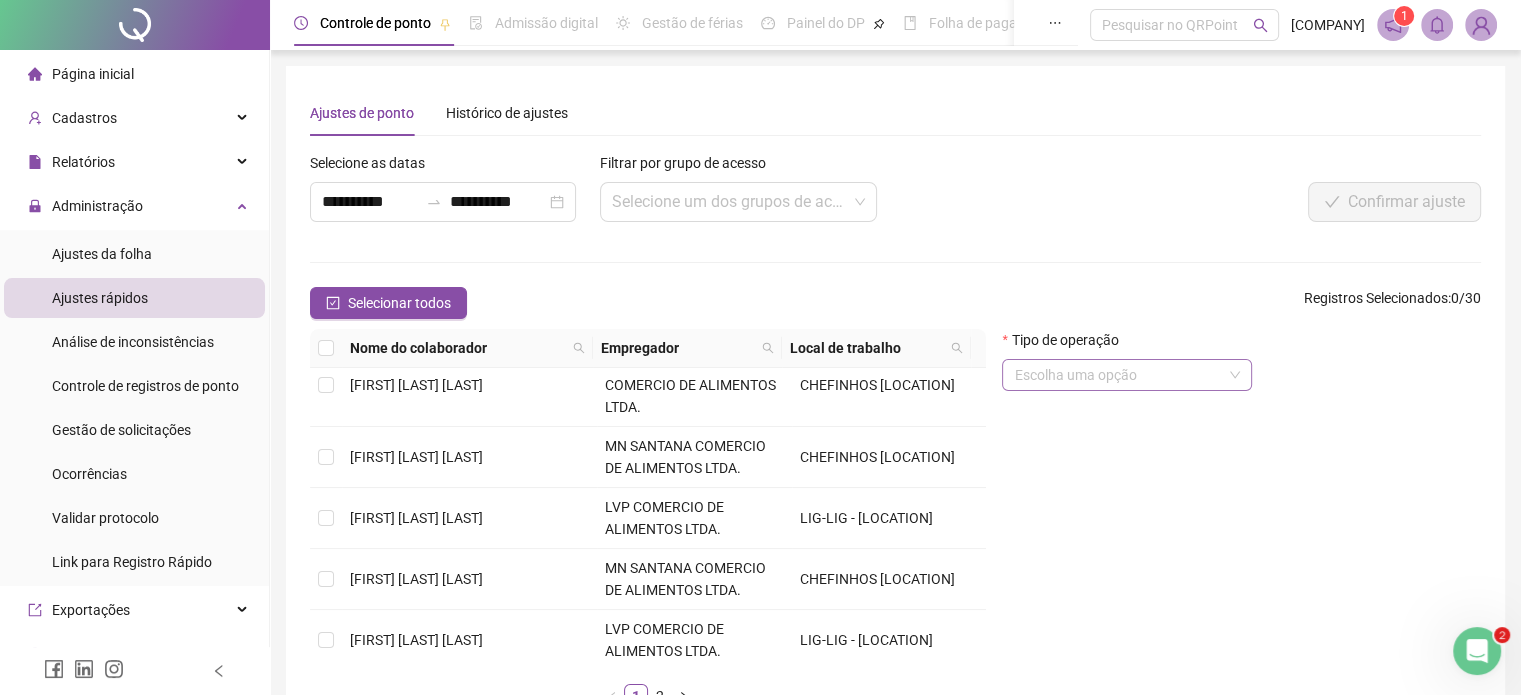 click at bounding box center (1118, 375) 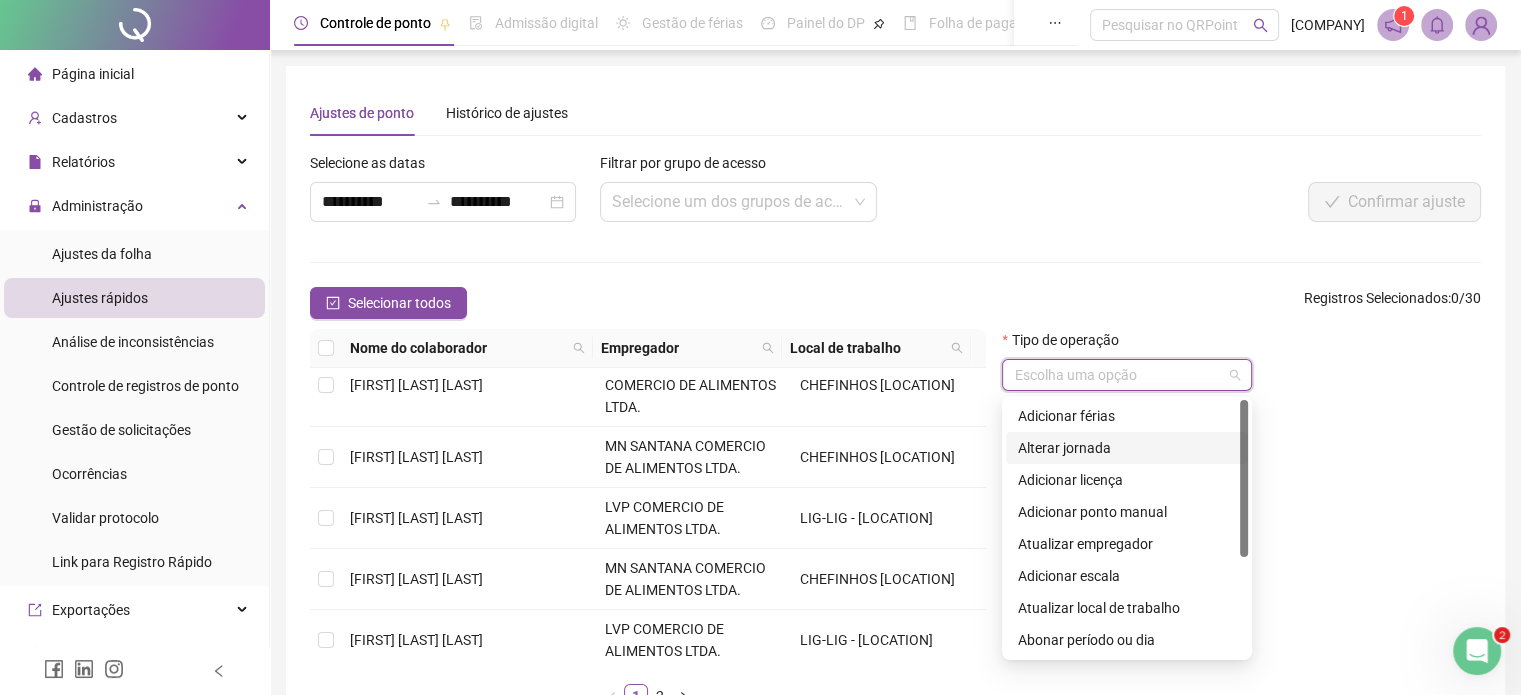 click on "Alterar jornada" at bounding box center (1127, 448) 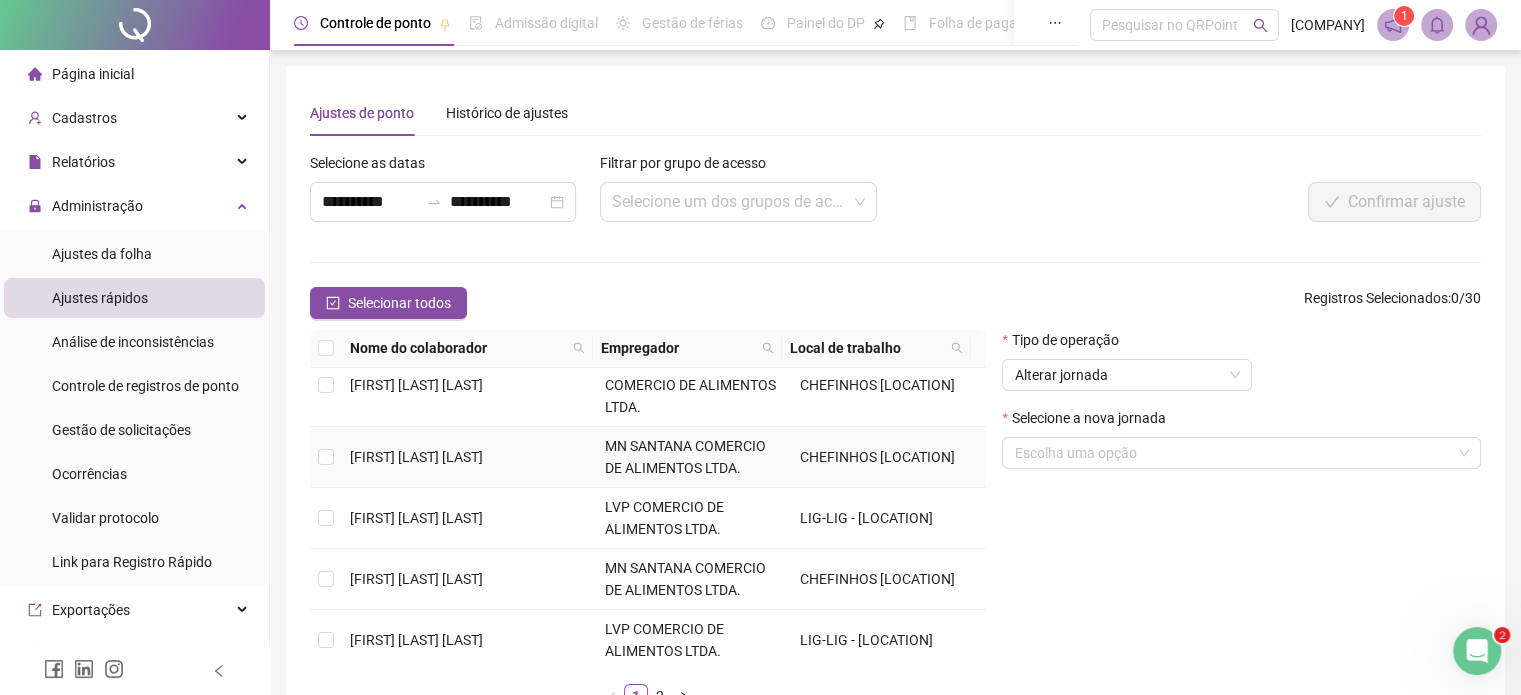 click on "[FIRST] [LAST] [LAST]" at bounding box center [469, 457] 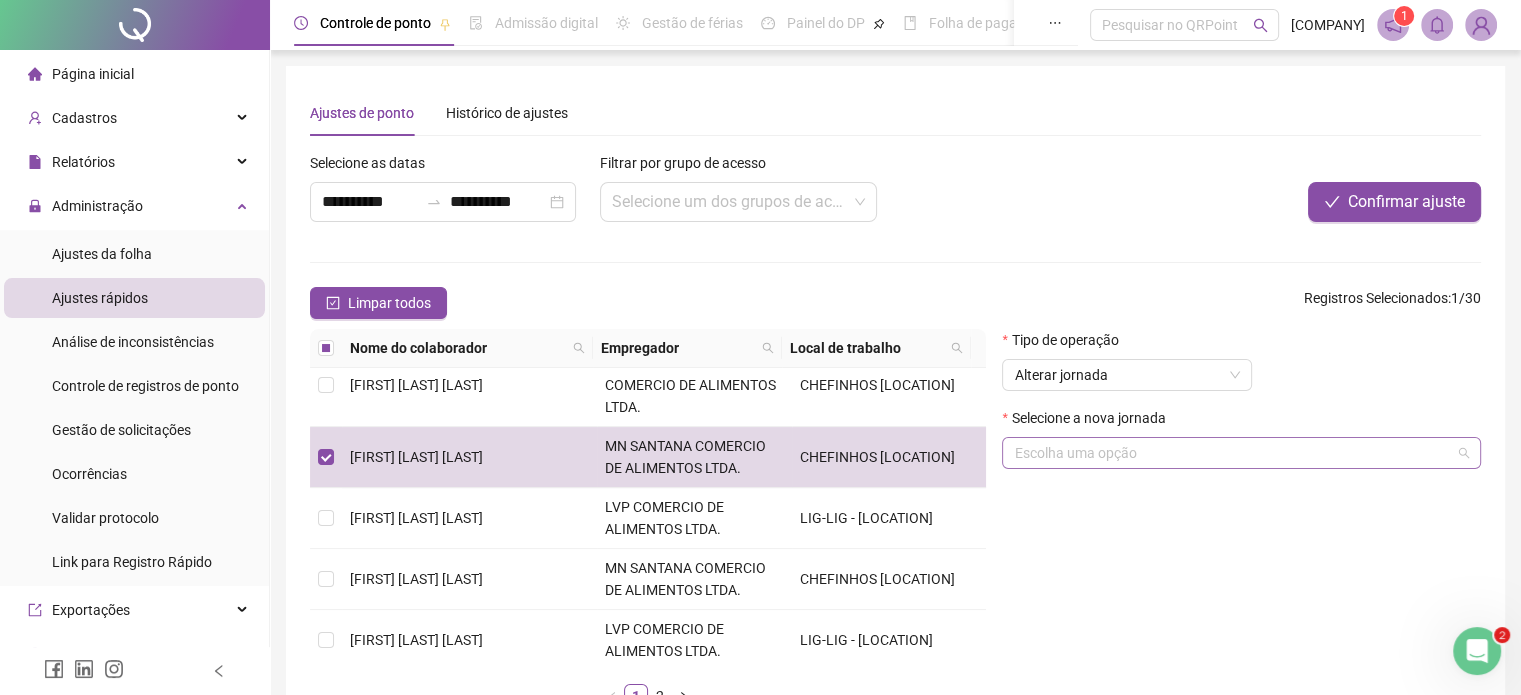 click at bounding box center [1232, 453] 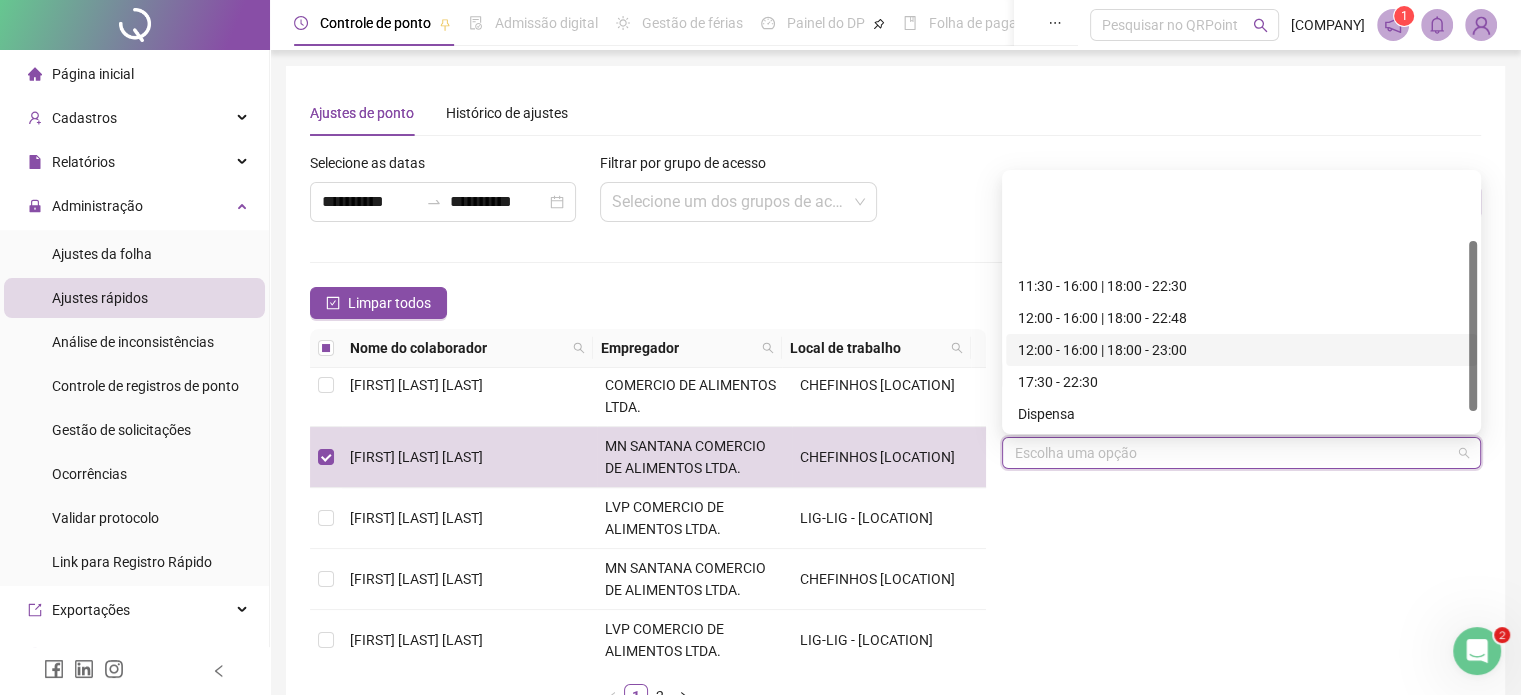 scroll, scrollTop: 100, scrollLeft: 0, axis: vertical 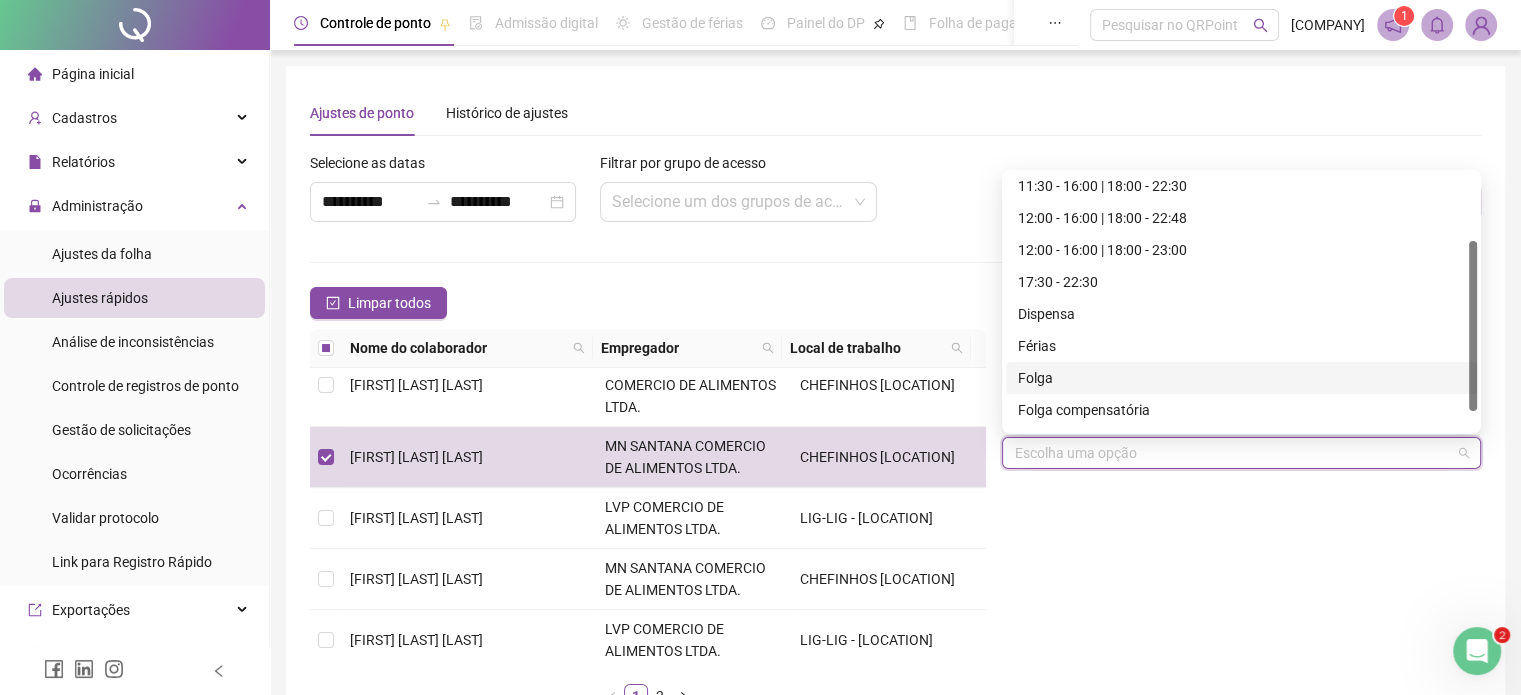 click on "Folga" at bounding box center (1241, 378) 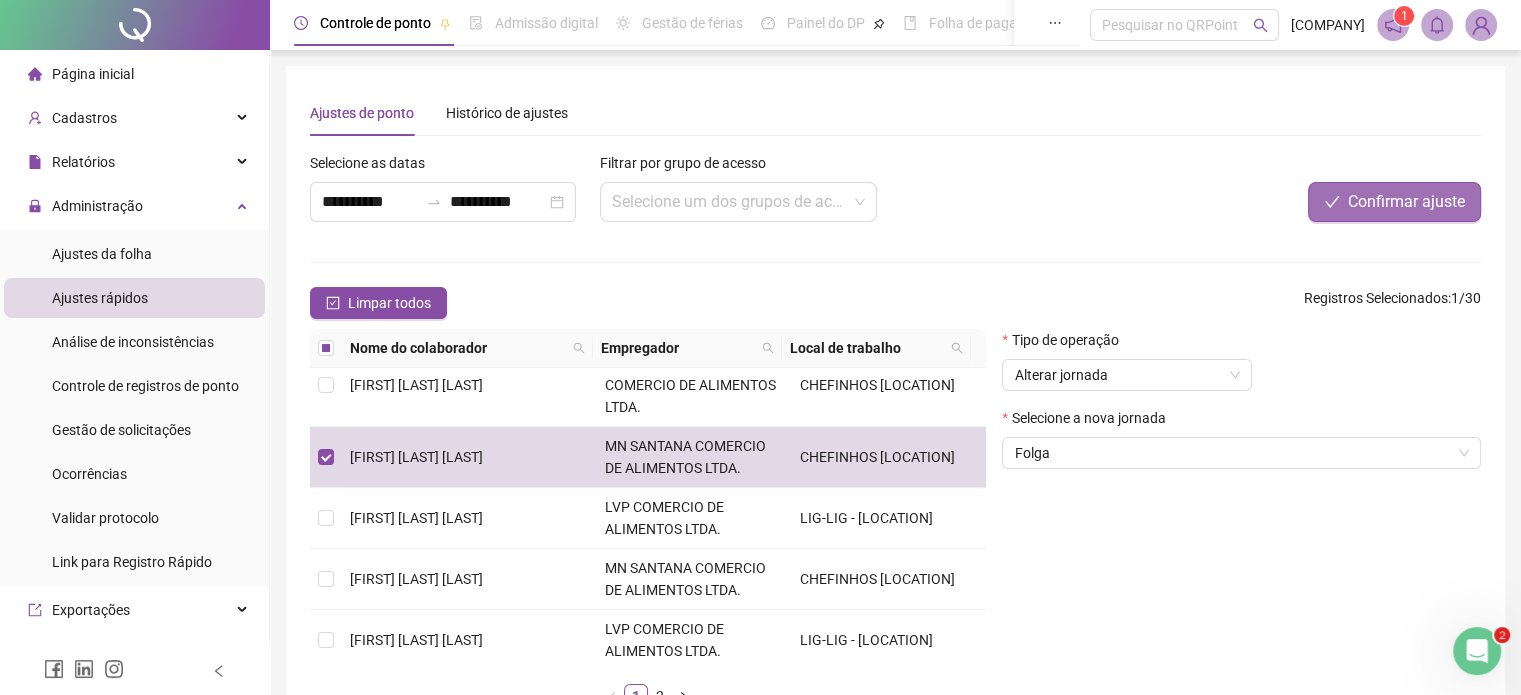 click on "Confirmar ajuste" at bounding box center (1406, 202) 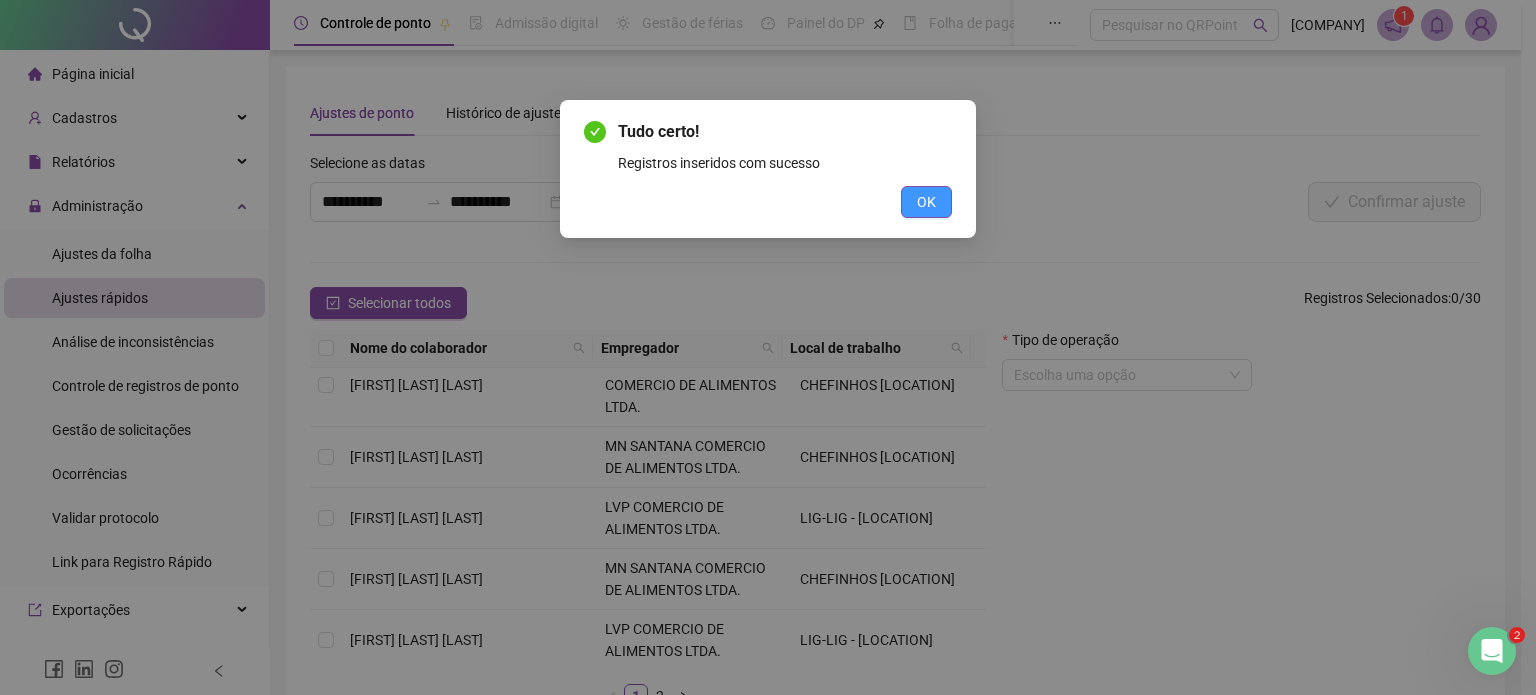 click on "OK" at bounding box center (926, 202) 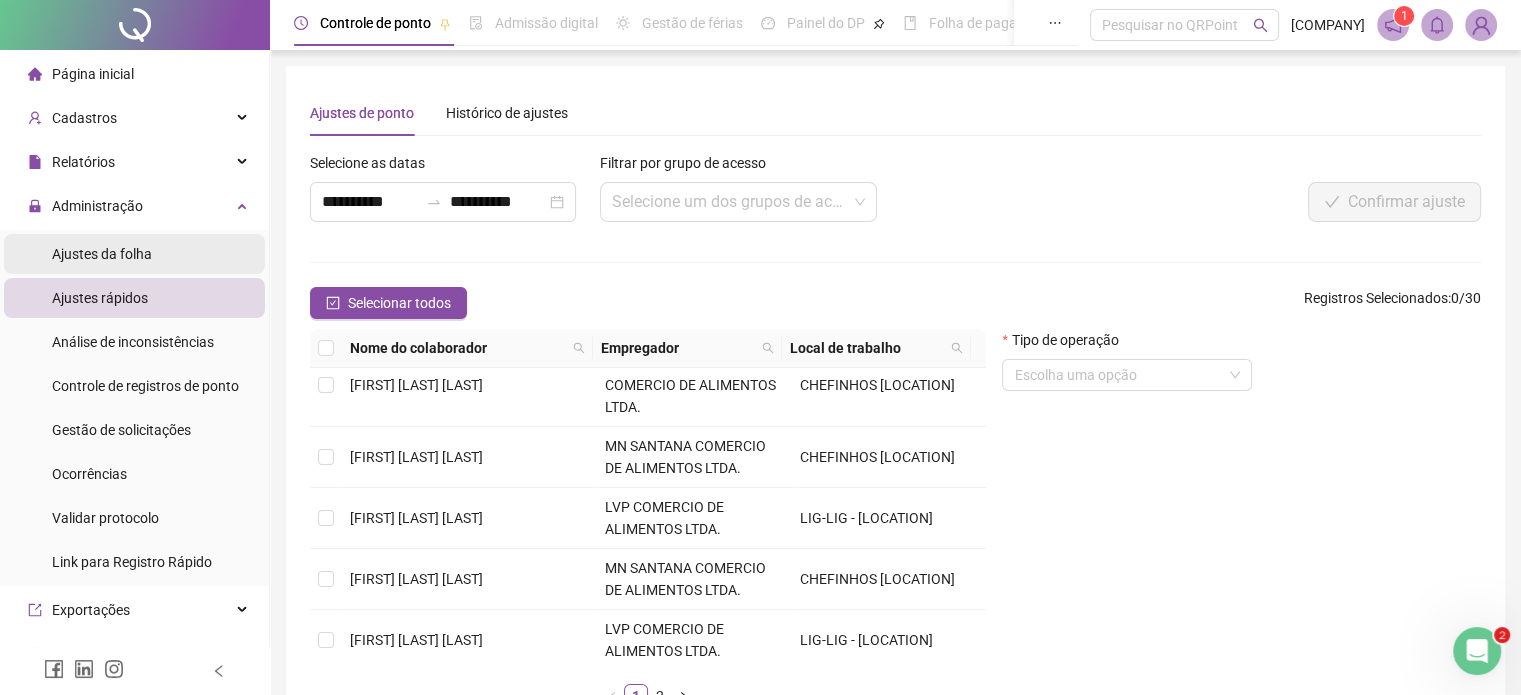 click on "Ajustes da folha" at bounding box center (102, 254) 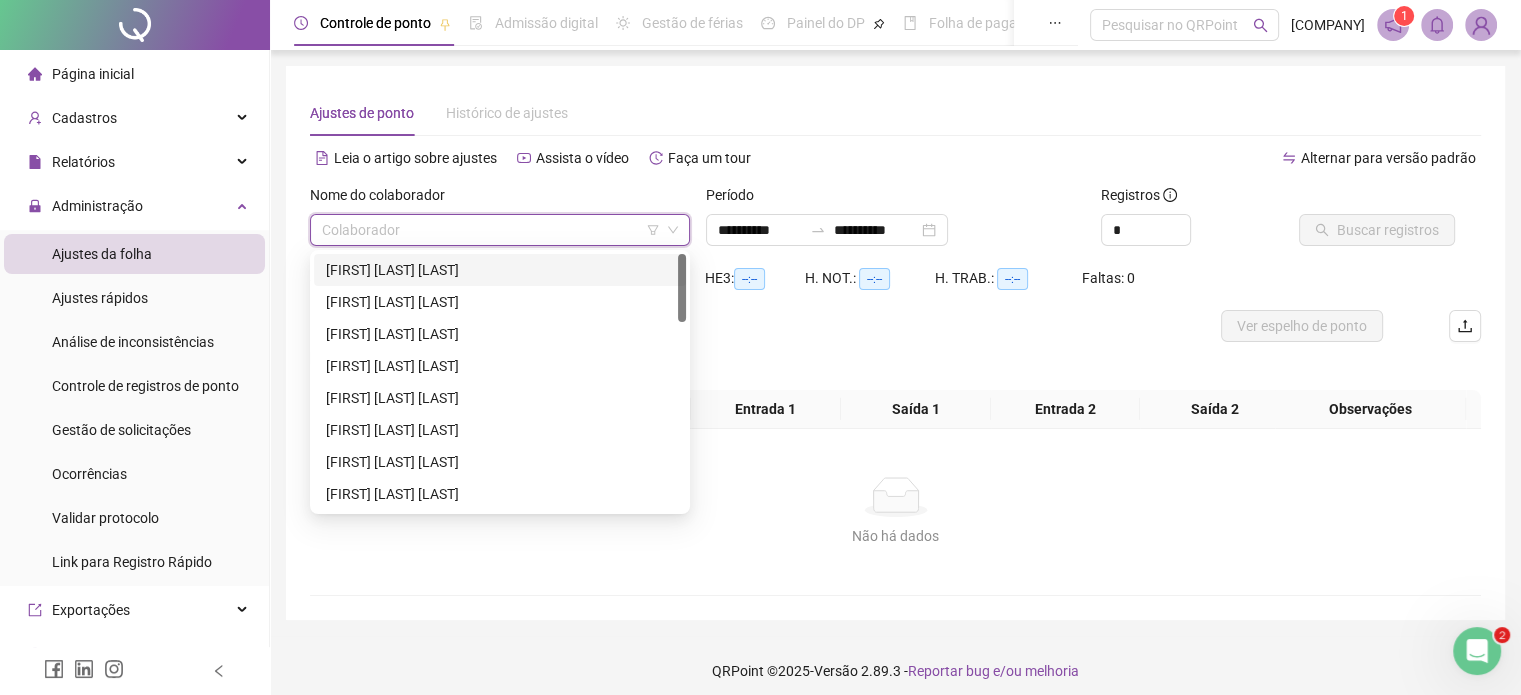 click at bounding box center (491, 230) 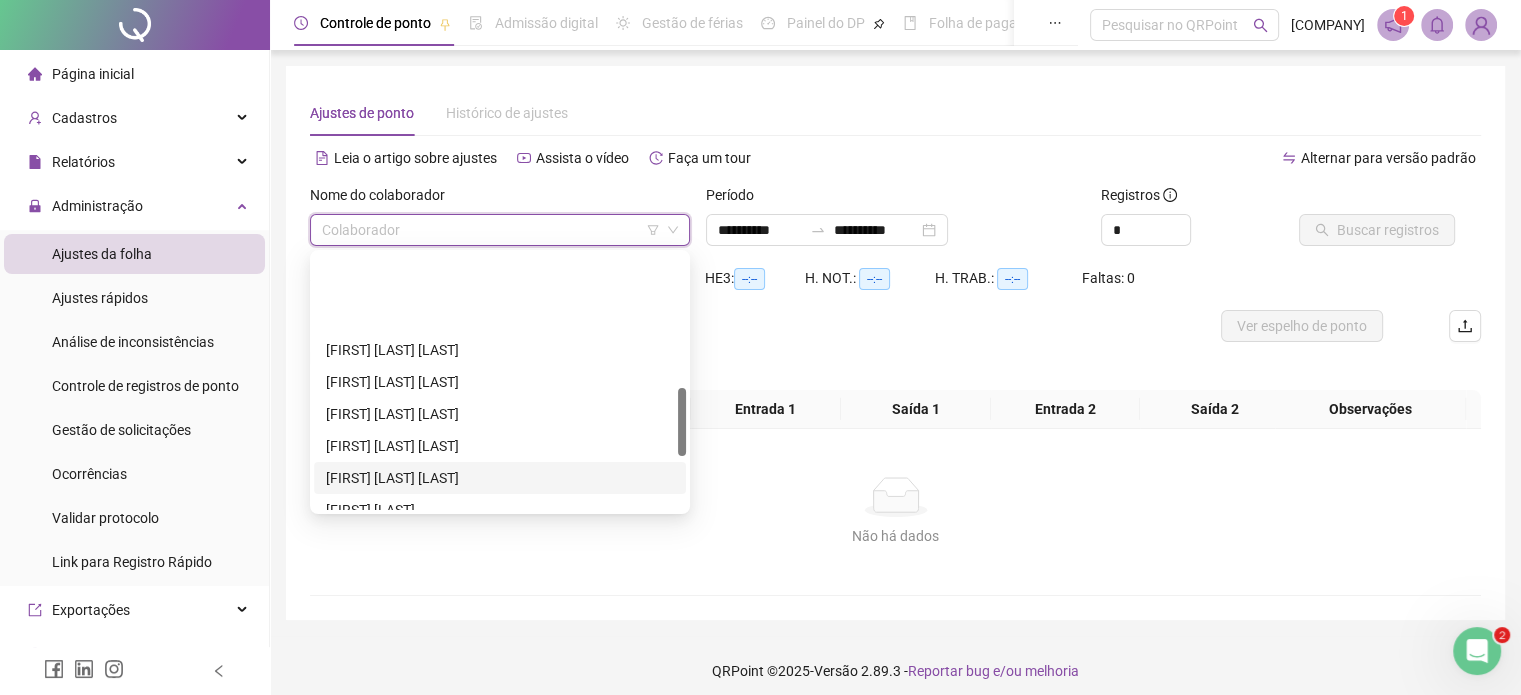 scroll, scrollTop: 500, scrollLeft: 0, axis: vertical 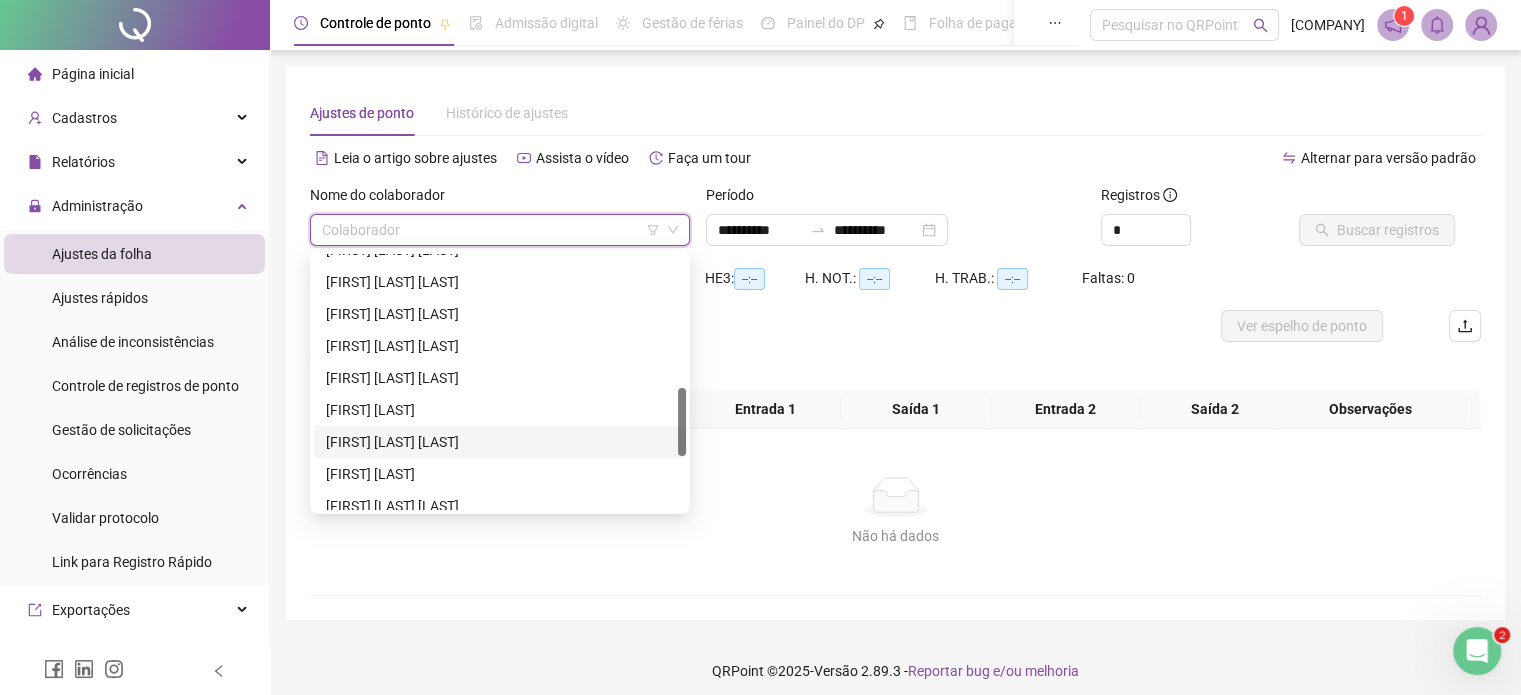 click on "[FIRST] [LAST] [LAST]" at bounding box center [500, 442] 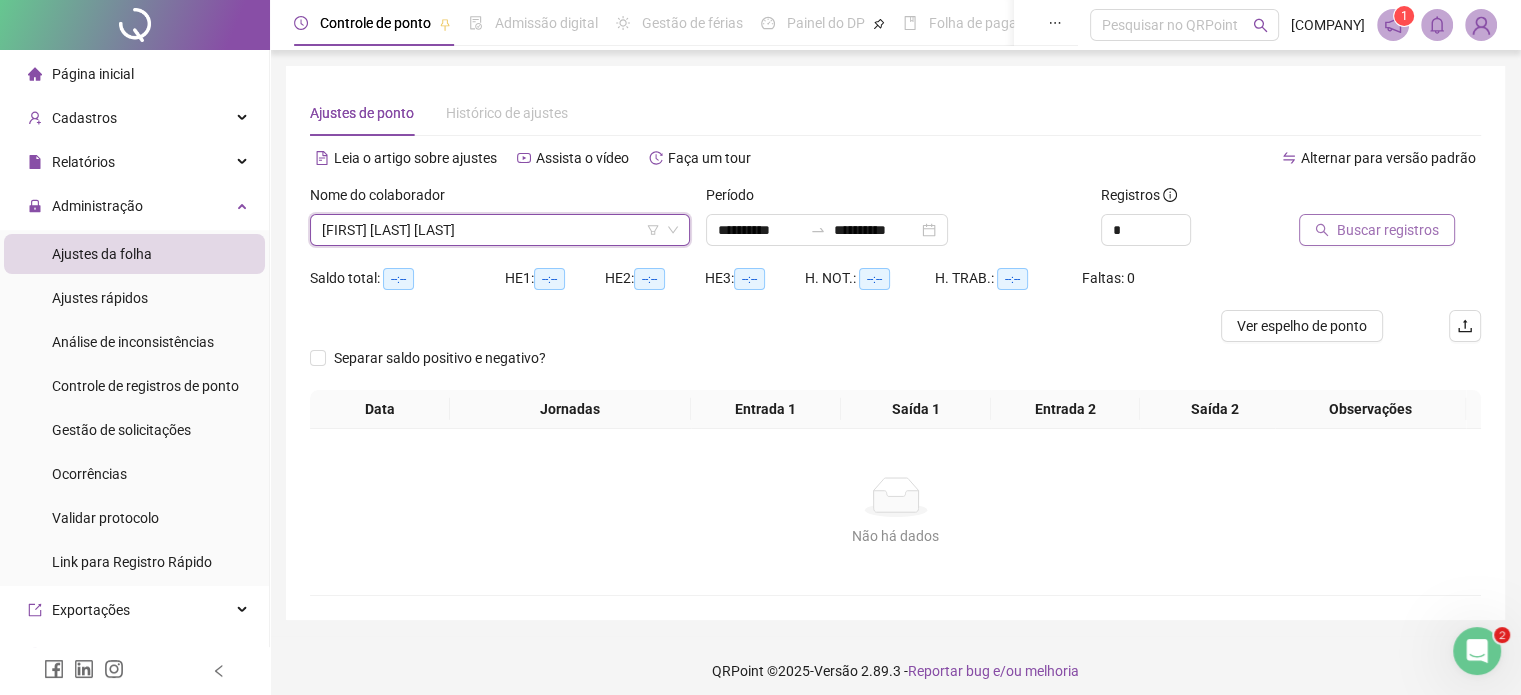 click on "Buscar registros" at bounding box center [1388, 230] 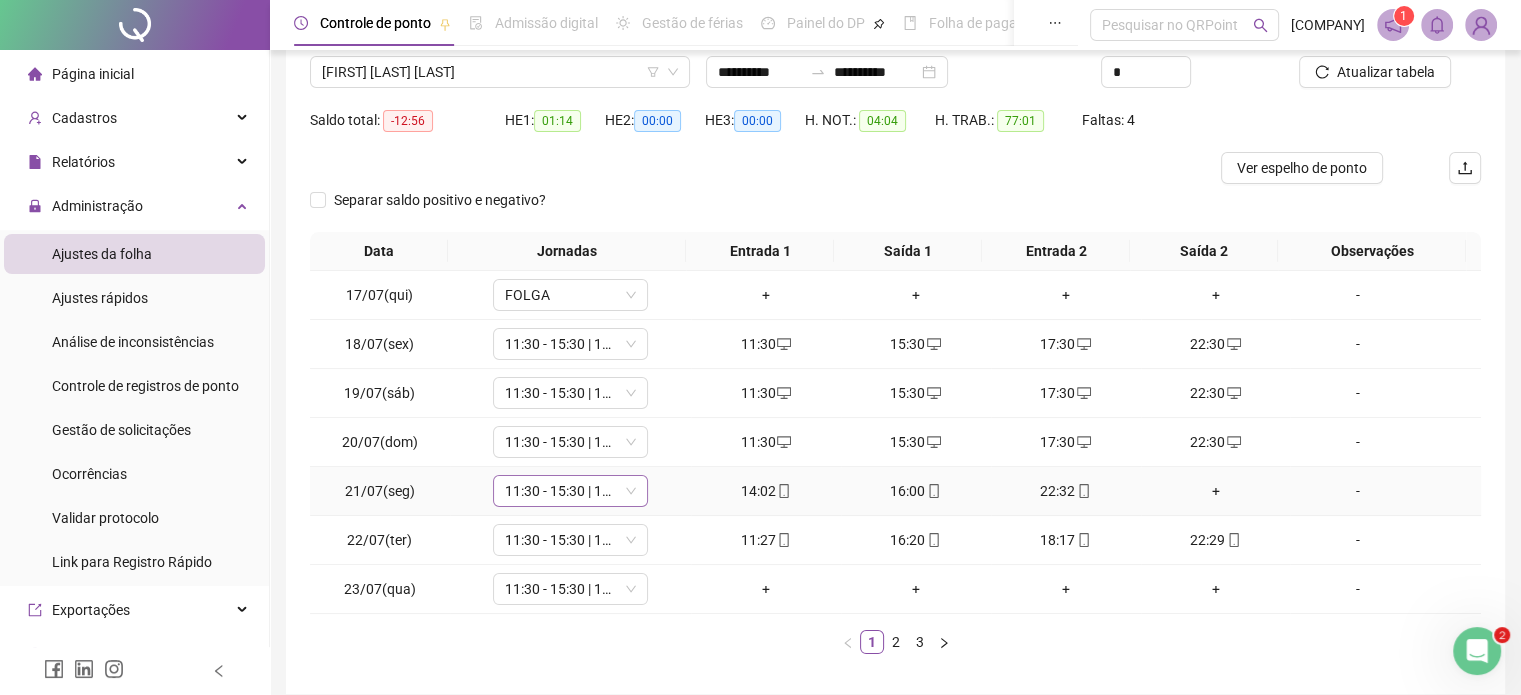 scroll, scrollTop: 200, scrollLeft: 0, axis: vertical 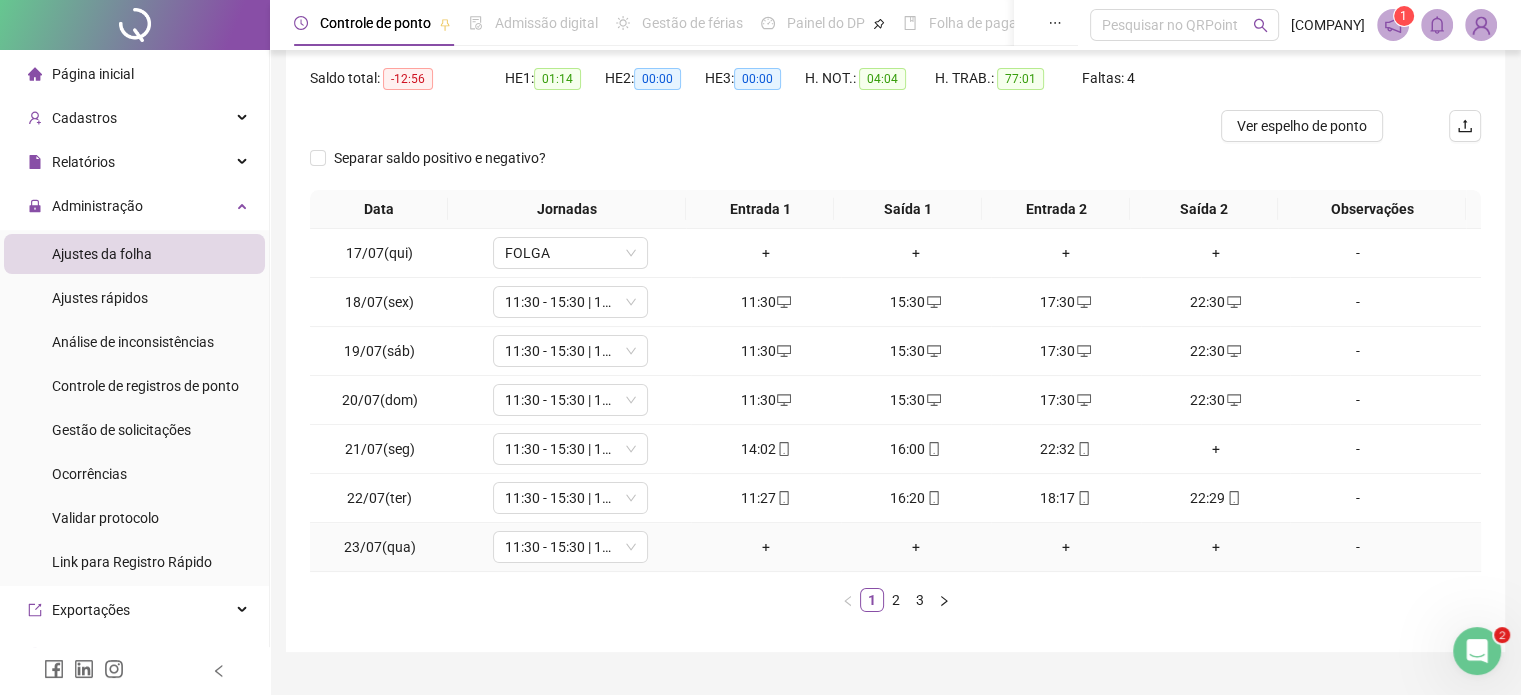 click on "11:30 - 15:30 | 17:30 - 22:30" at bounding box center (570, 547) 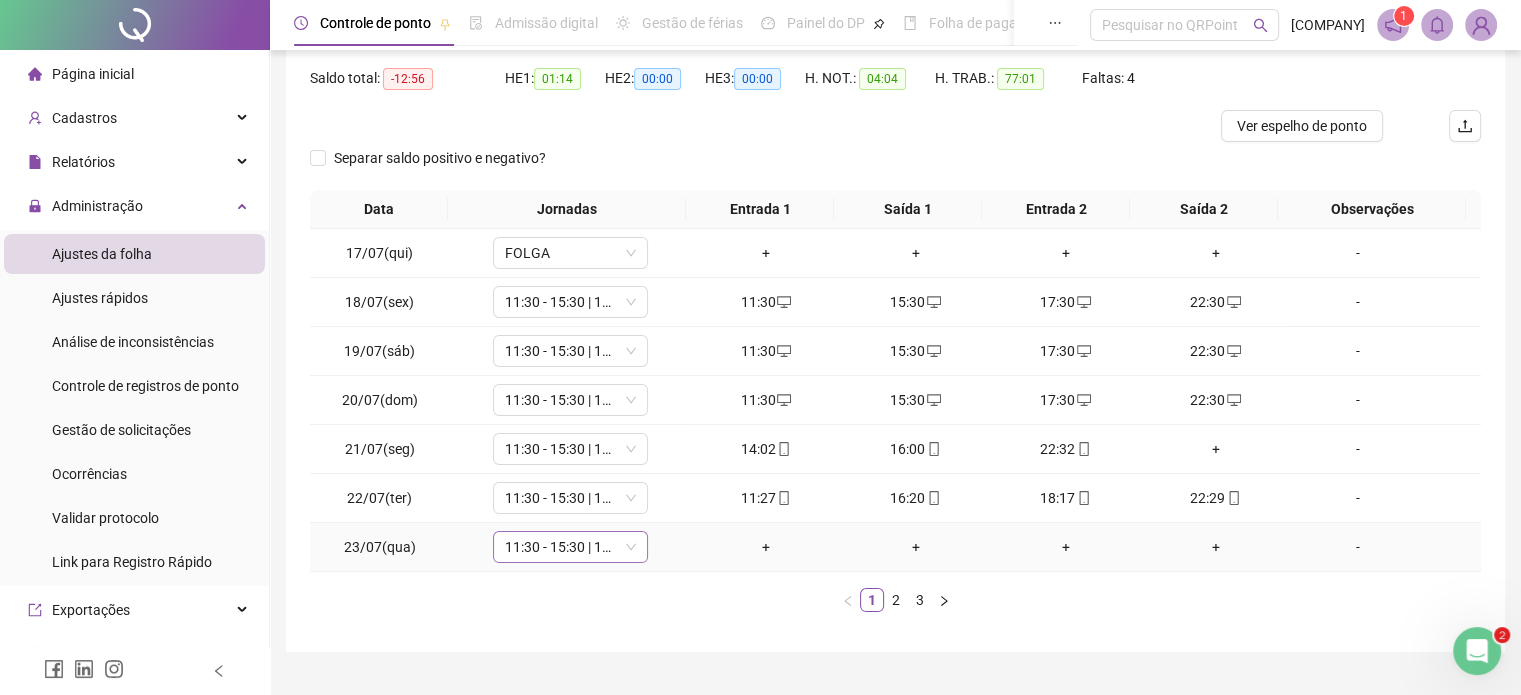 click on "11:30 - 15:30 | 17:30 - 22:30" at bounding box center (570, 547) 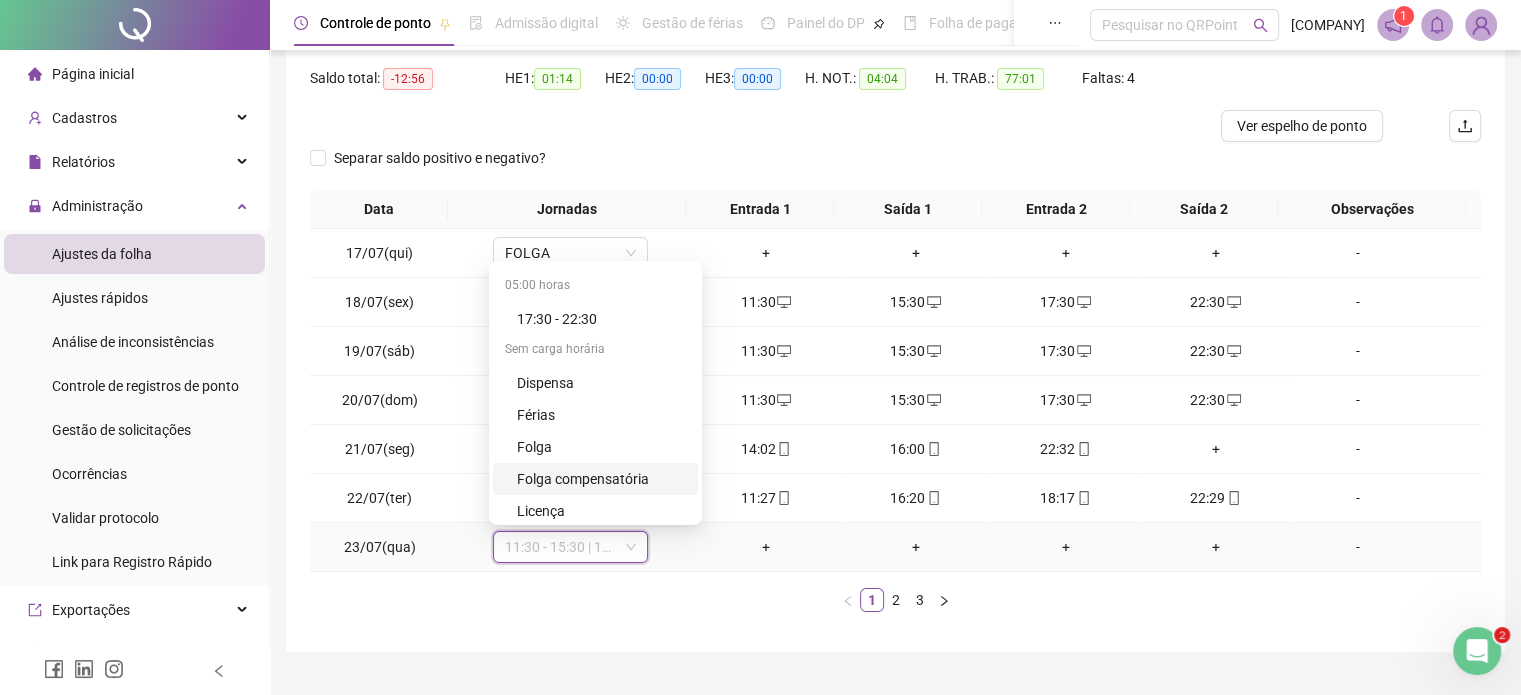 scroll, scrollTop: 256, scrollLeft: 0, axis: vertical 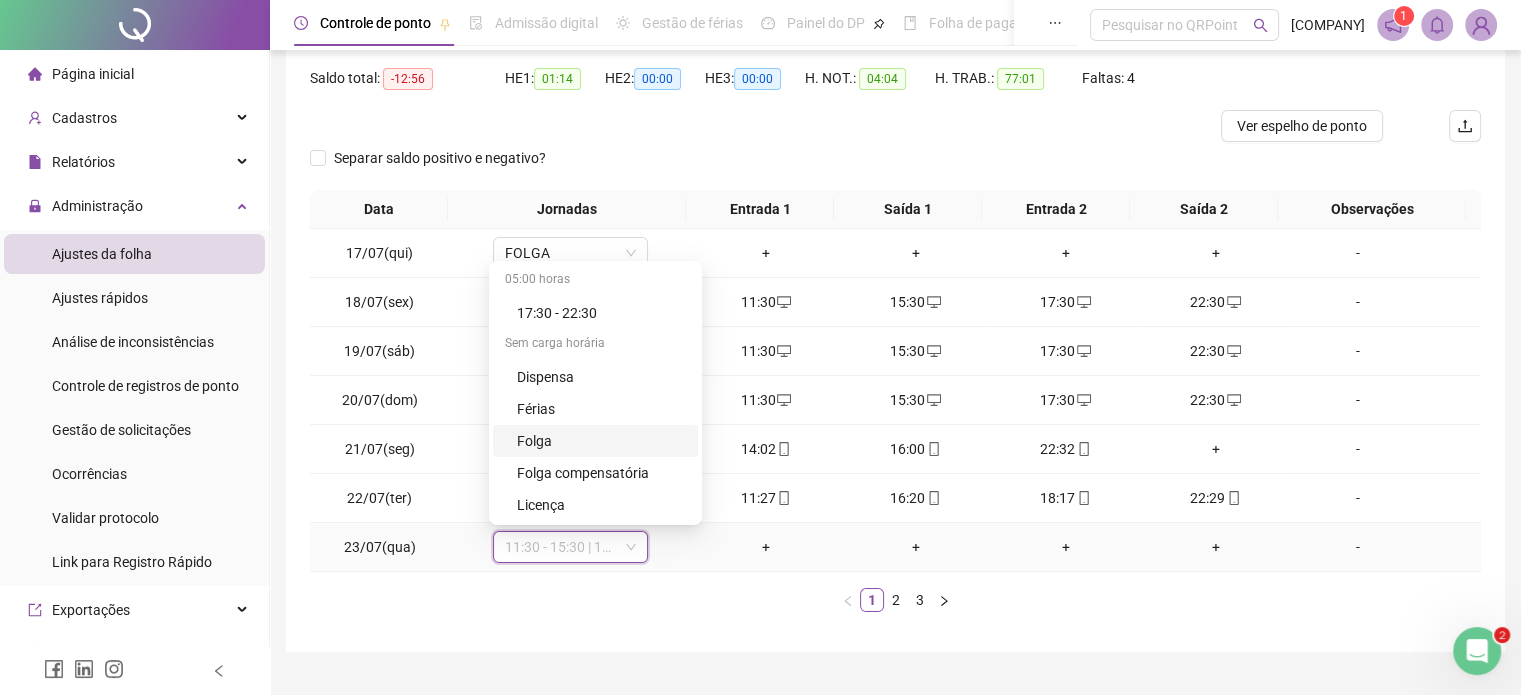 click on "Folga" at bounding box center (601, 441) 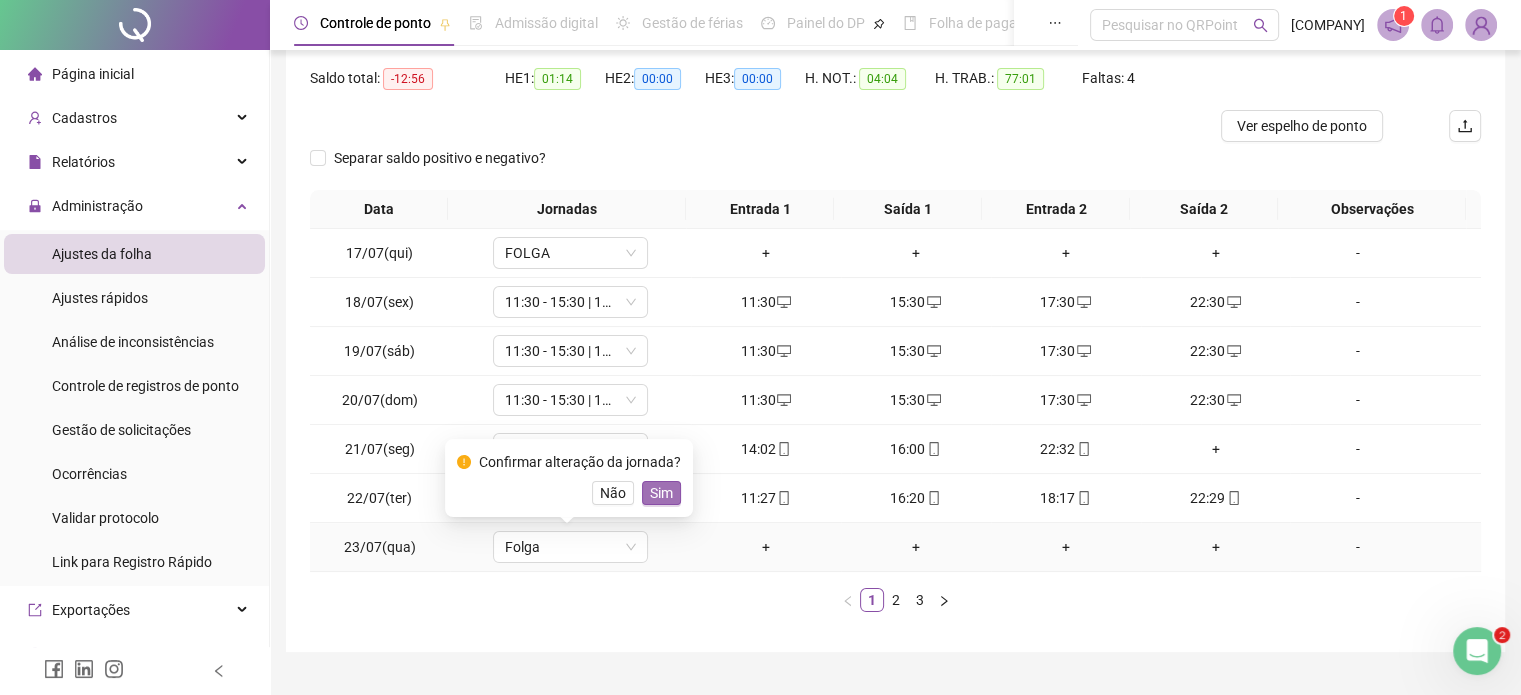 click on "Sim" at bounding box center (661, 493) 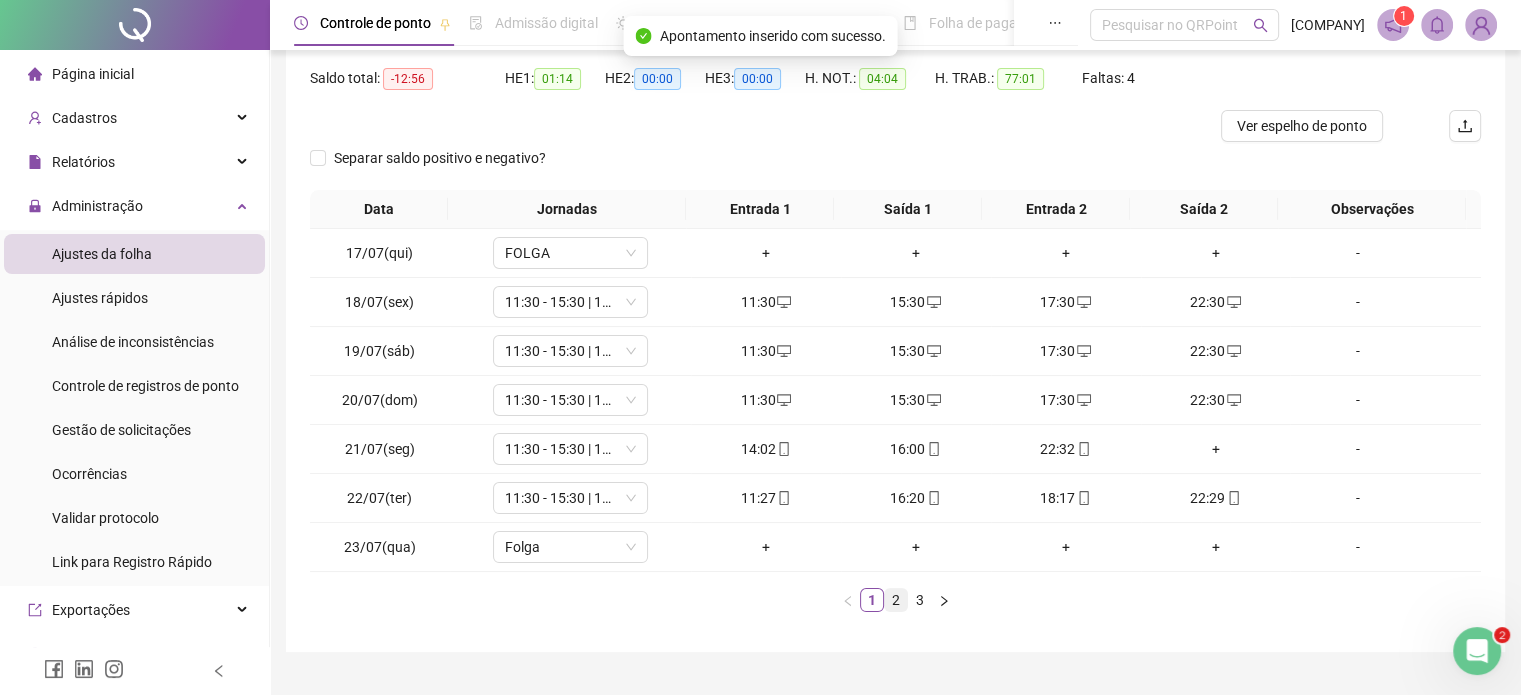 click on "2" at bounding box center [896, 600] 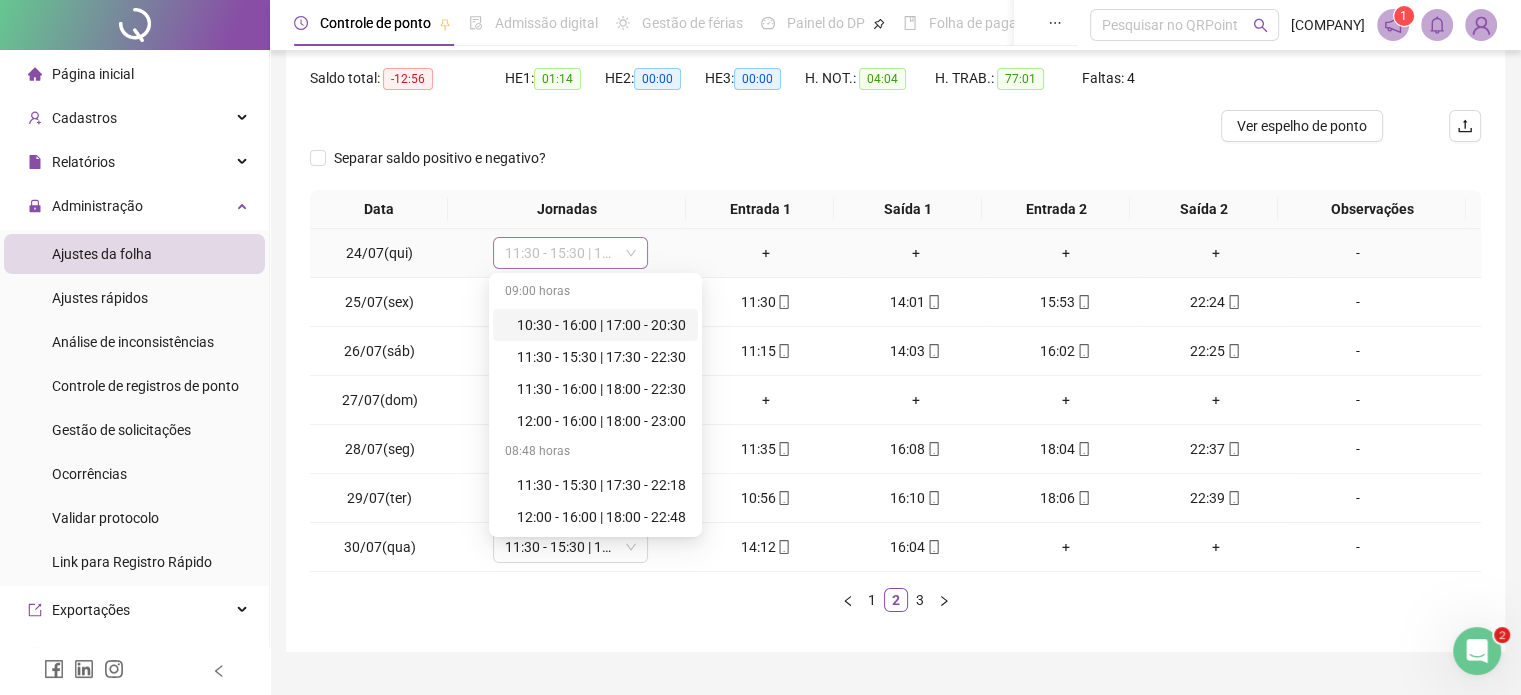 click on "11:30 - 15:30 | 17:30 - 22:30" at bounding box center [570, 253] 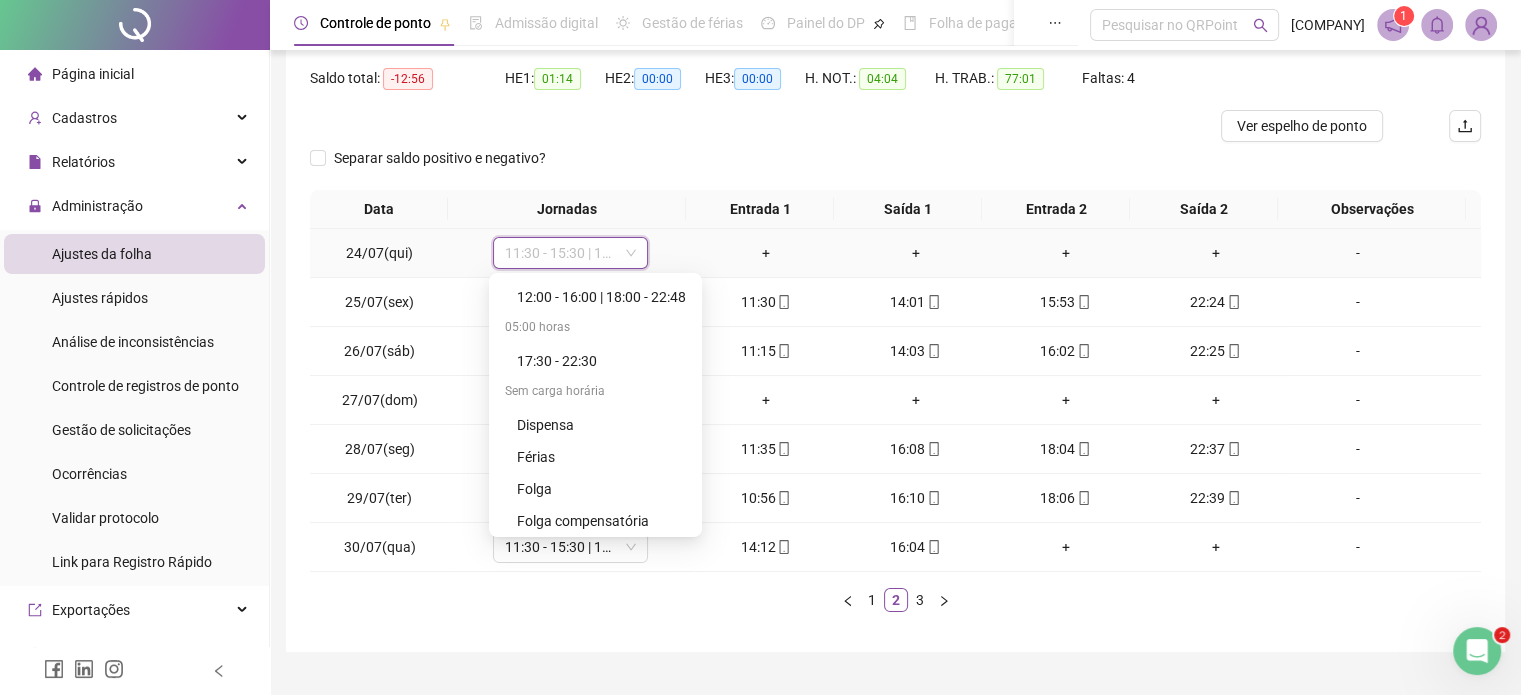 scroll, scrollTop: 256, scrollLeft: 0, axis: vertical 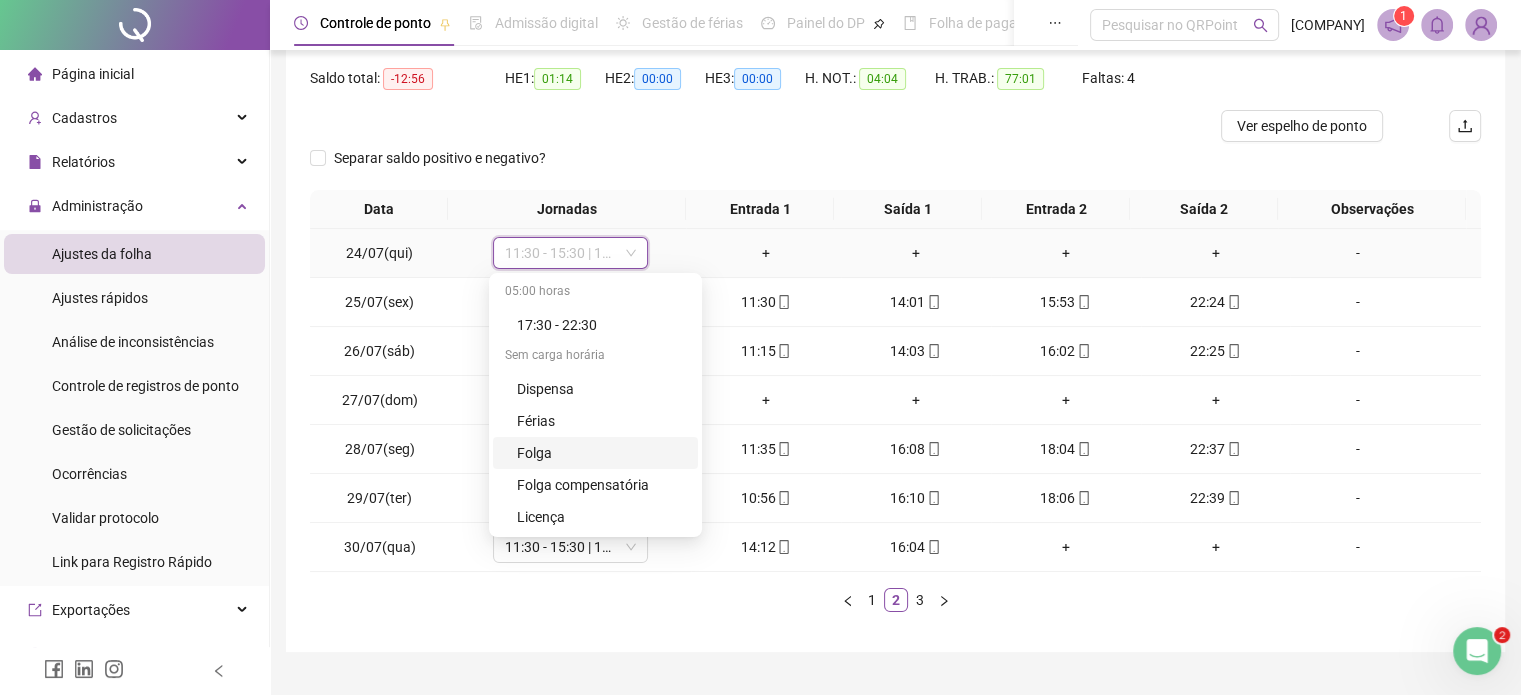 click on "Folga" at bounding box center (601, 453) 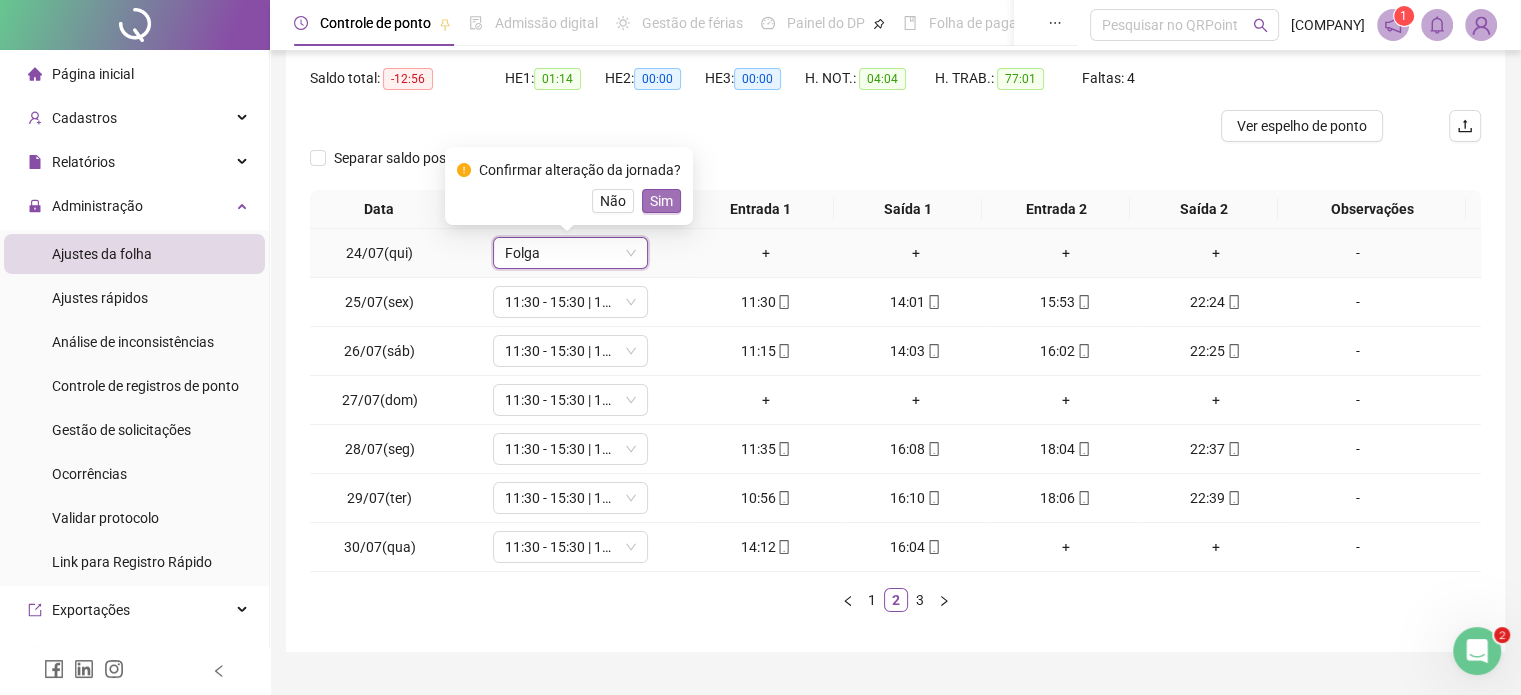 click on "Sim" at bounding box center (661, 201) 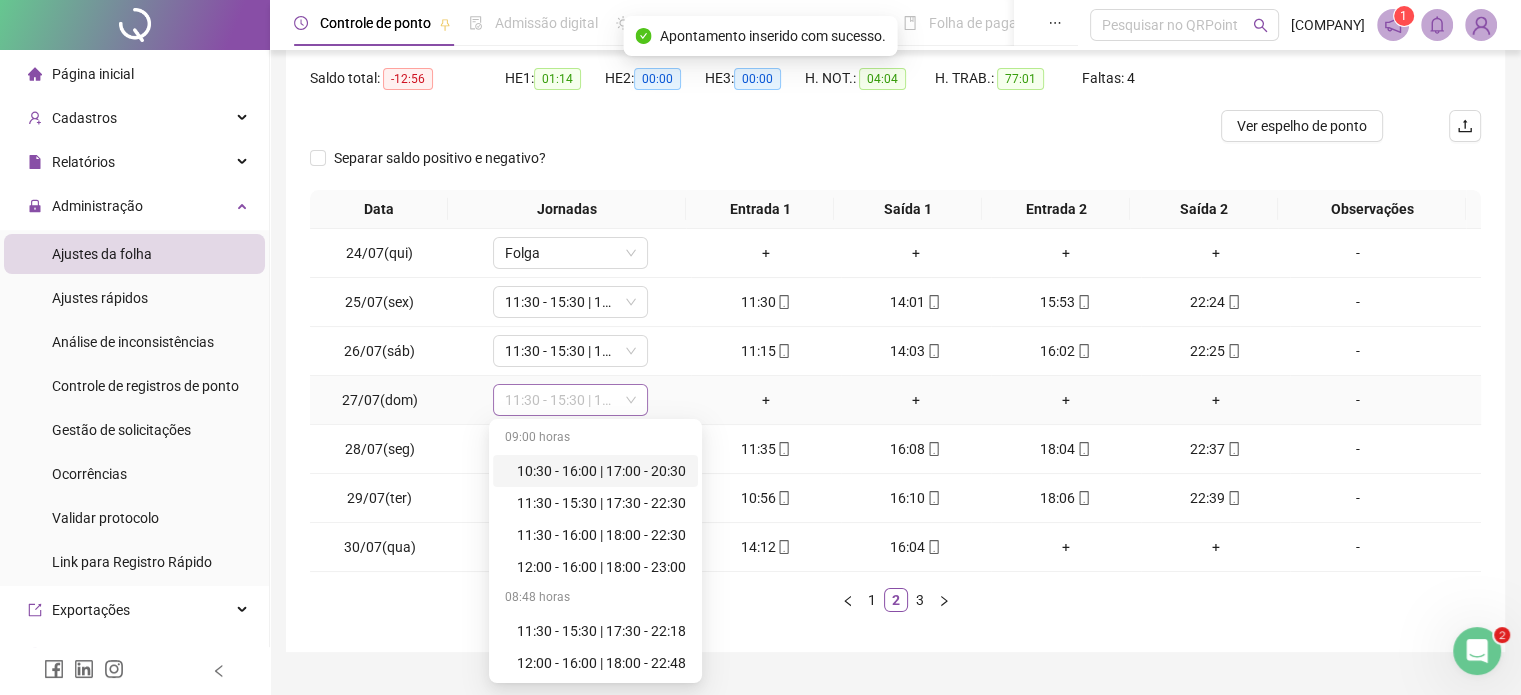 click on "11:30 - 15:30 | 17:30 - 22:30" at bounding box center [570, 400] 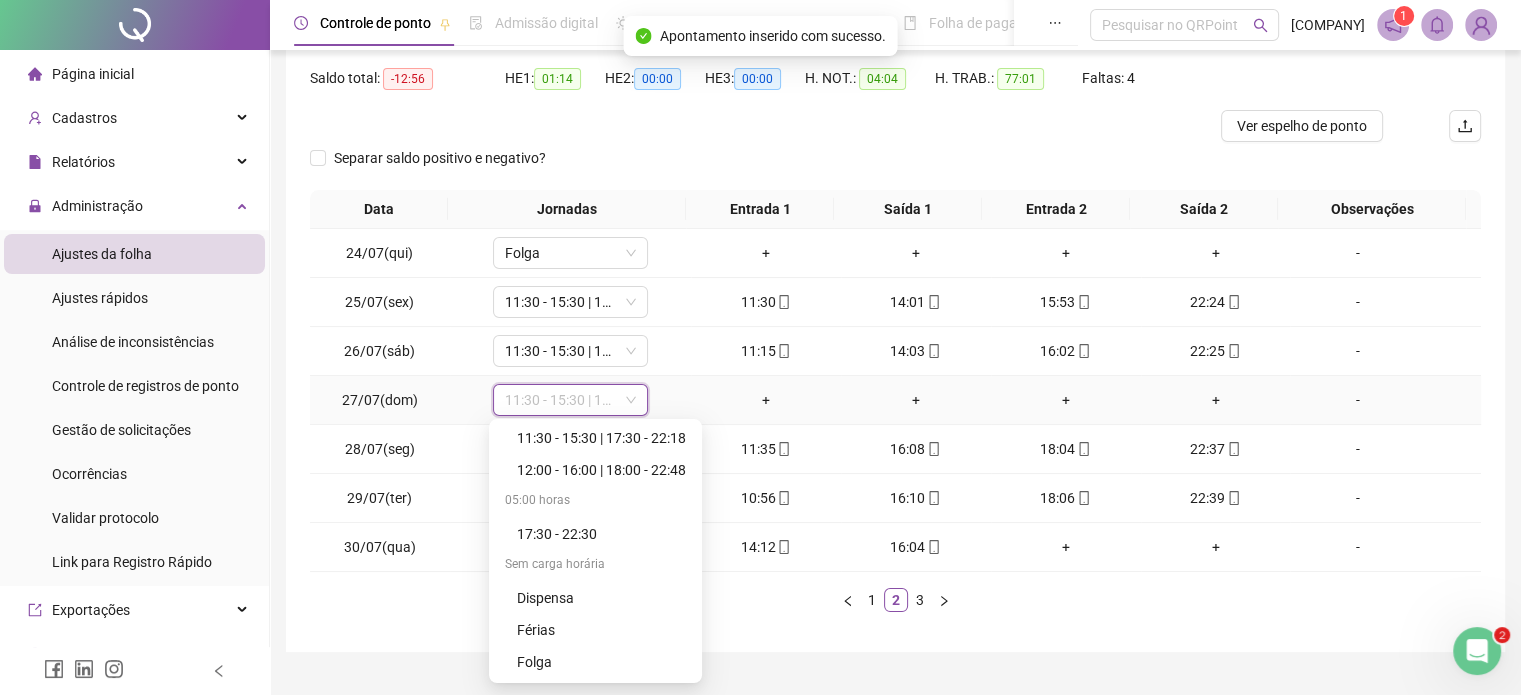 scroll, scrollTop: 200, scrollLeft: 0, axis: vertical 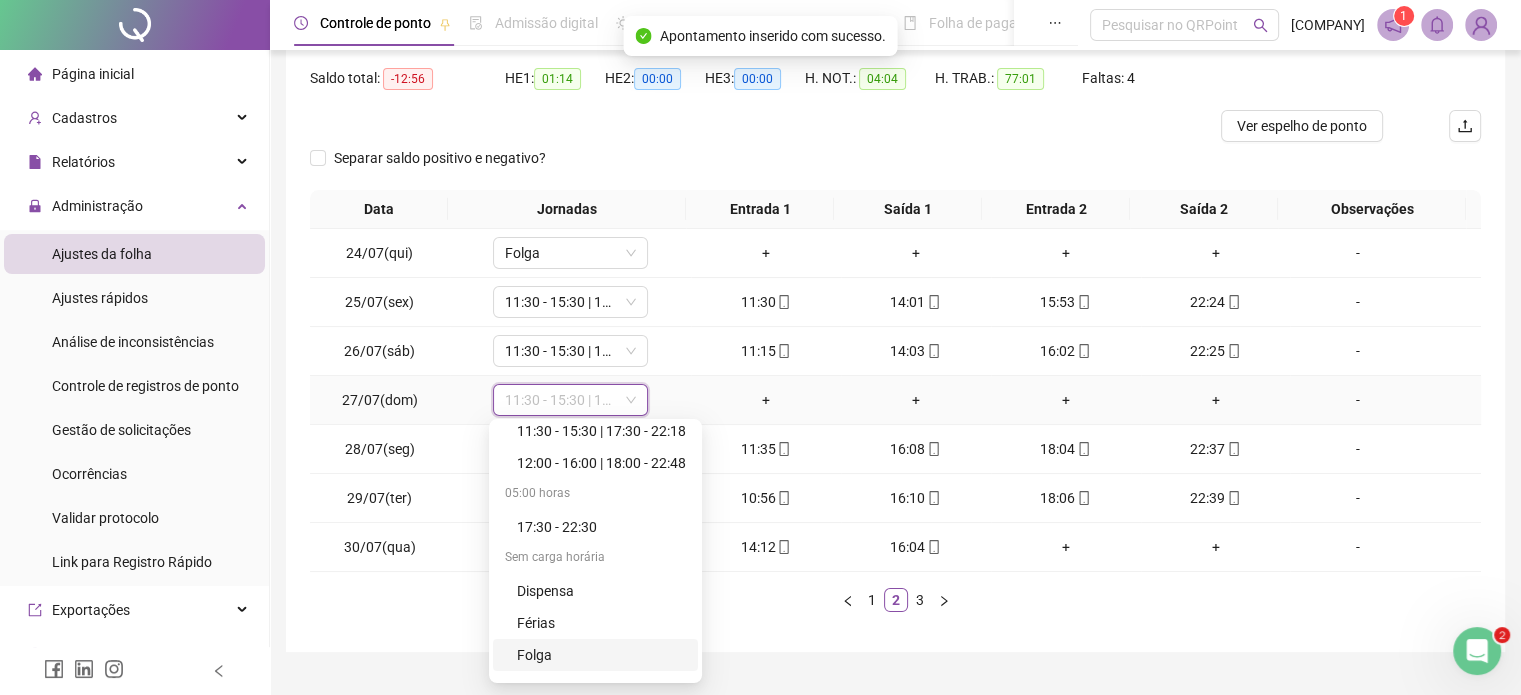 click on "Folga" at bounding box center (601, 655) 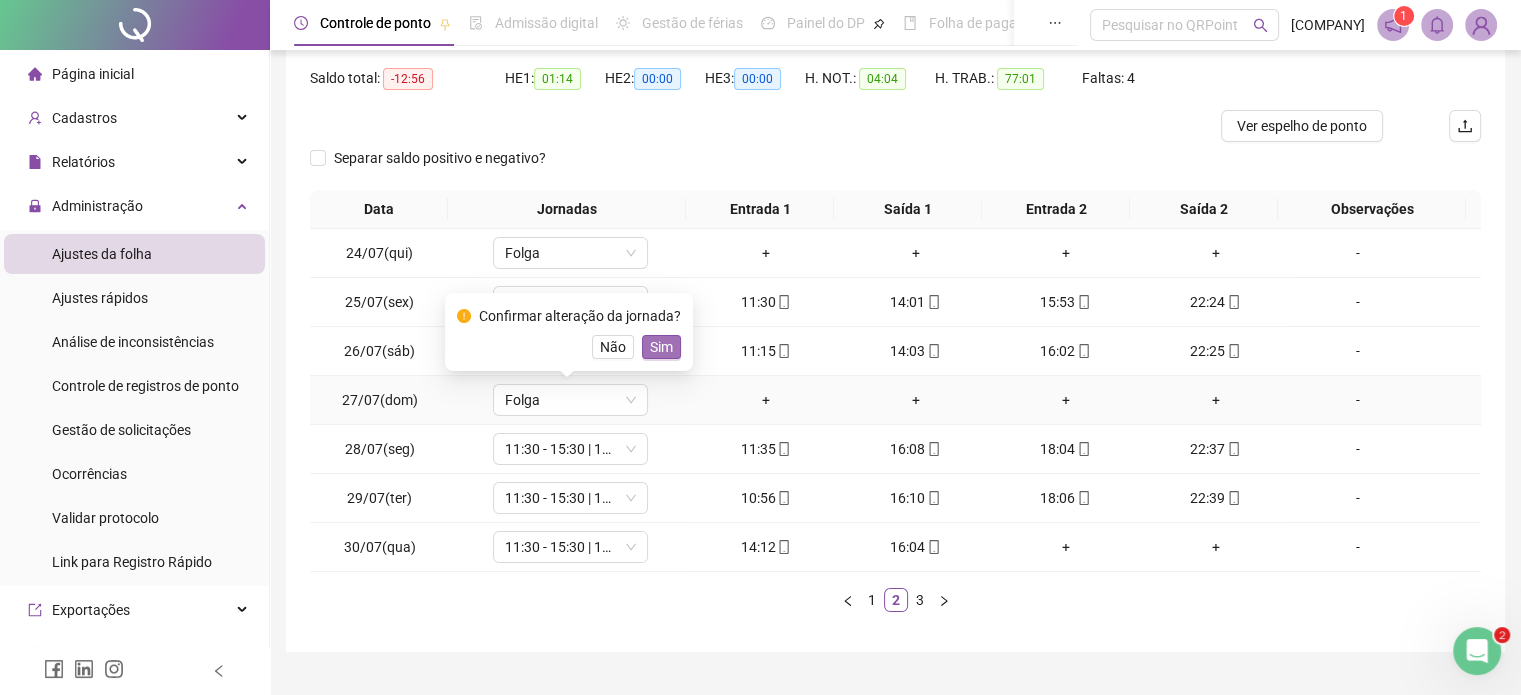 click on "Sim" at bounding box center (661, 347) 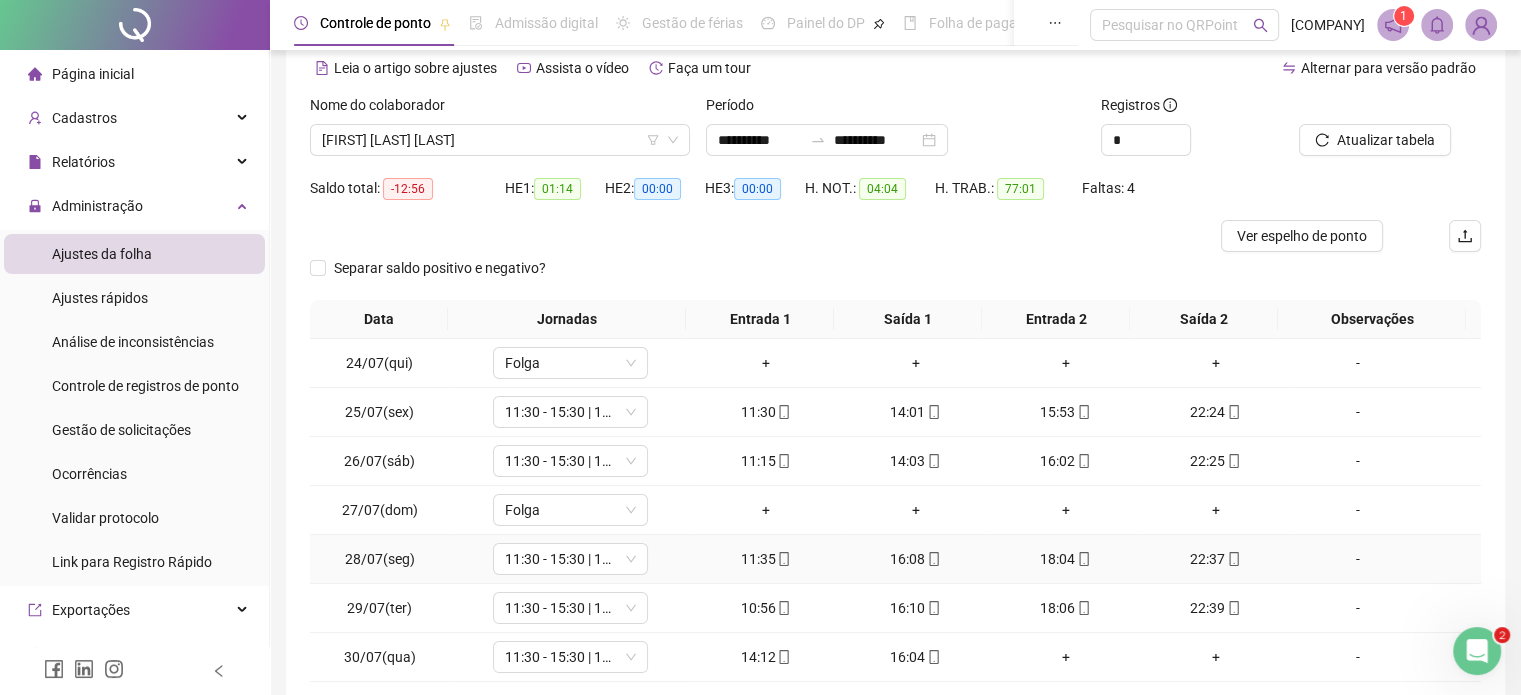 scroll, scrollTop: 41, scrollLeft: 0, axis: vertical 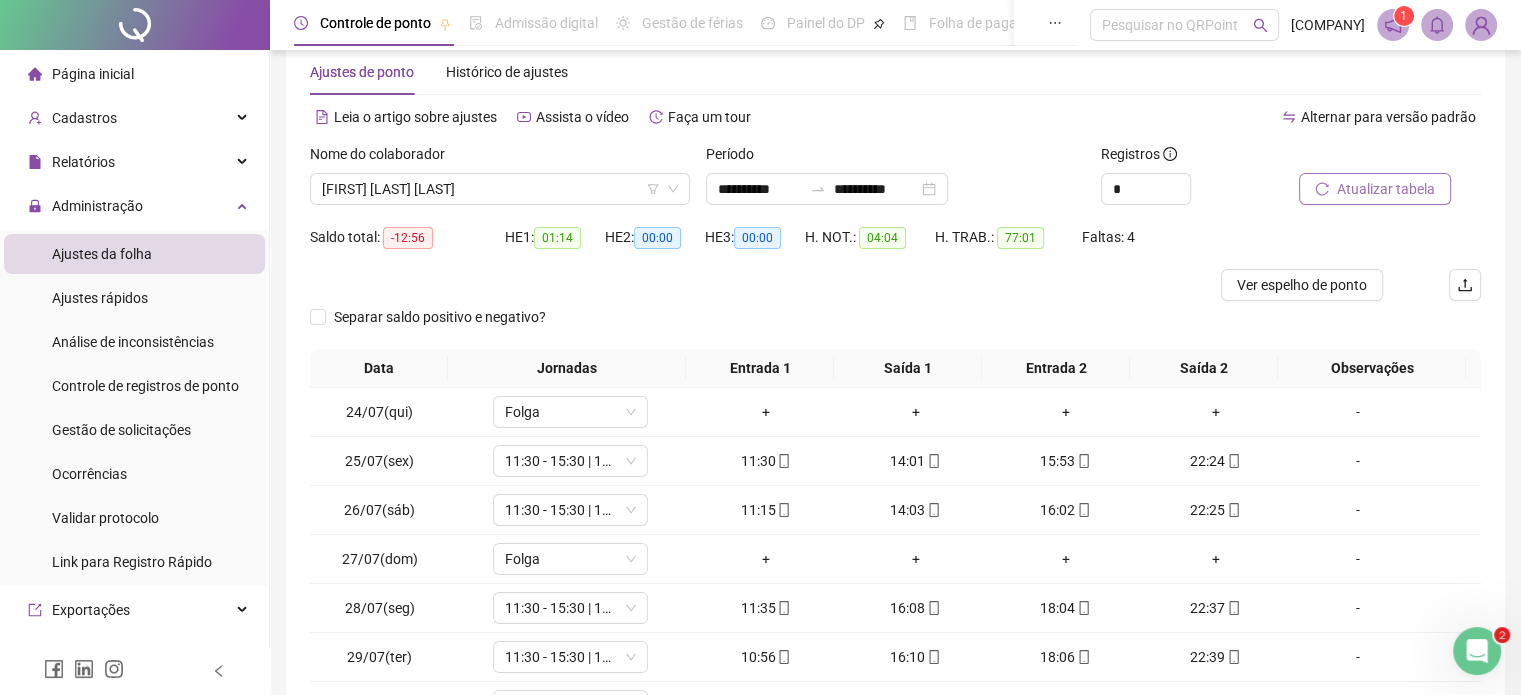 click on "Atualizar tabela" at bounding box center [1386, 189] 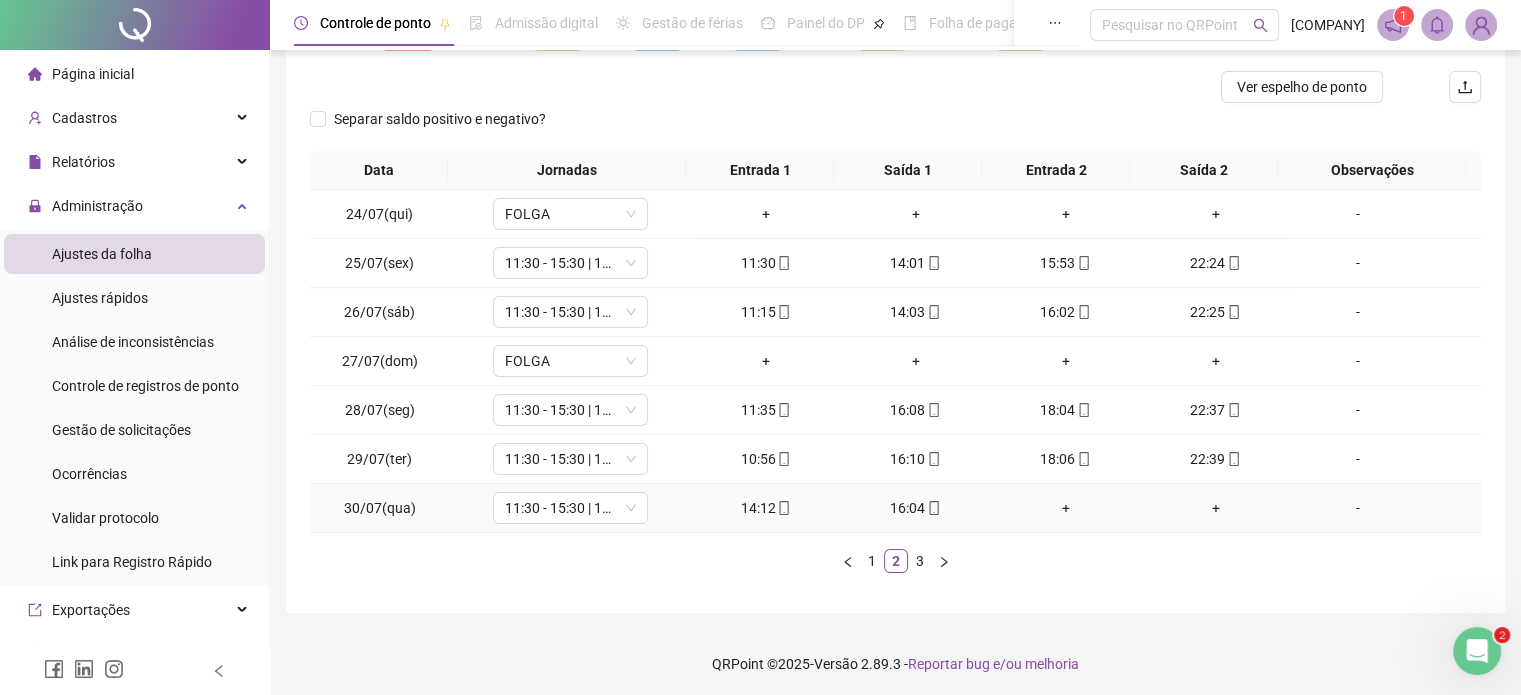 scroll, scrollTop: 241, scrollLeft: 0, axis: vertical 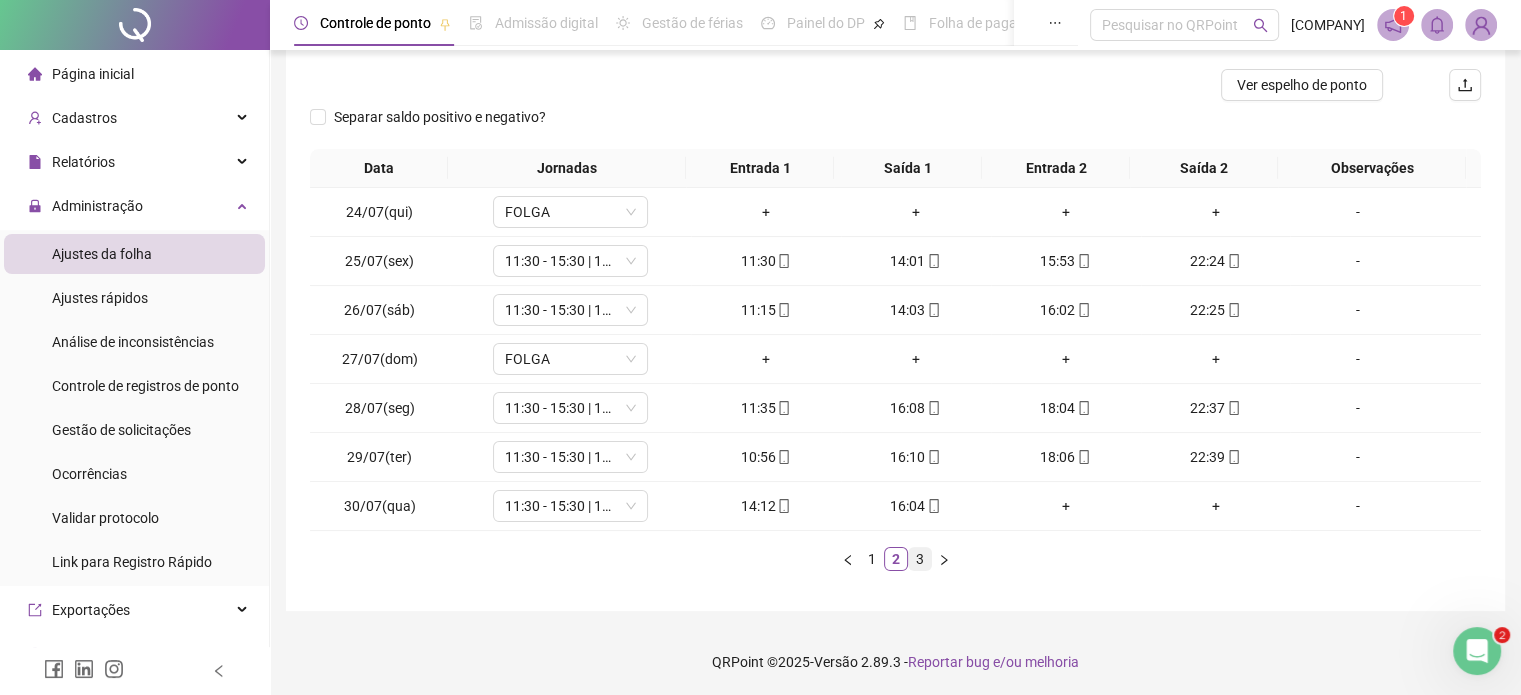 click on "3" at bounding box center [920, 559] 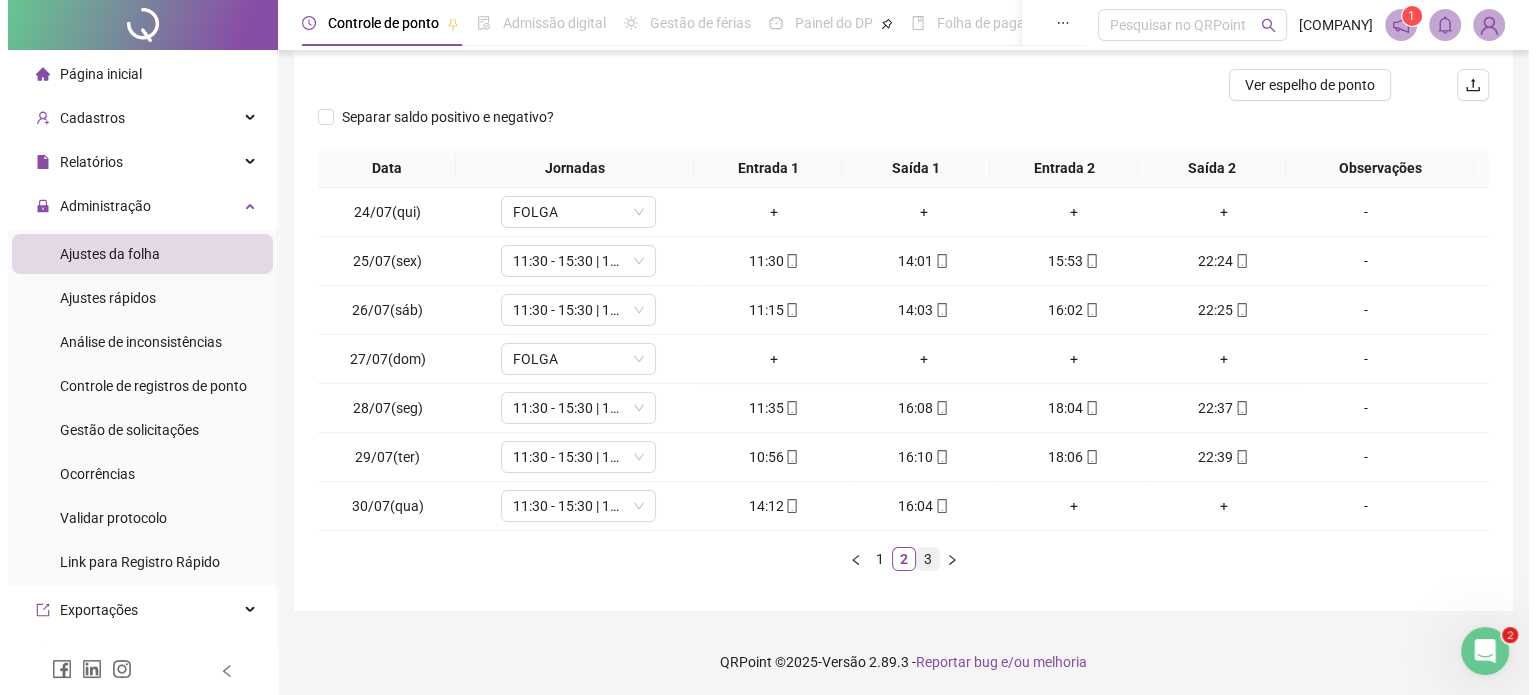 scroll, scrollTop: 0, scrollLeft: 0, axis: both 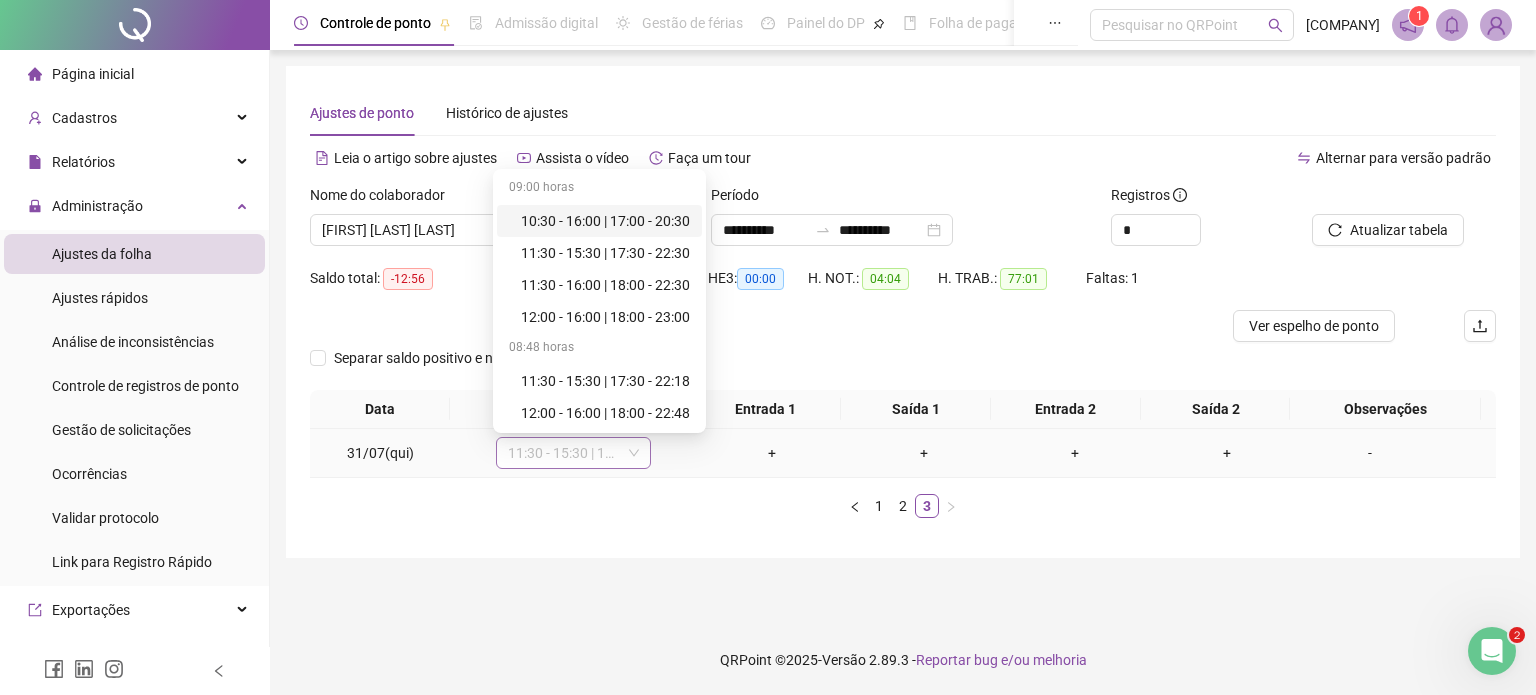 click on "11:30 - 15:30 | 17:30 - 22:30" at bounding box center (573, 453) 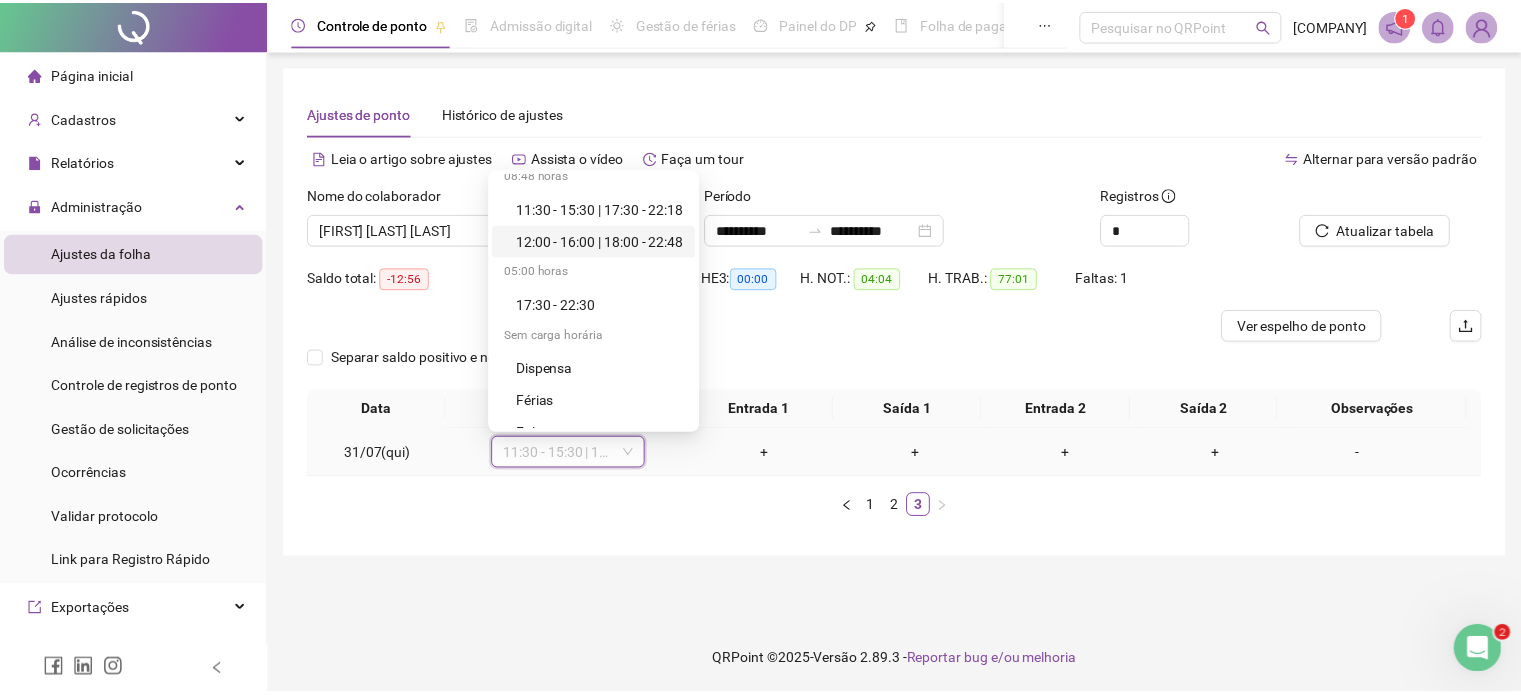 scroll, scrollTop: 200, scrollLeft: 0, axis: vertical 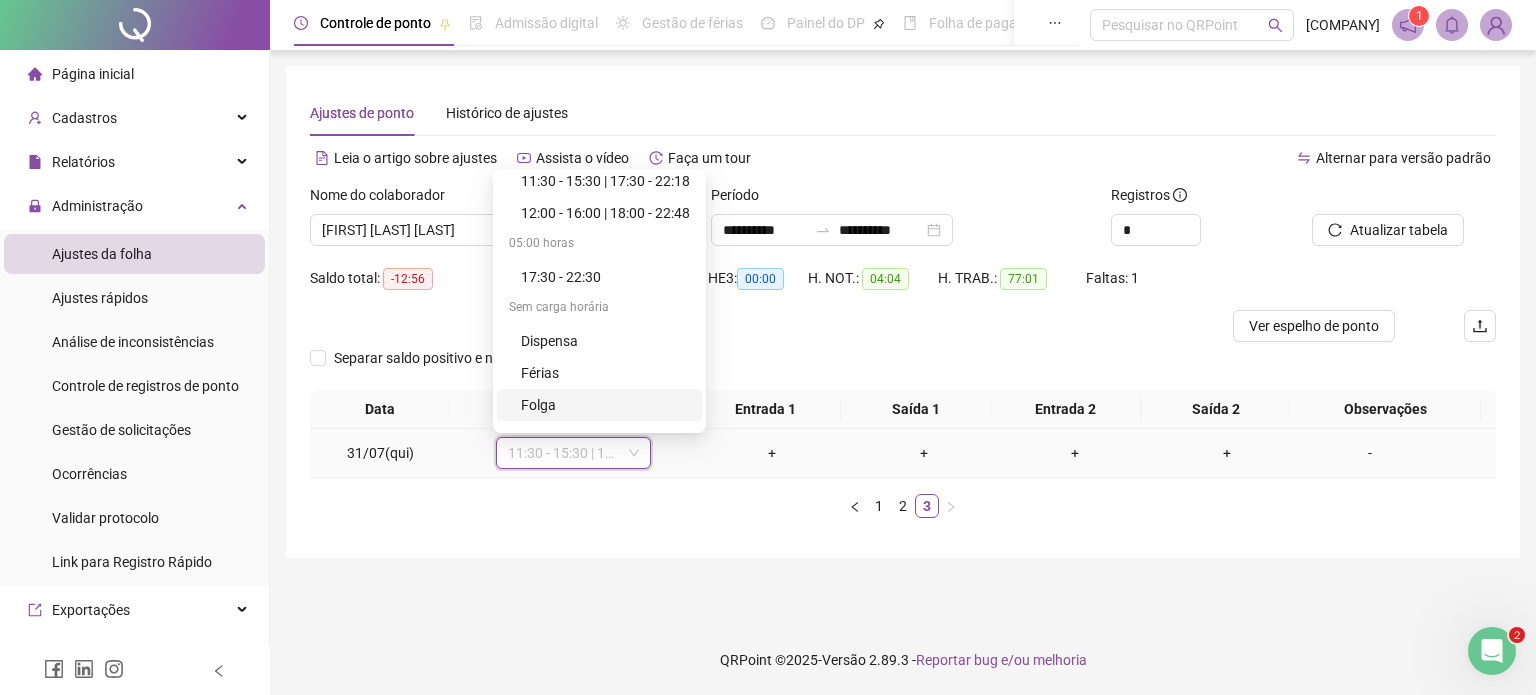 click on "Folga" at bounding box center [605, 405] 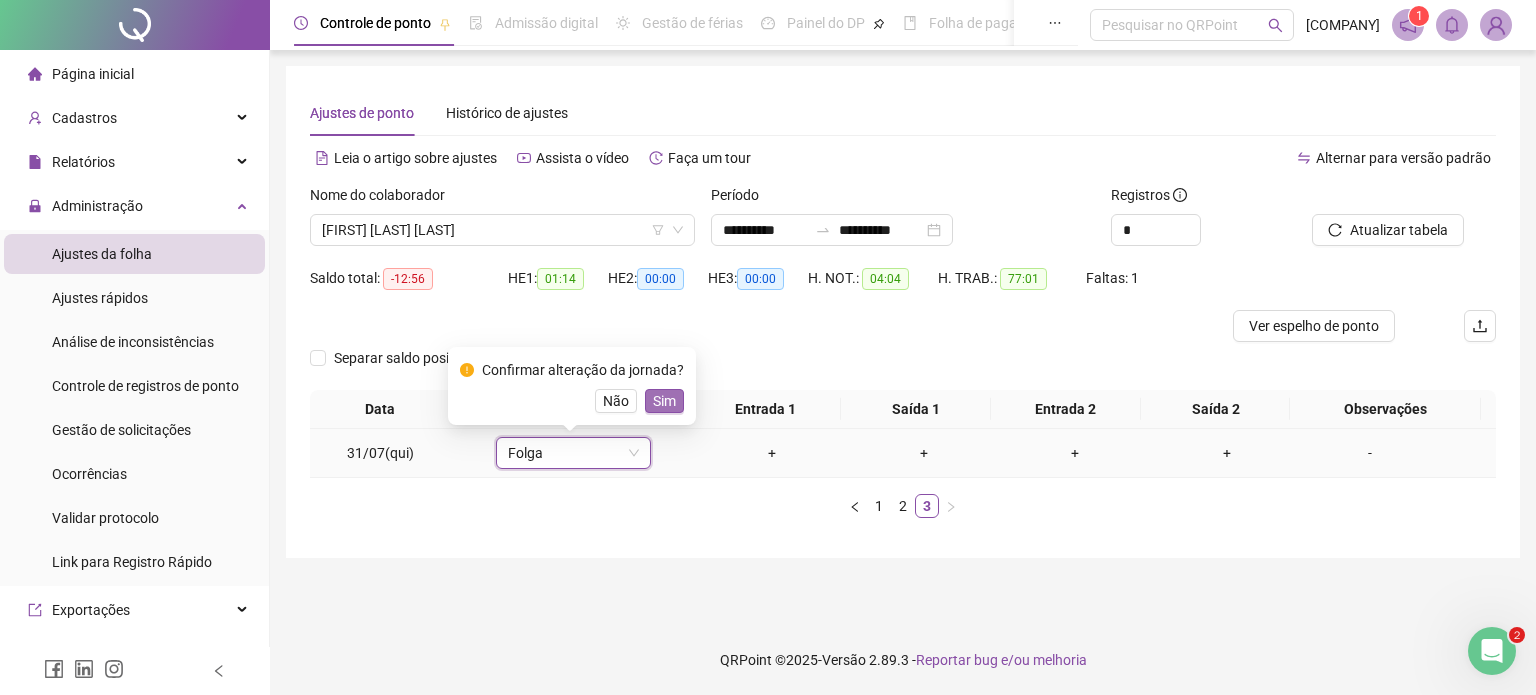 click on "Sim" at bounding box center [664, 401] 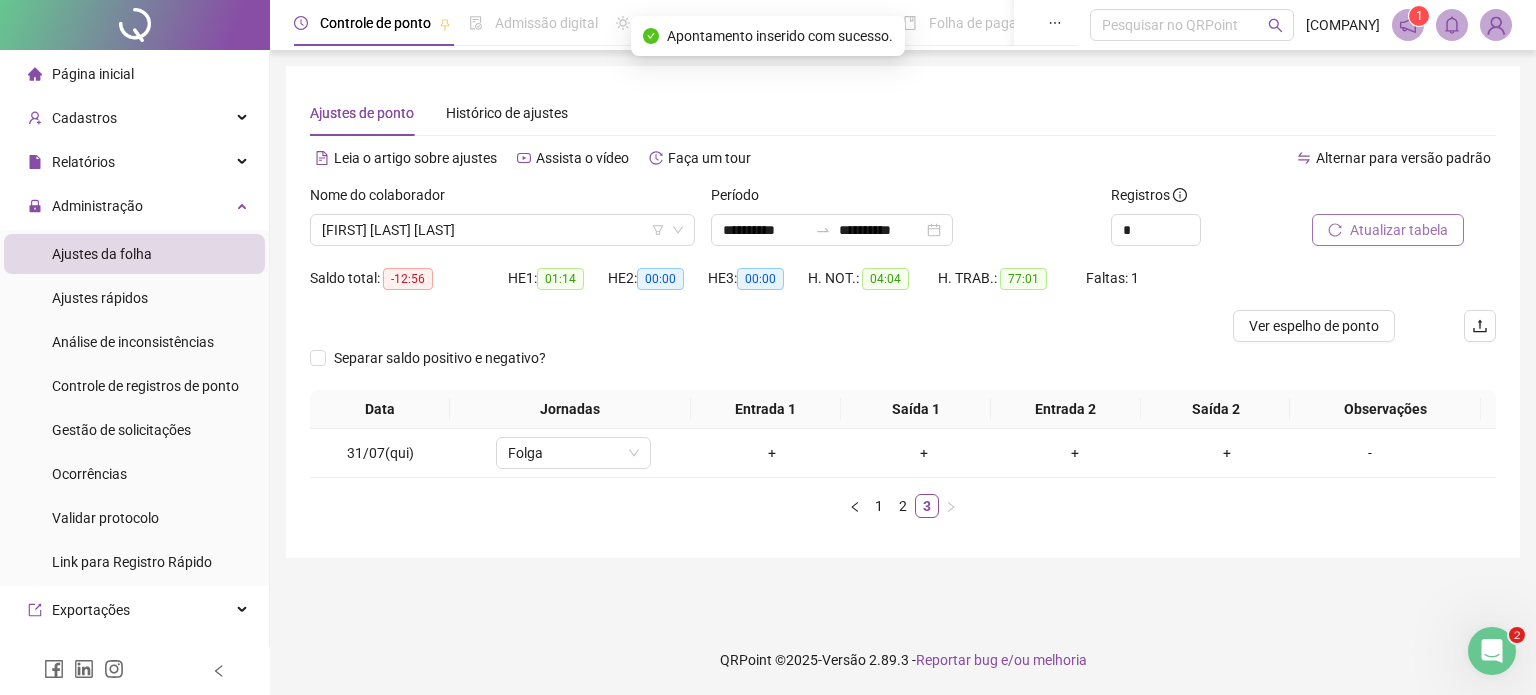 click on "Atualizar tabela" at bounding box center [1399, 230] 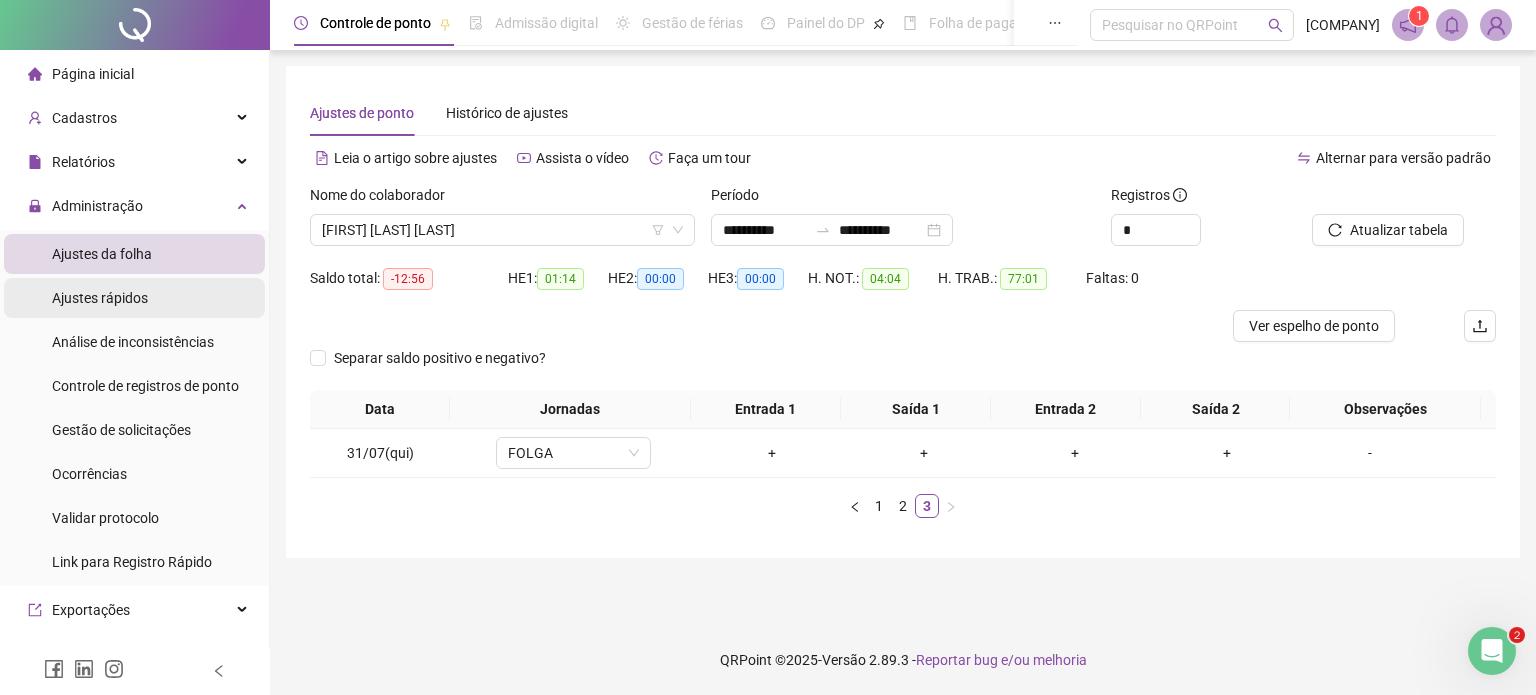 click on "Ajustes rápidos" at bounding box center (134, 298) 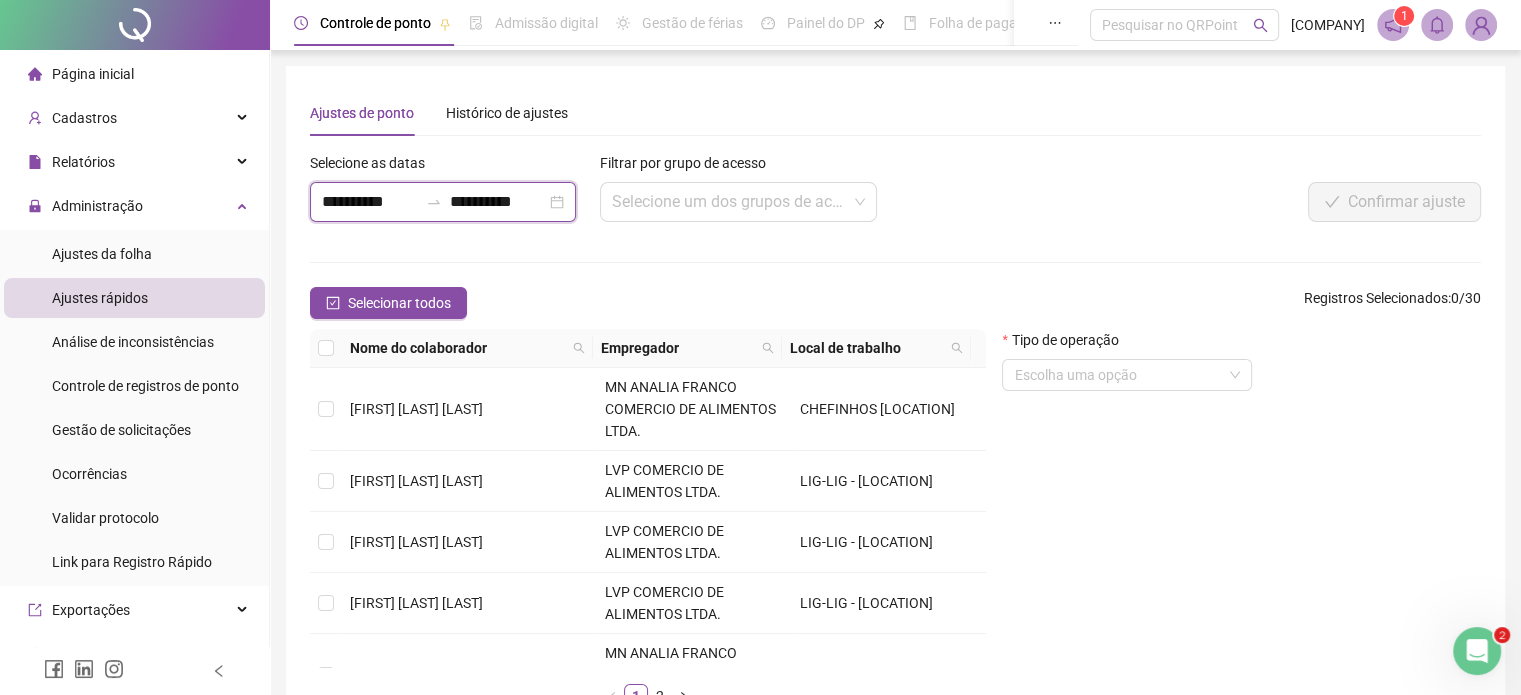 click on "**********" at bounding box center [370, 202] 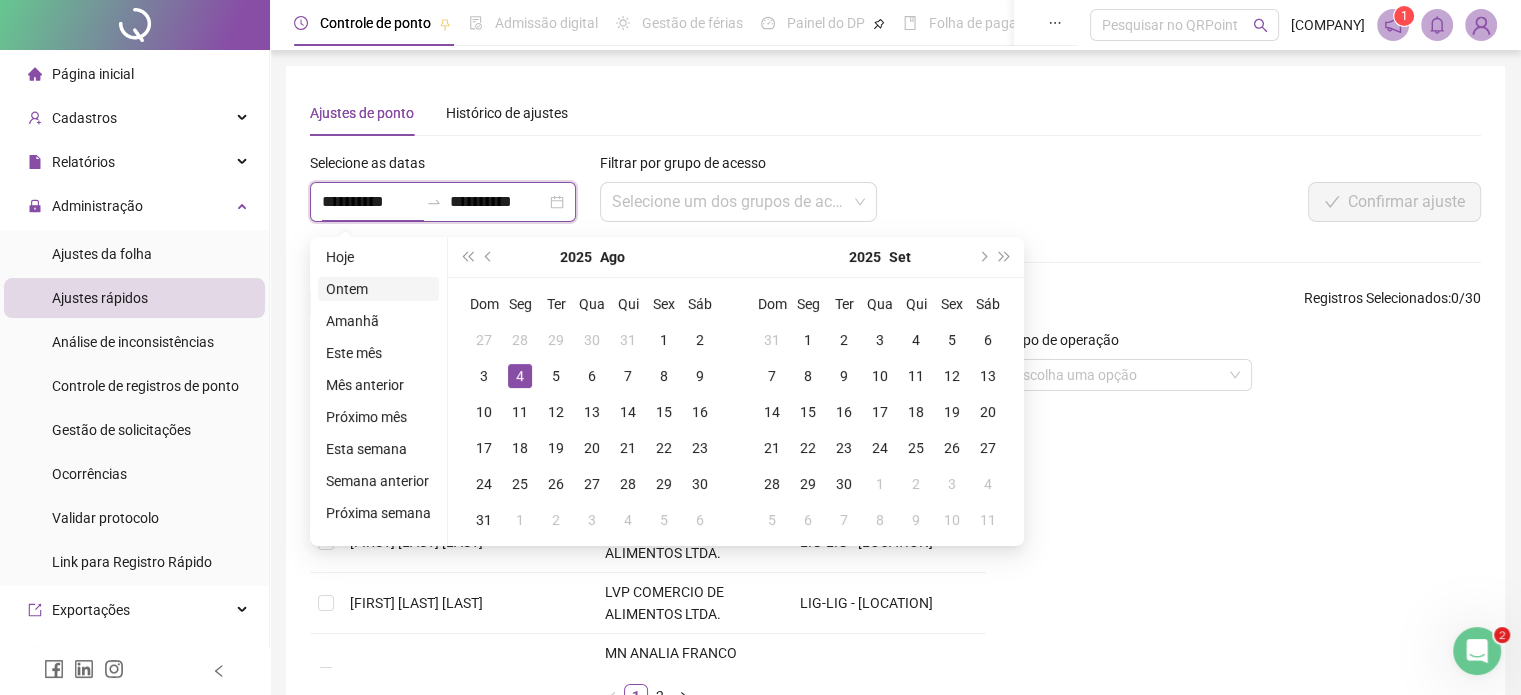 type on "**********" 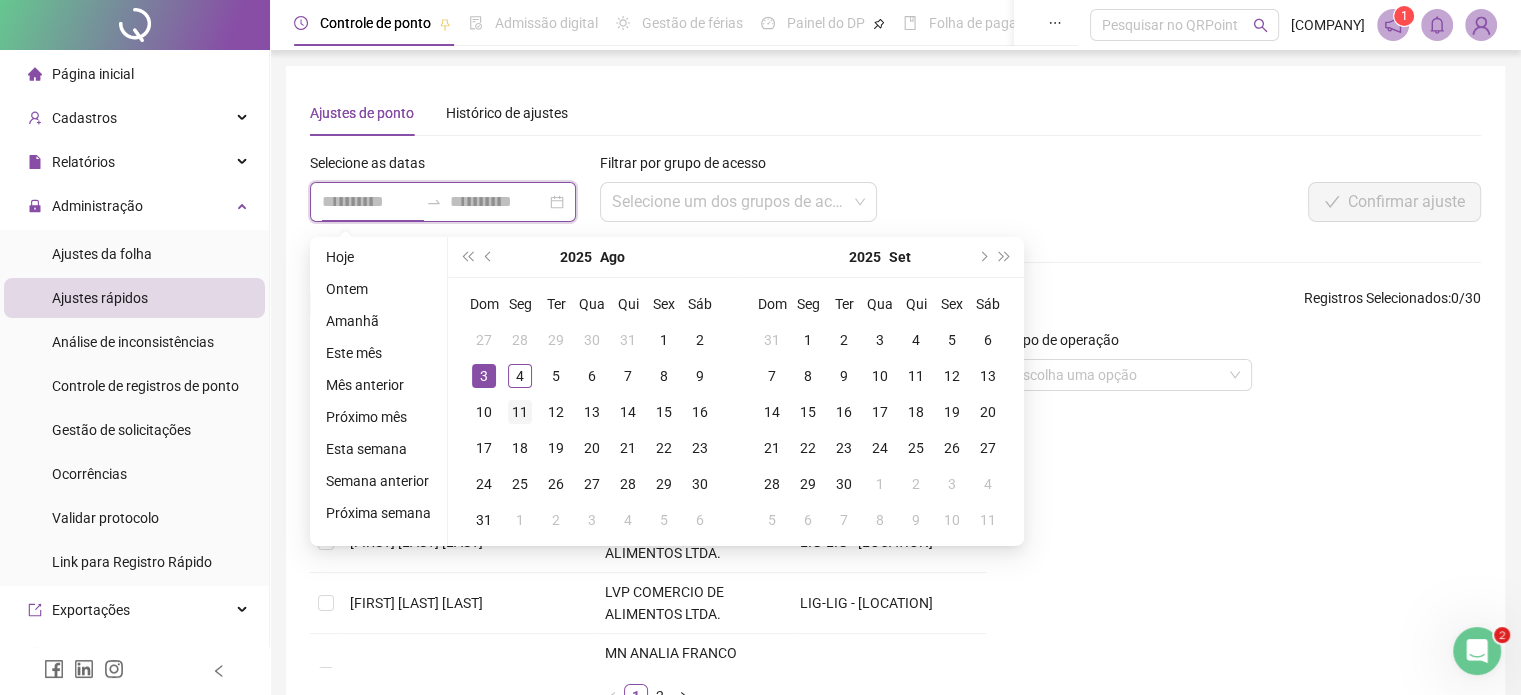 type on "**********" 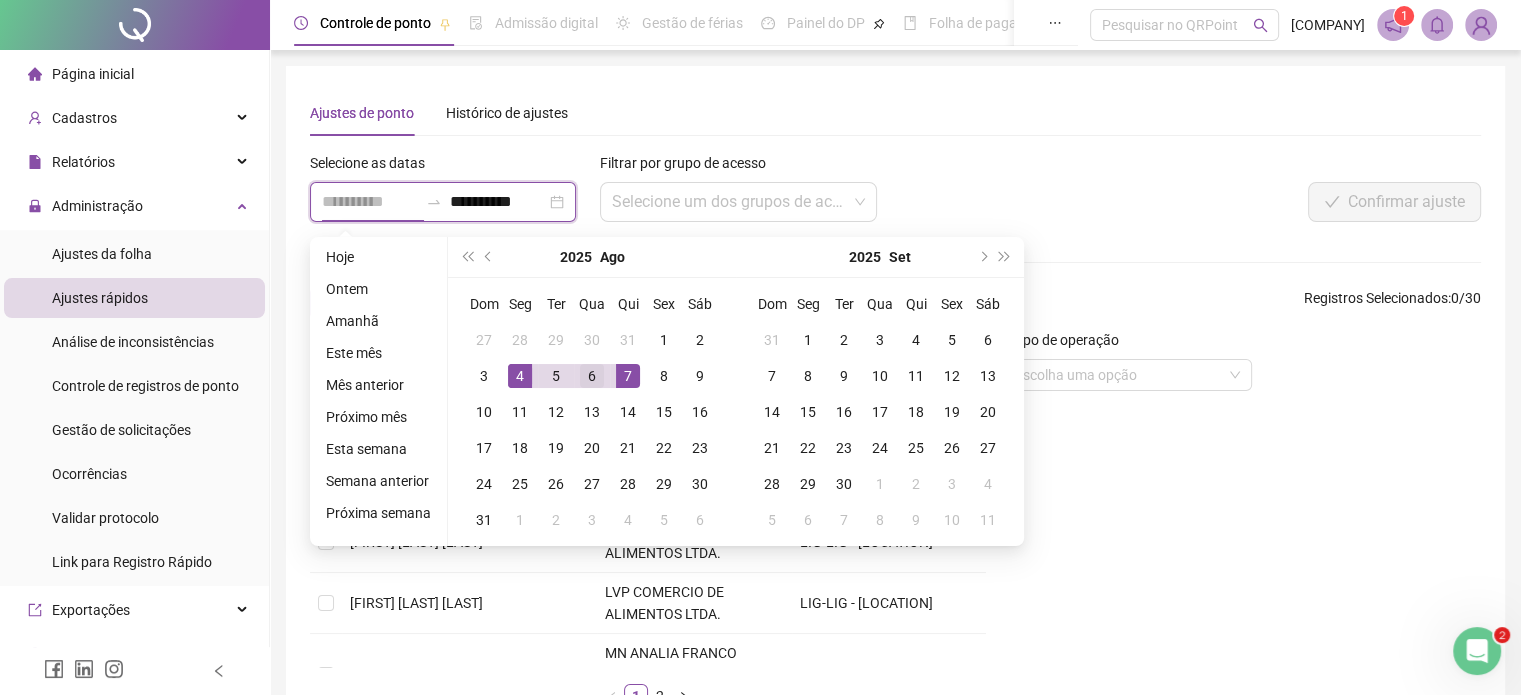 type on "**********" 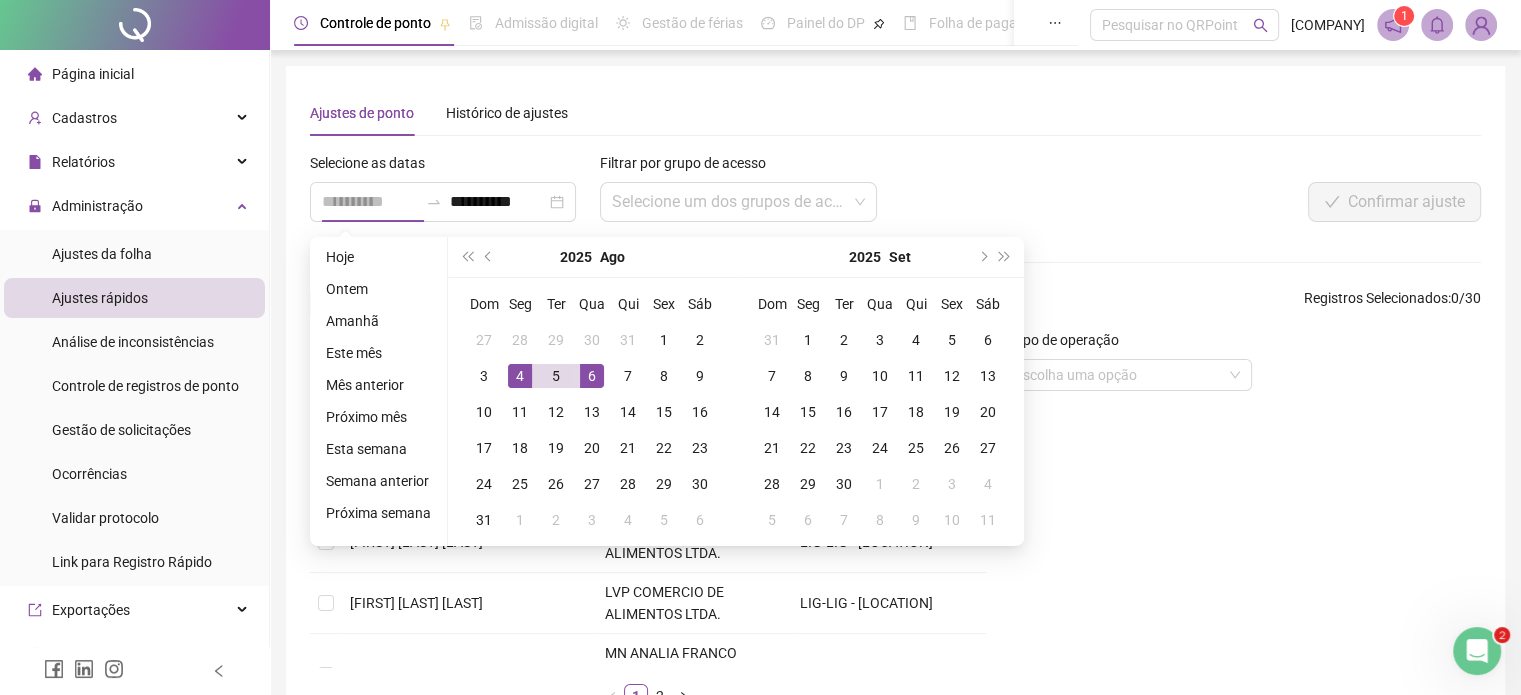 click on "6" at bounding box center (592, 376) 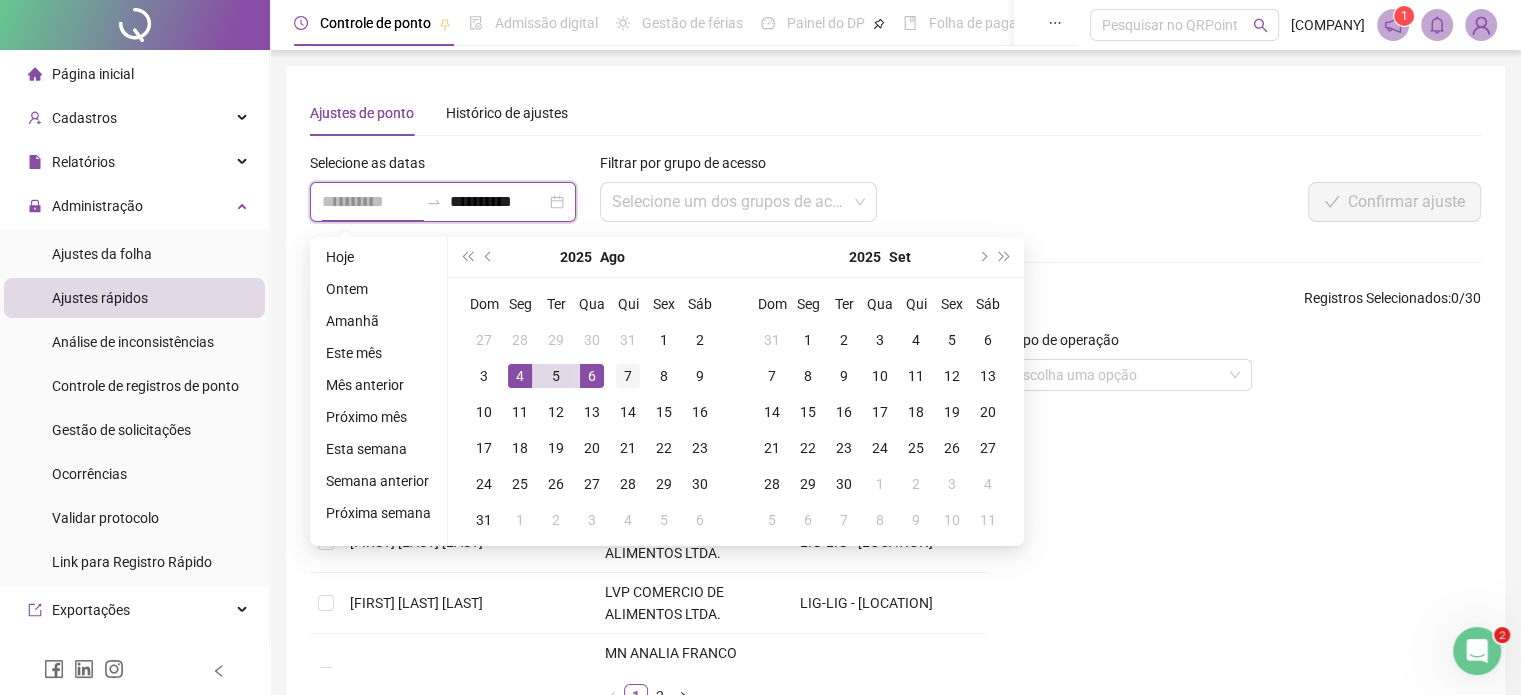 type on "**********" 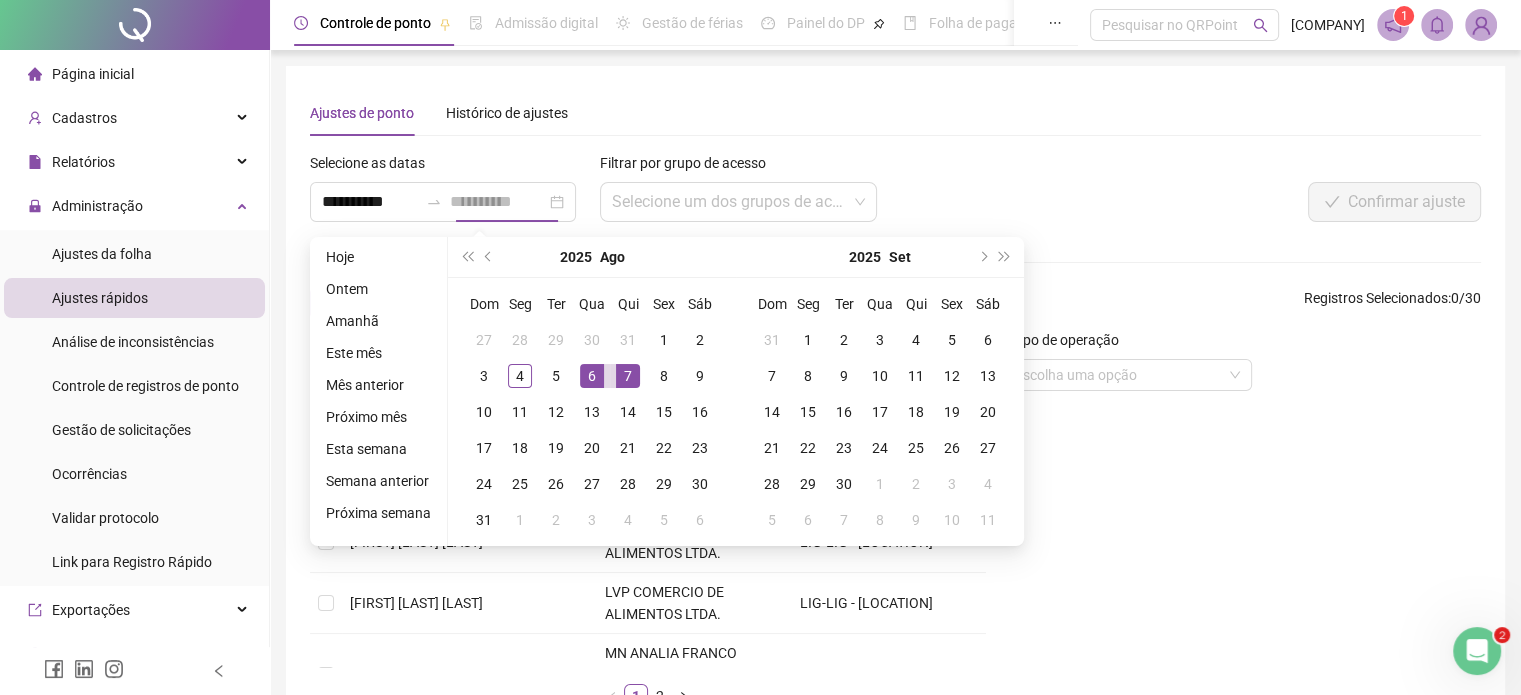 click on "7" at bounding box center [628, 376] 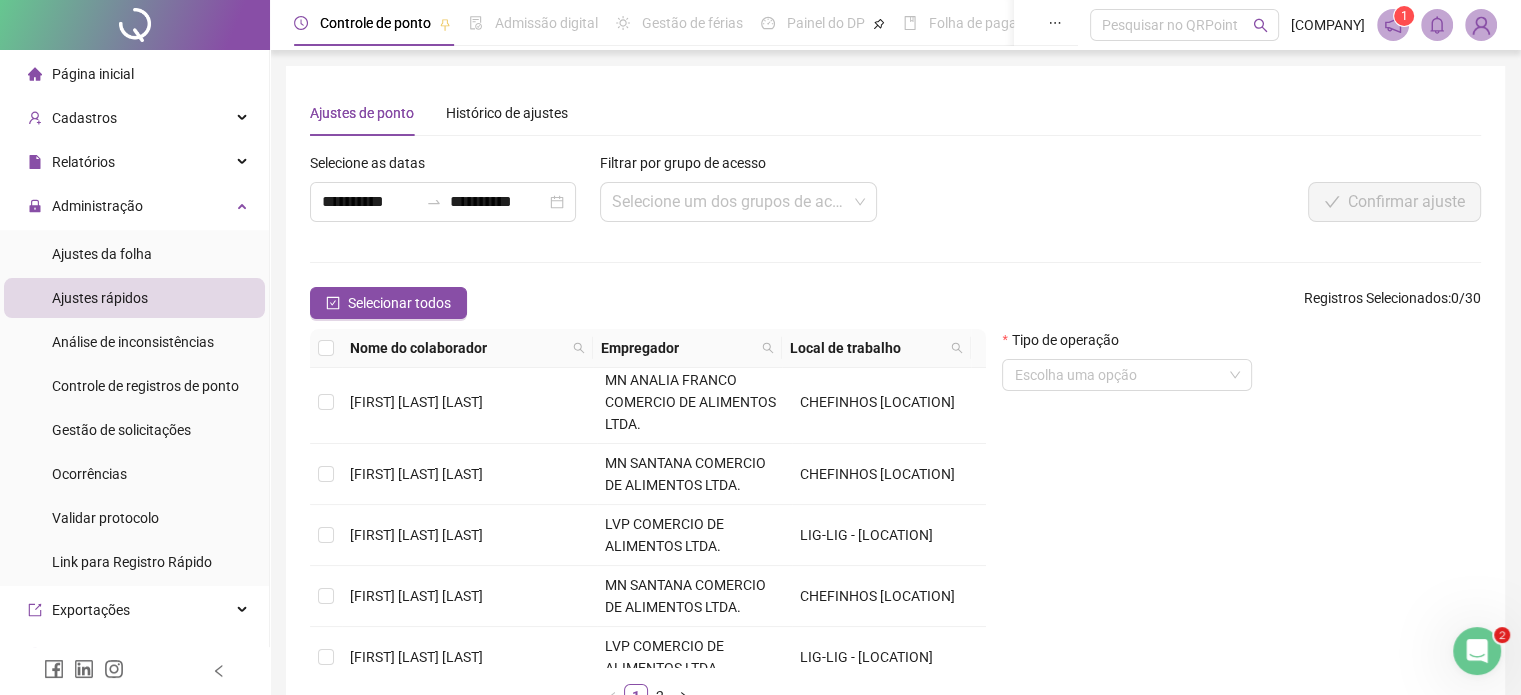 scroll, scrollTop: 700, scrollLeft: 0, axis: vertical 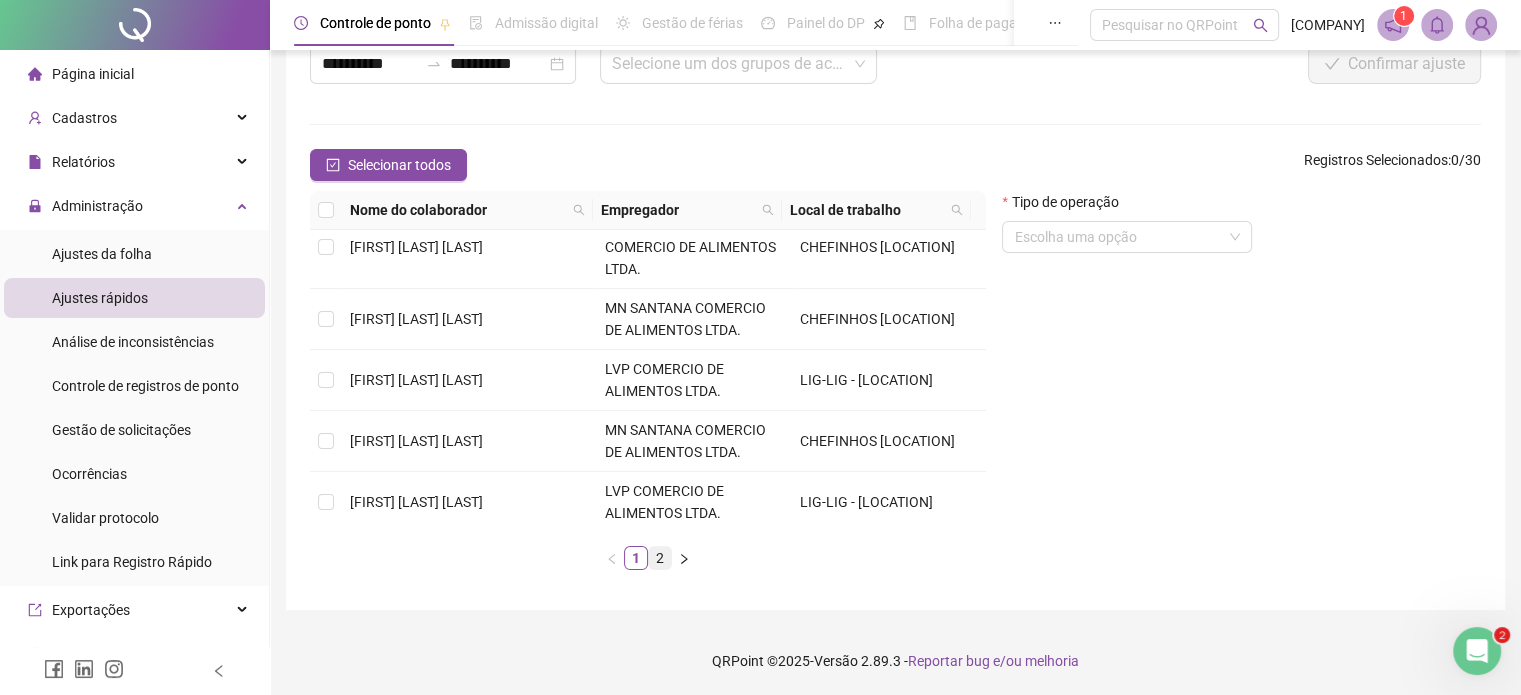 click on "2" at bounding box center (660, 558) 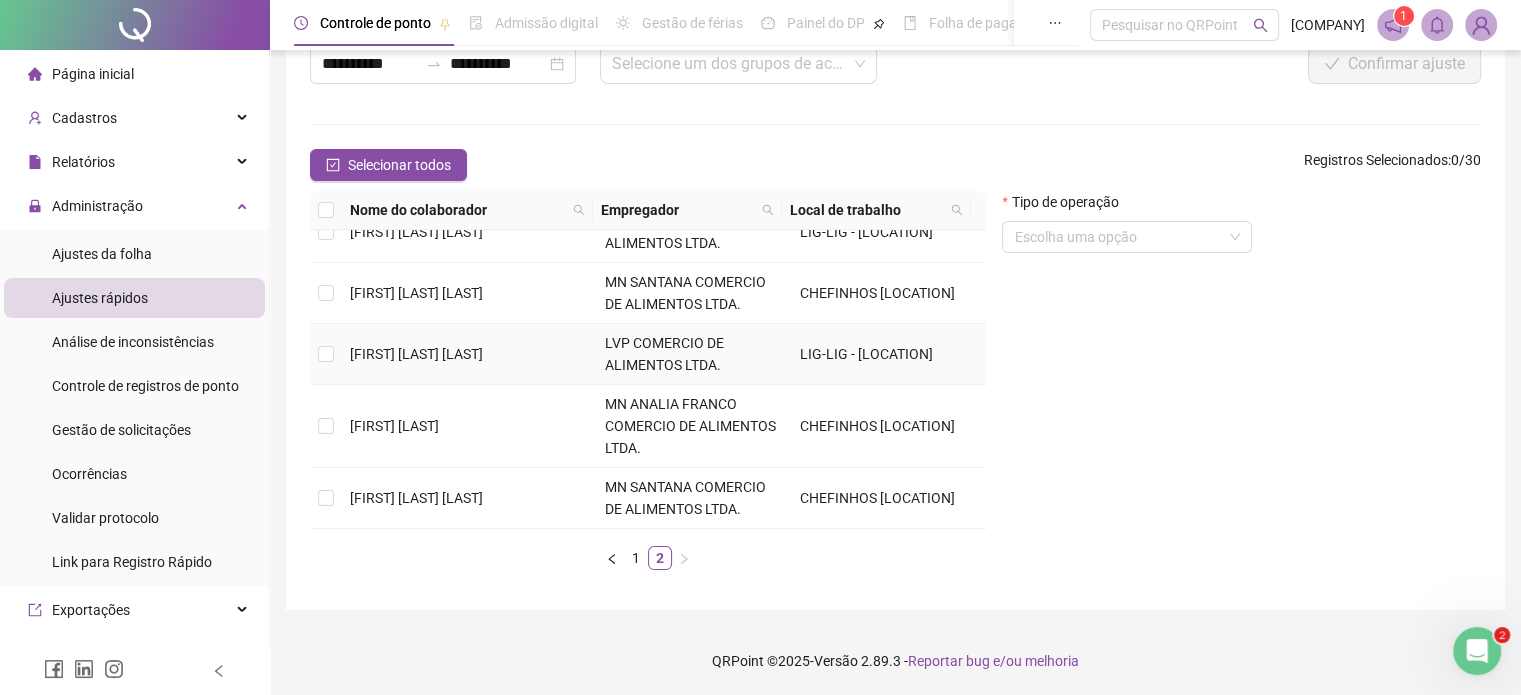 scroll, scrollTop: 200, scrollLeft: 0, axis: vertical 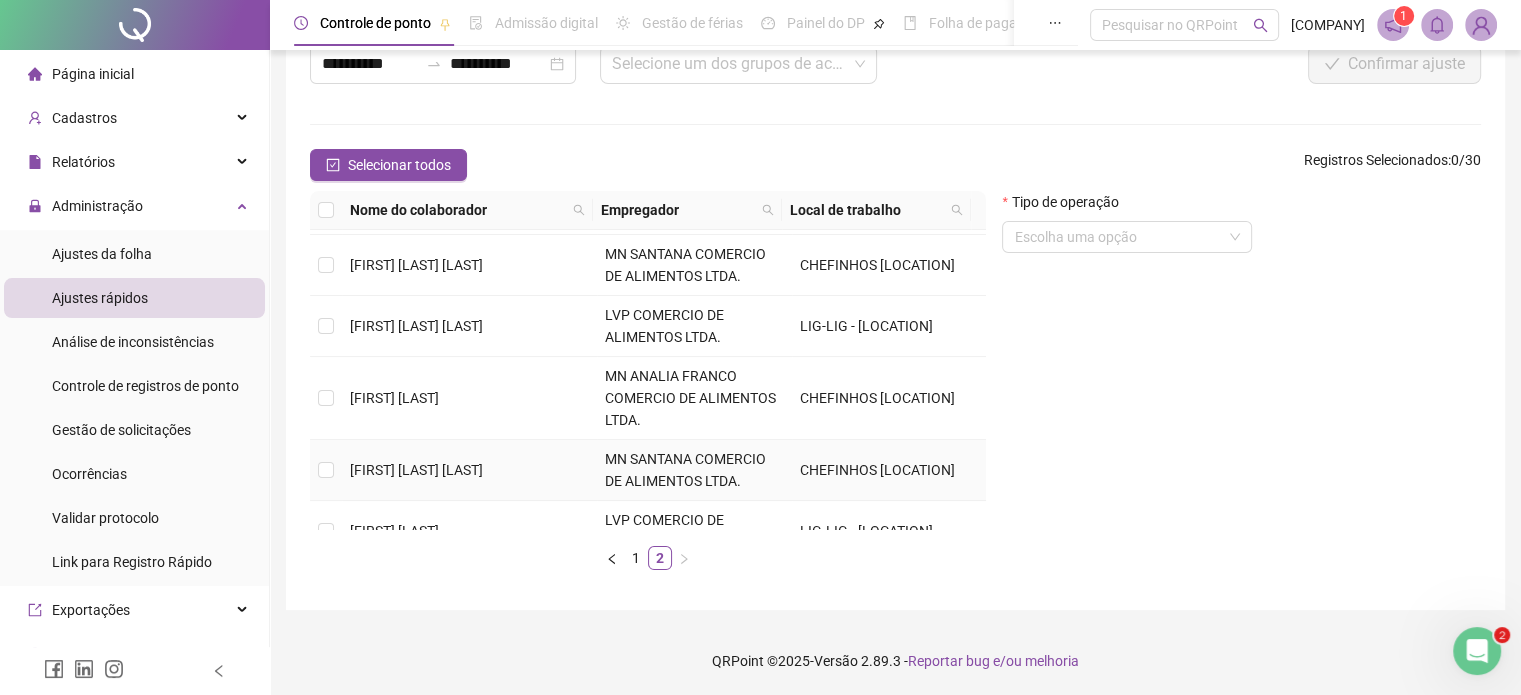 click on "[FIRST] [LAST] [LAST]" at bounding box center (416, 470) 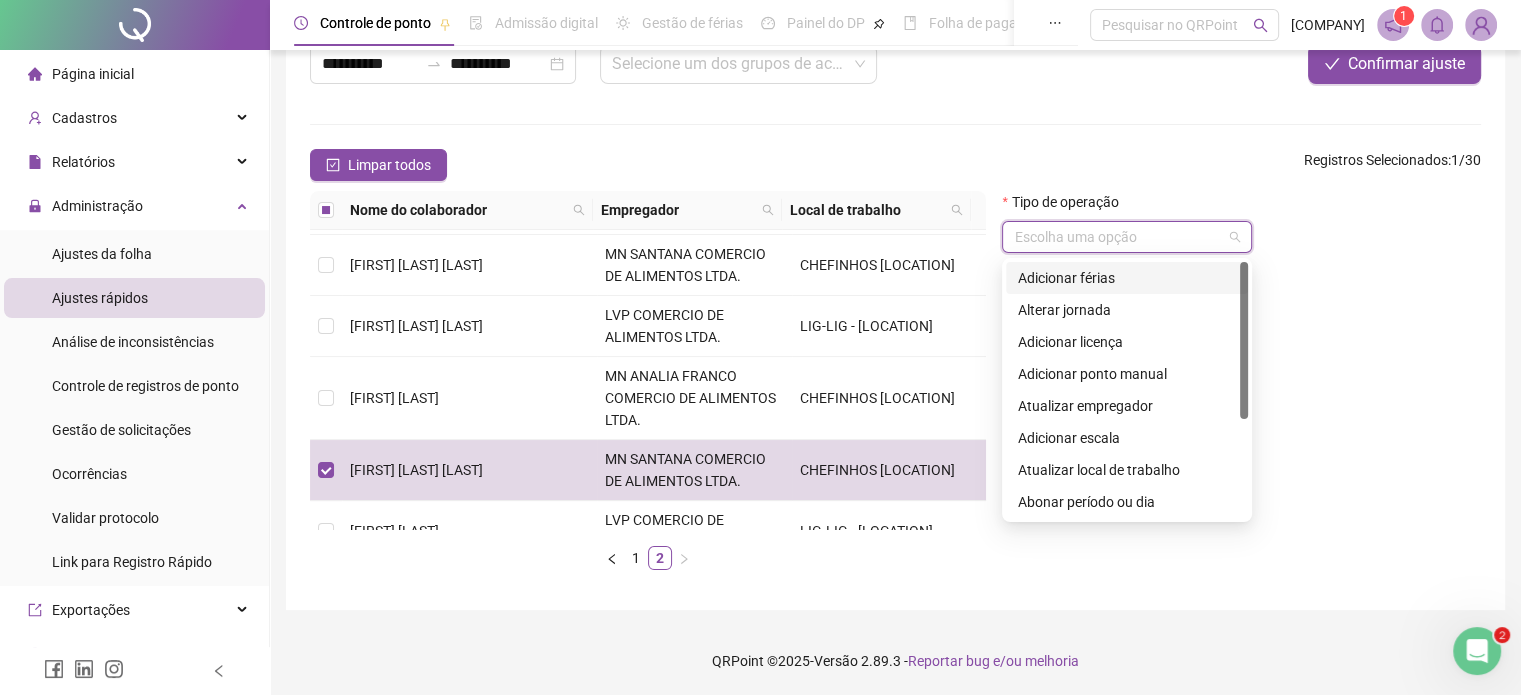 click at bounding box center [1118, 237] 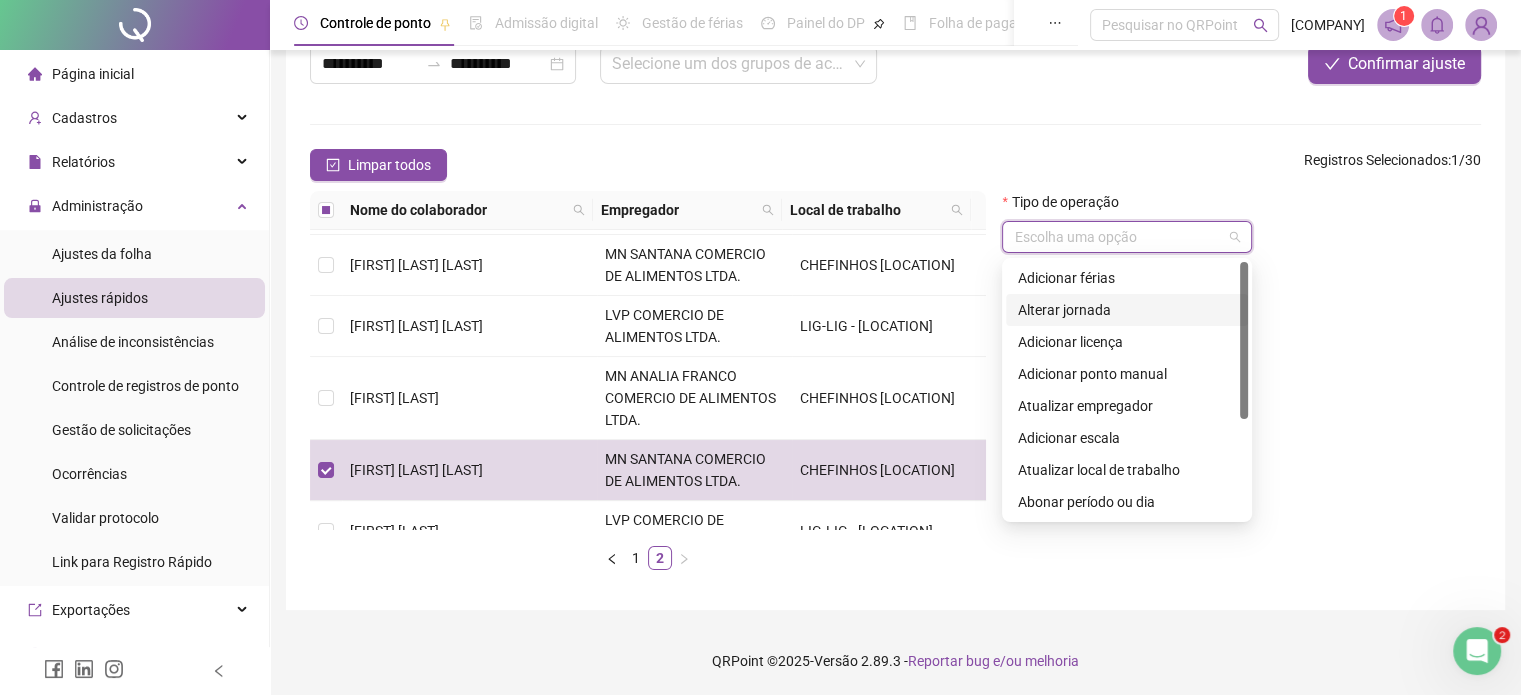 click on "Alterar jornada" at bounding box center (1127, 310) 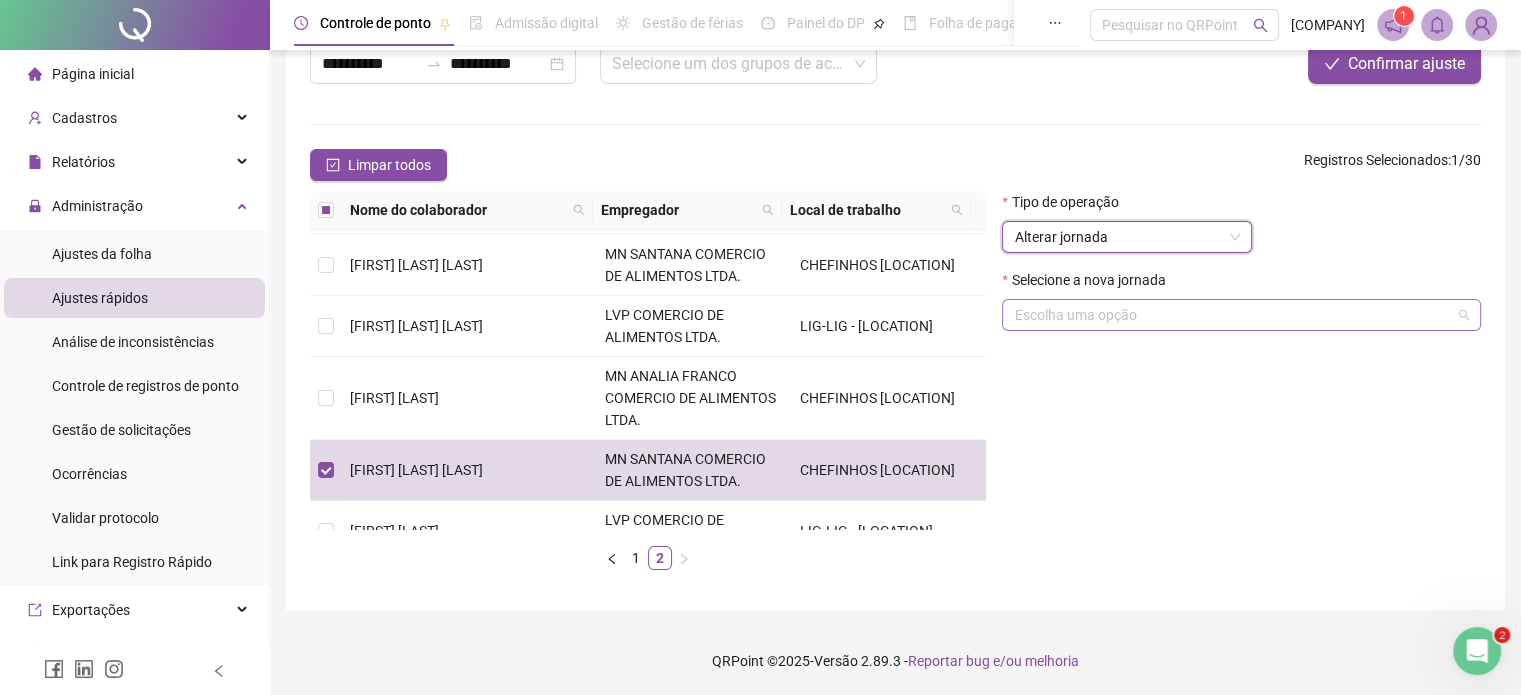 click at bounding box center (1232, 315) 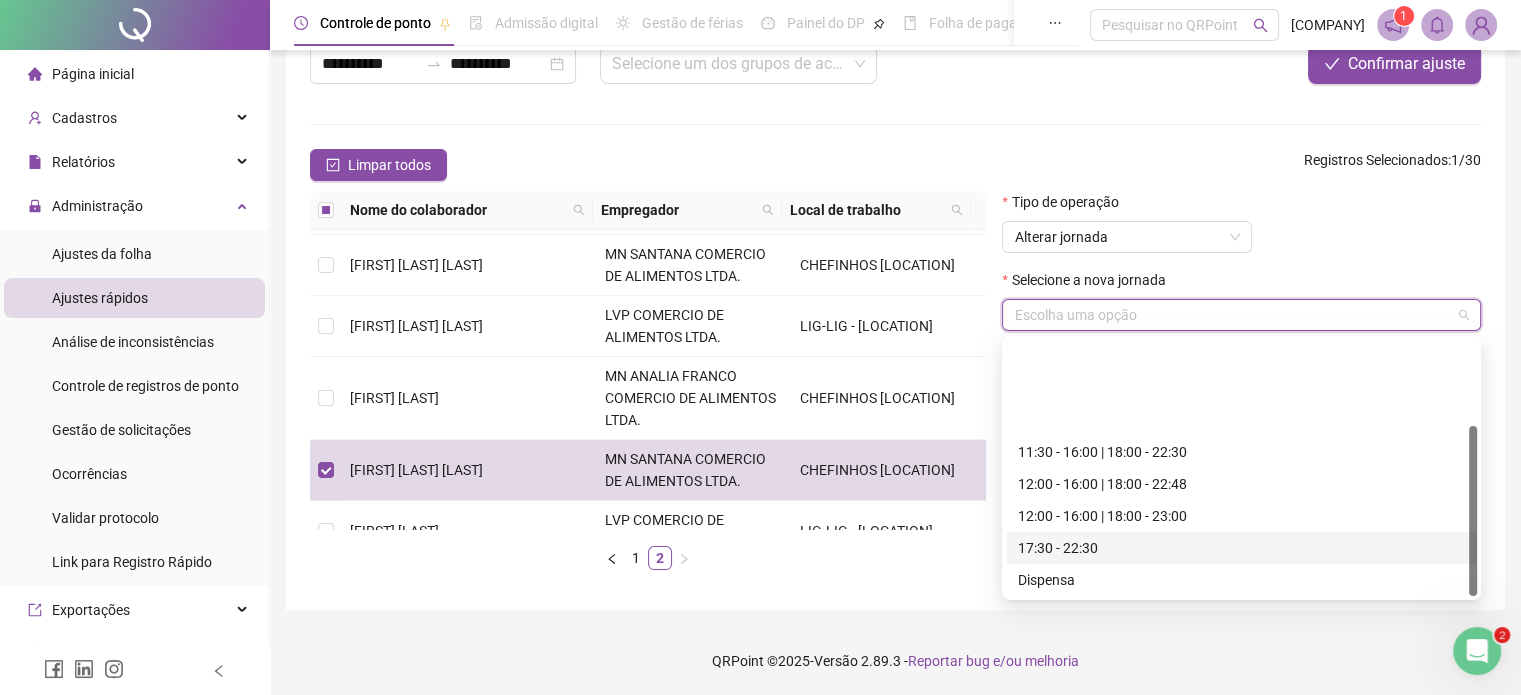 scroll, scrollTop: 128, scrollLeft: 0, axis: vertical 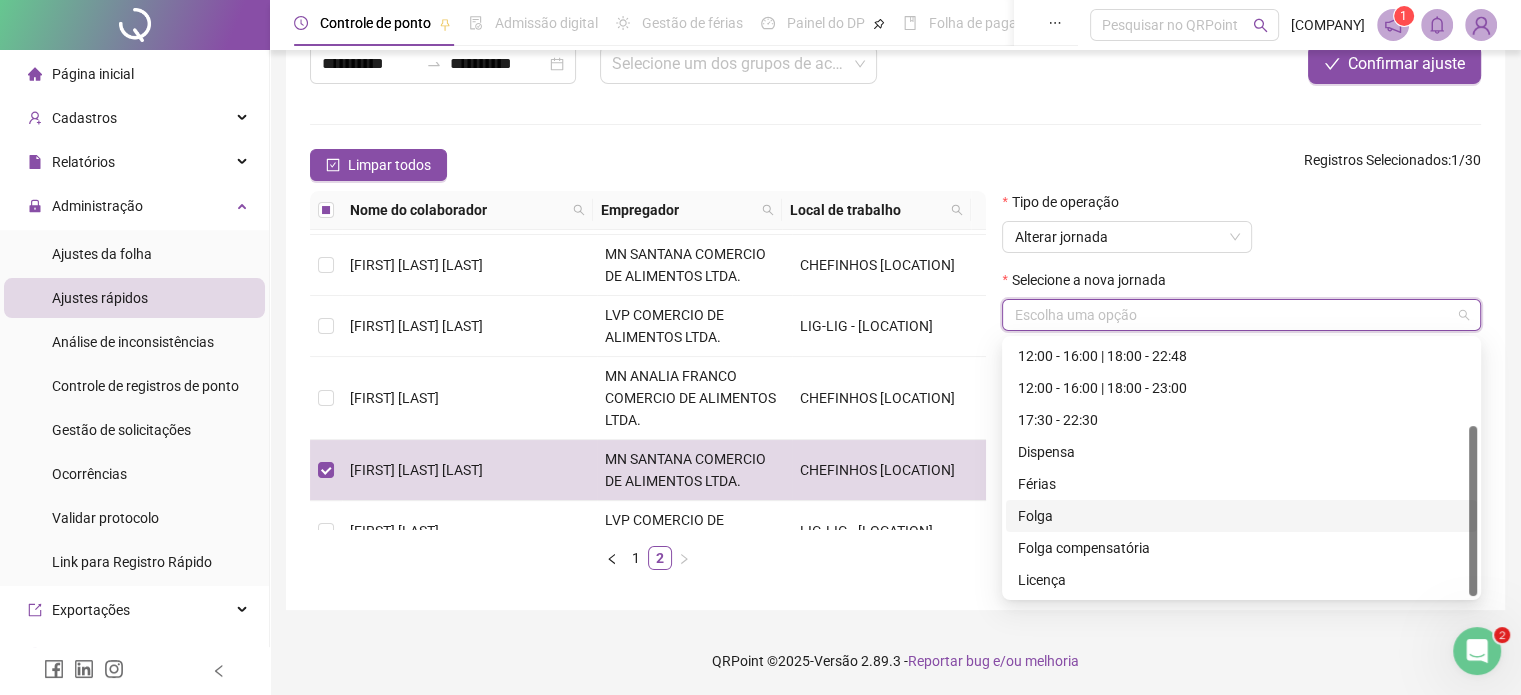 click on "Folga" at bounding box center [1241, 516] 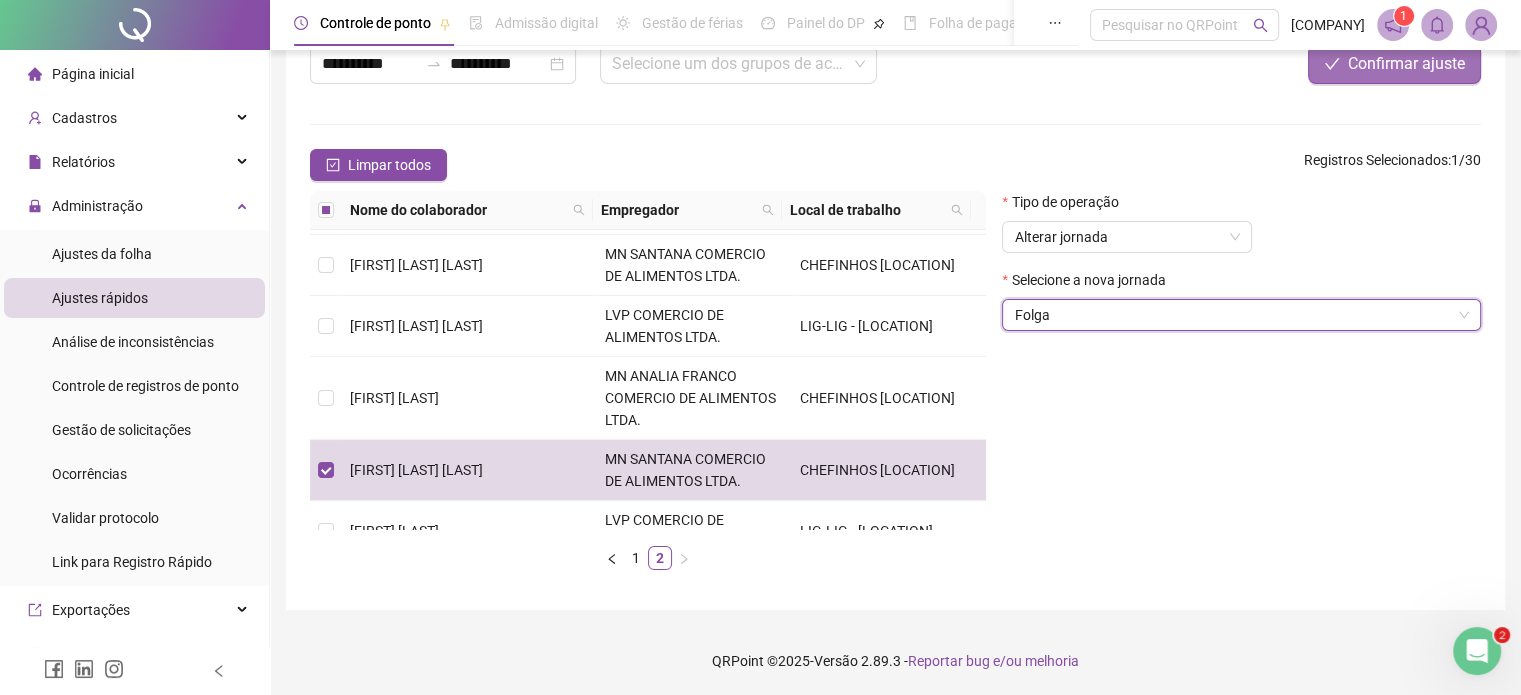click on "Confirmar ajuste" at bounding box center [1394, 64] 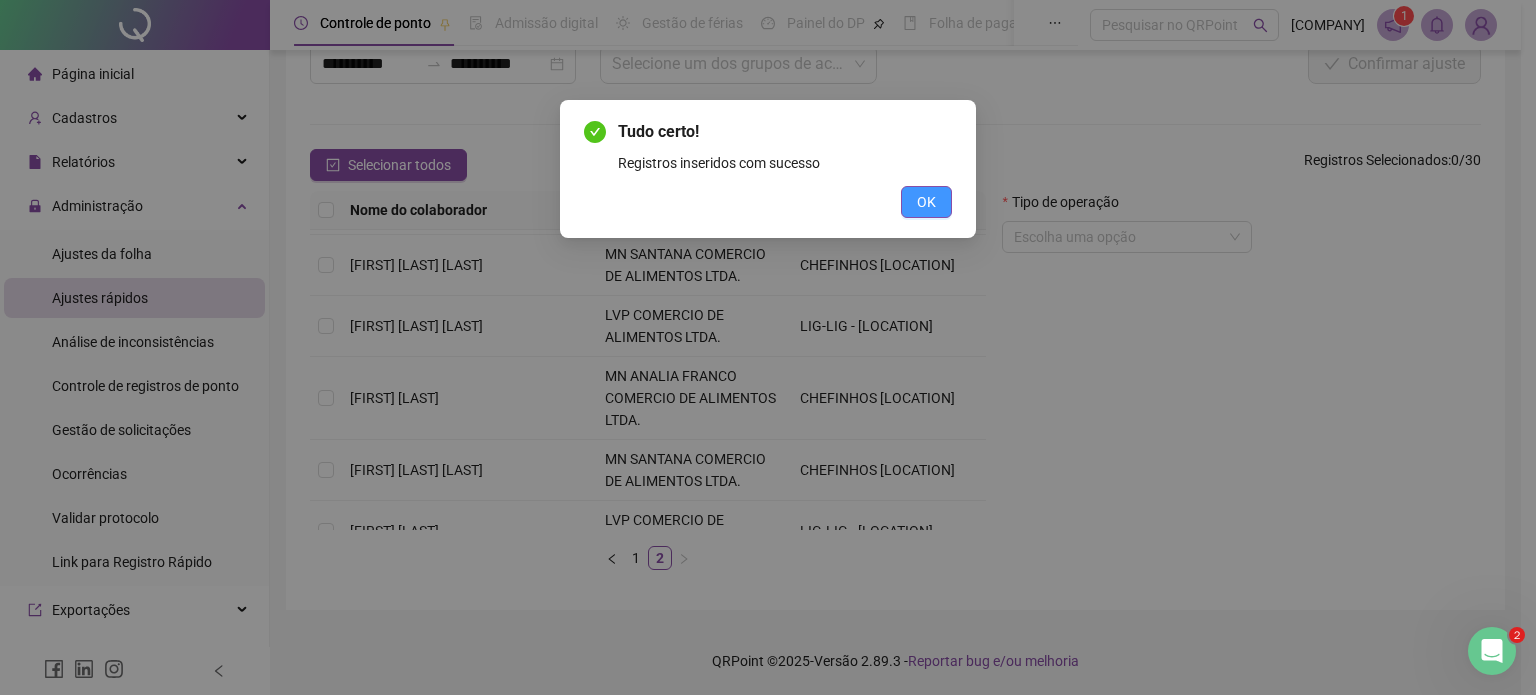 click on "OK" at bounding box center (926, 202) 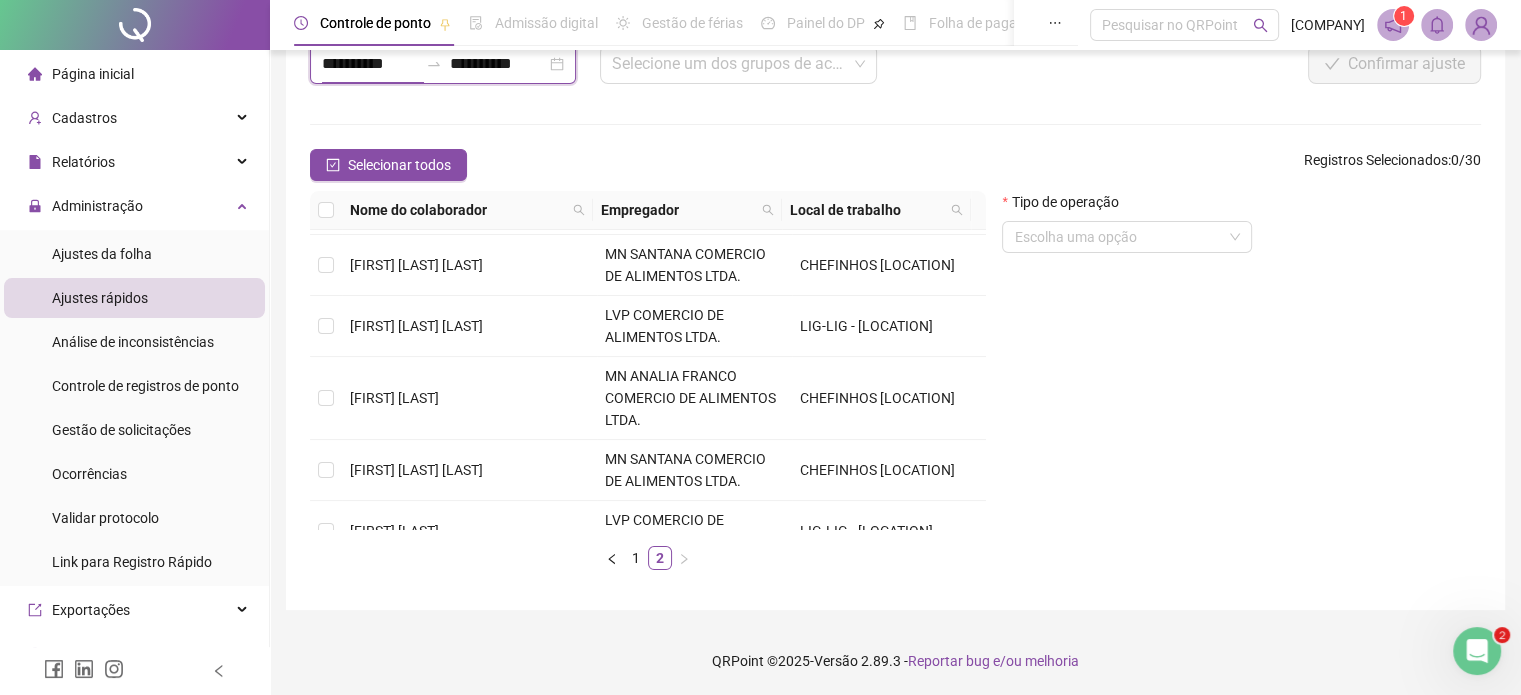 click on "**********" at bounding box center [370, 64] 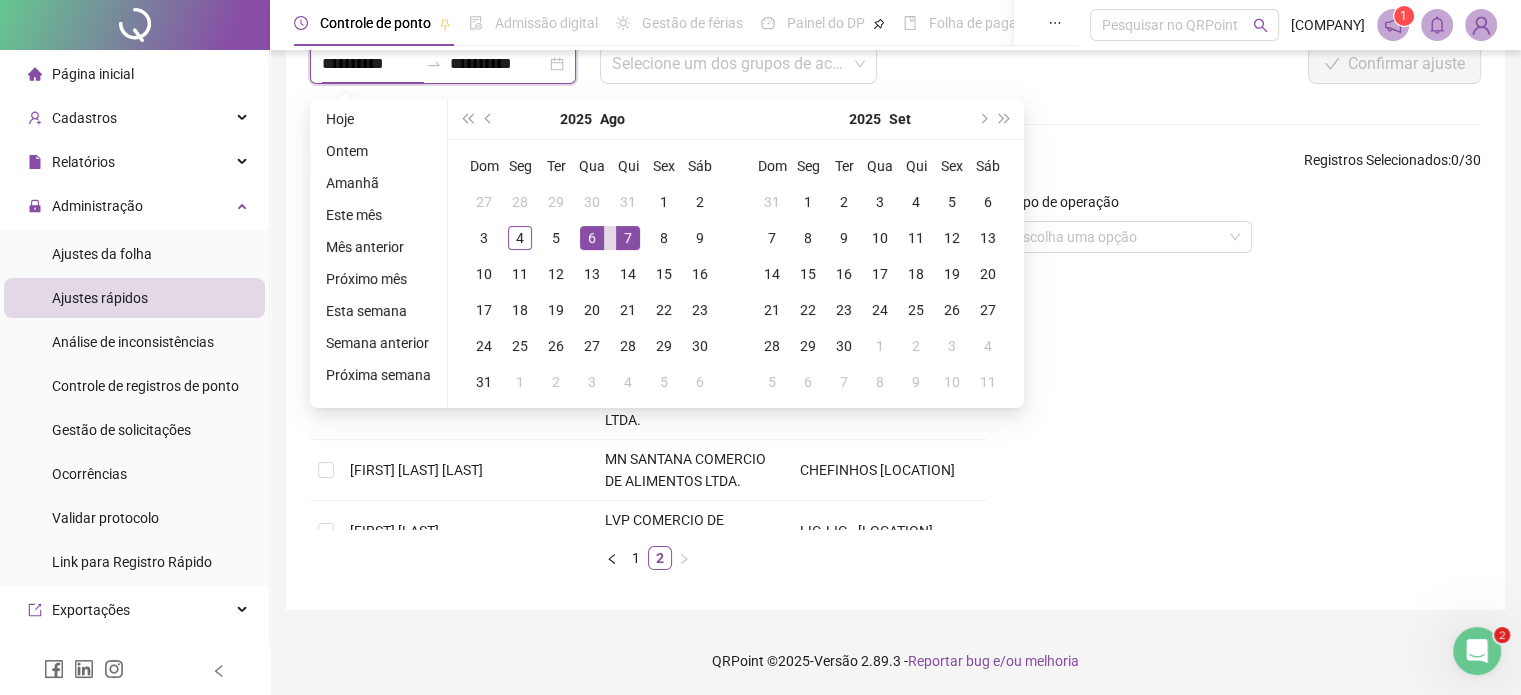type on "**********" 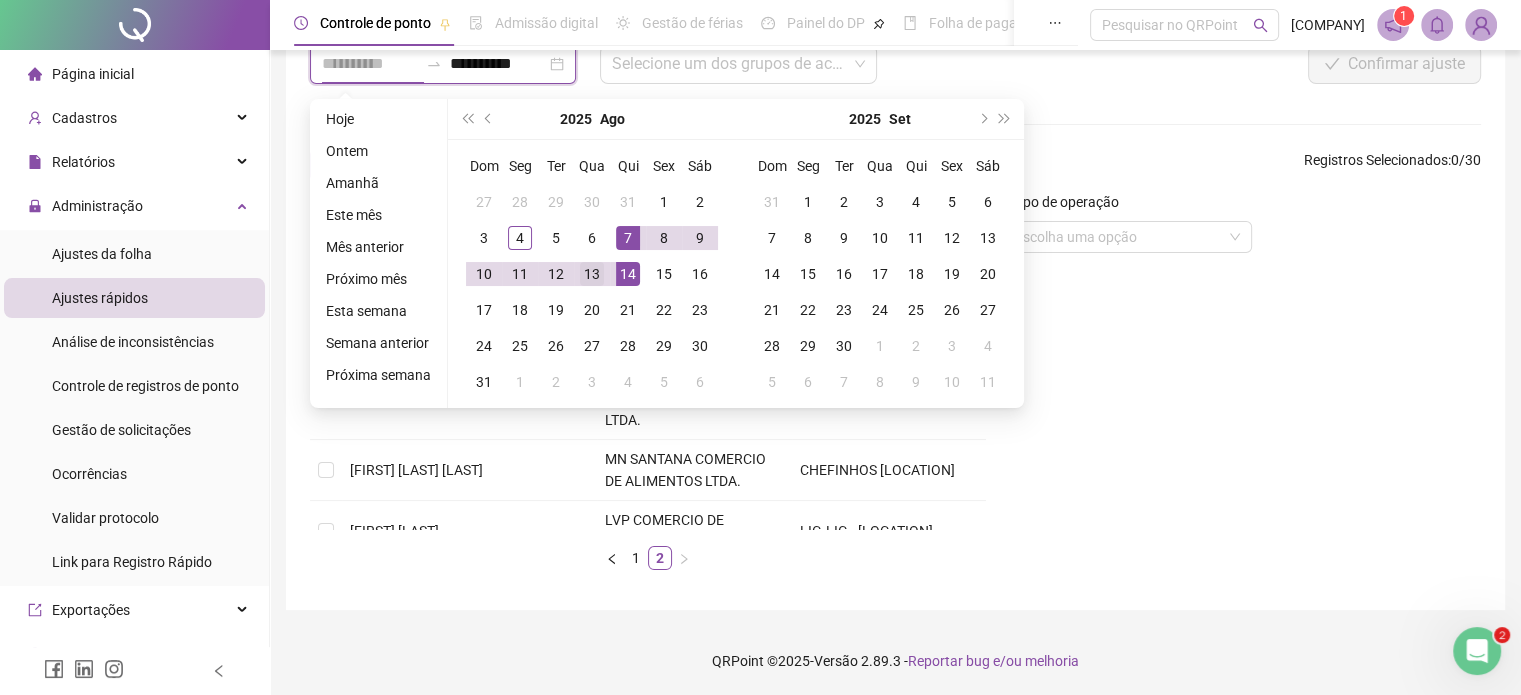 type on "**********" 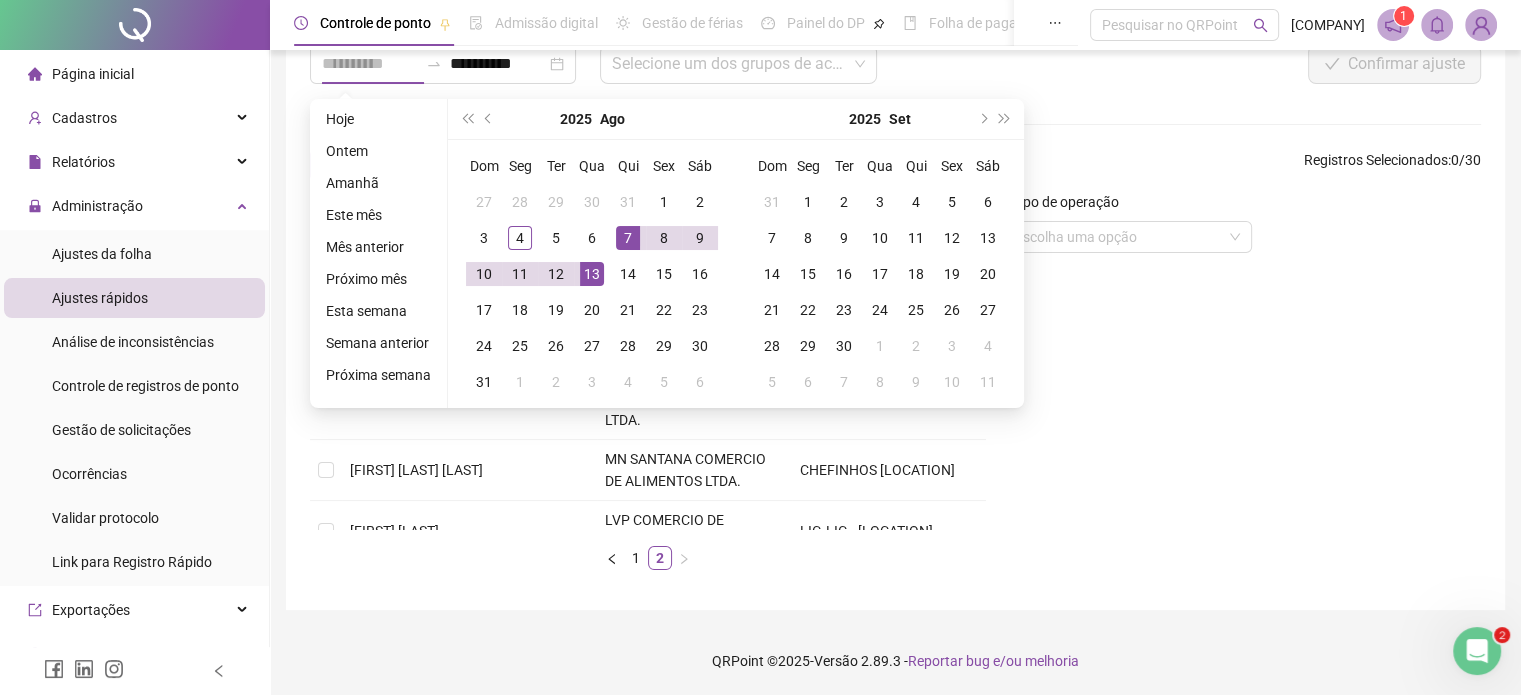 click on "13" at bounding box center [592, 274] 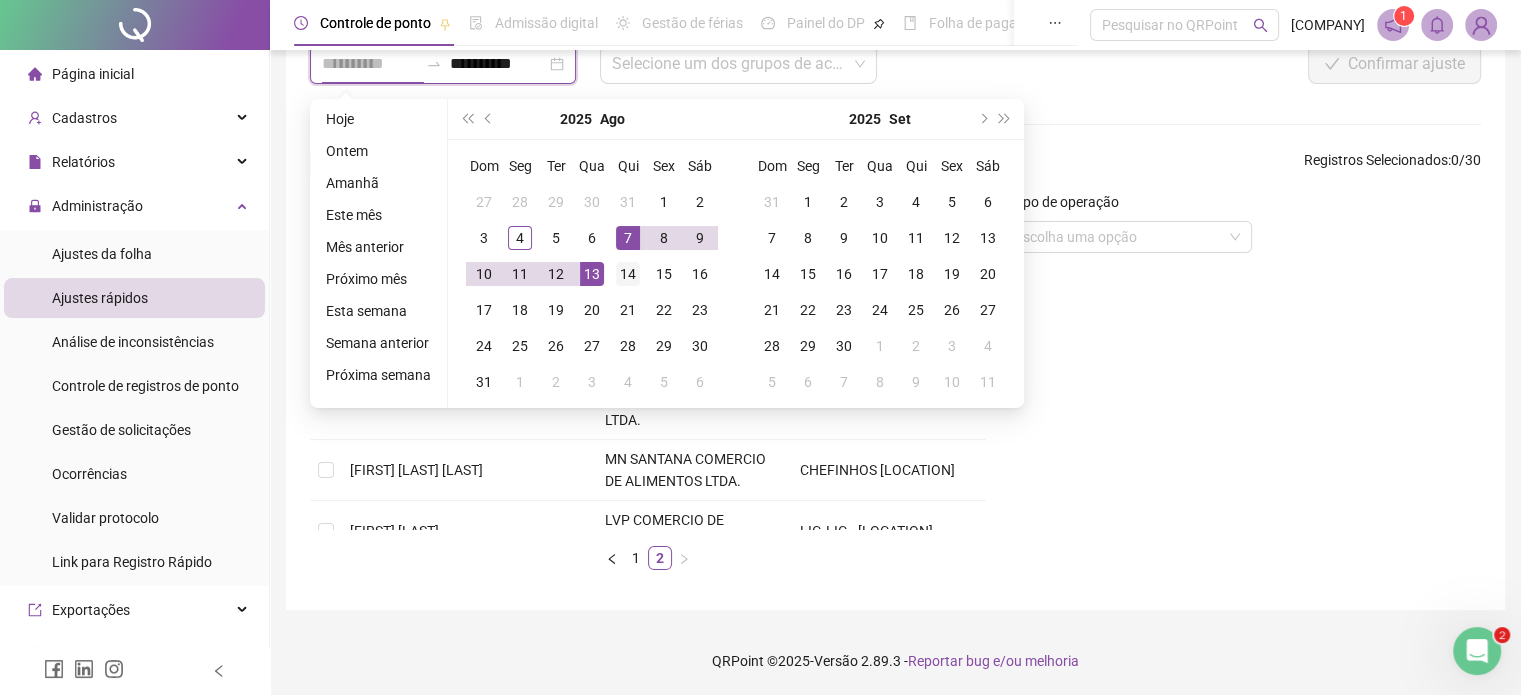 type on "**********" 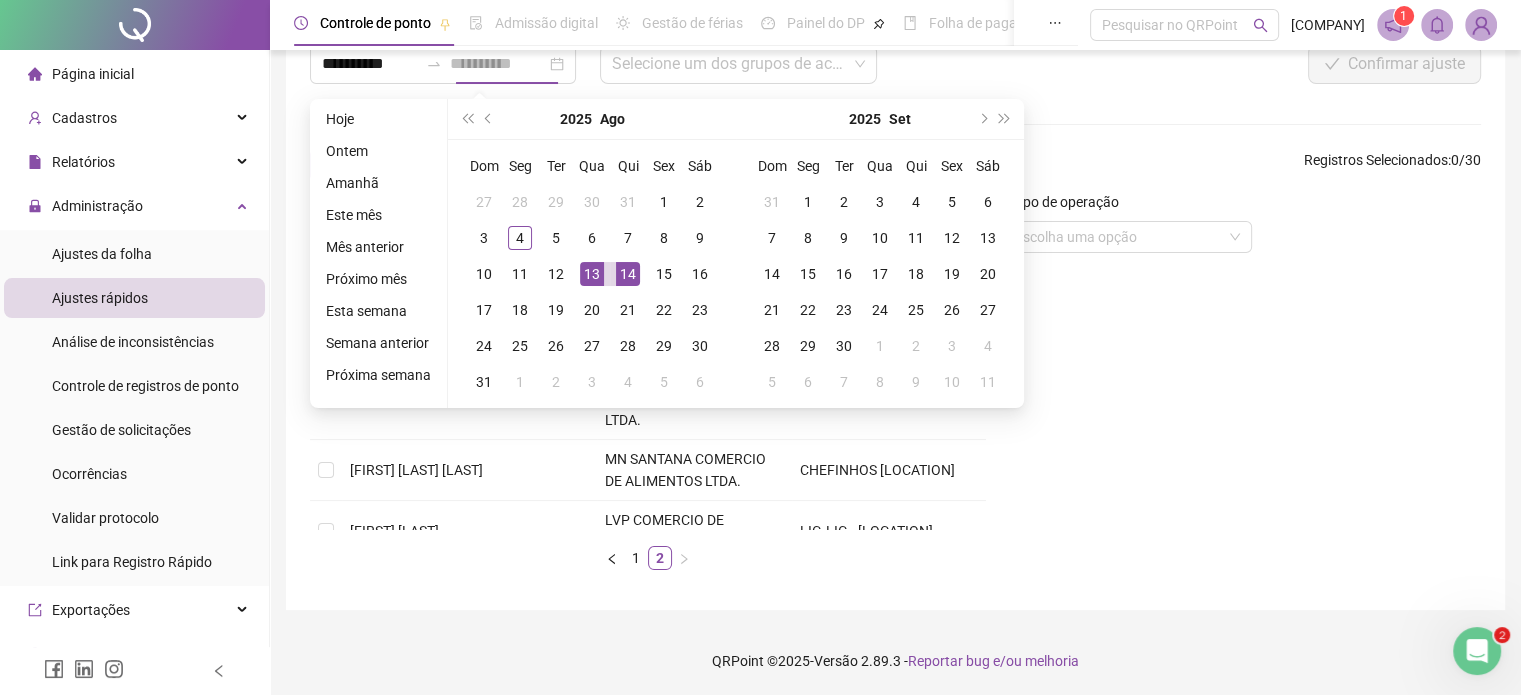 click on "14" at bounding box center (628, 274) 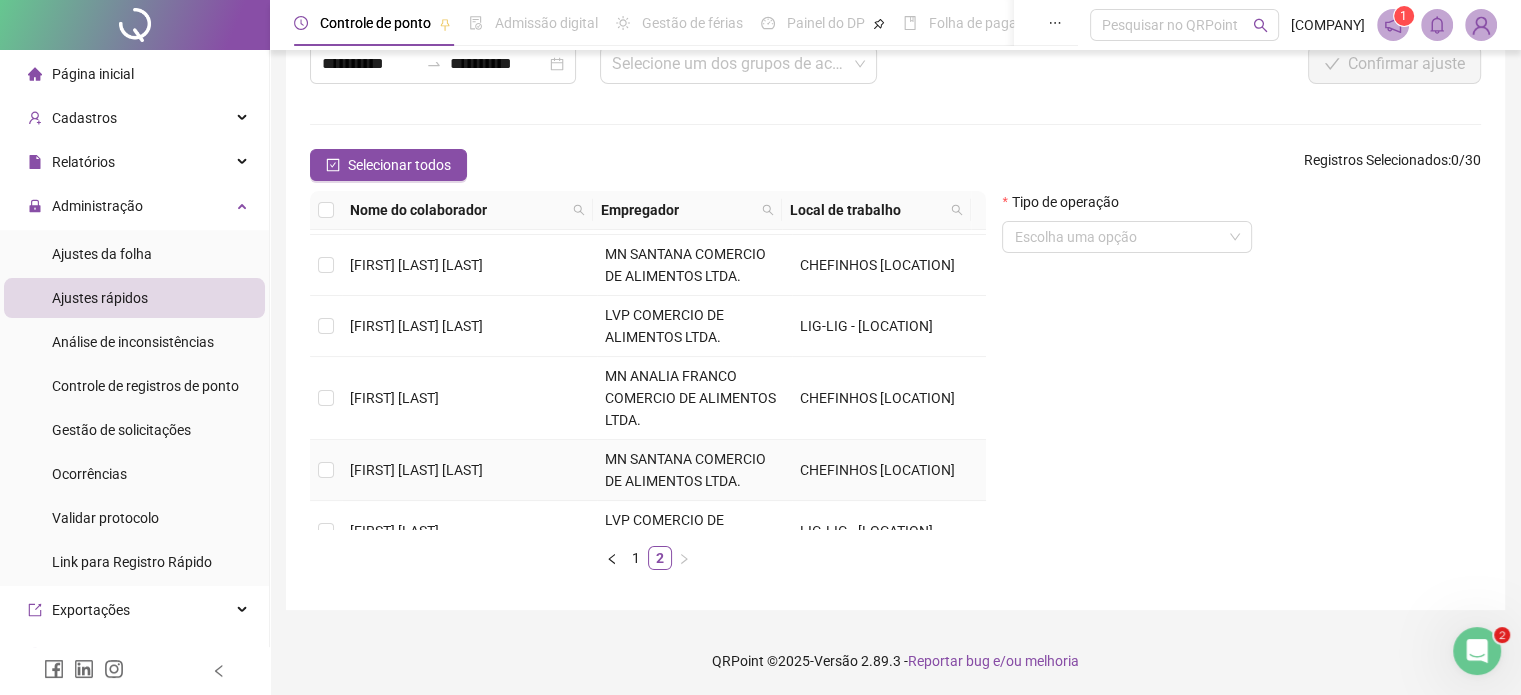 drag, startPoint x: 352, startPoint y: 465, endPoint x: 365, endPoint y: 461, distance: 13.601471 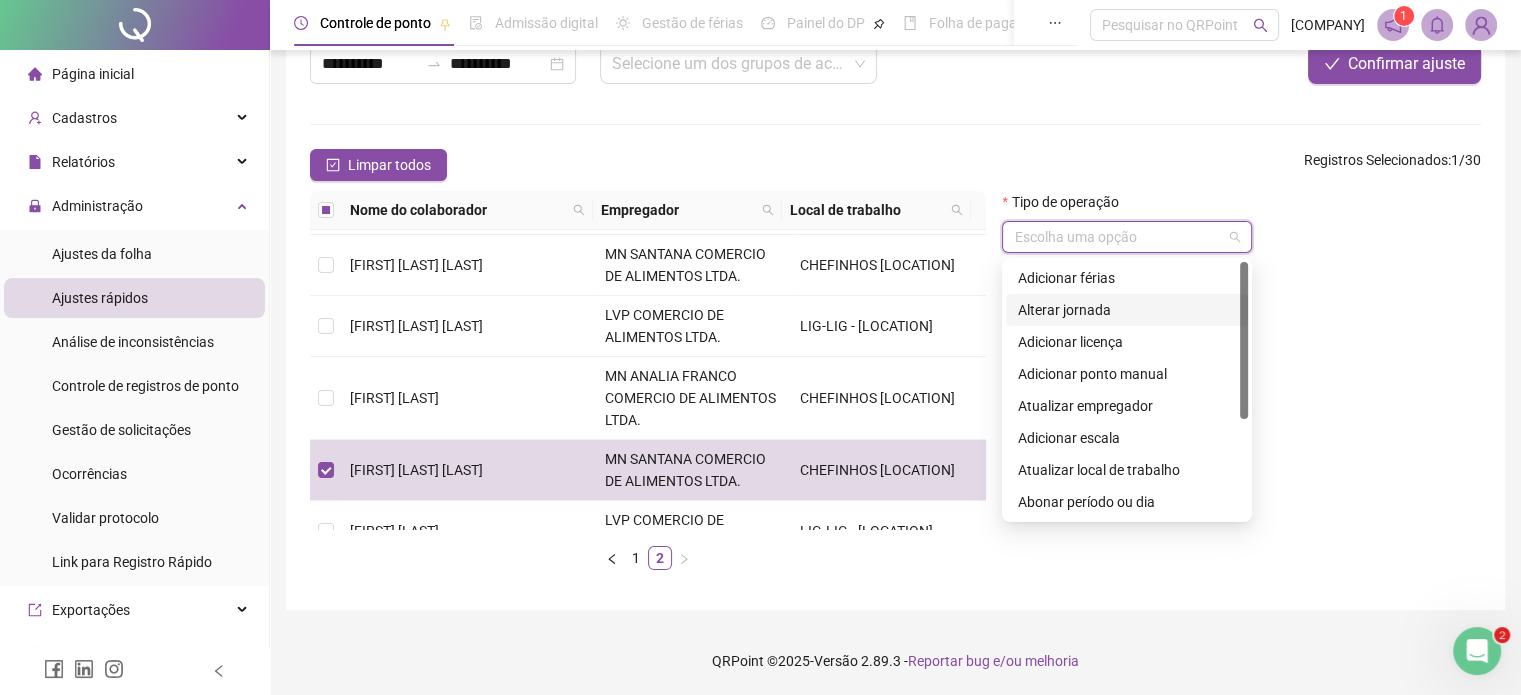 click at bounding box center (1118, 237) 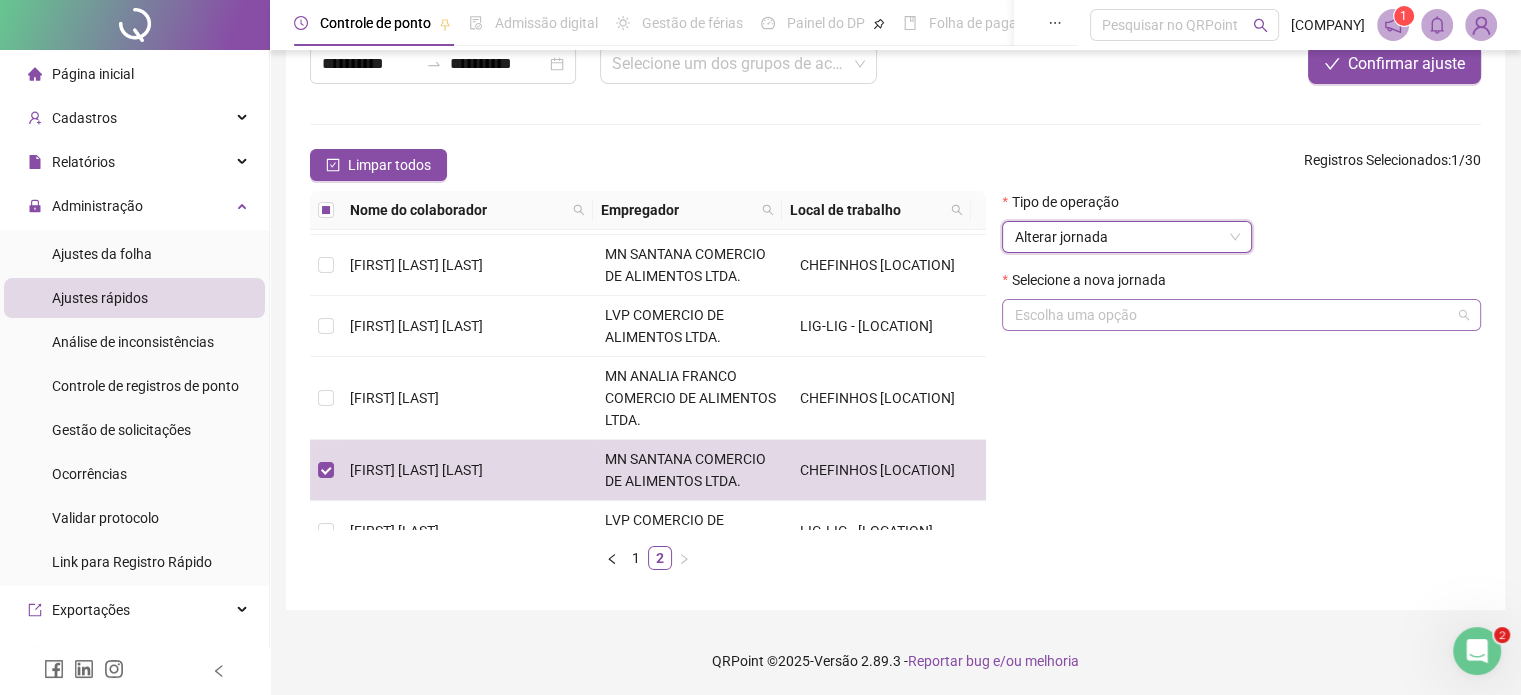 click at bounding box center (1232, 315) 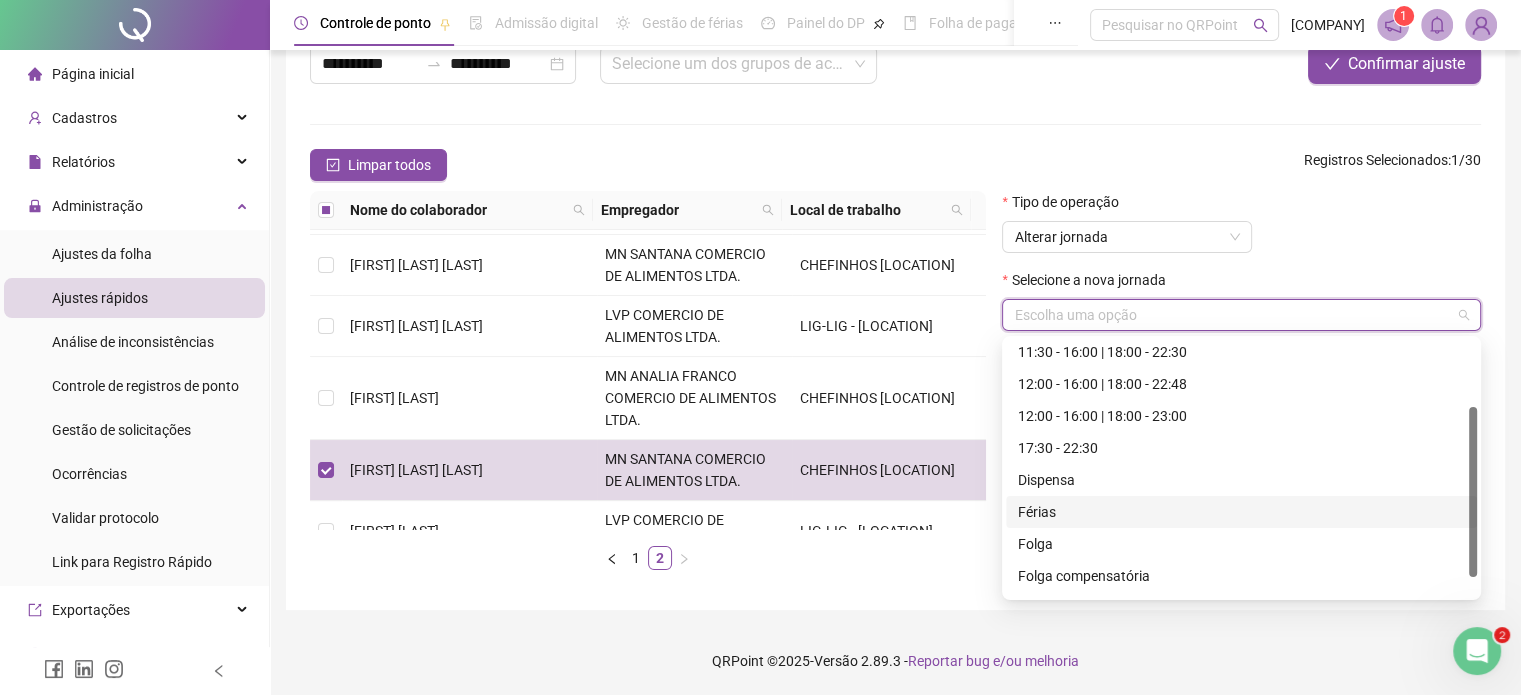 scroll, scrollTop: 128, scrollLeft: 0, axis: vertical 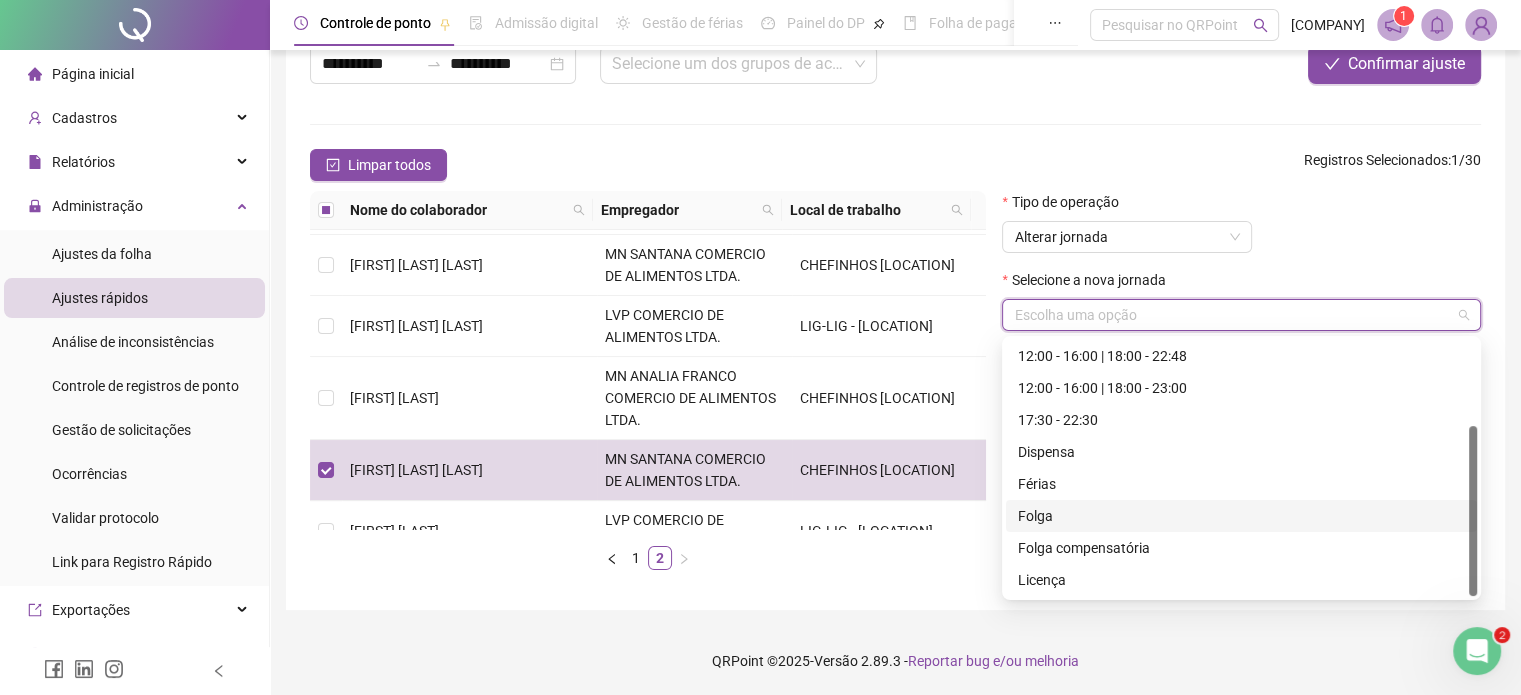 click on "Folga" at bounding box center [1241, 516] 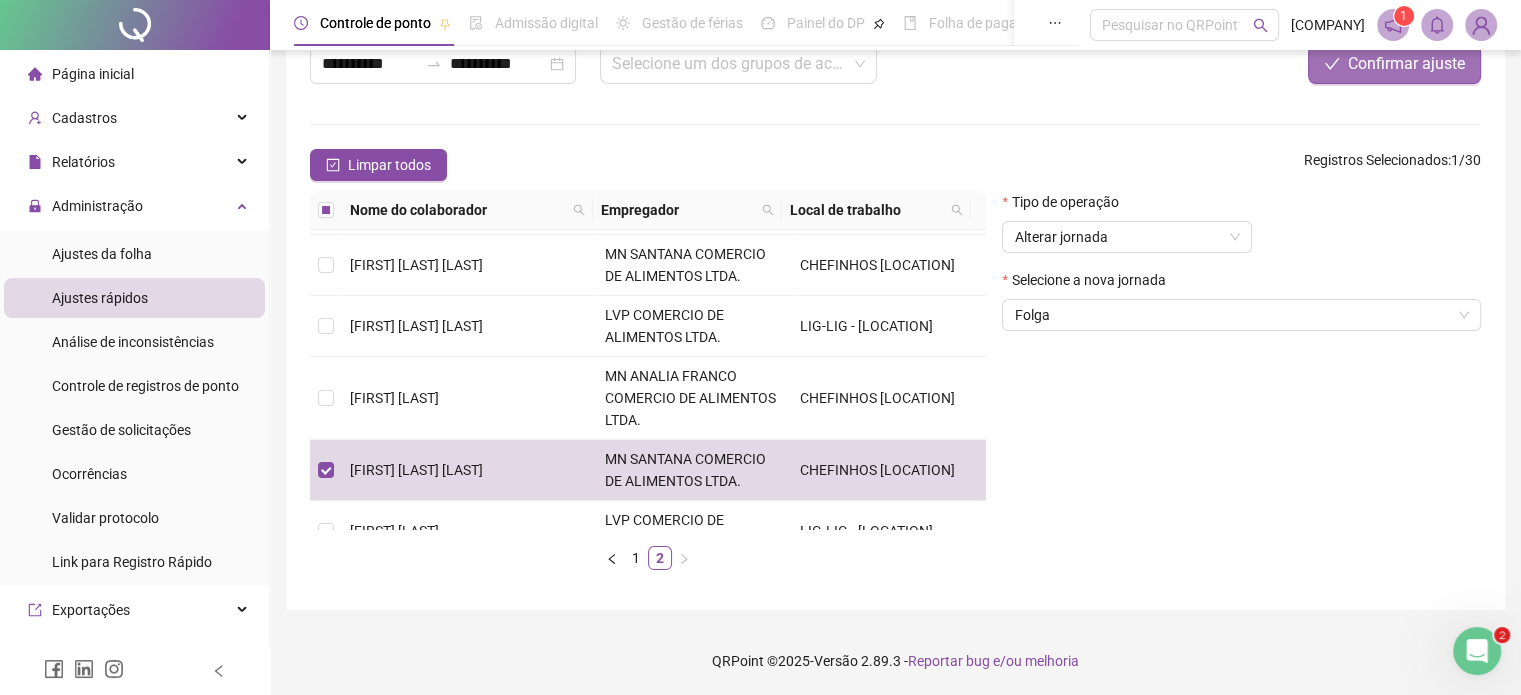 click 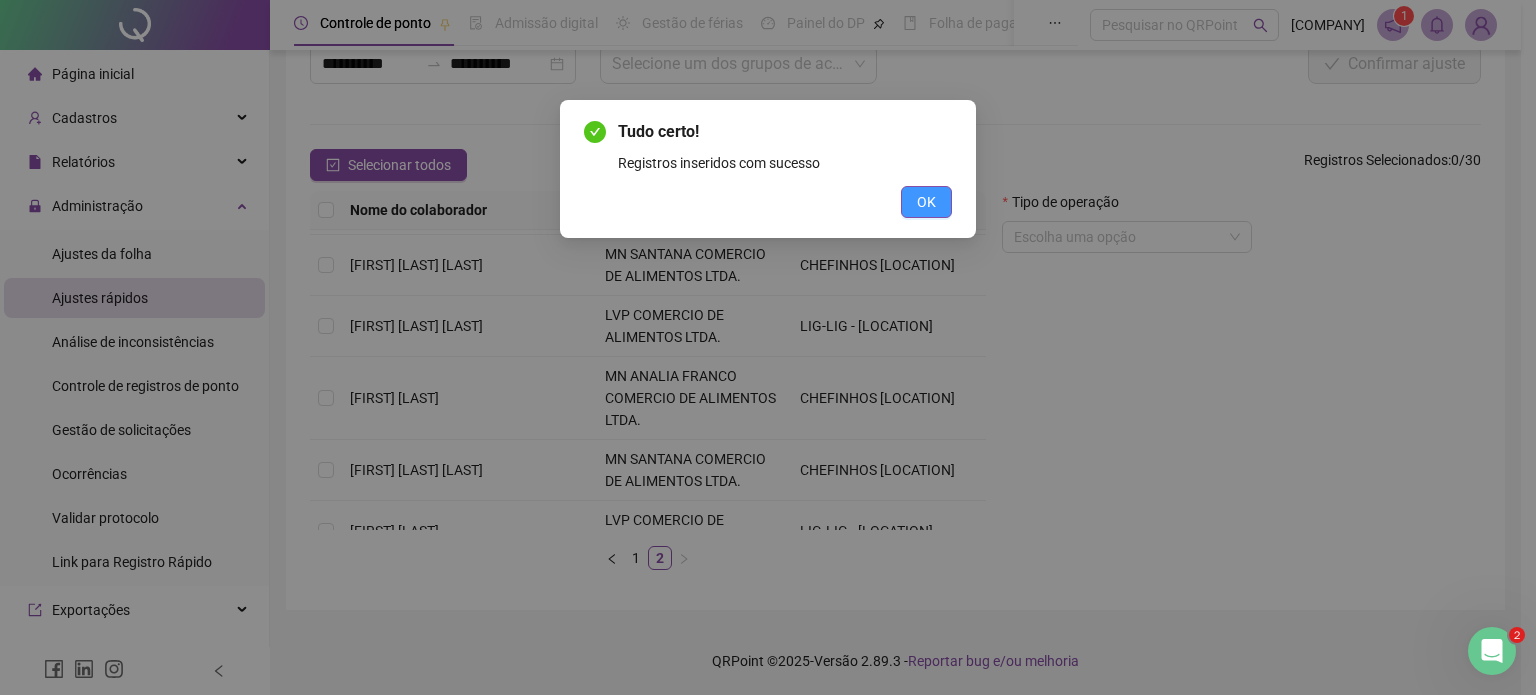 click on "OK" at bounding box center [926, 202] 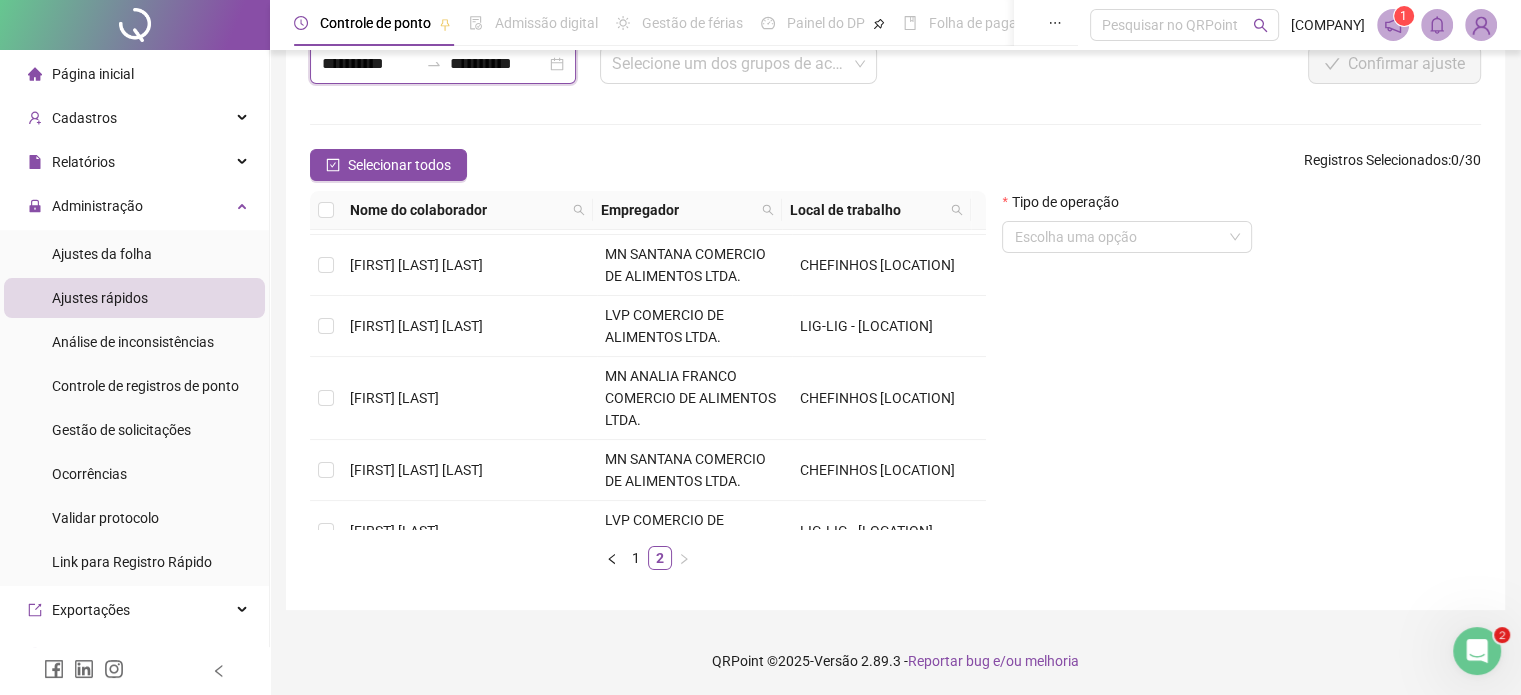 click on "**********" at bounding box center (370, 64) 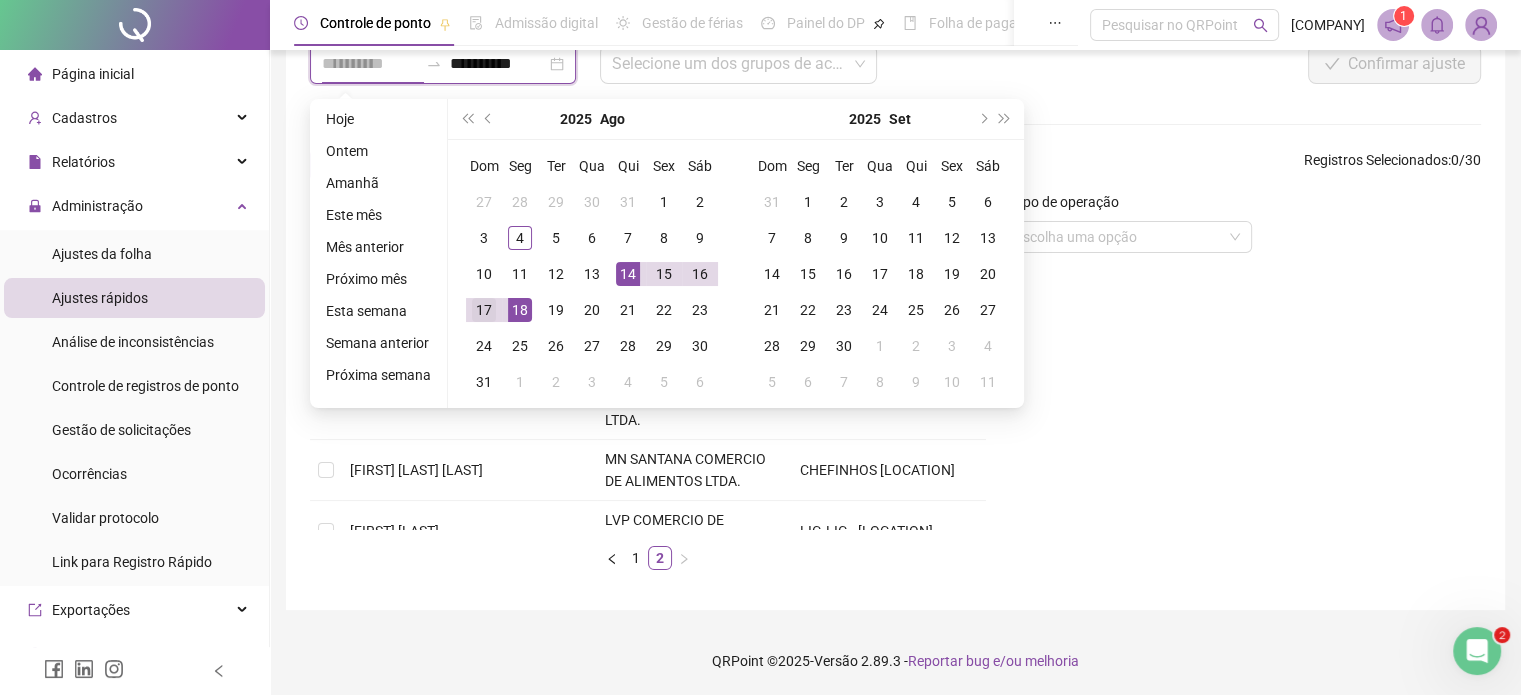 type on "**********" 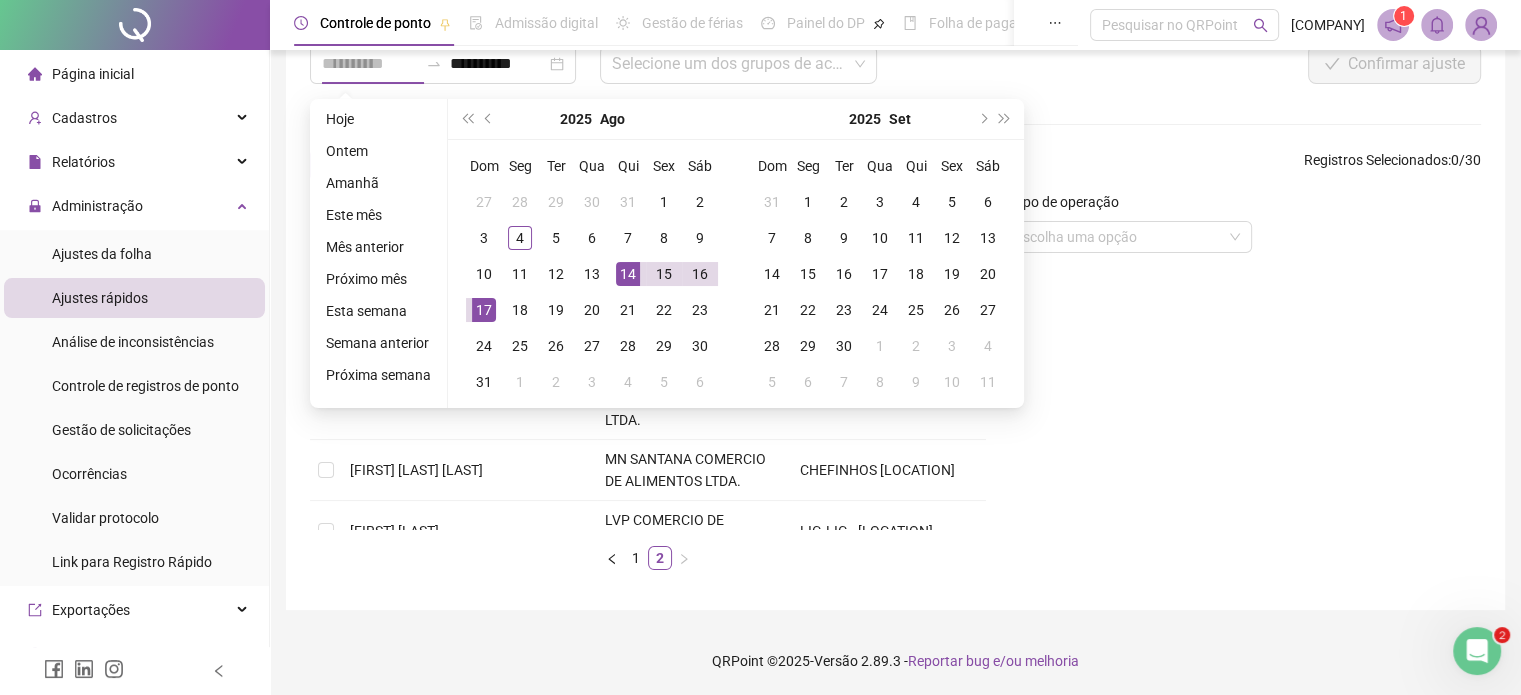 click on "17" at bounding box center [484, 310] 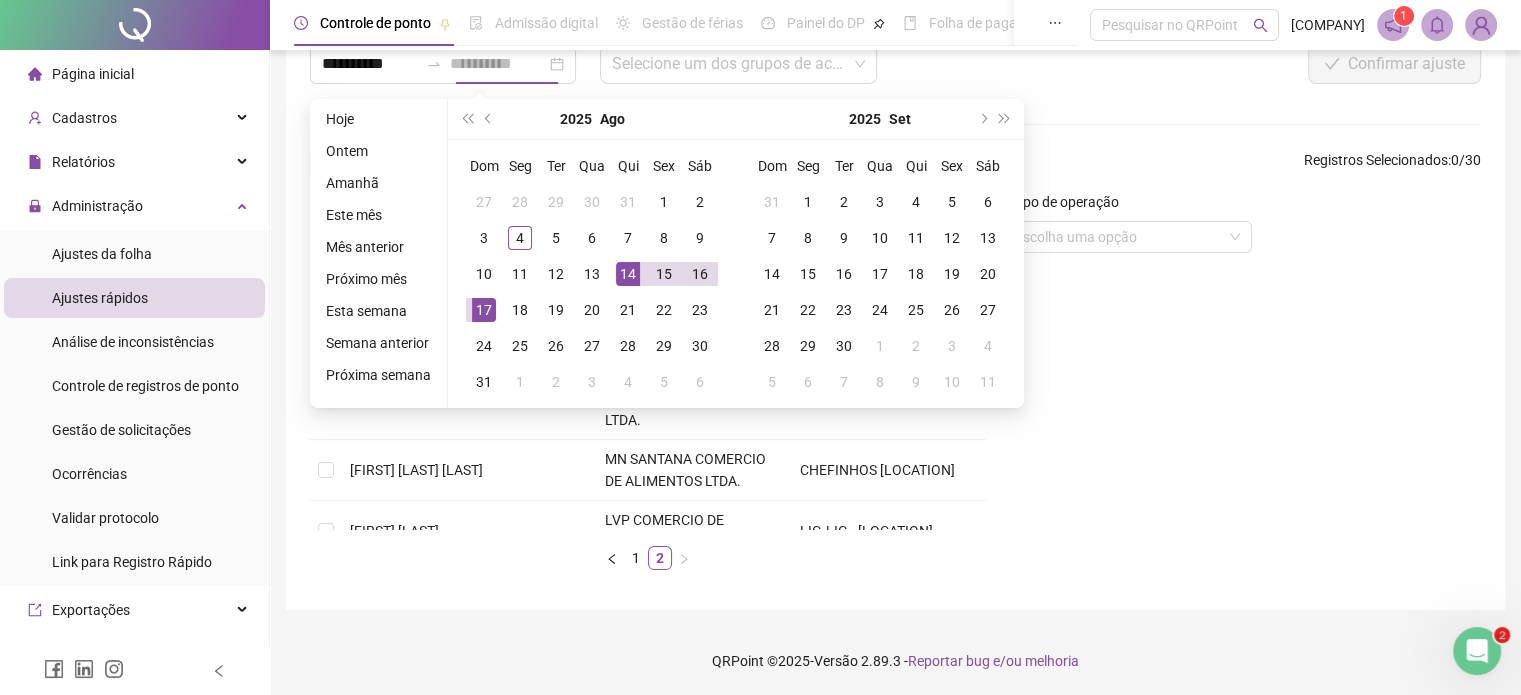 drag, startPoint x: 485, startPoint y: 306, endPoint x: 495, endPoint y: 307, distance: 10.049875 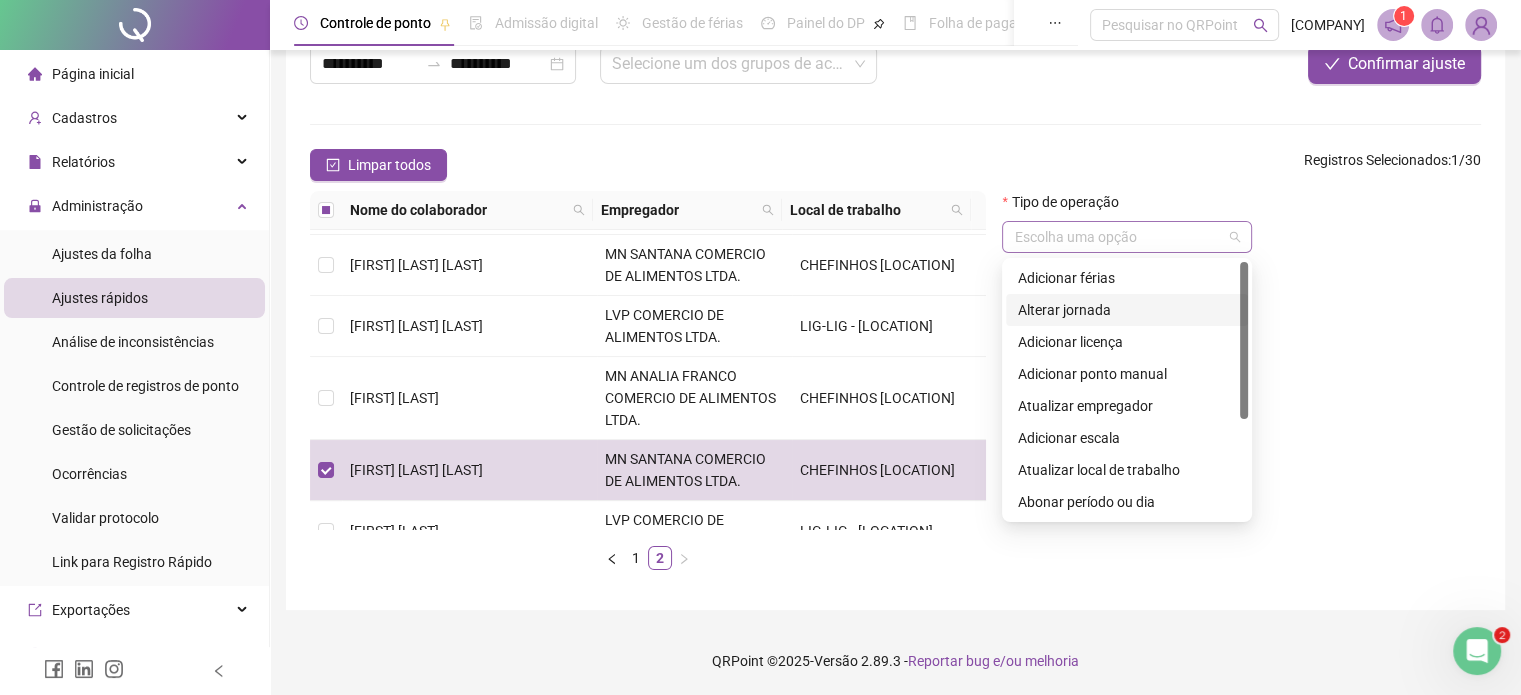 click on "Escolha uma opção" at bounding box center [1127, 237] 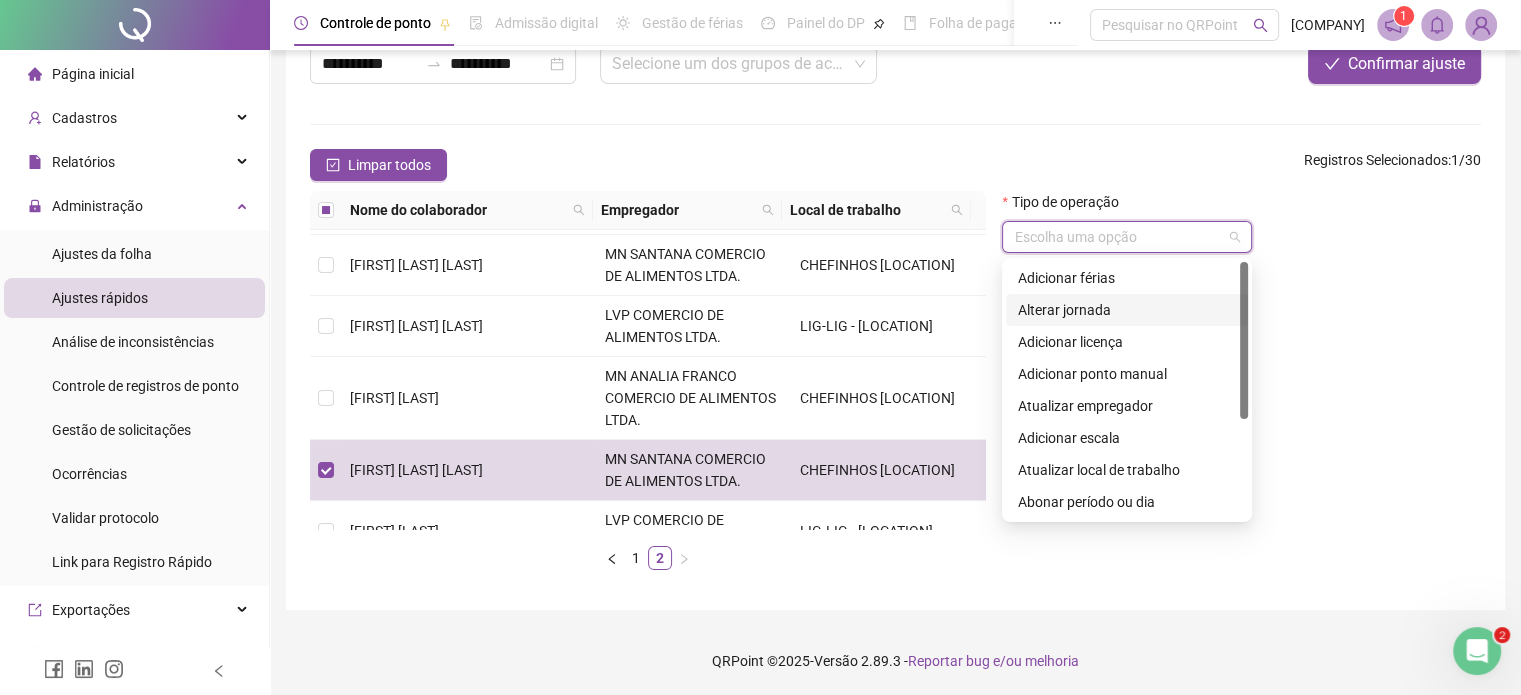 click on "Alterar jornada" at bounding box center (1127, 310) 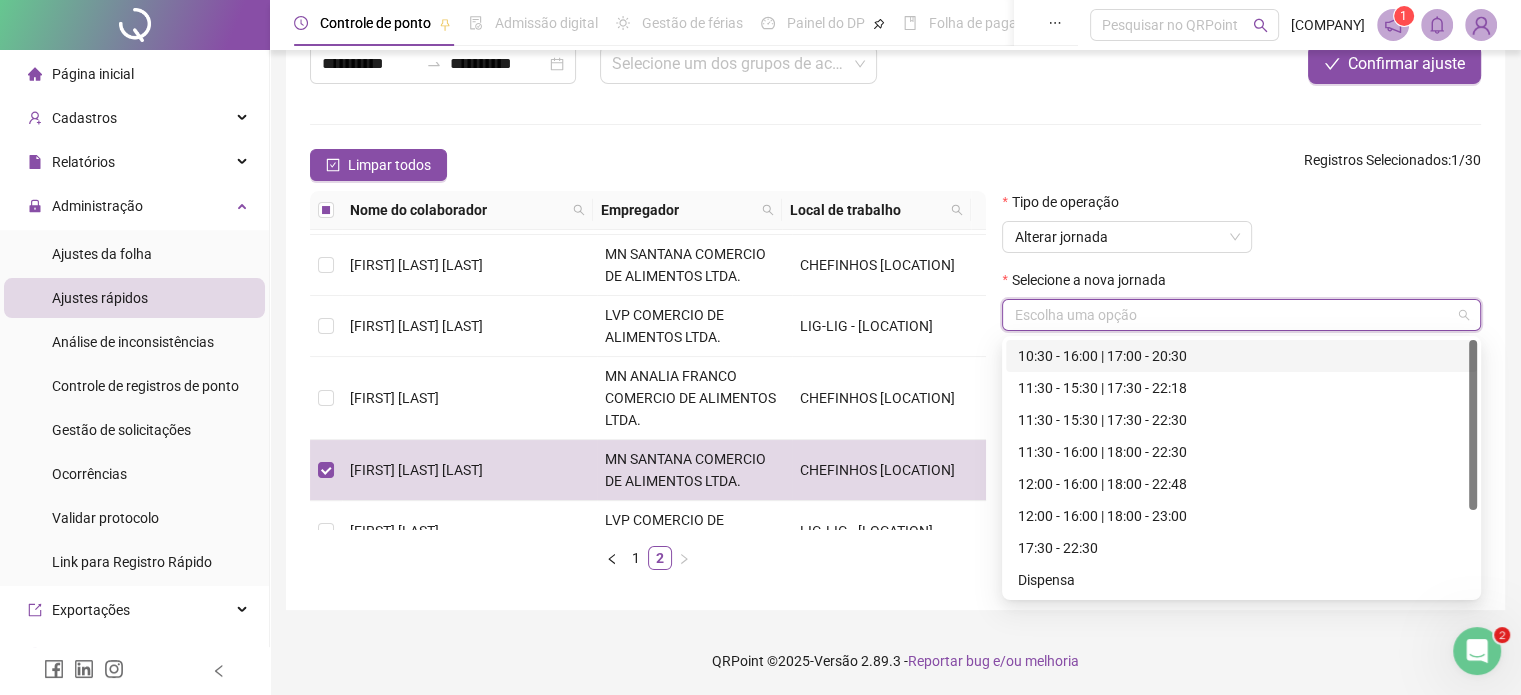 click at bounding box center (1232, 315) 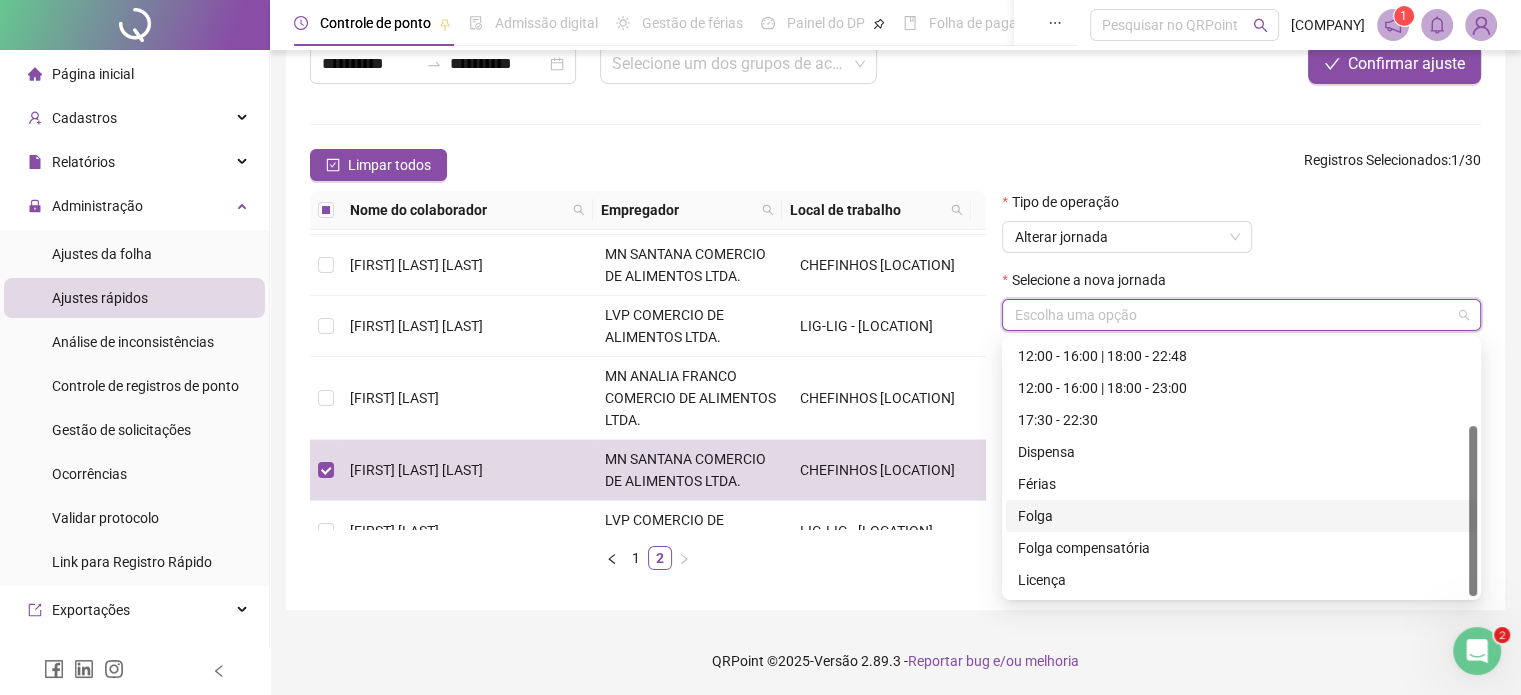 click on "Folga" at bounding box center [1241, 516] 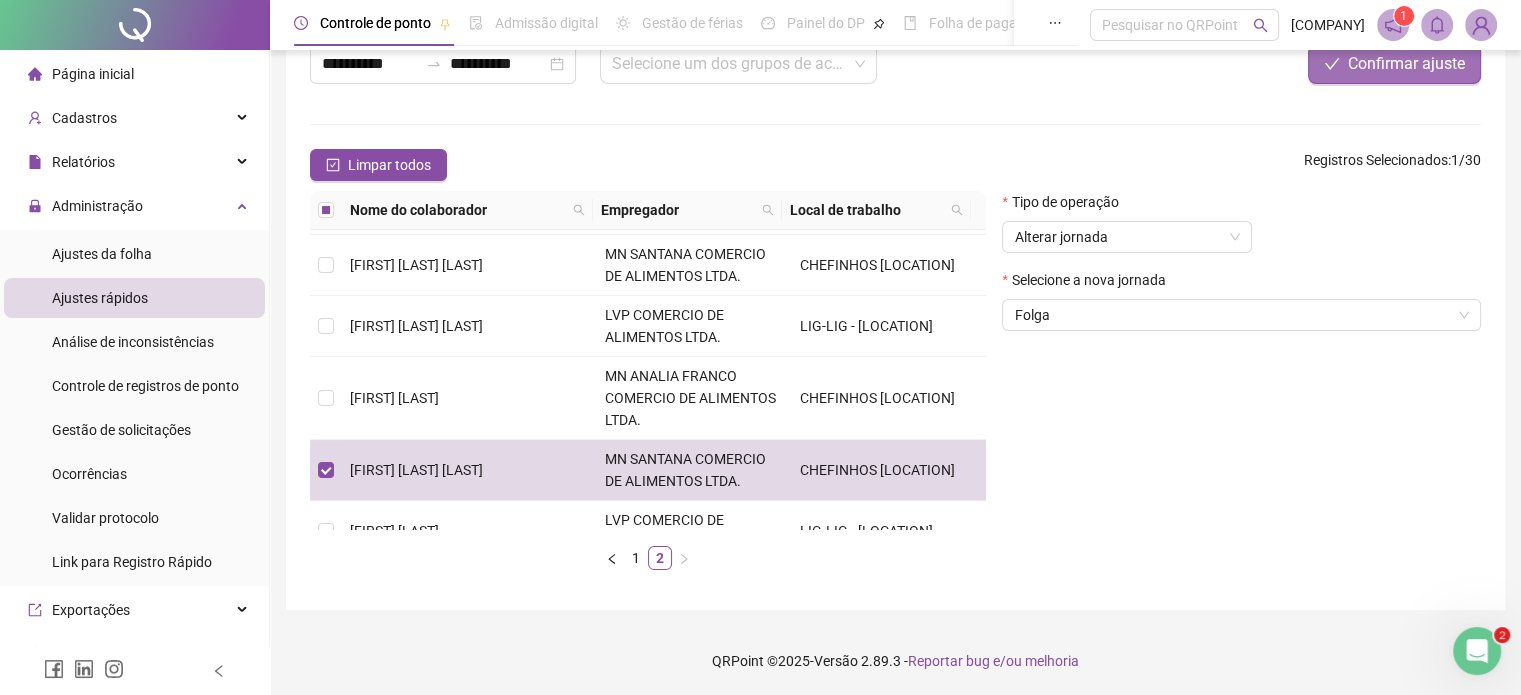 click on "Confirmar ajuste" at bounding box center [1406, 64] 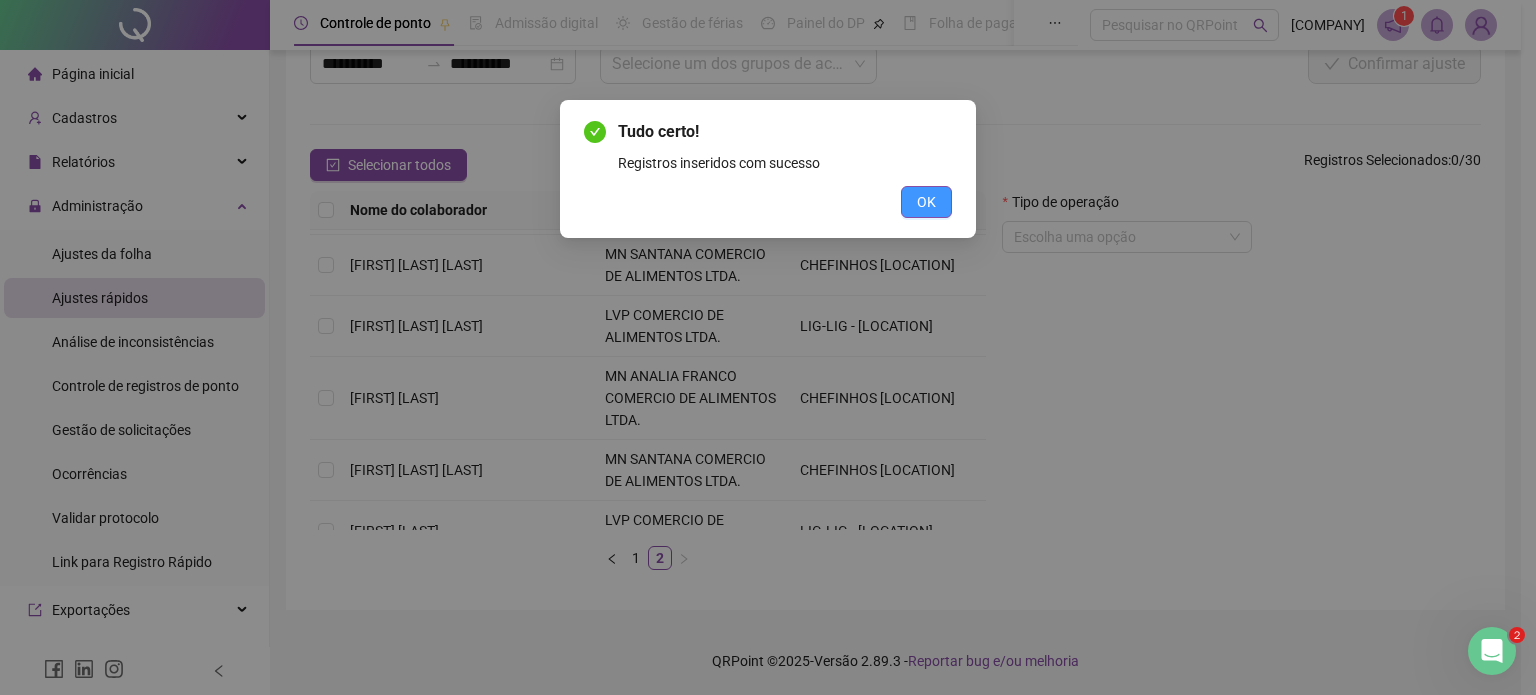 click on "OK" at bounding box center (926, 202) 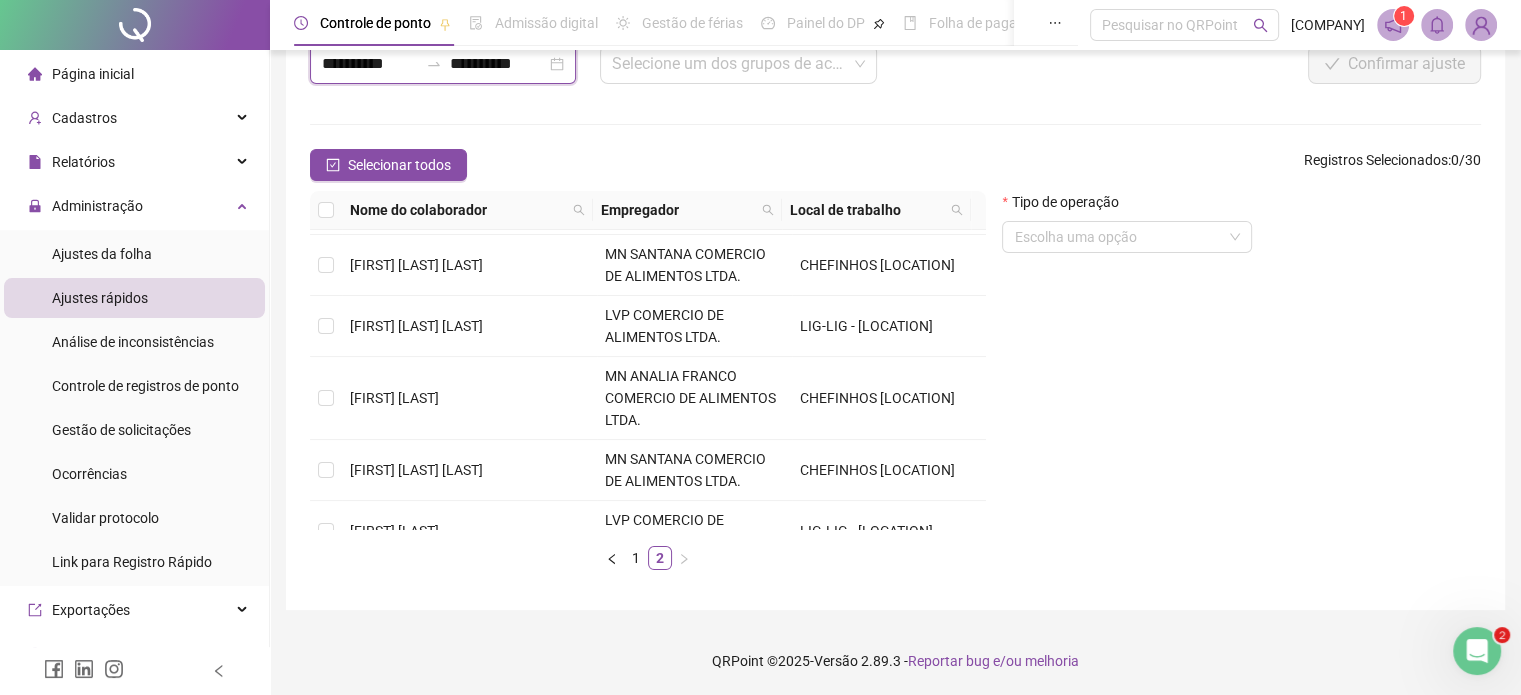 click on "**********" at bounding box center [370, 64] 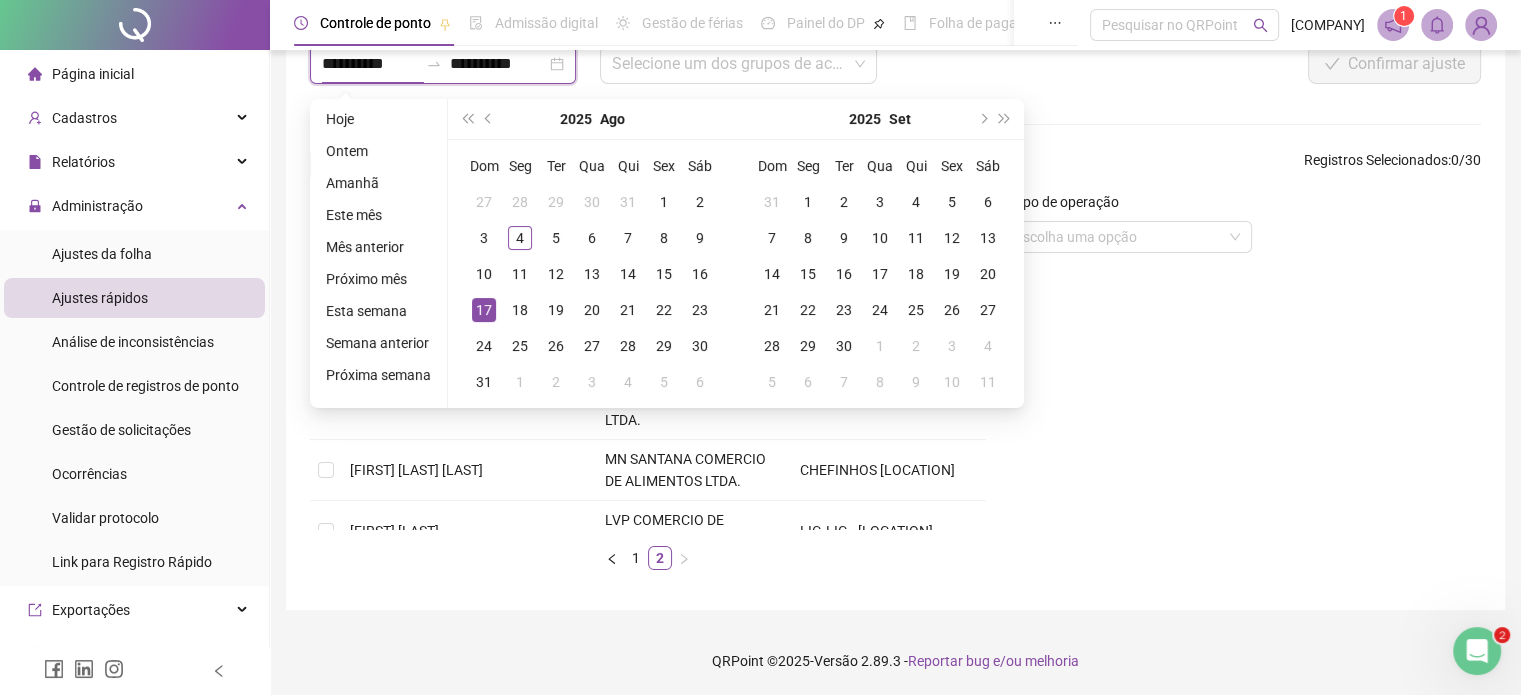 type on "**********" 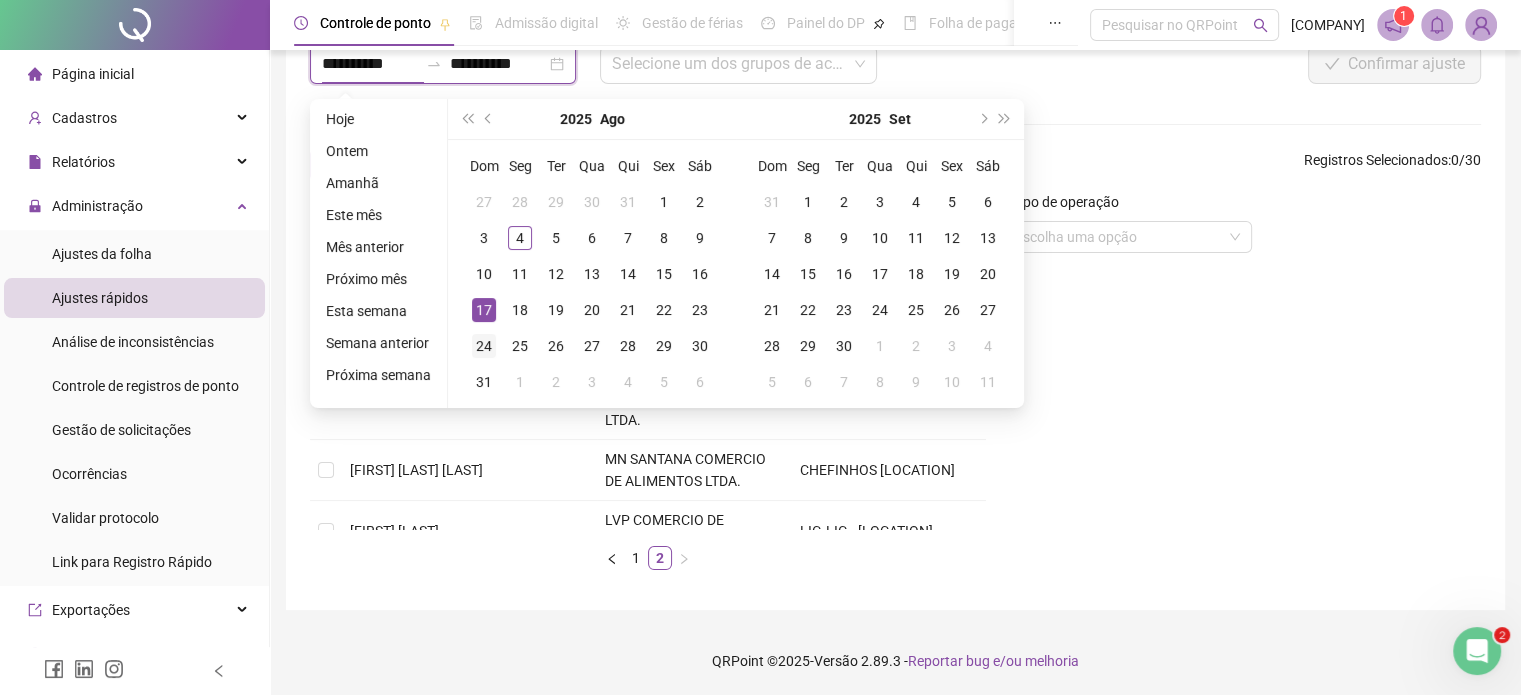 type on "**********" 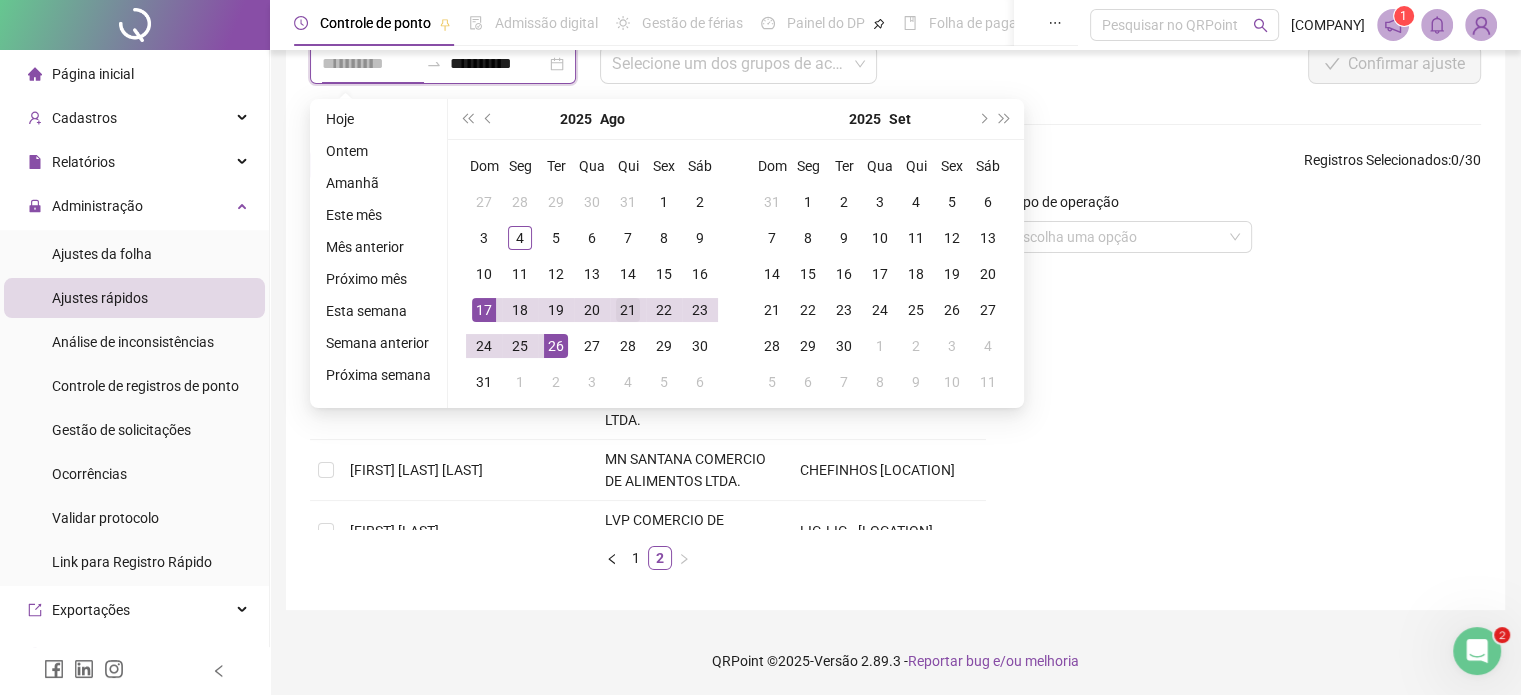 type on "**********" 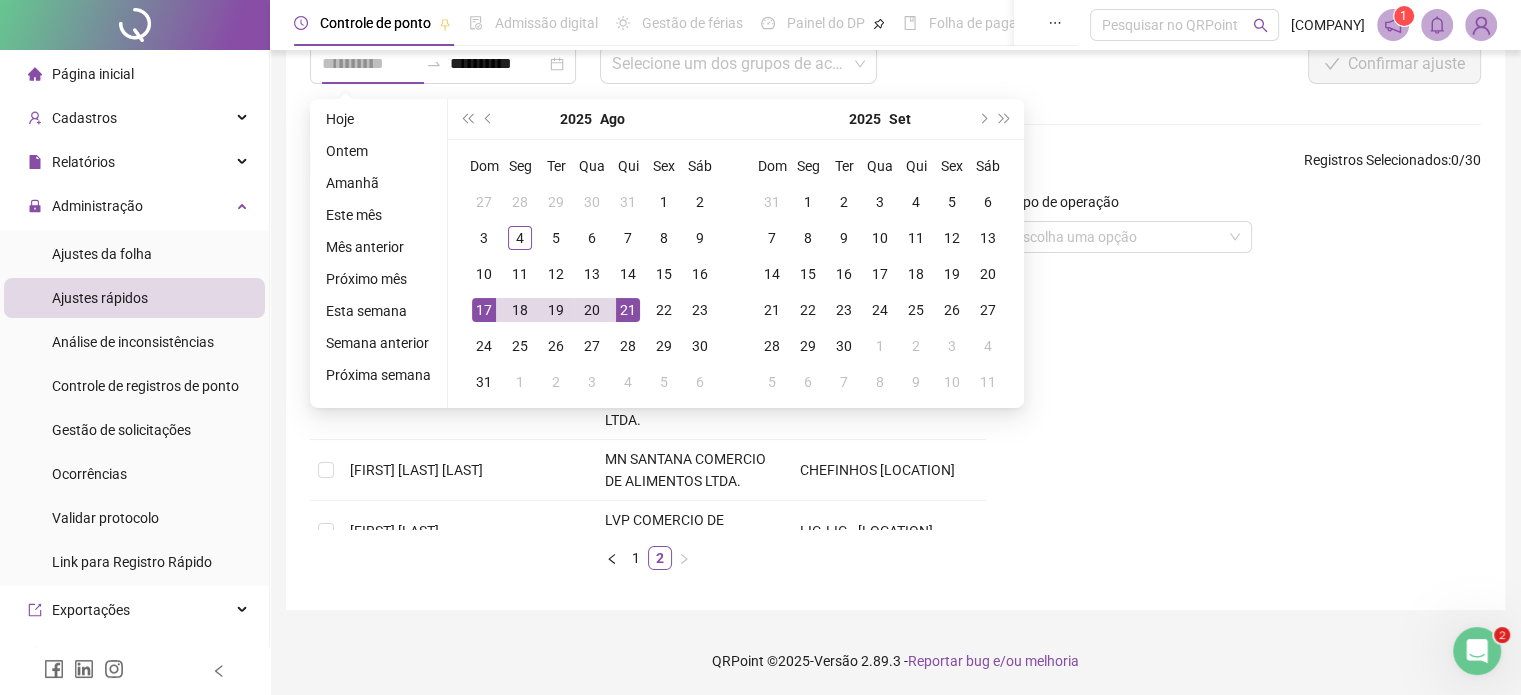 click on "21" at bounding box center [628, 310] 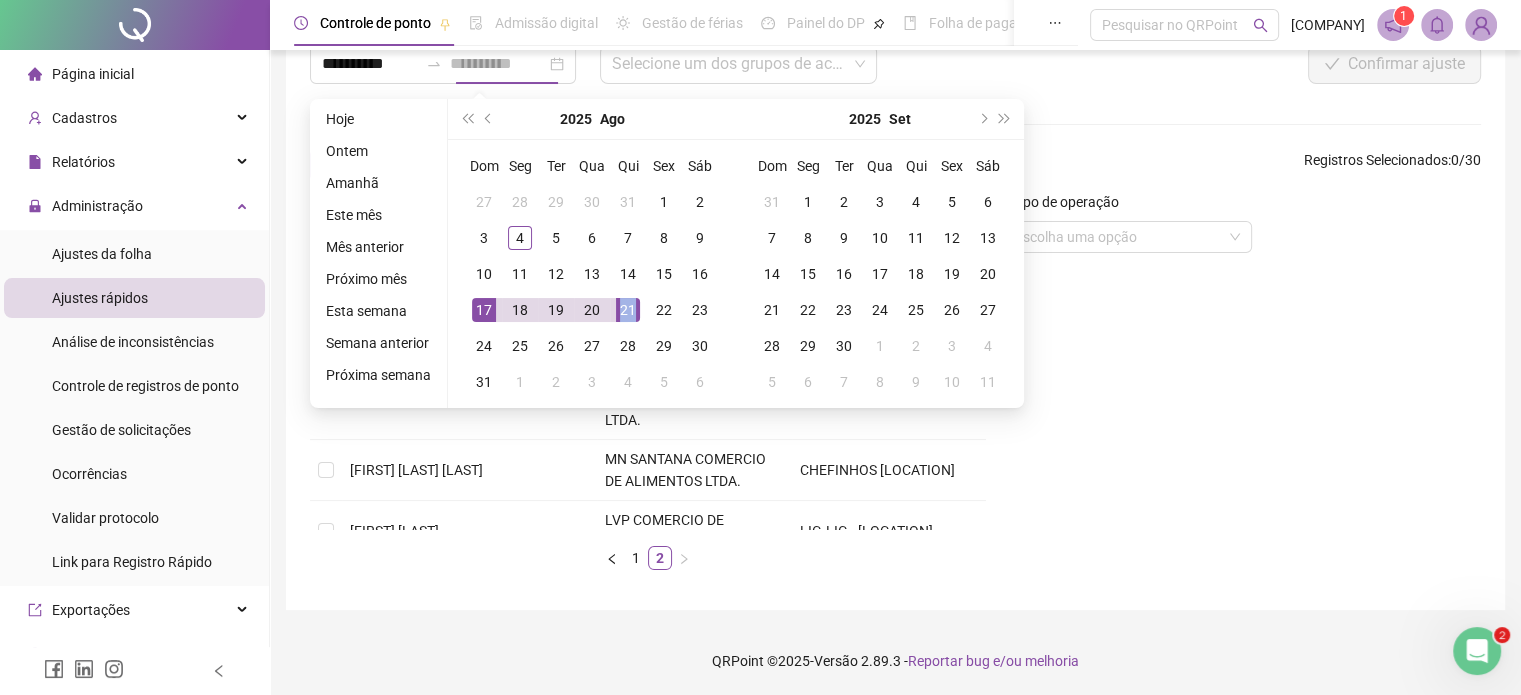 click on "21" at bounding box center (628, 310) 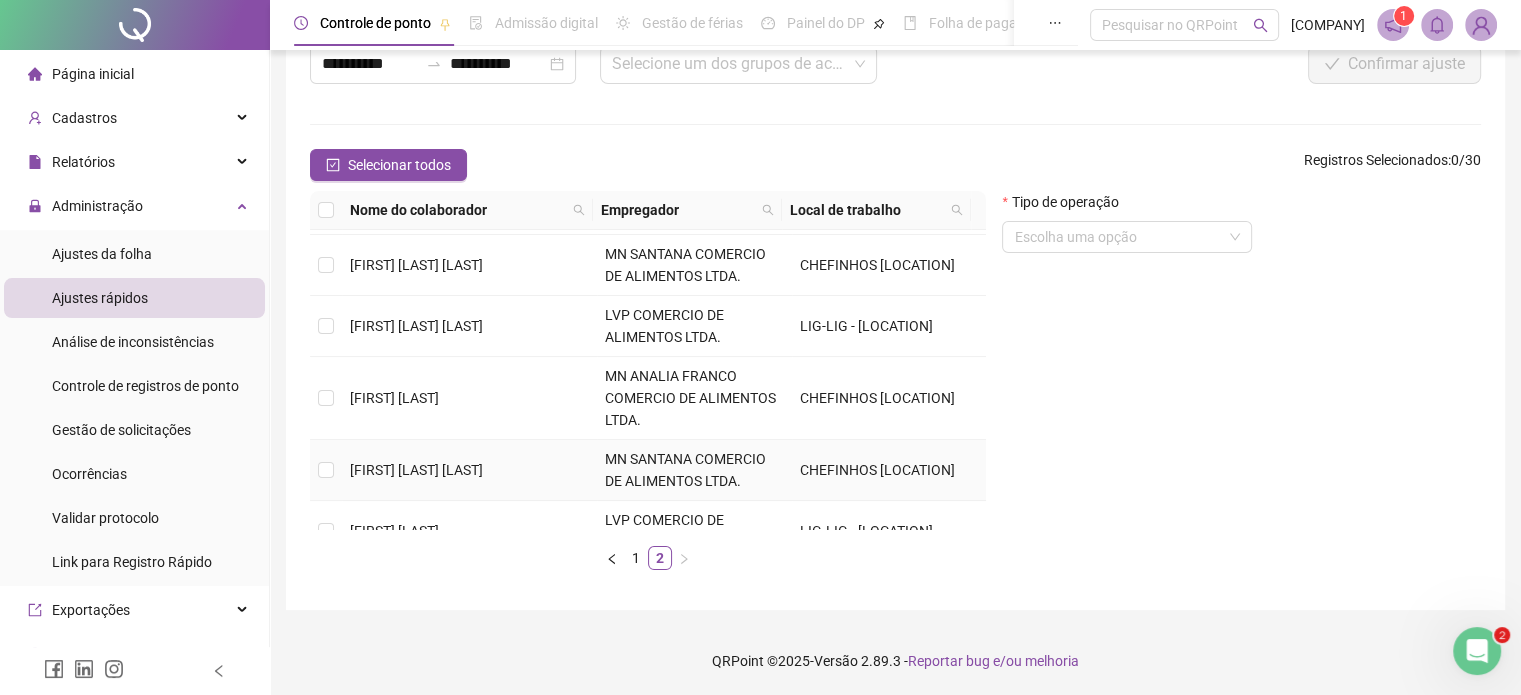 click on "[FIRST] [LAST] [LAST]" at bounding box center (469, 470) 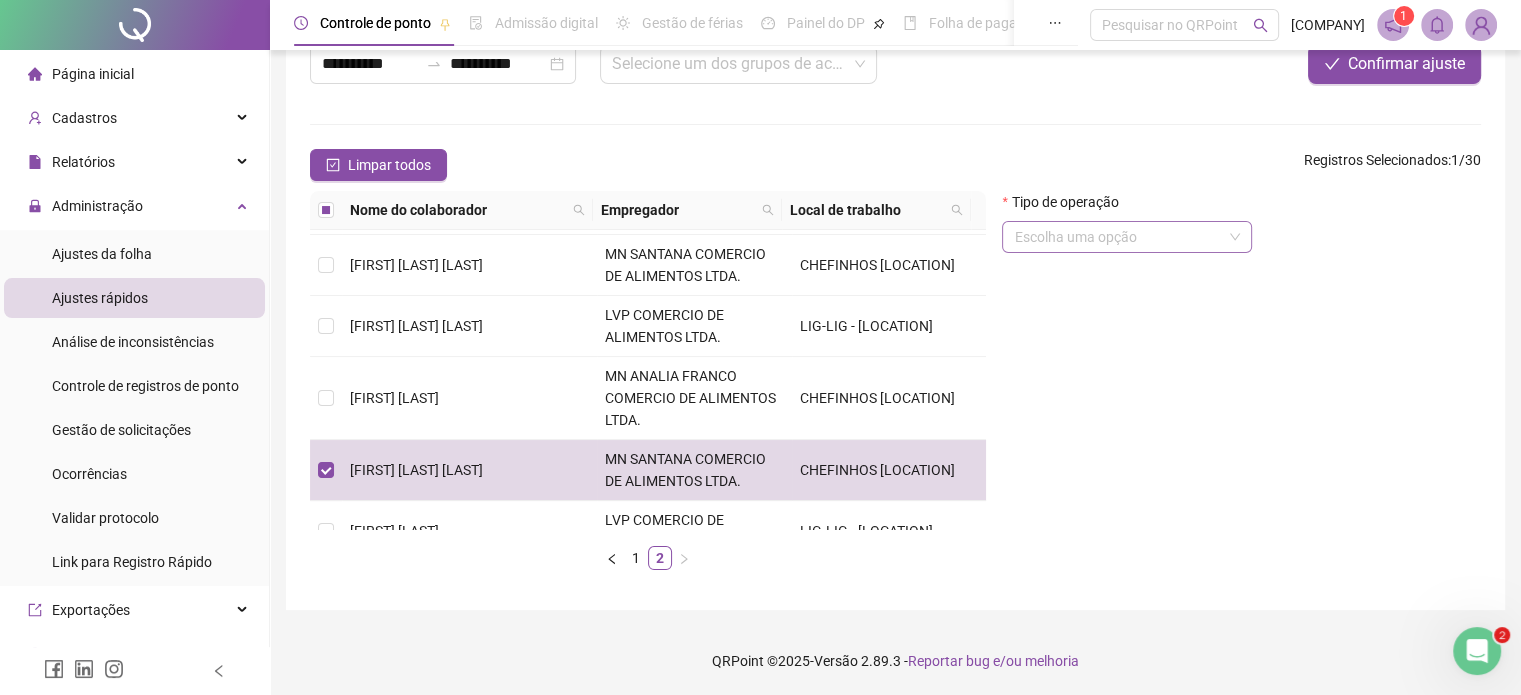 click at bounding box center [1118, 237] 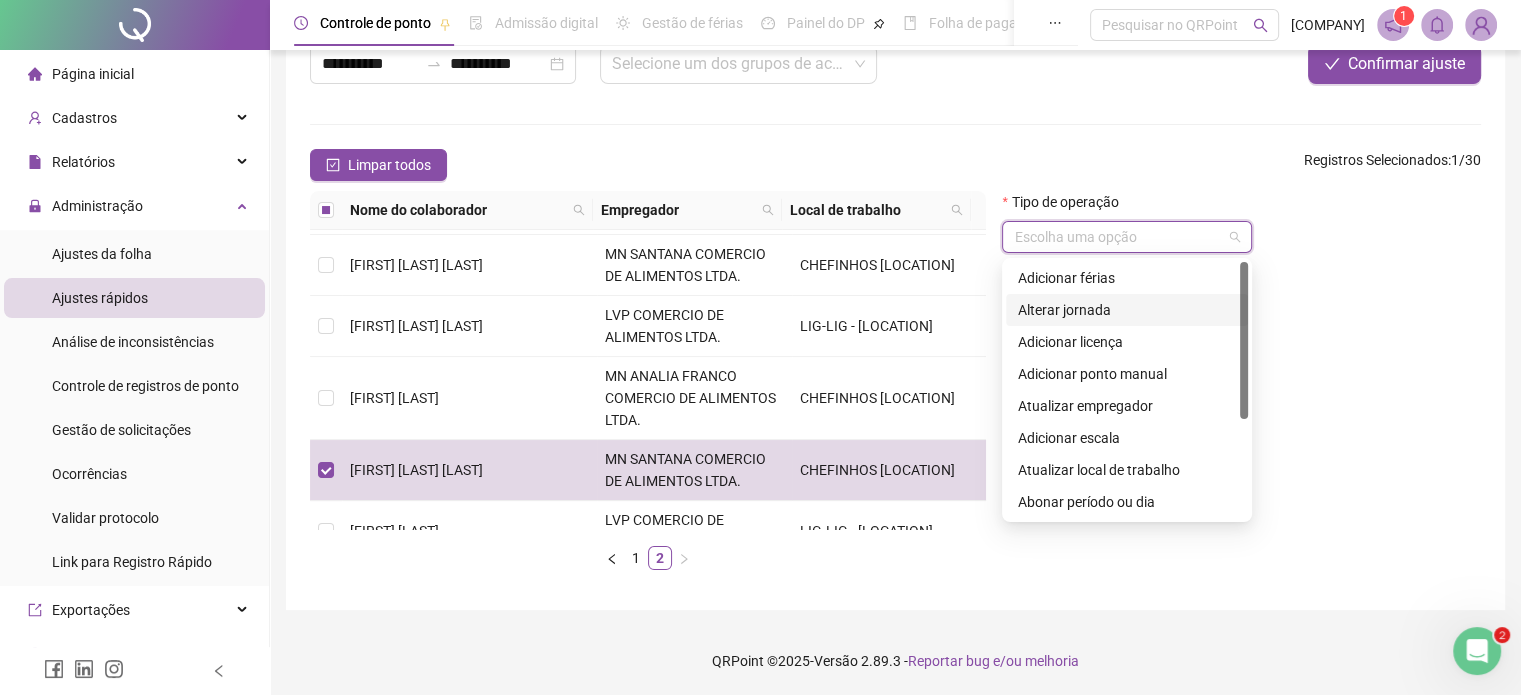 click on "Alterar jornada" at bounding box center (1127, 310) 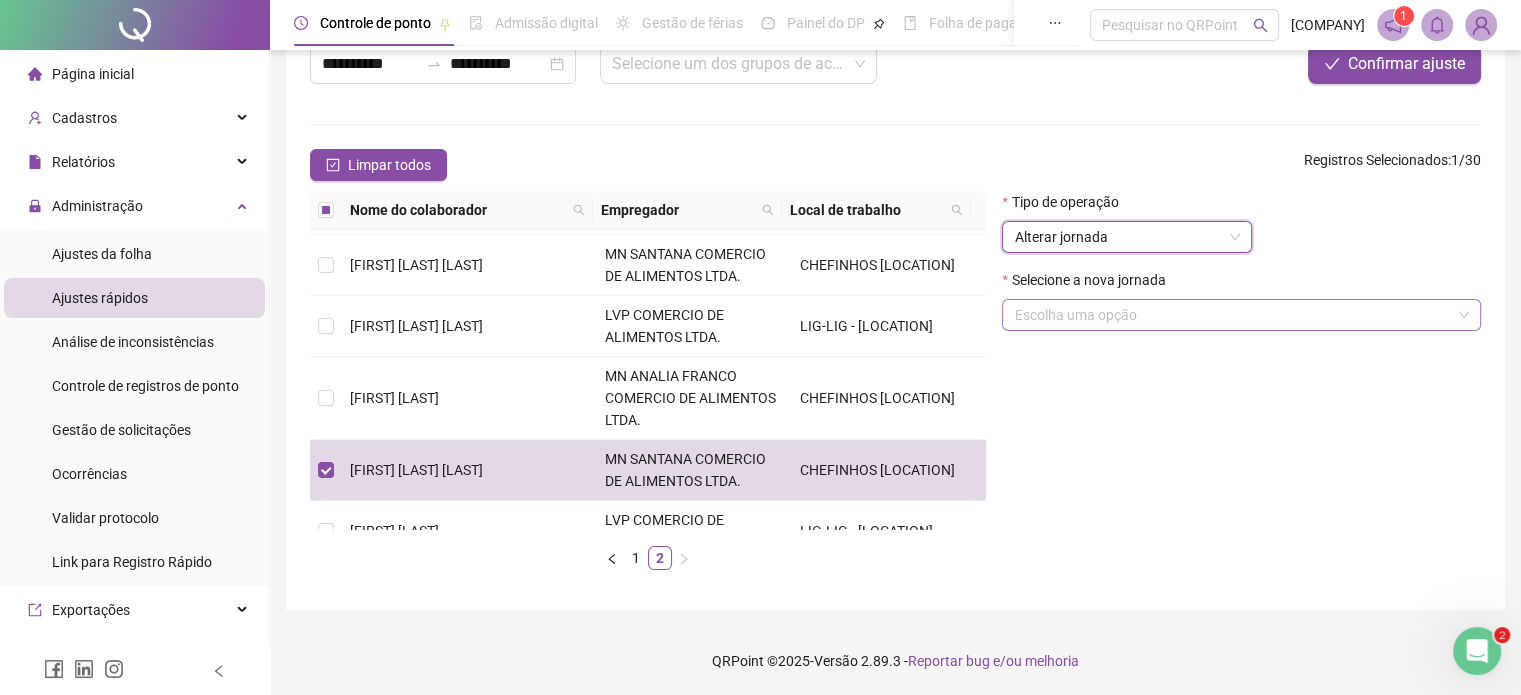 drag, startPoint x: 1123, startPoint y: 292, endPoint x: 1123, endPoint y: 315, distance: 23 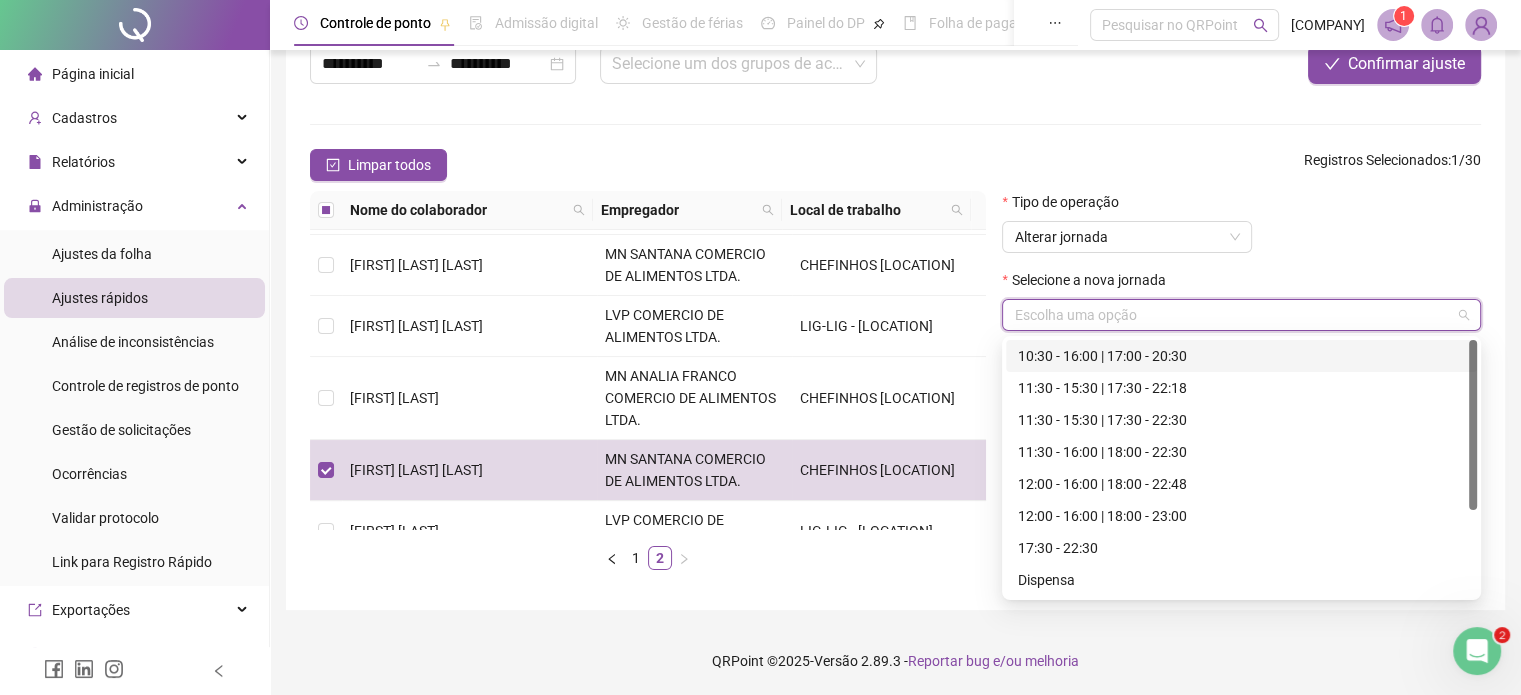 click at bounding box center [1232, 315] 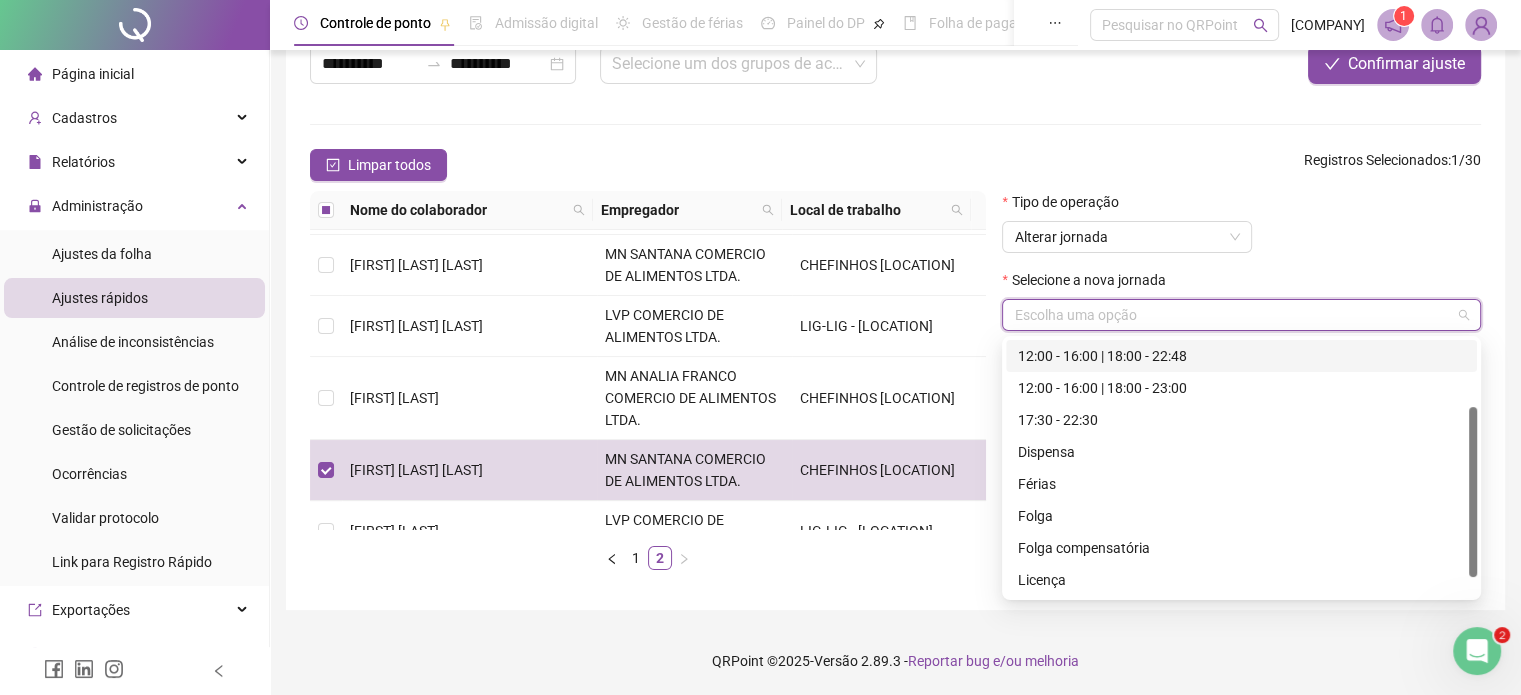 scroll, scrollTop: 128, scrollLeft: 0, axis: vertical 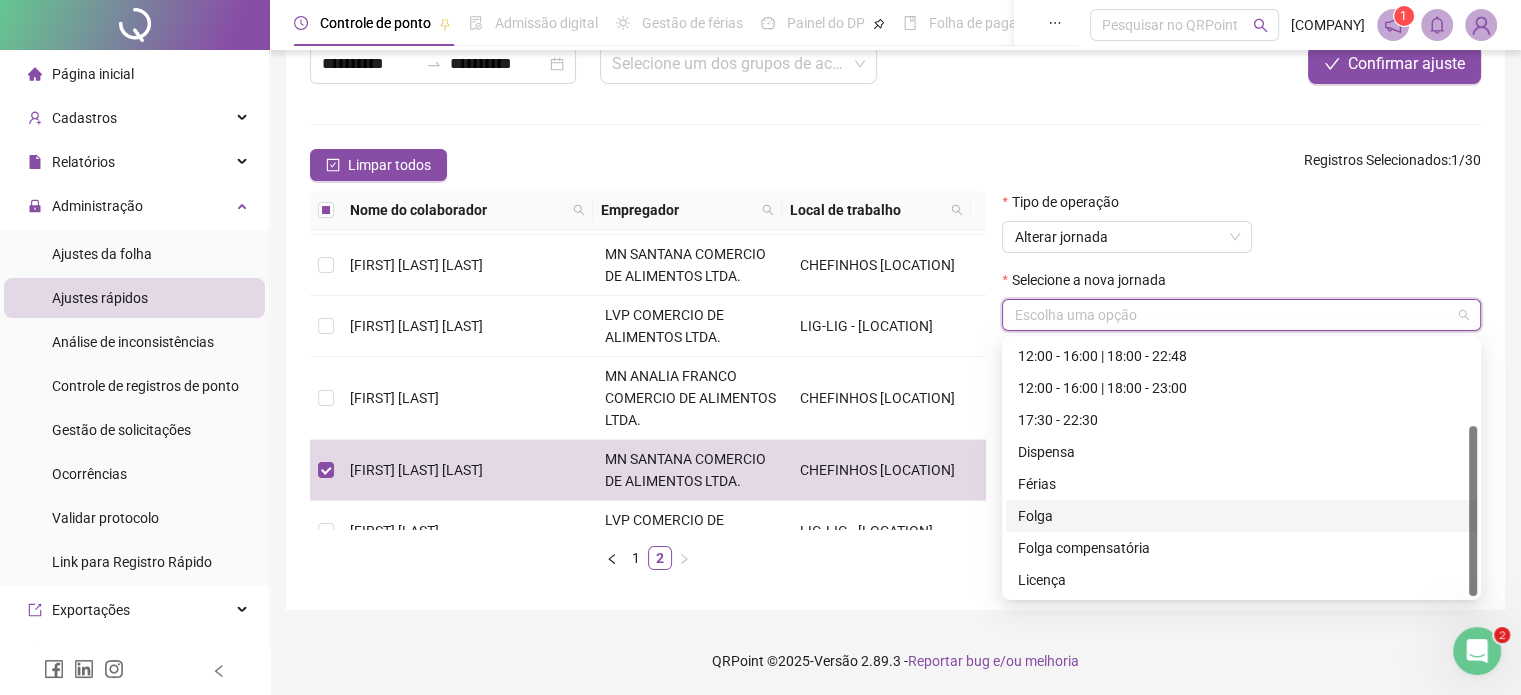 click on "Folga" at bounding box center (1241, 516) 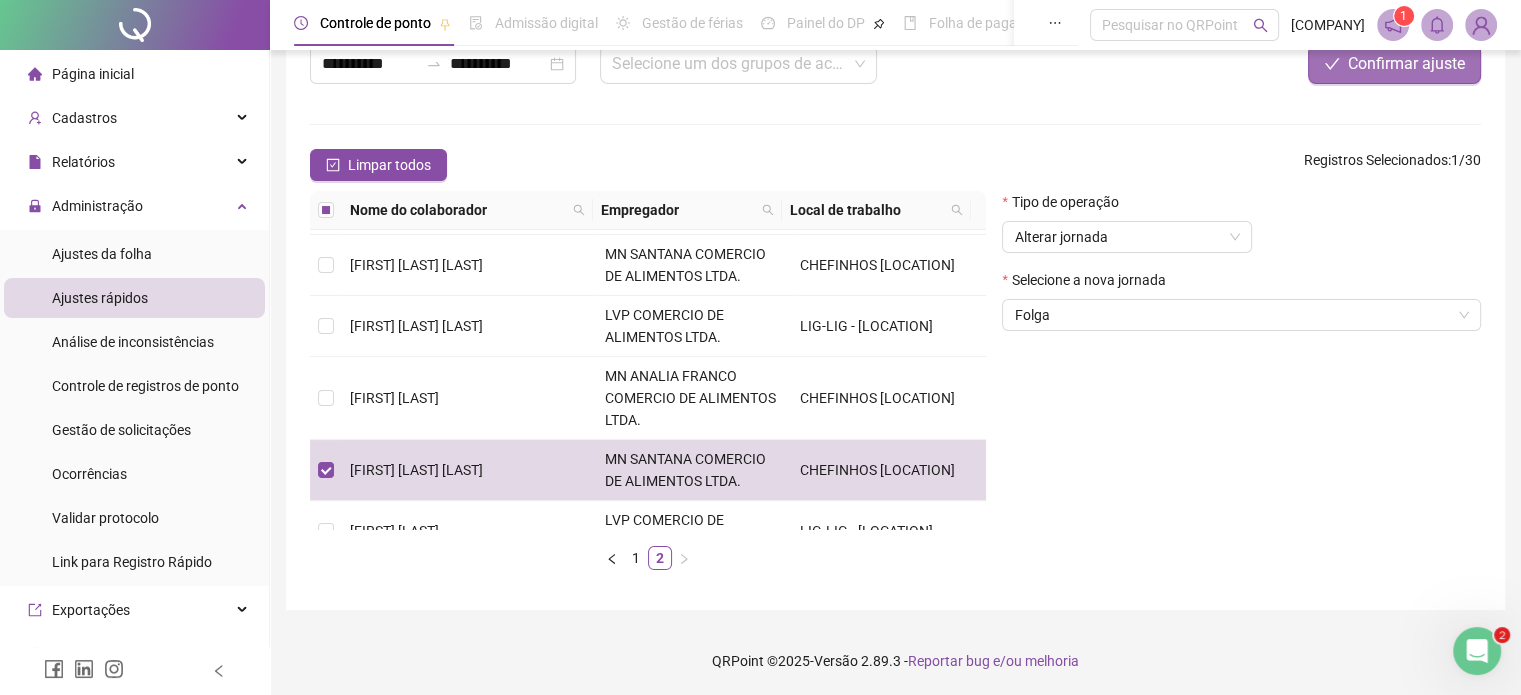 click on "Confirmar ajuste" at bounding box center [1406, 64] 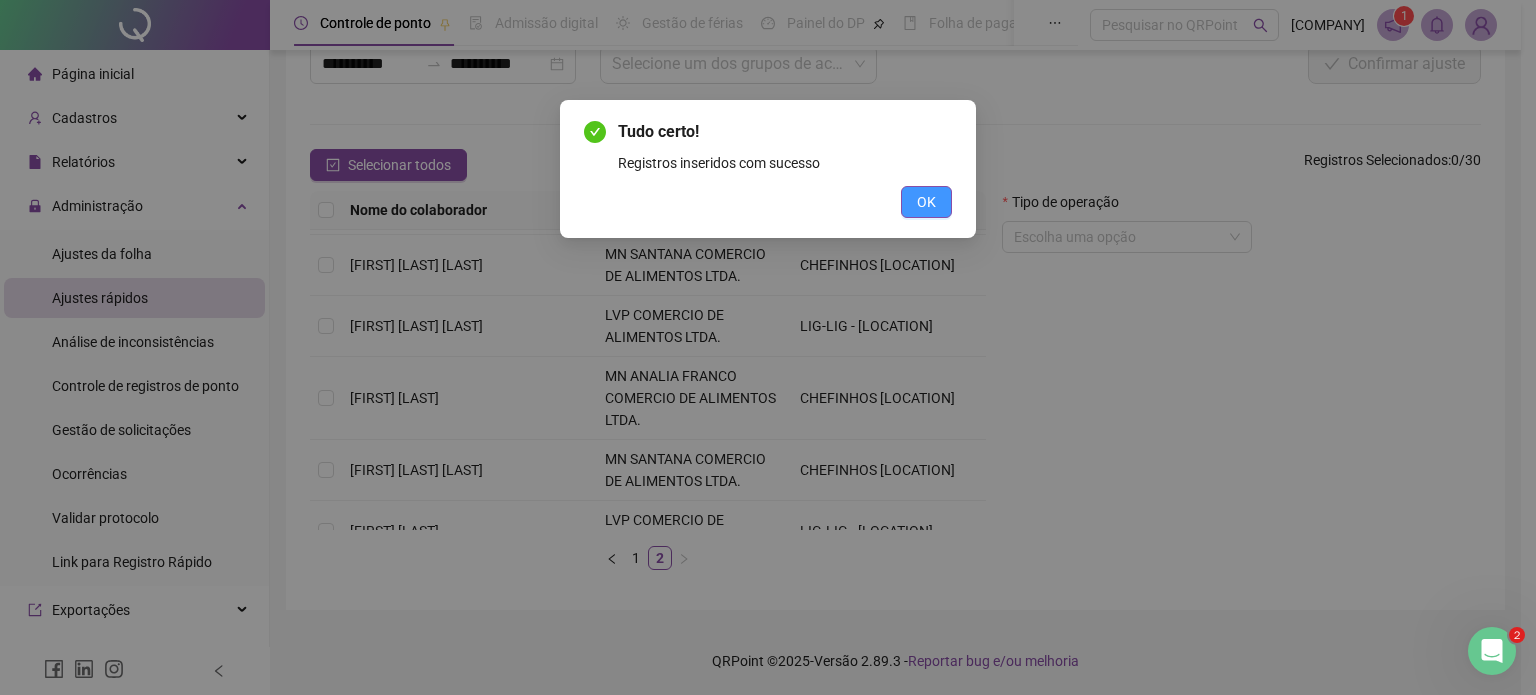click on "OK" at bounding box center [926, 202] 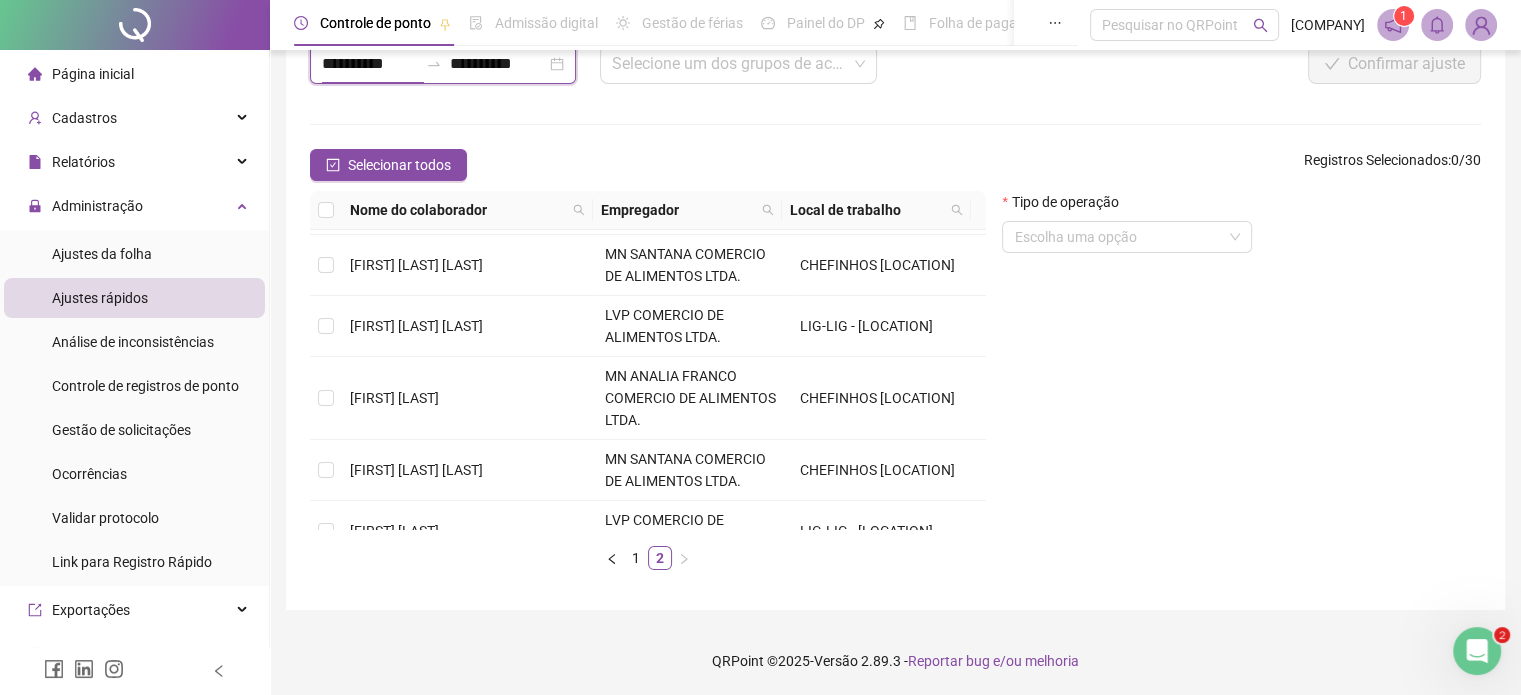 click on "**********" at bounding box center (370, 64) 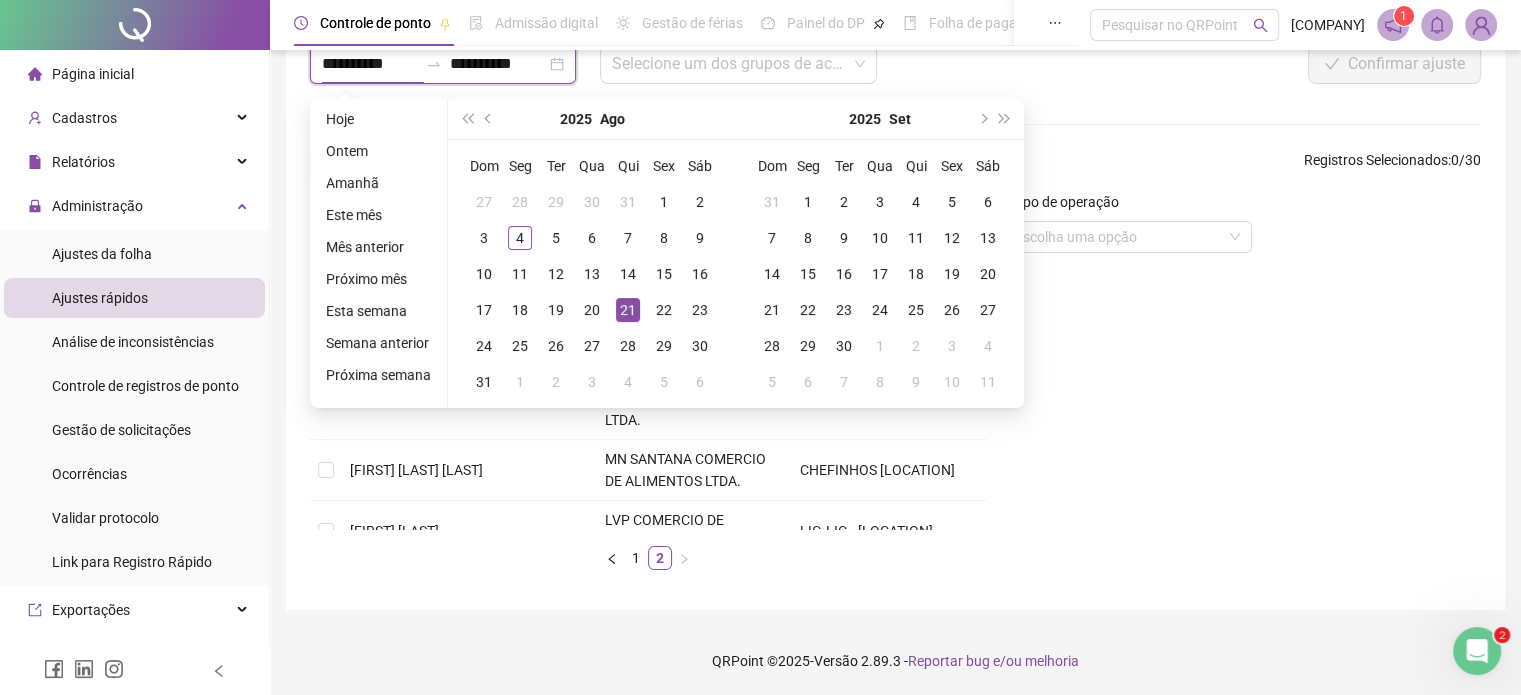 type on "**********" 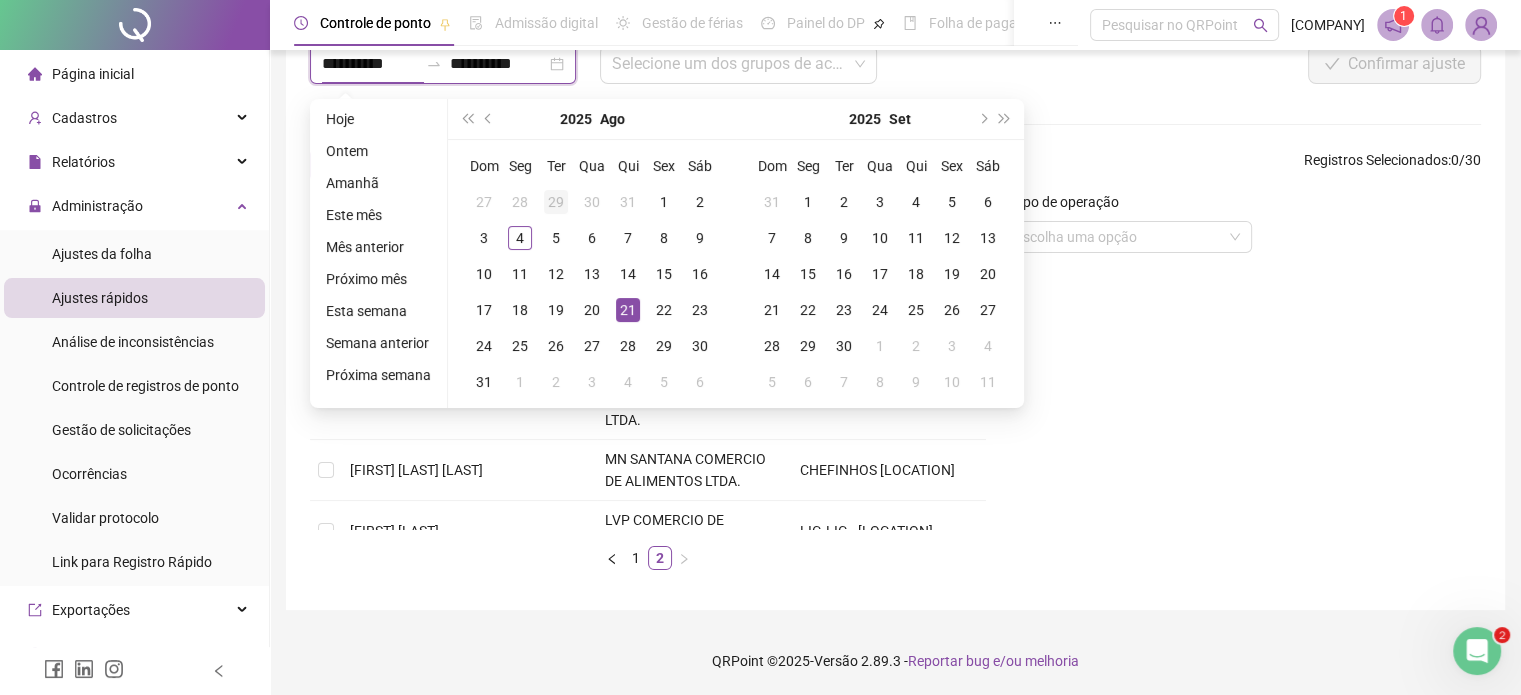 type on "**********" 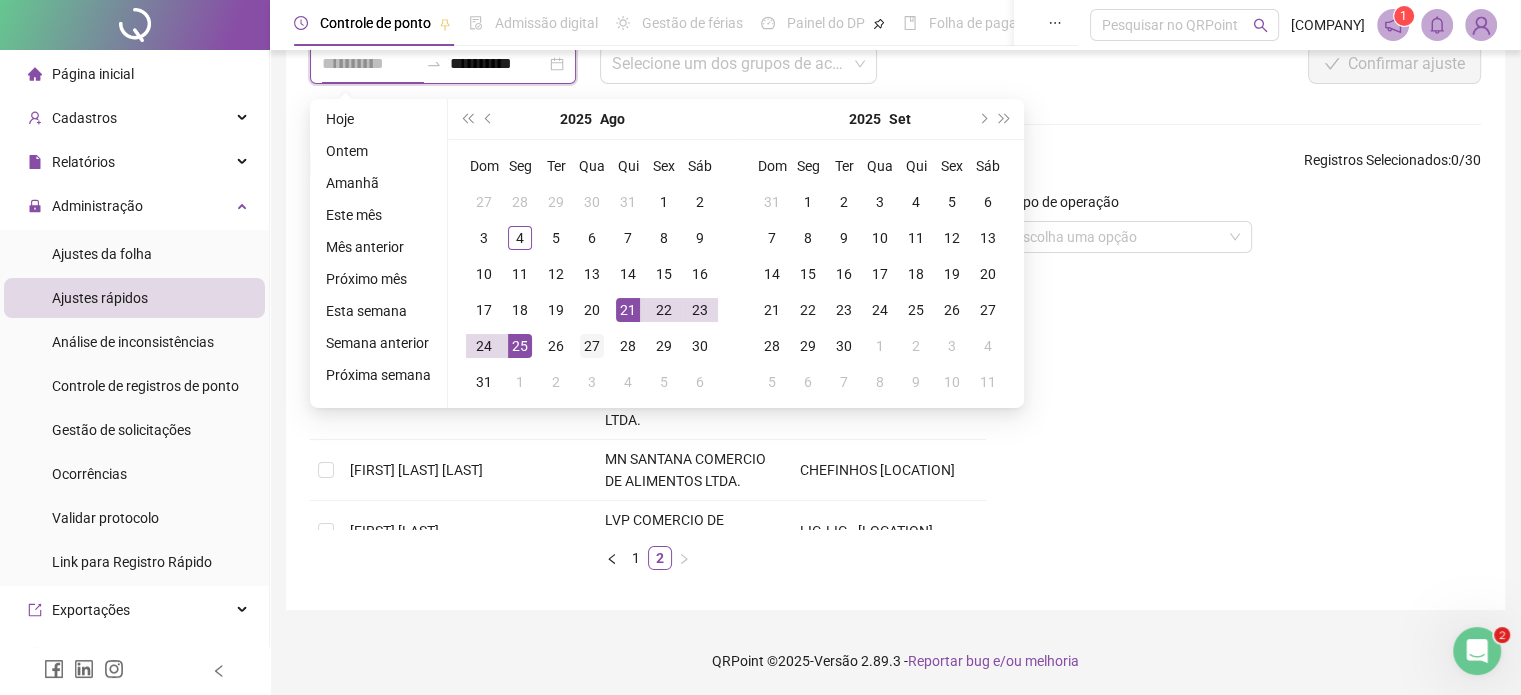 type on "**********" 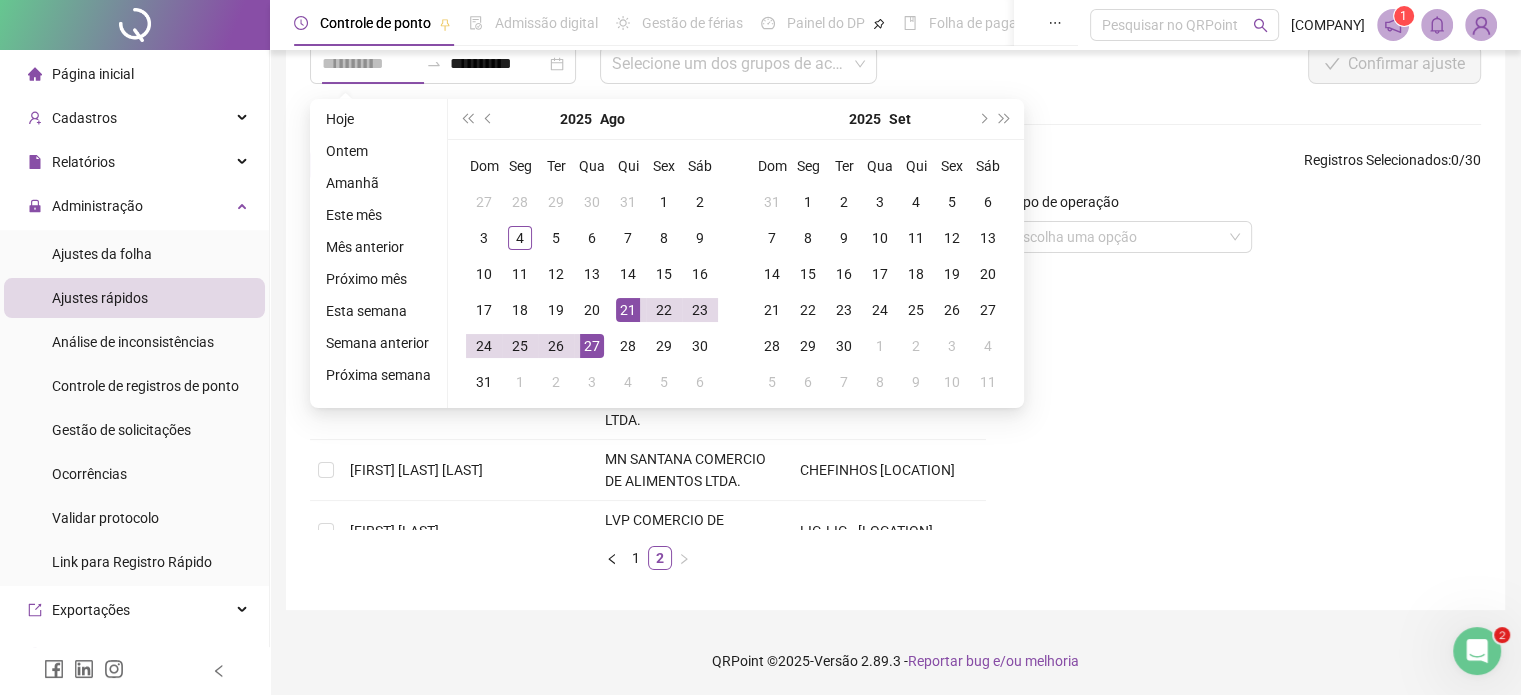 click on "27" at bounding box center [592, 346] 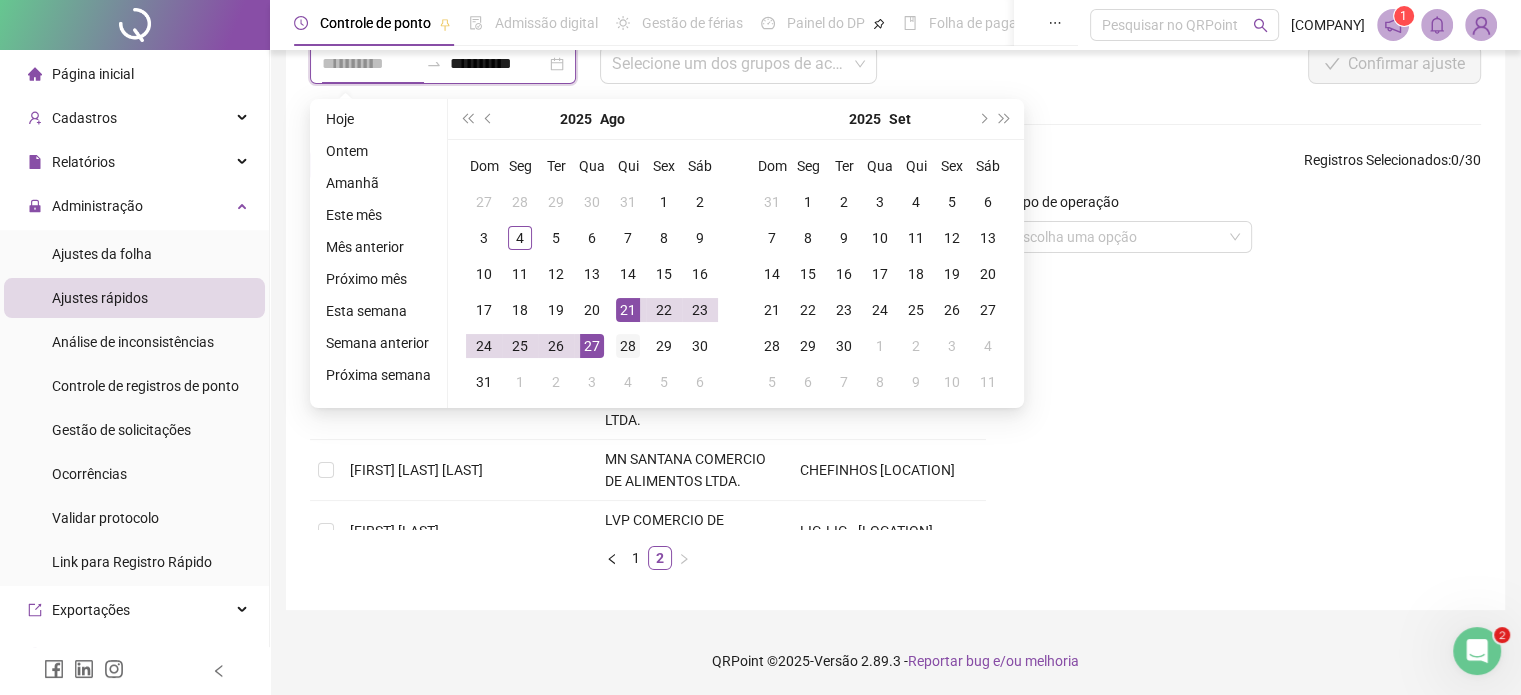type on "**********" 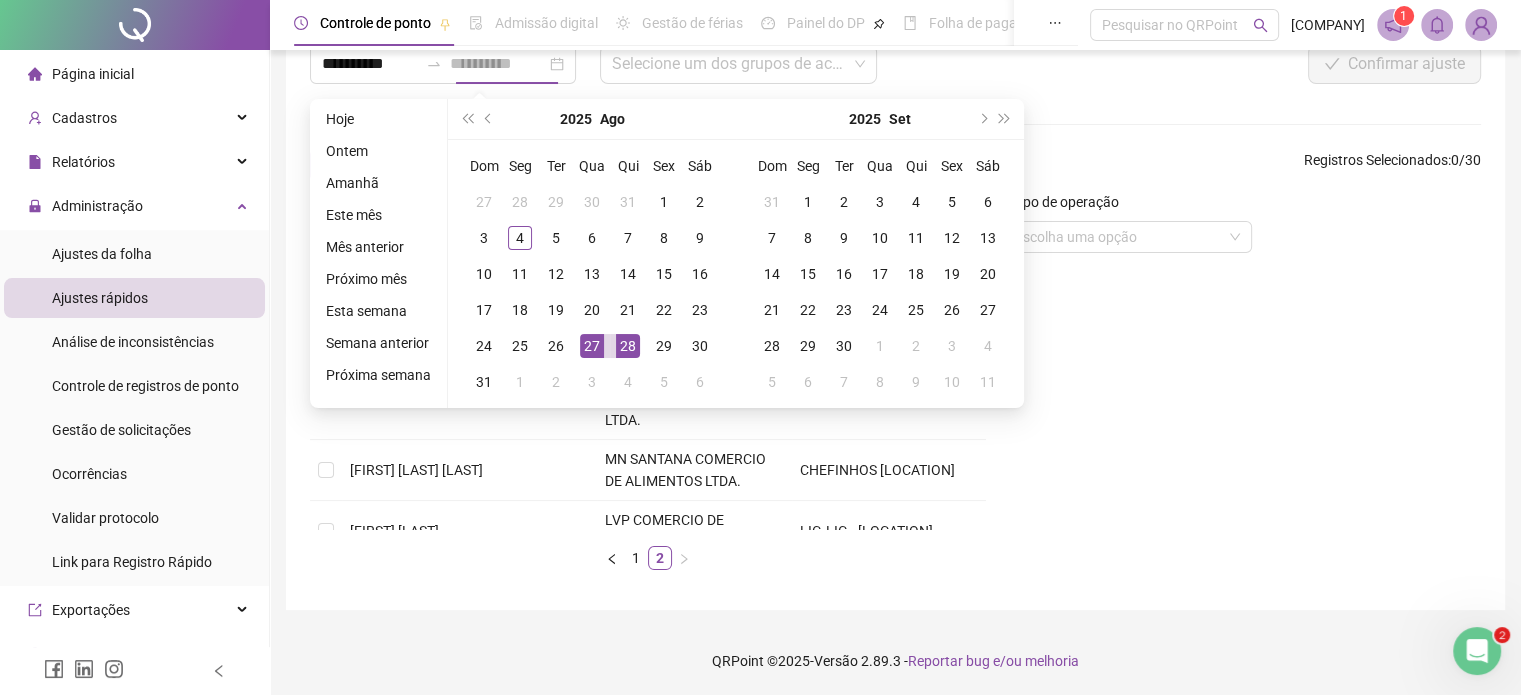 click on "28" at bounding box center [628, 346] 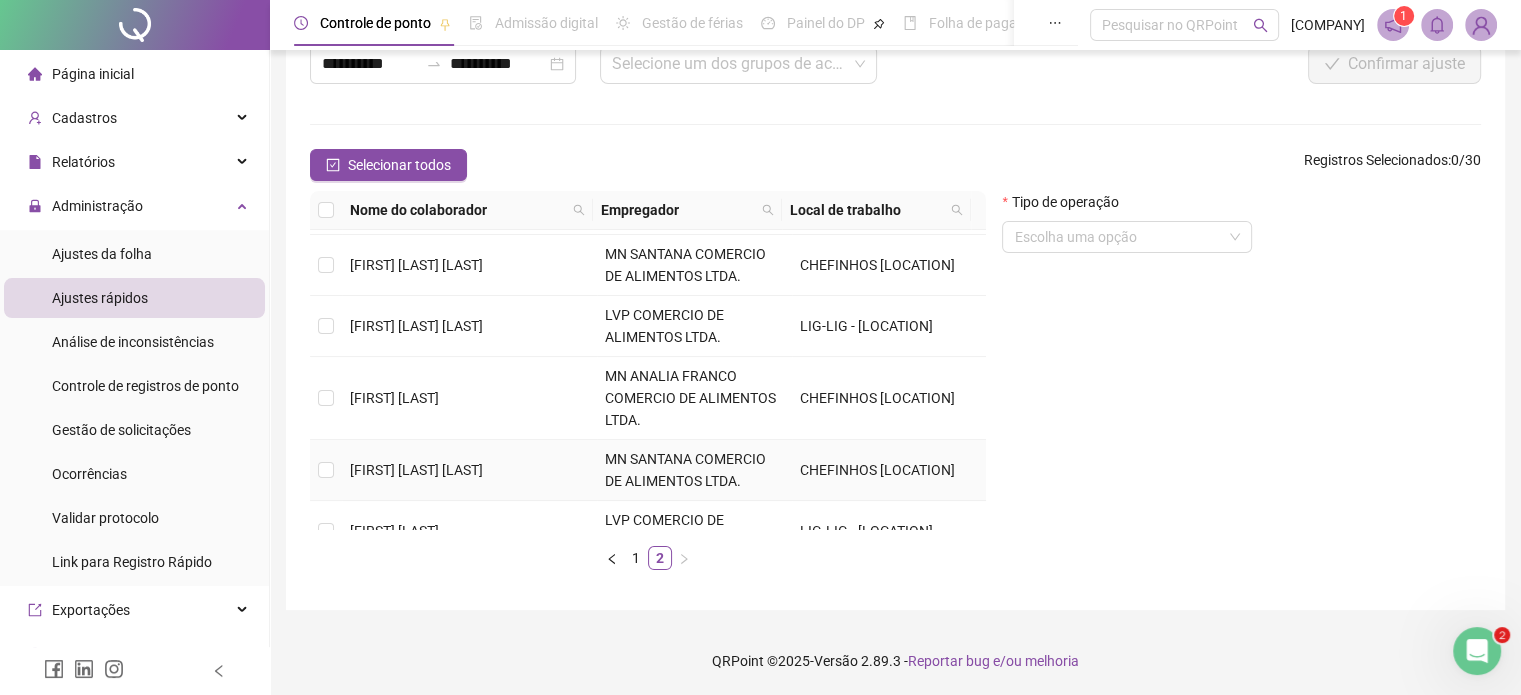 click on "[FIRST] [LAST] [LAST]" at bounding box center (416, 470) 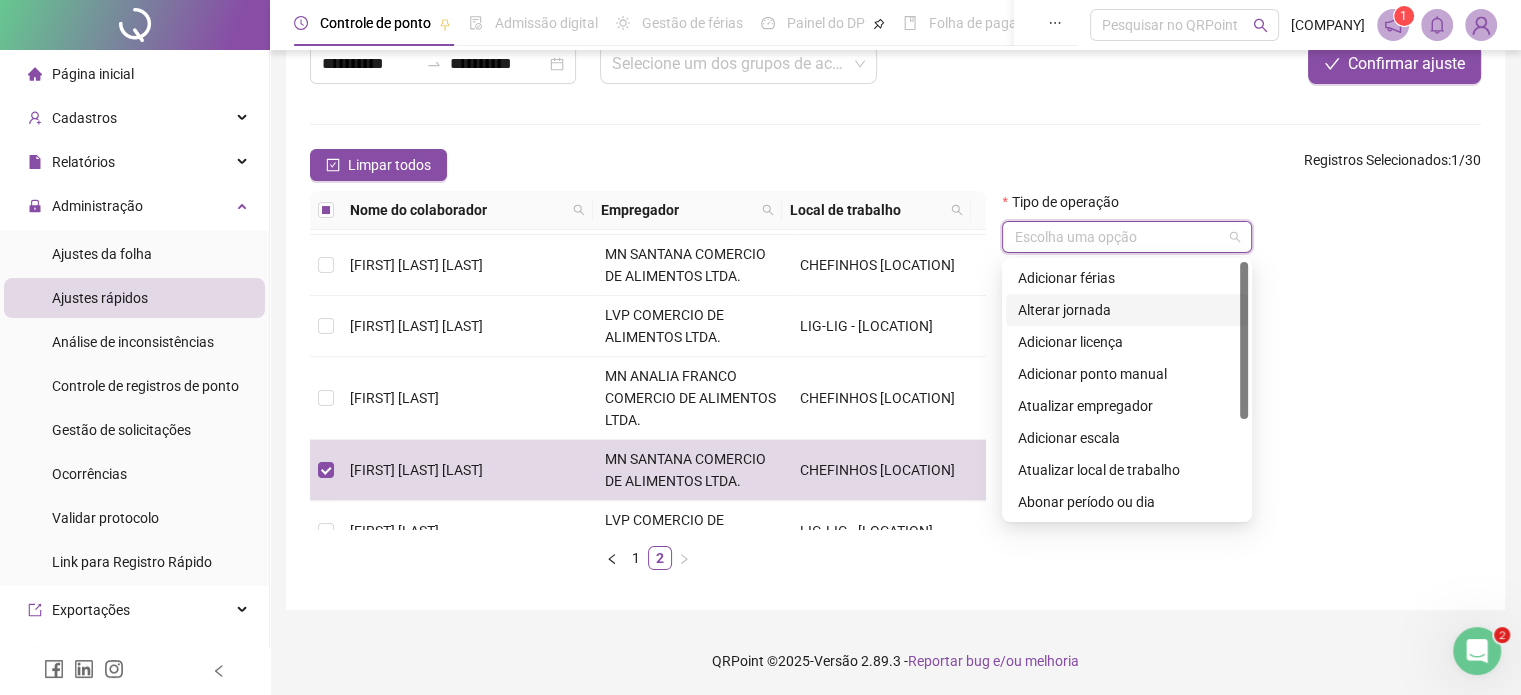 click at bounding box center [1118, 237] 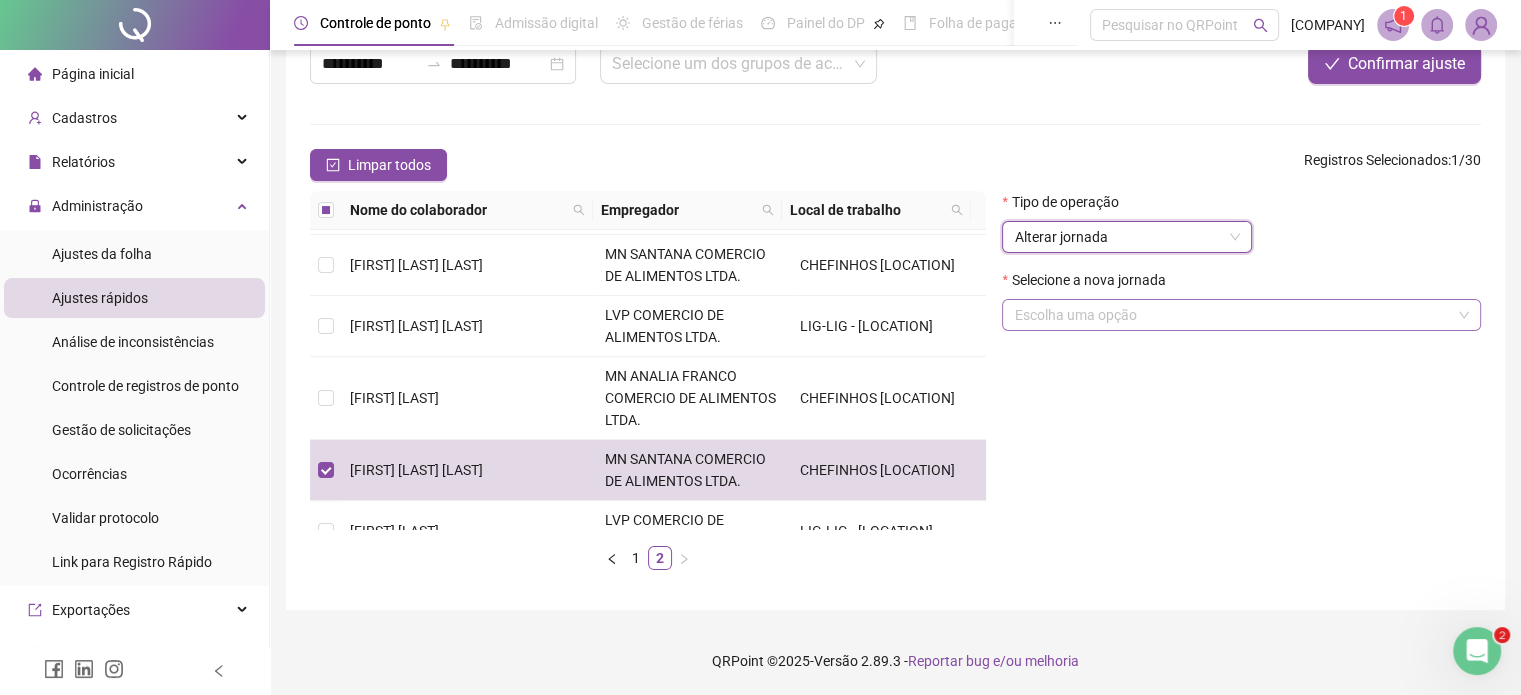 click at bounding box center [1232, 315] 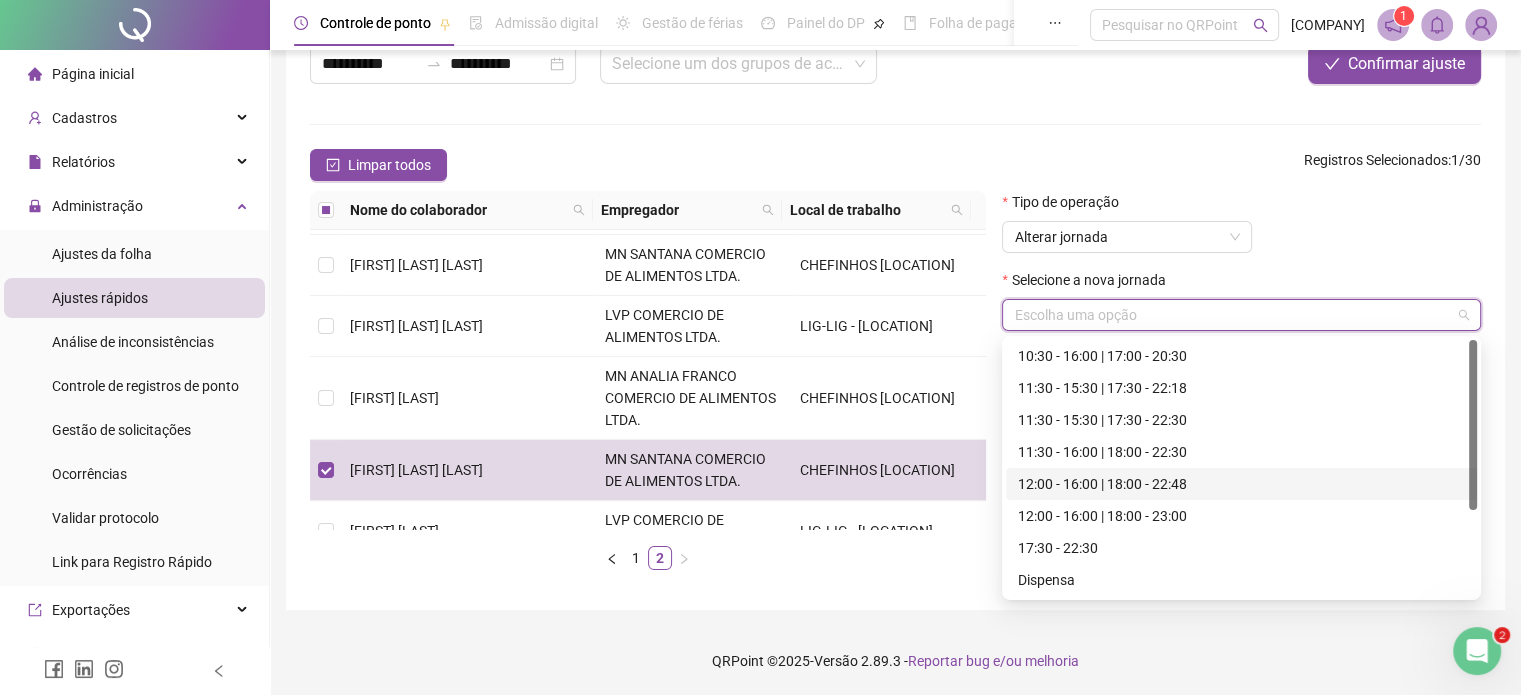 scroll, scrollTop: 128, scrollLeft: 0, axis: vertical 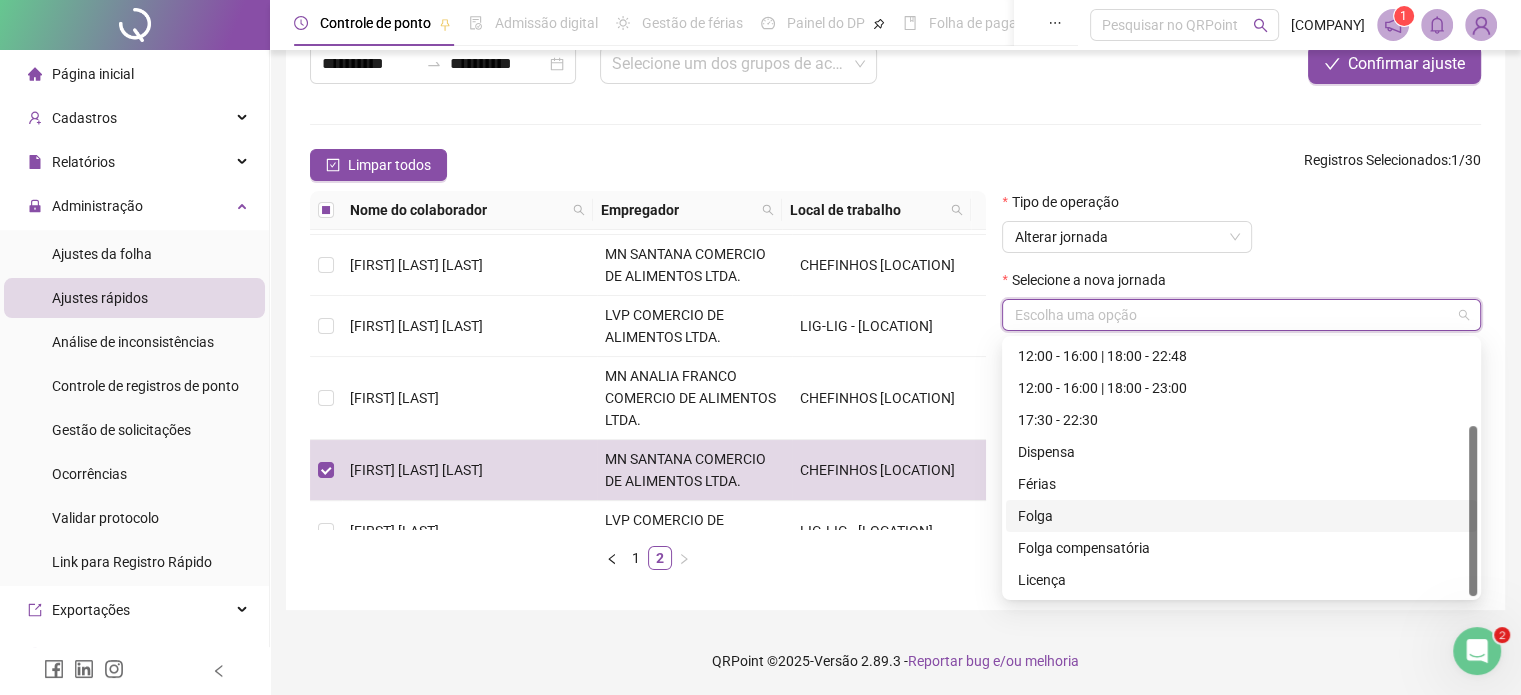 click on "Folga" at bounding box center [1241, 516] 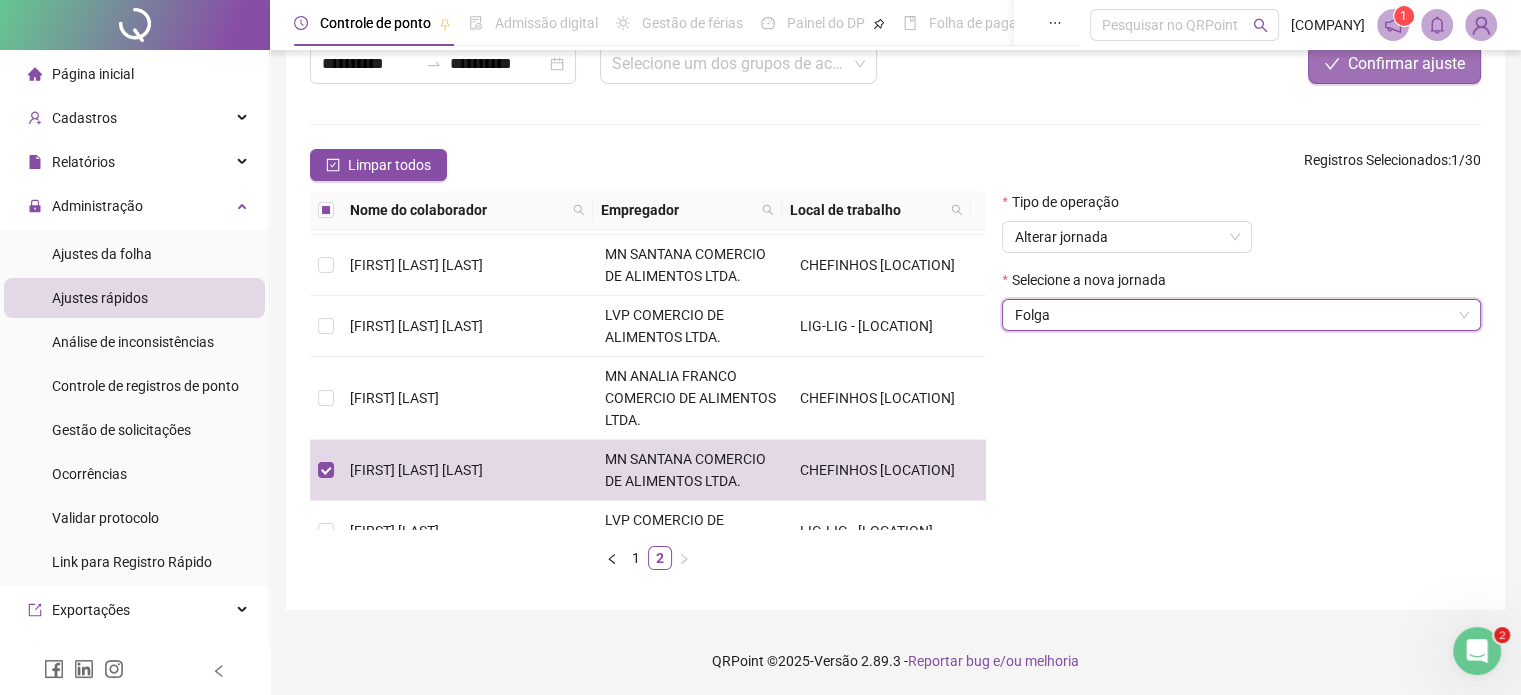 click on "Confirmar ajuste" at bounding box center (1406, 64) 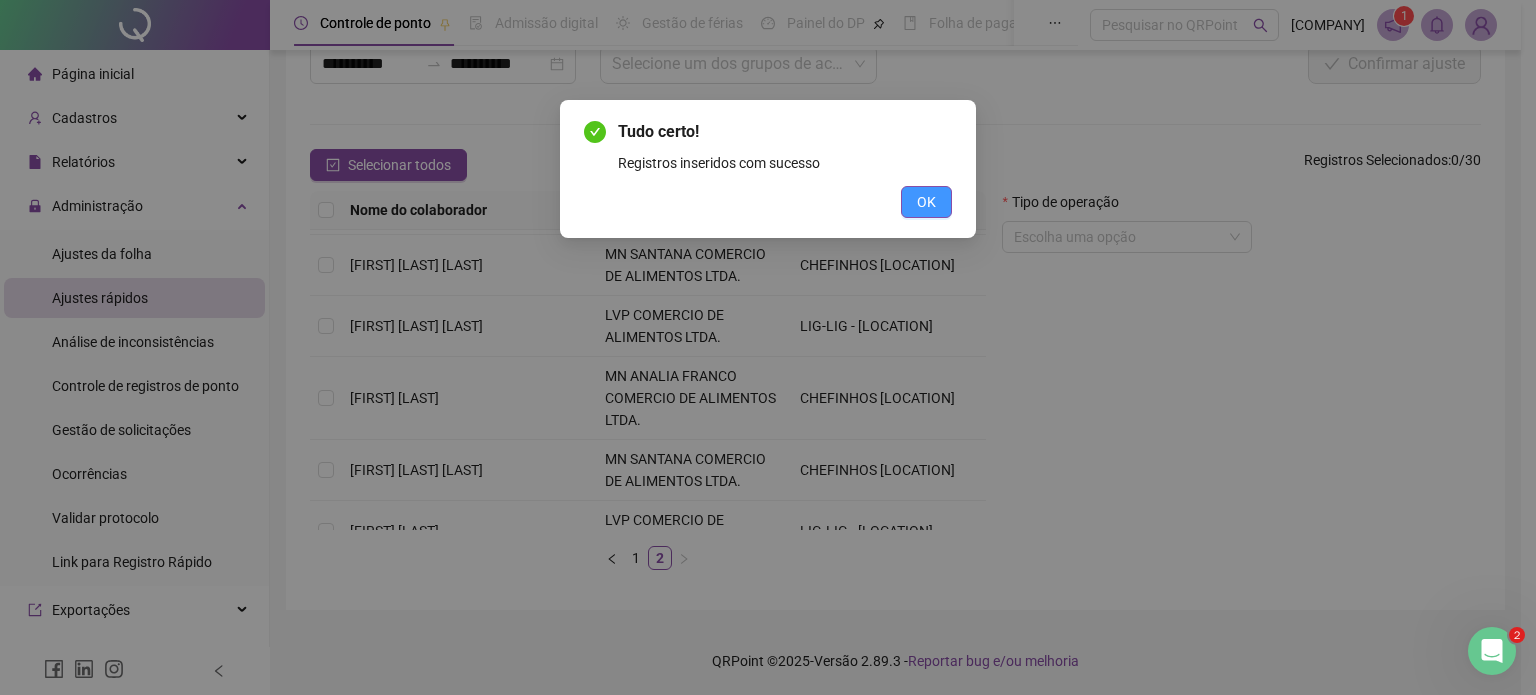click on "OK" at bounding box center [926, 202] 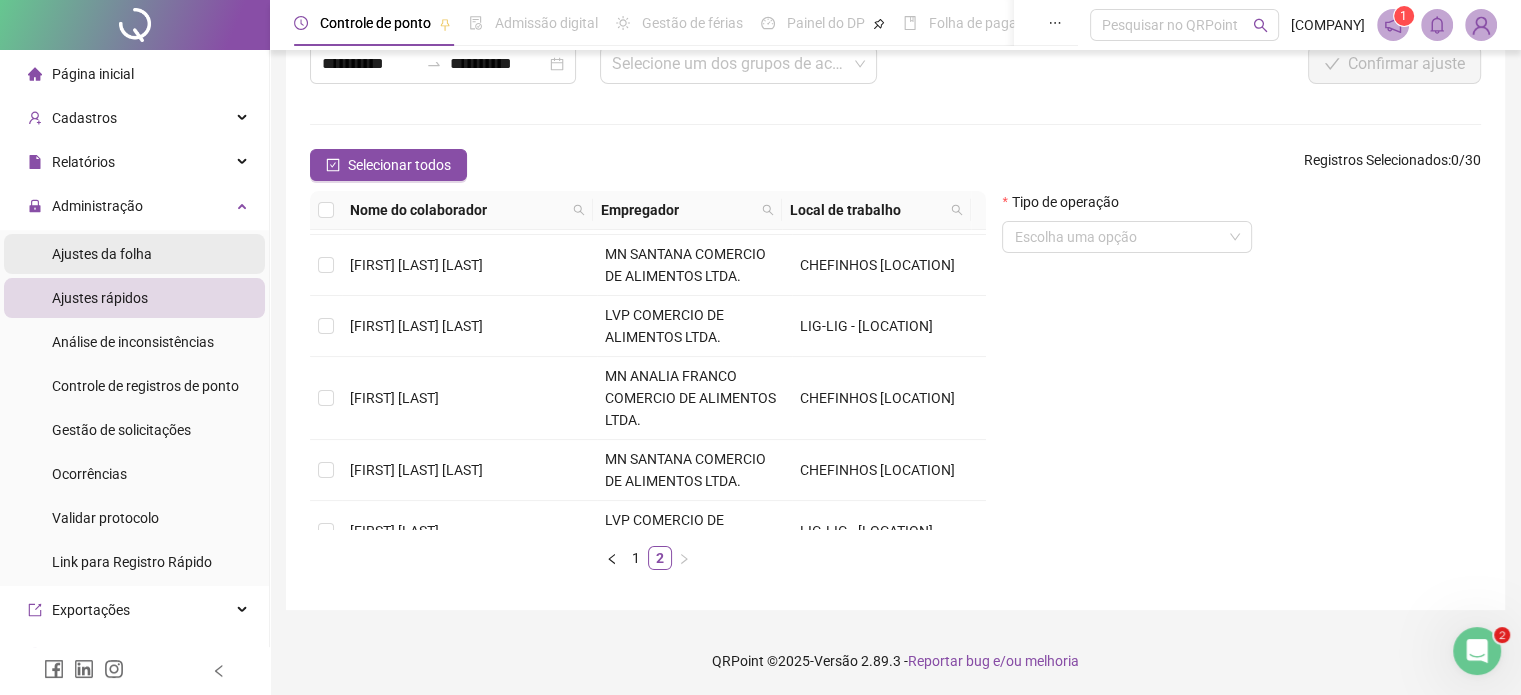 click on "Ajustes da folha" at bounding box center (102, 254) 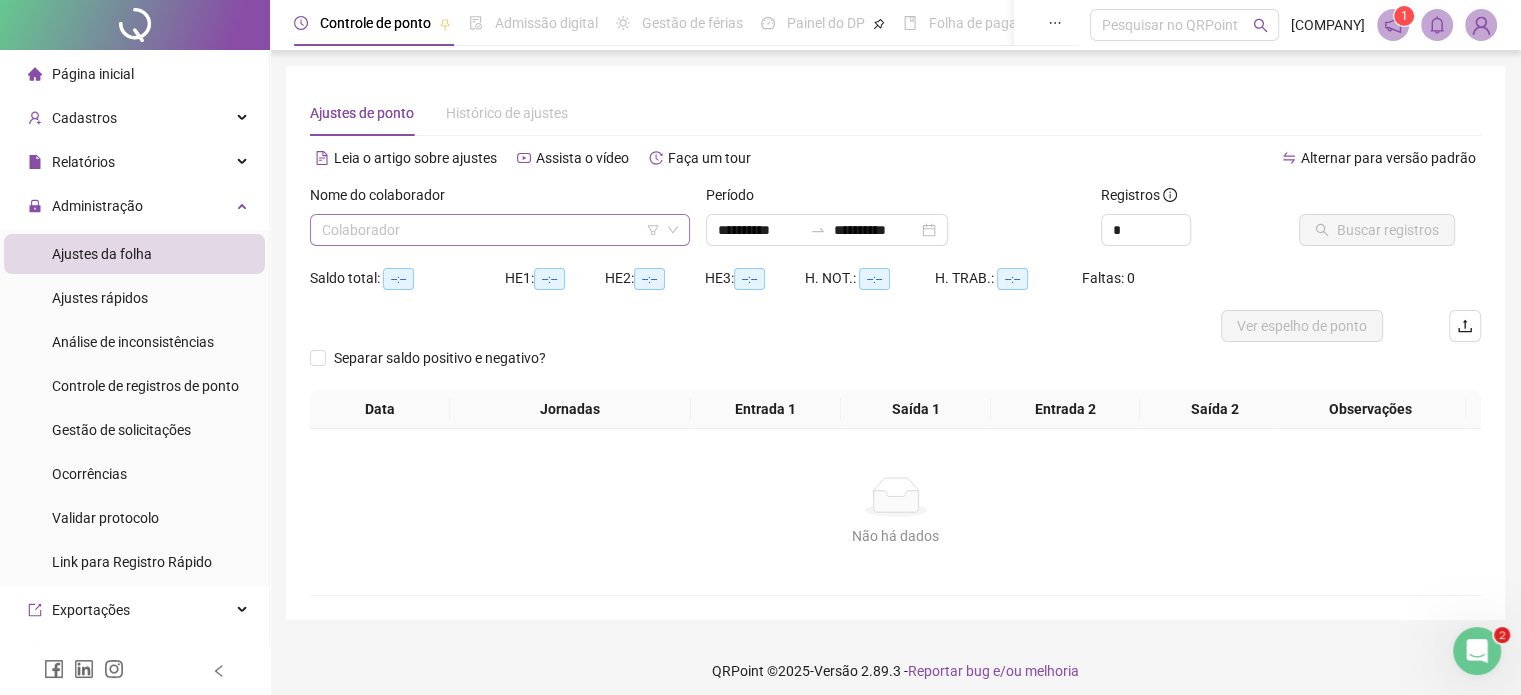 click at bounding box center (491, 230) 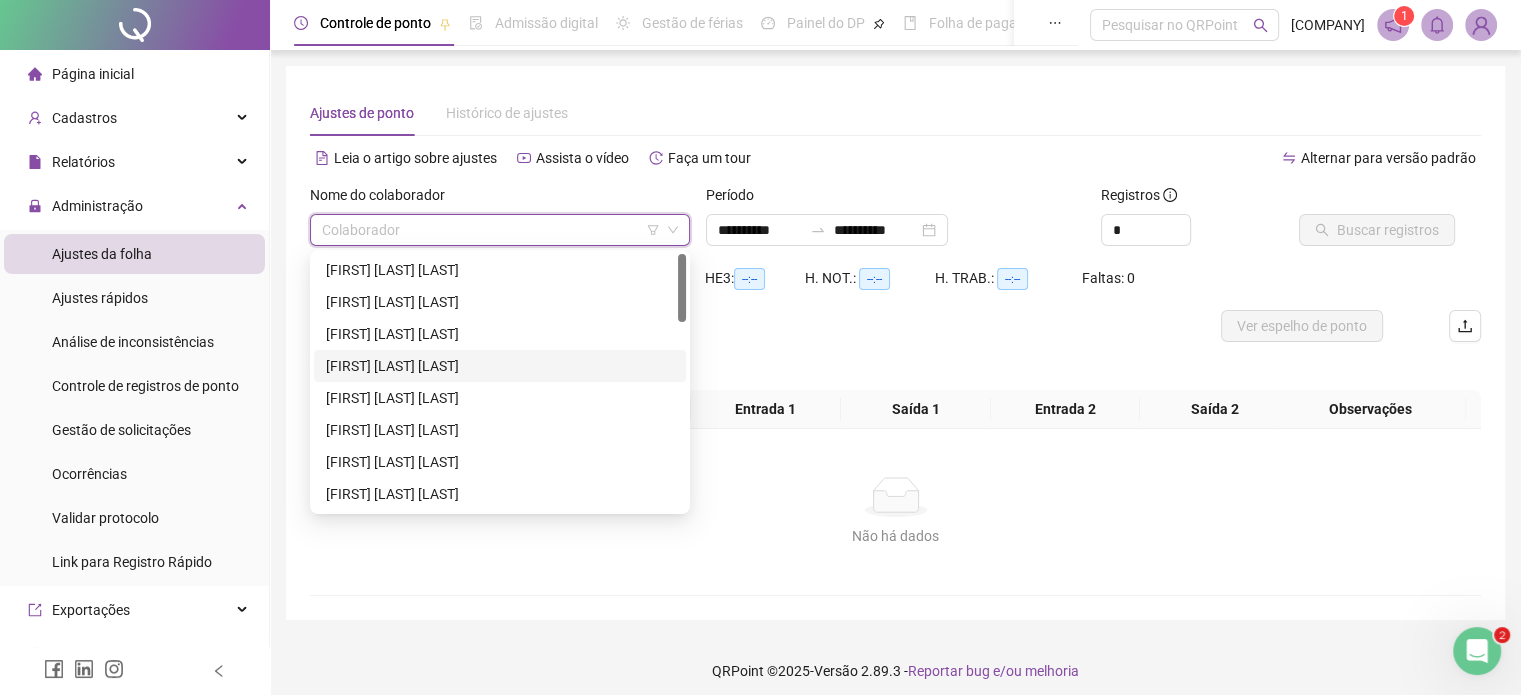 scroll, scrollTop: 300, scrollLeft: 0, axis: vertical 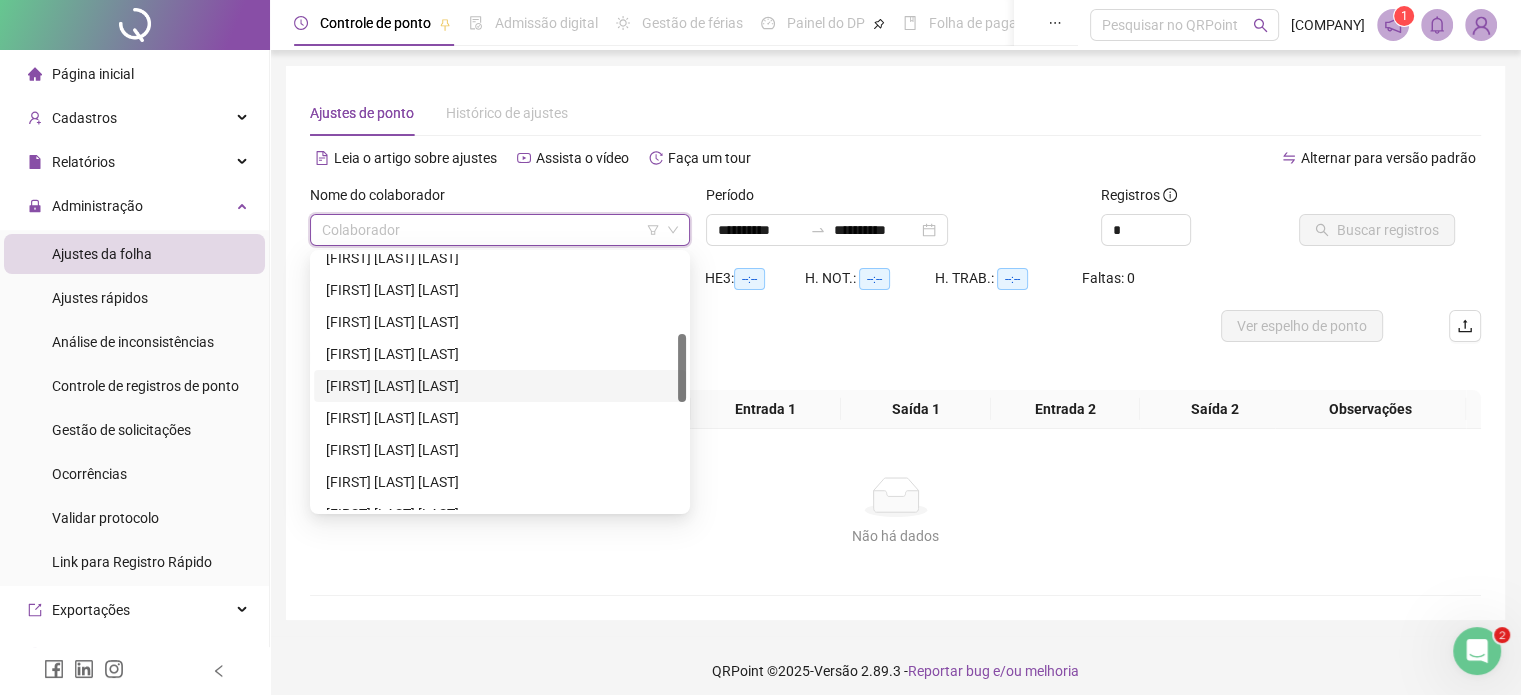 click on "Não há dados" at bounding box center [895, 536] 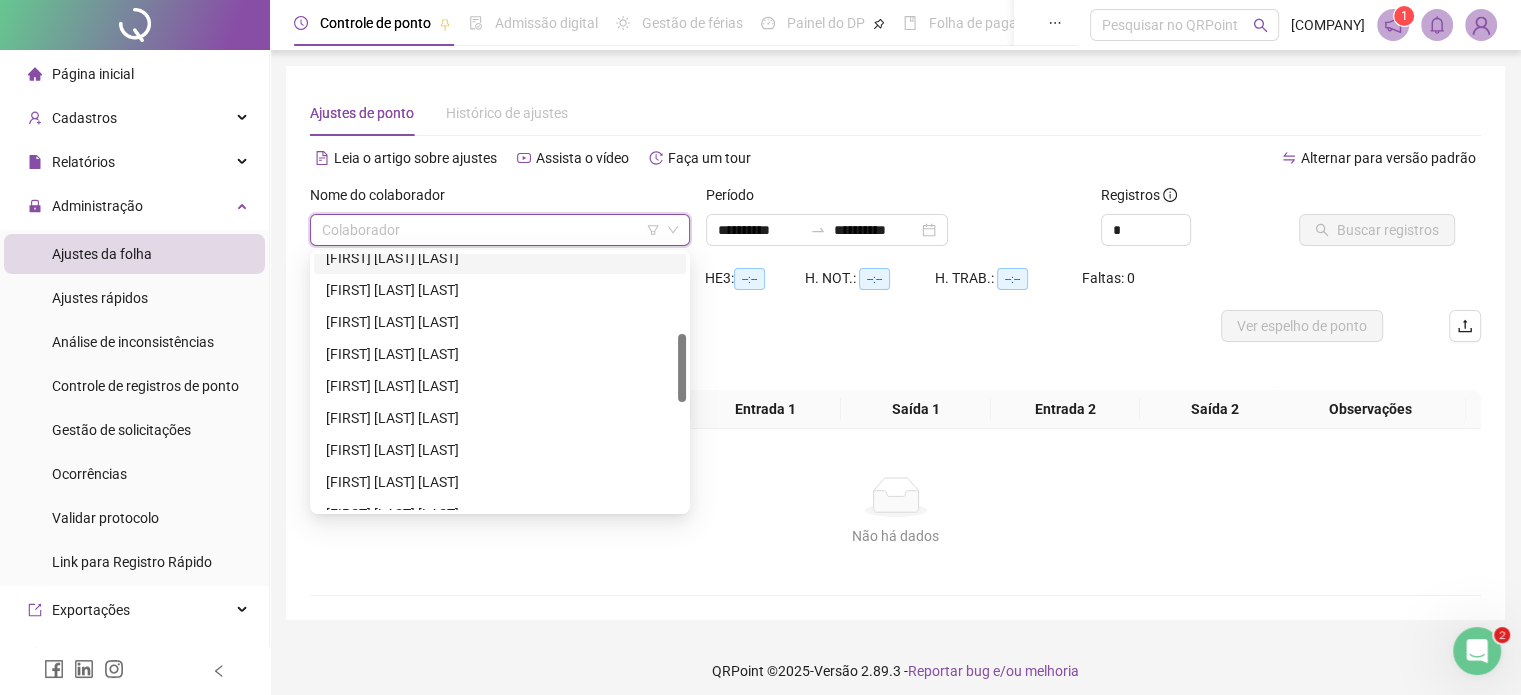click on "Não há dados Não há dados" at bounding box center [895, 512] 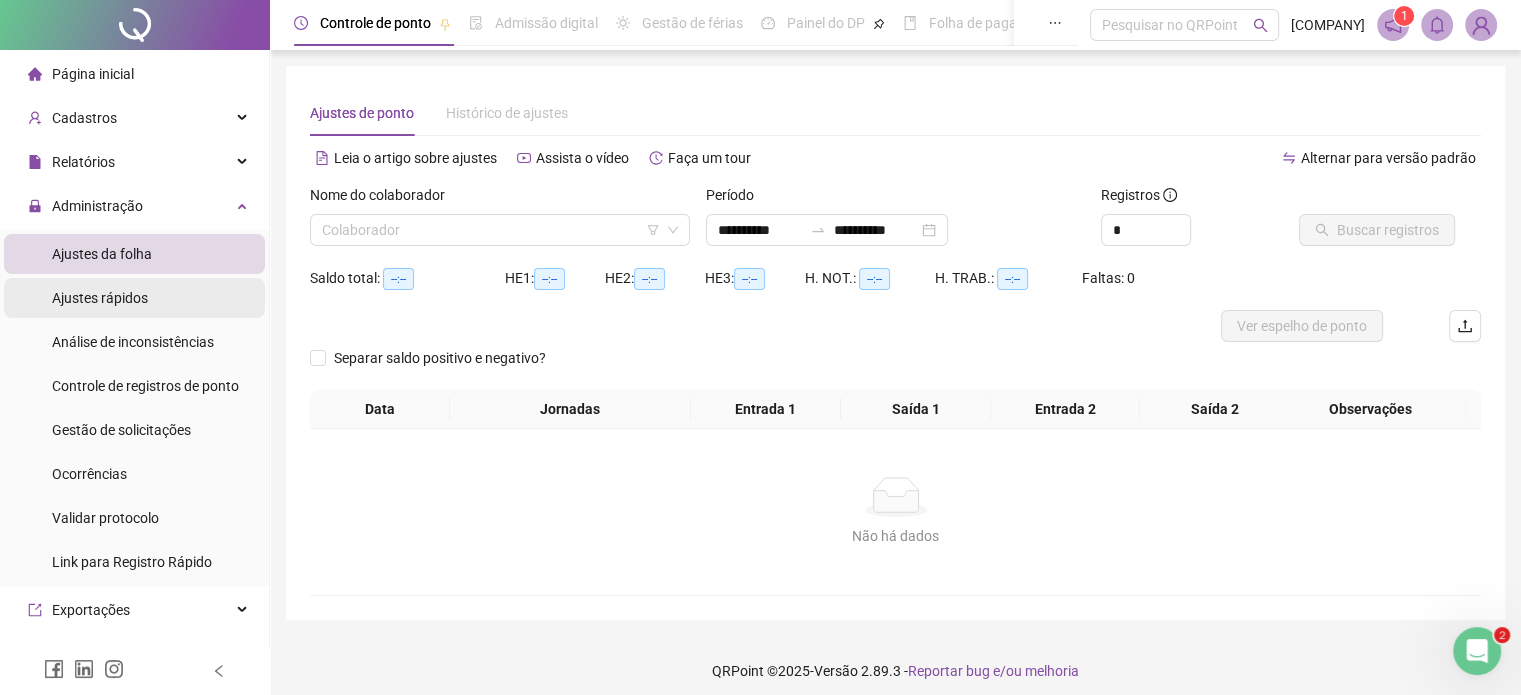 click on "Ajustes rápidos" at bounding box center [100, 298] 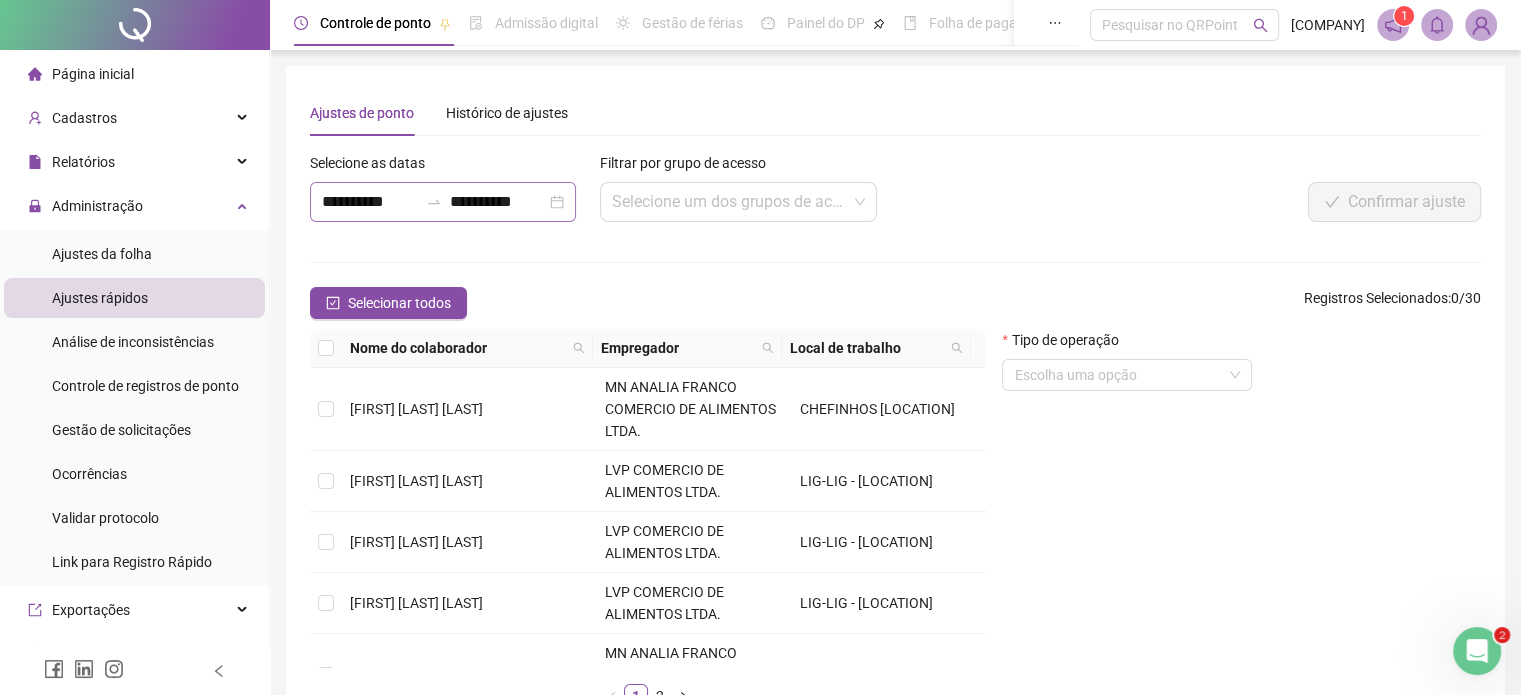 click on "**********" at bounding box center (443, 202) 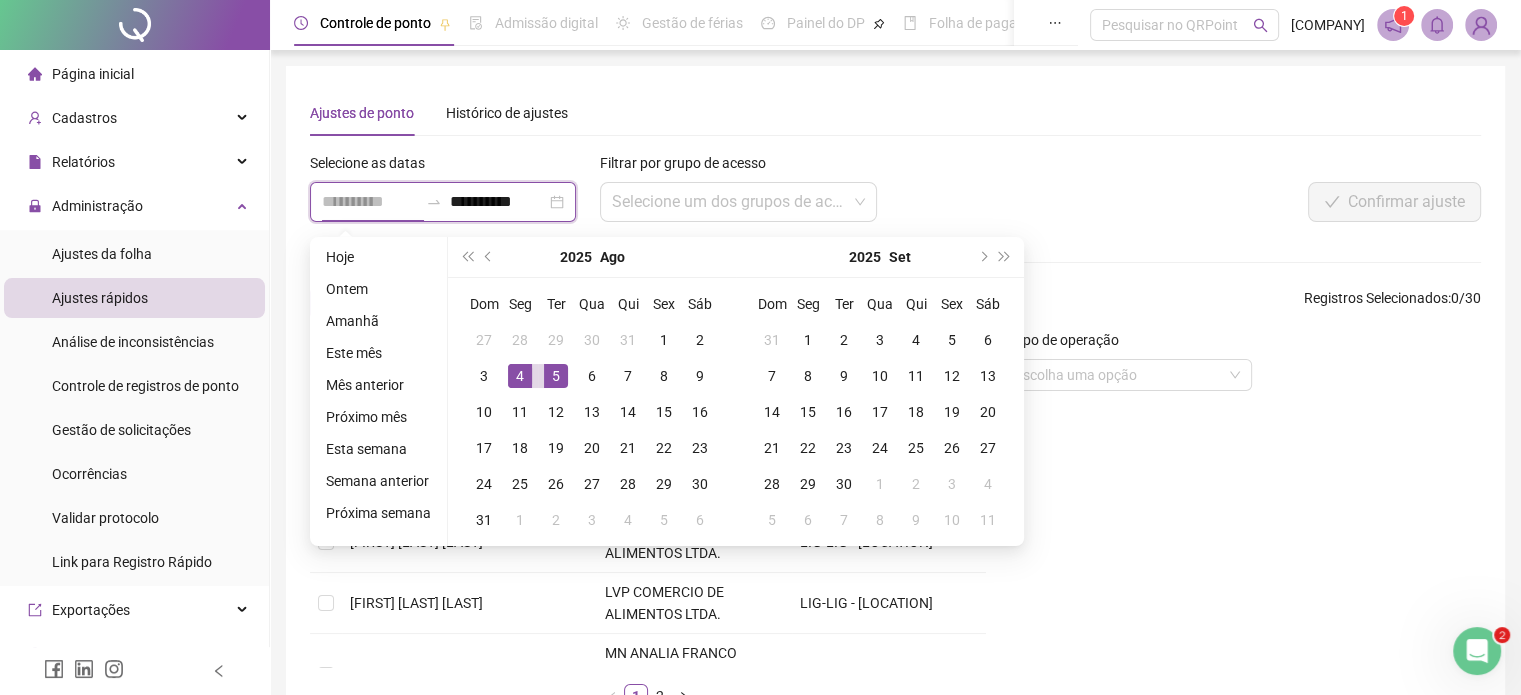 type on "**********" 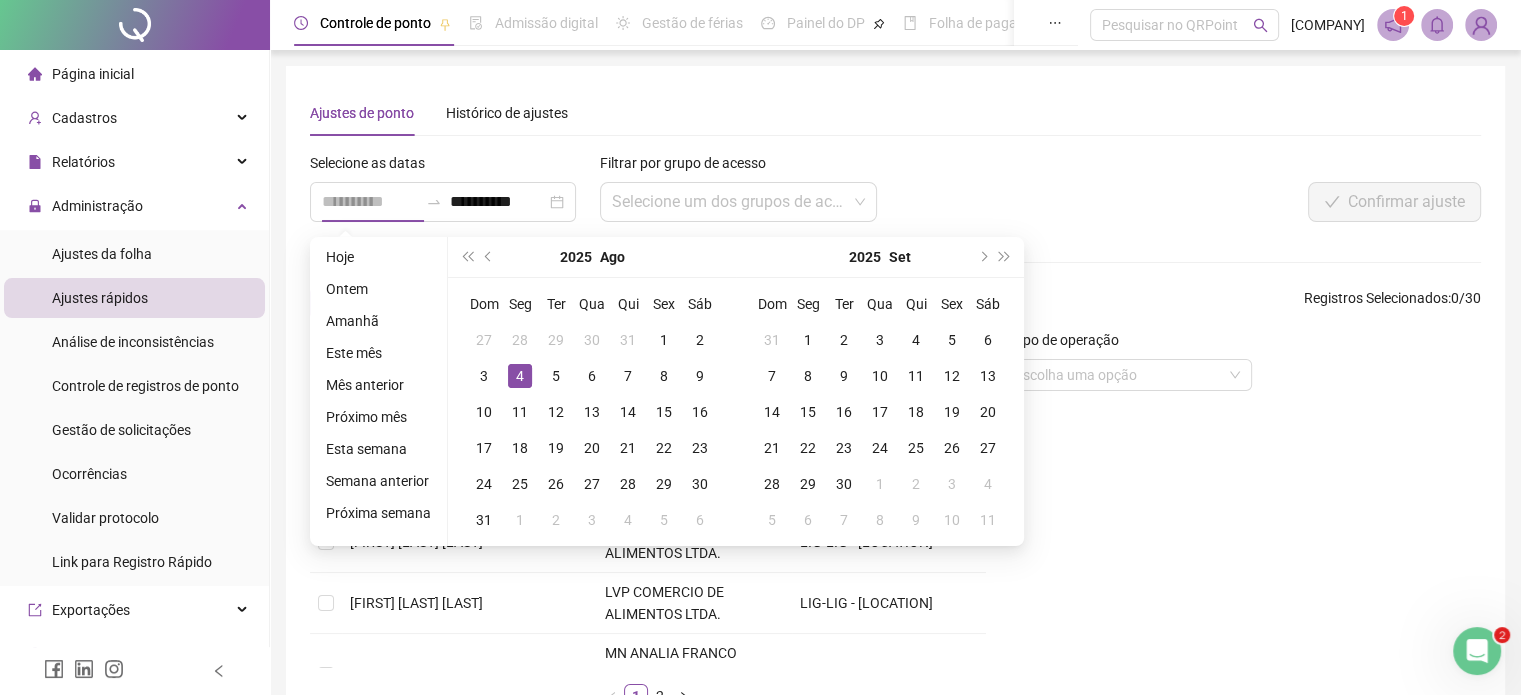 click on "4" at bounding box center (520, 376) 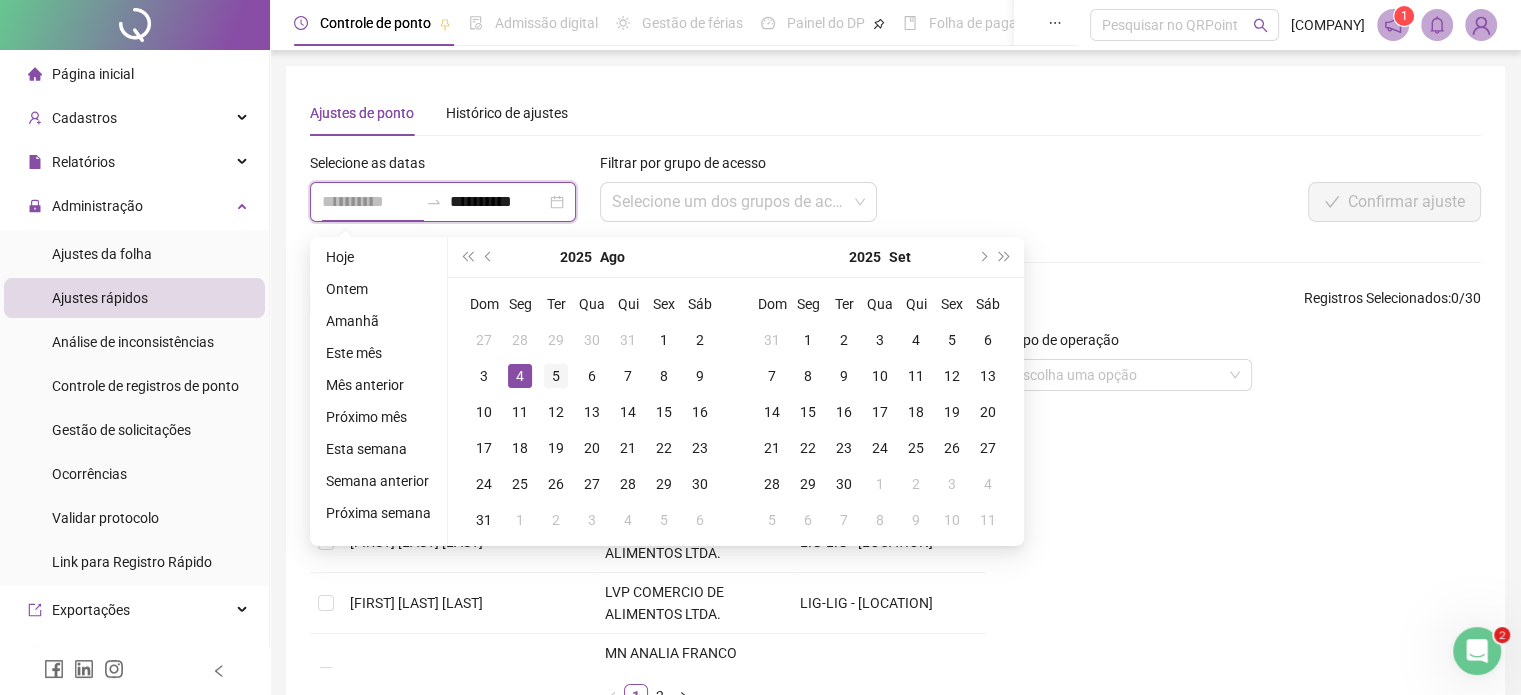 type on "**********" 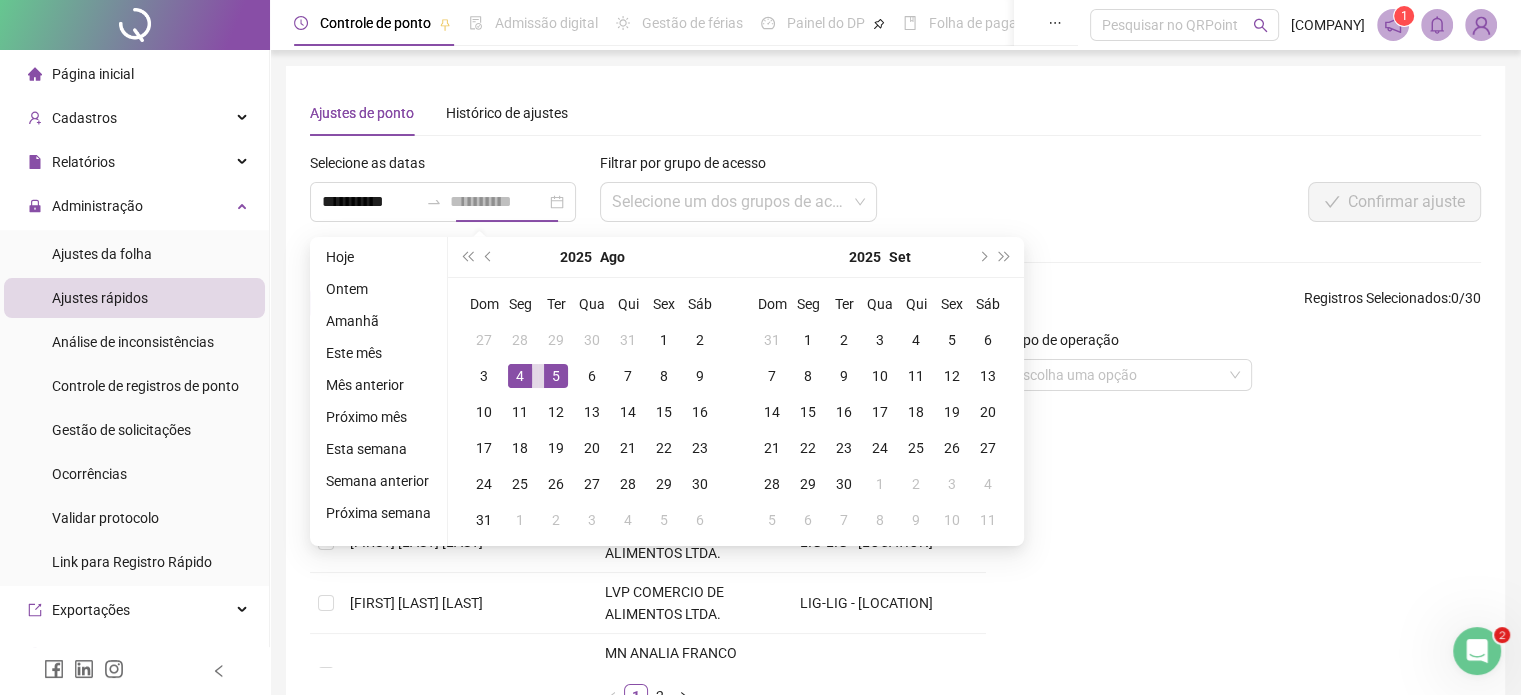 click on "5" at bounding box center [556, 376] 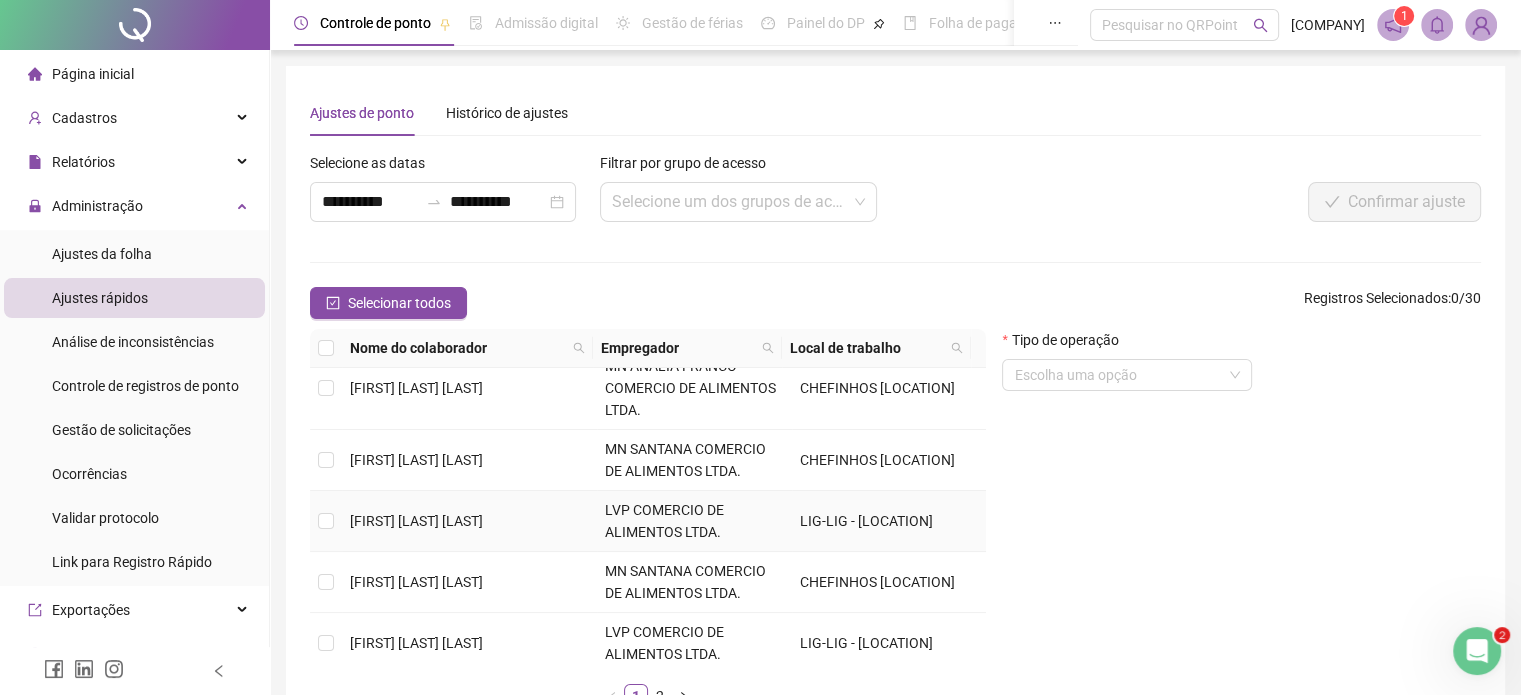 scroll, scrollTop: 700, scrollLeft: 0, axis: vertical 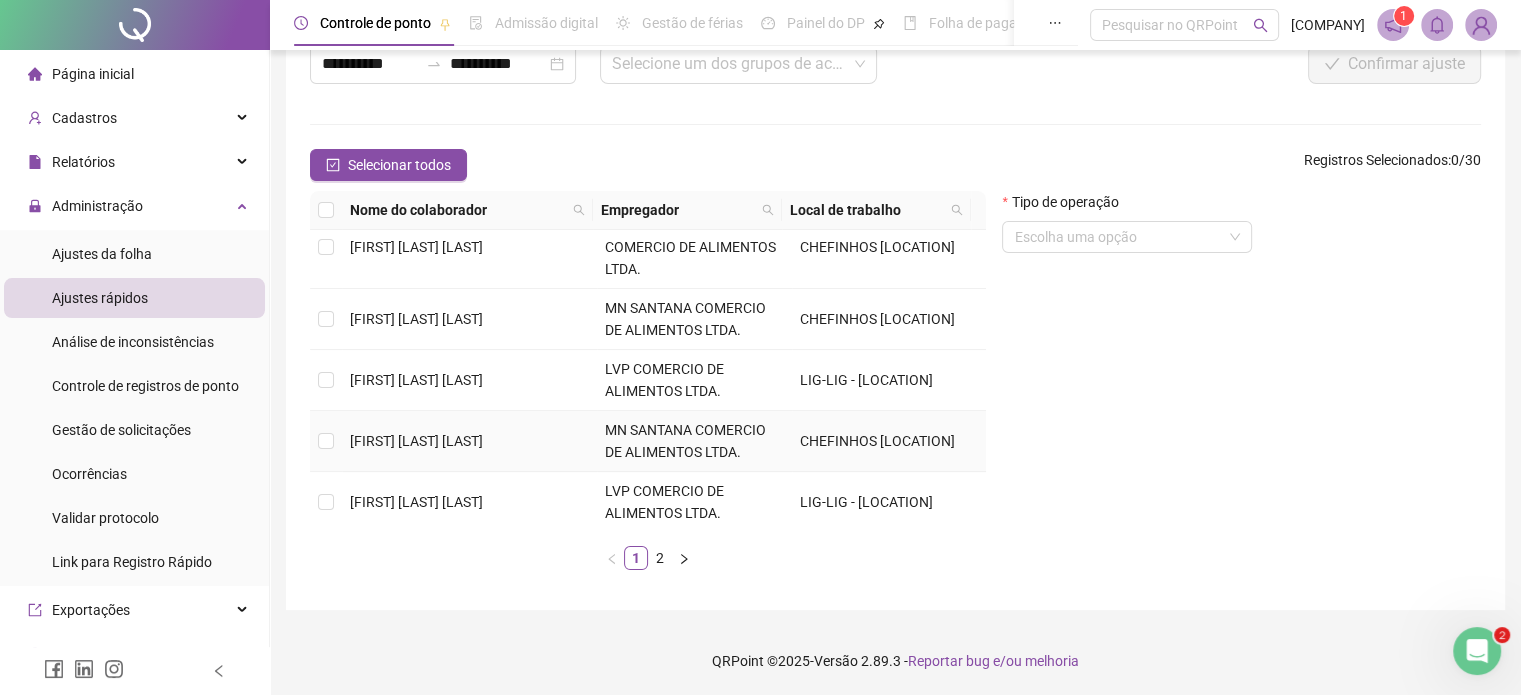 click on "[FIRST] [LAST] [LAST]" at bounding box center (469, 441) 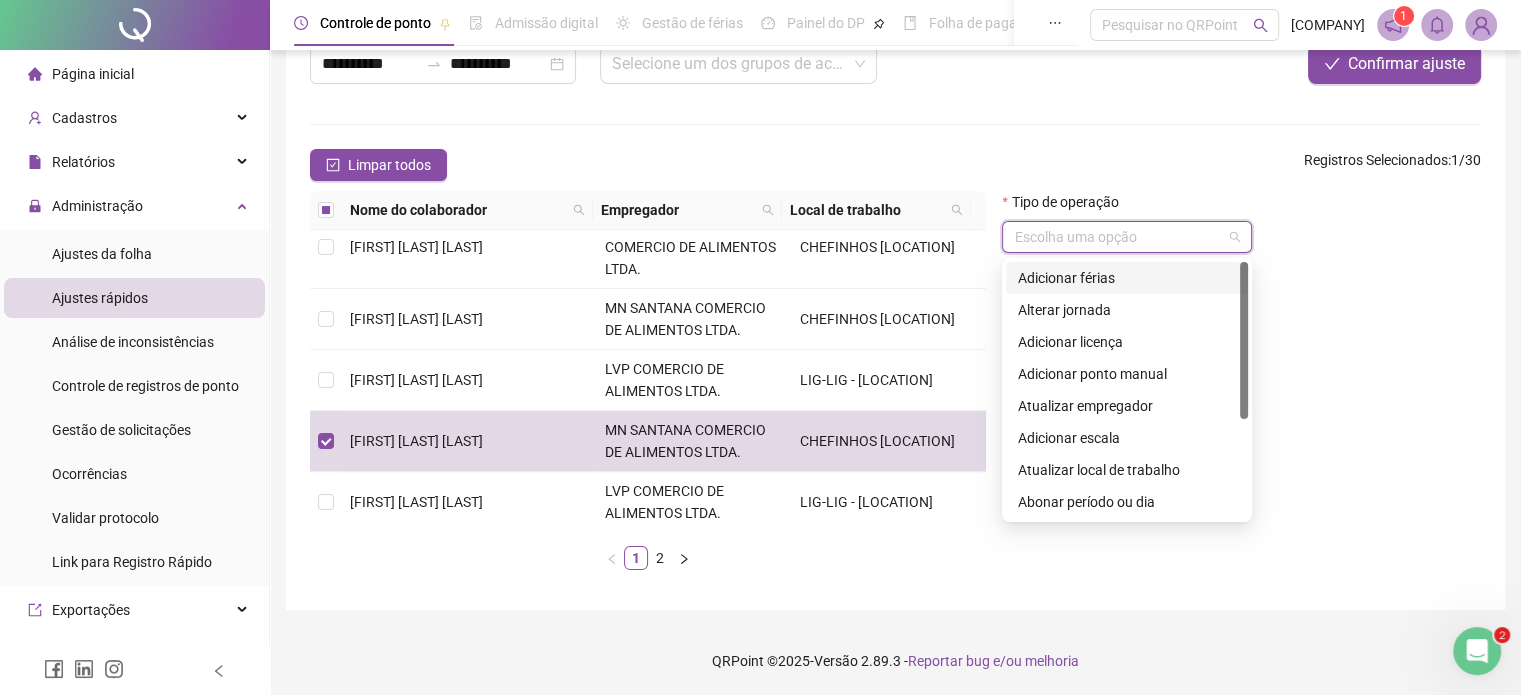 click at bounding box center [1118, 237] 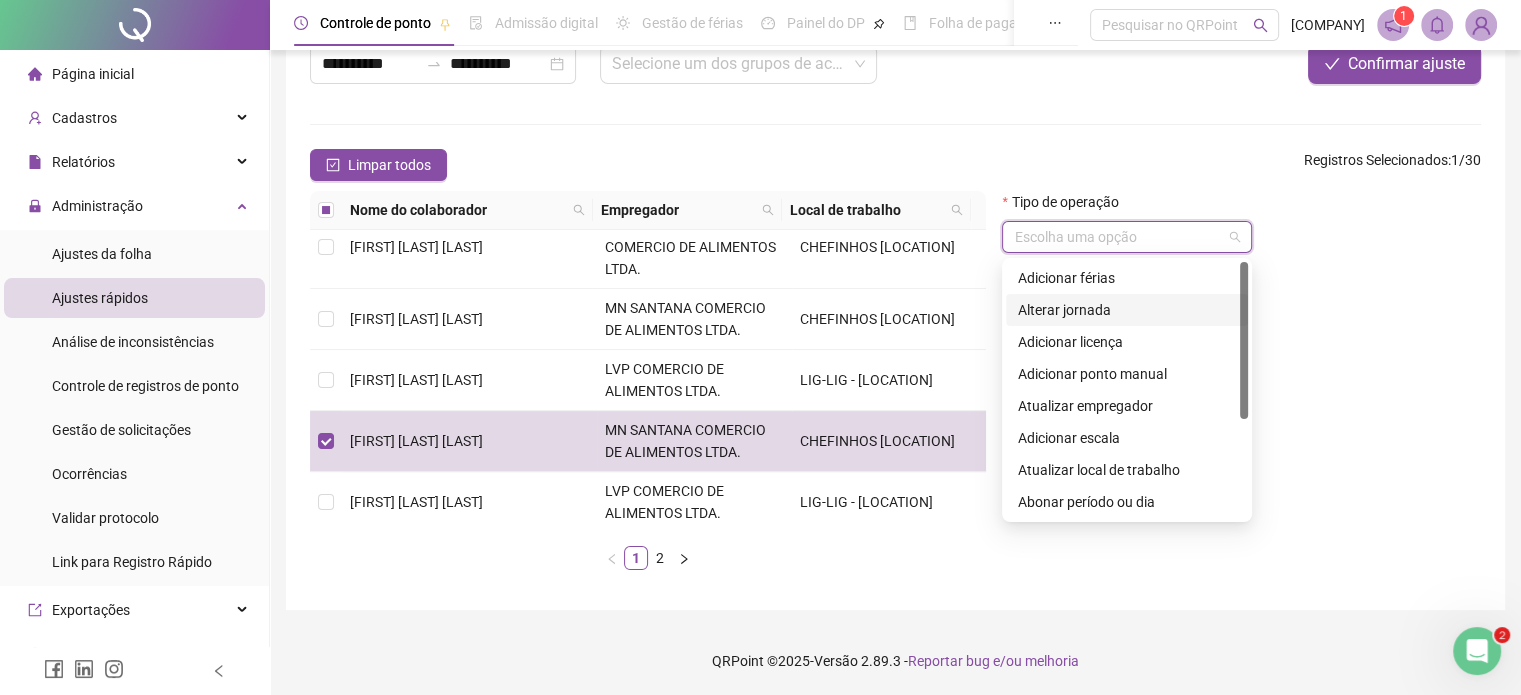 click on "Alterar jornada" at bounding box center (1127, 310) 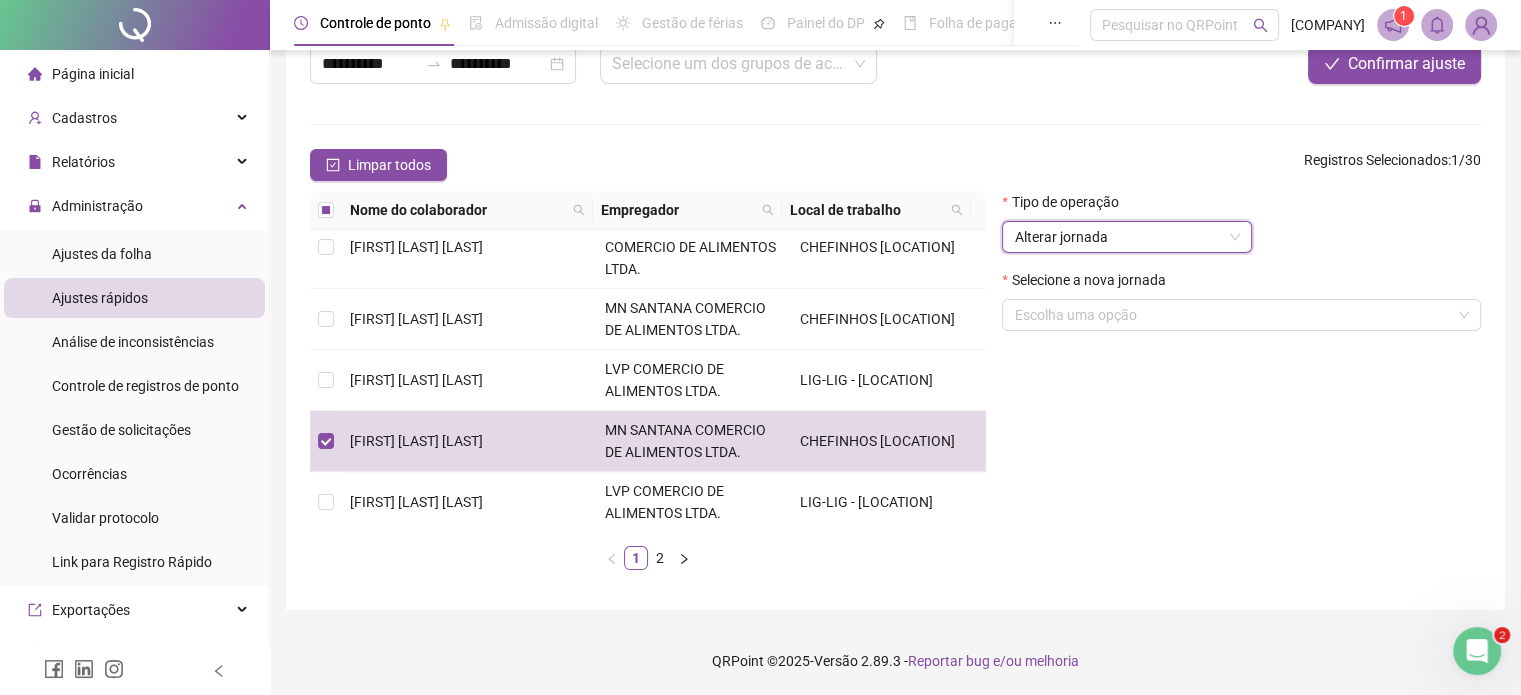 click on "Selecione a nova jornada" at bounding box center (1241, 284) 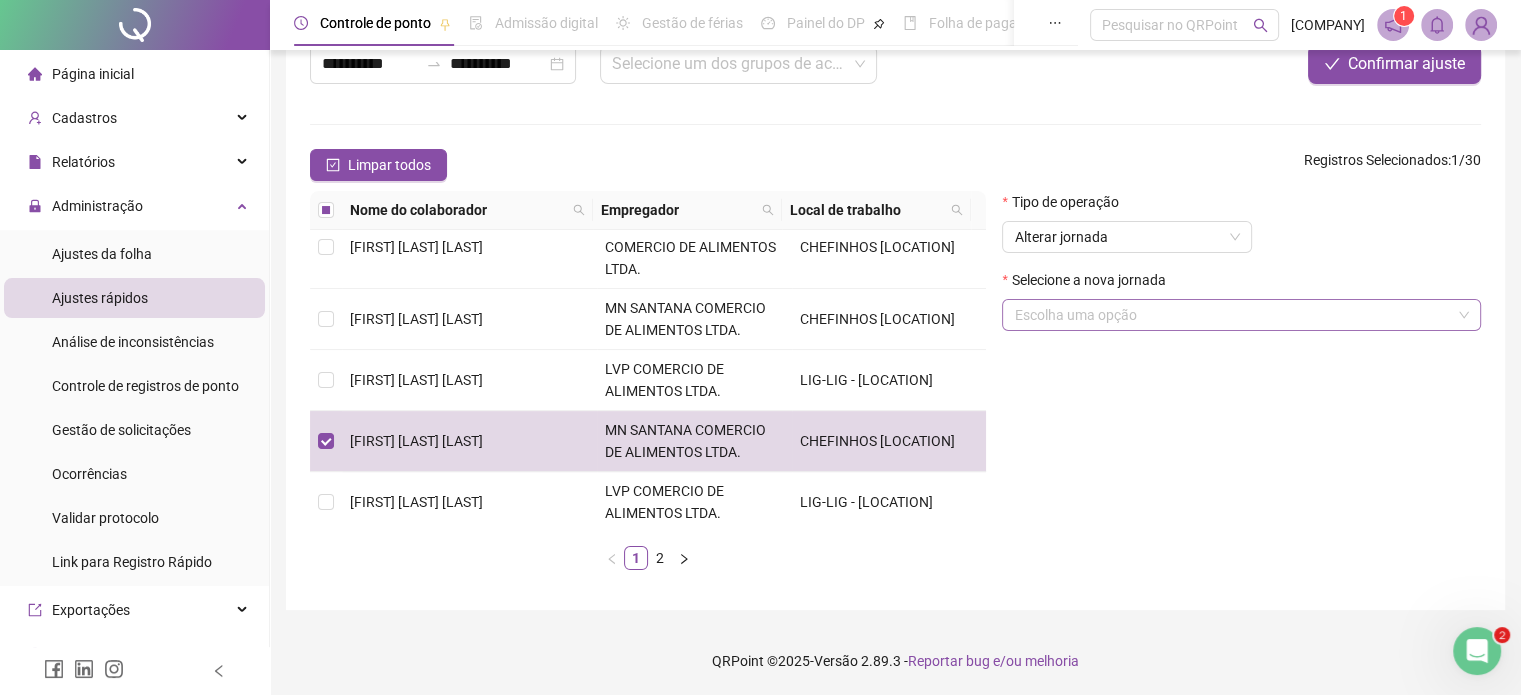 click at bounding box center (1232, 315) 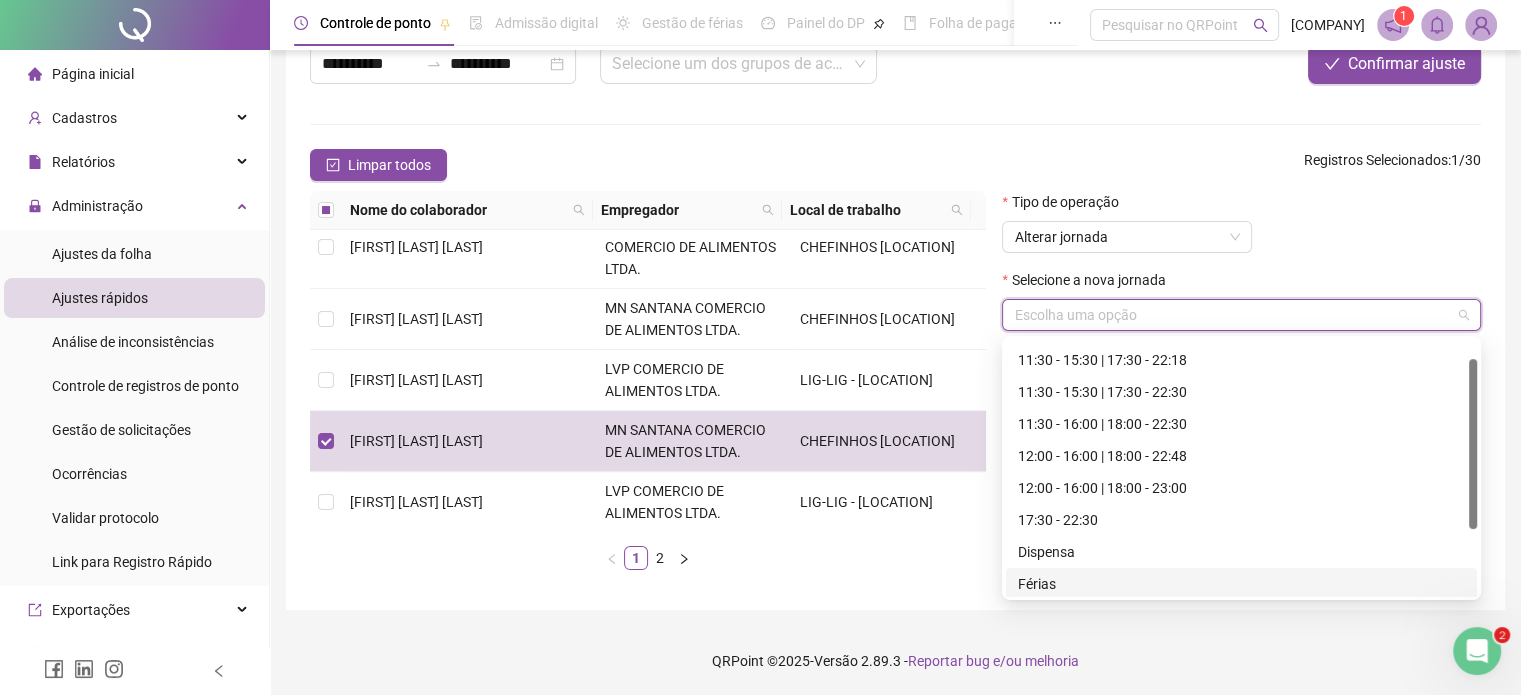 scroll, scrollTop: 128, scrollLeft: 0, axis: vertical 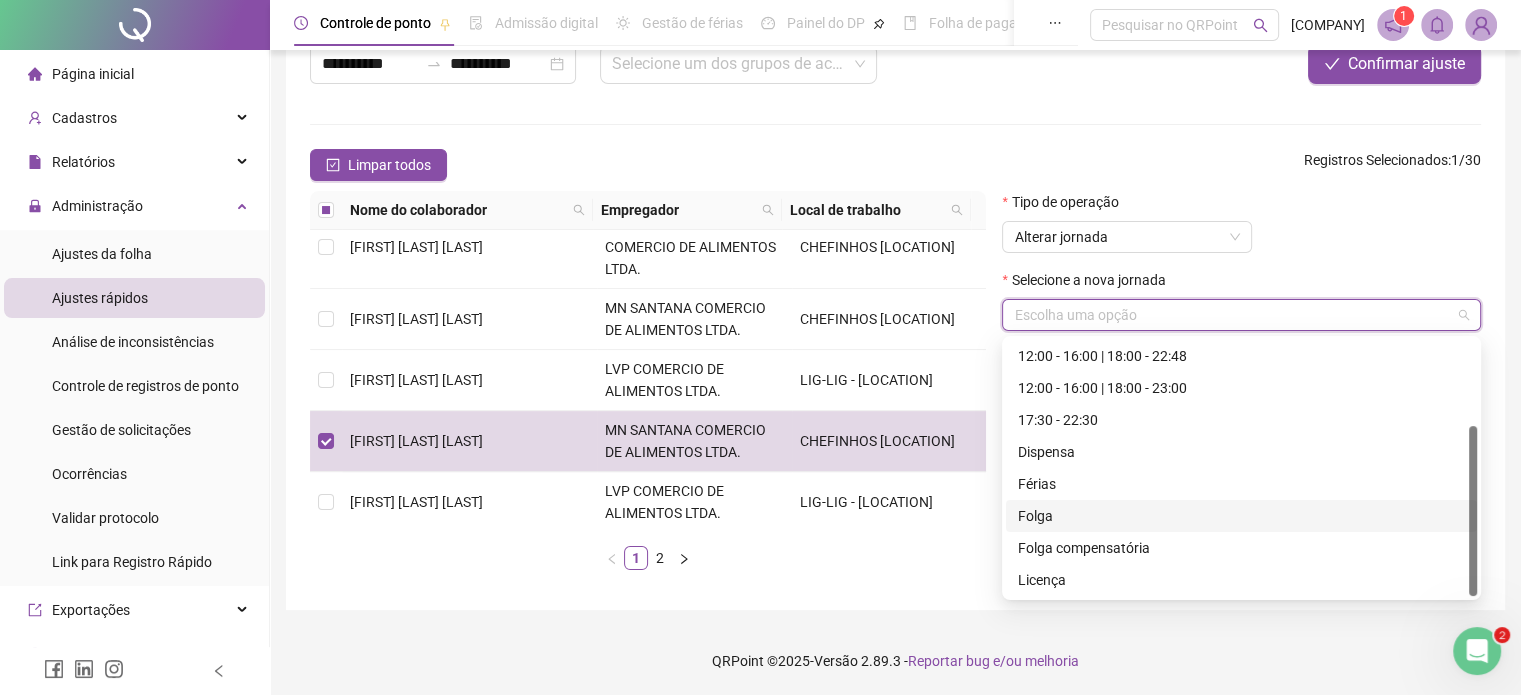 click on "Folga" at bounding box center [1241, 516] 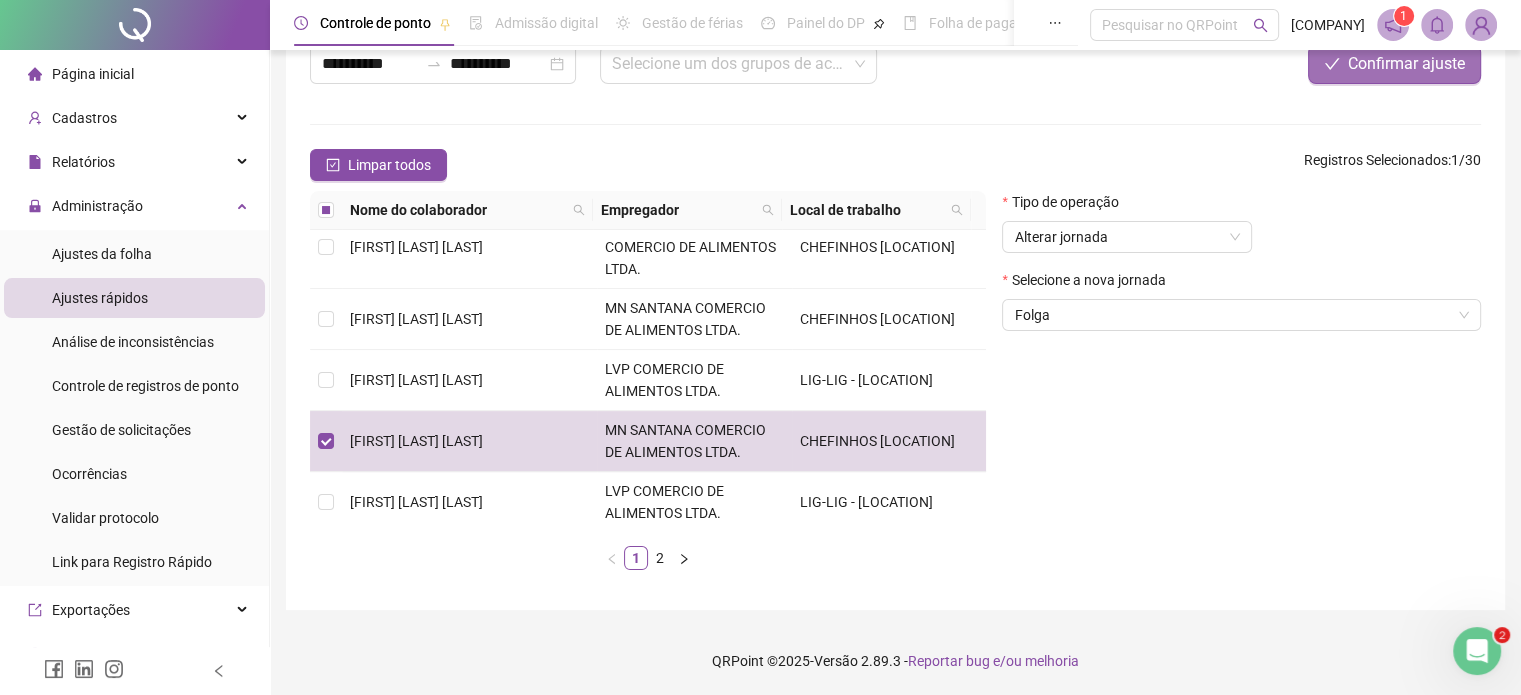 click on "Confirmar ajuste" at bounding box center (1394, 64) 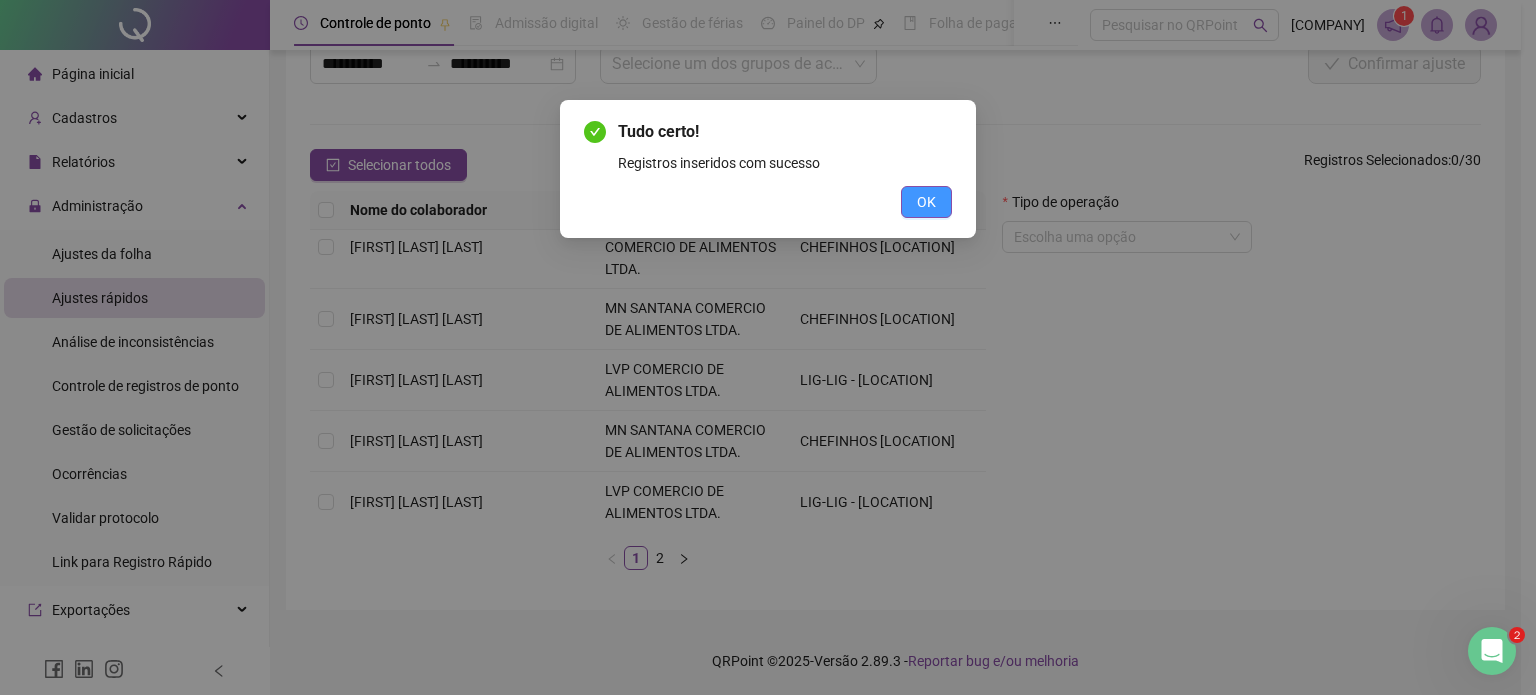 click on "OK" at bounding box center [926, 202] 